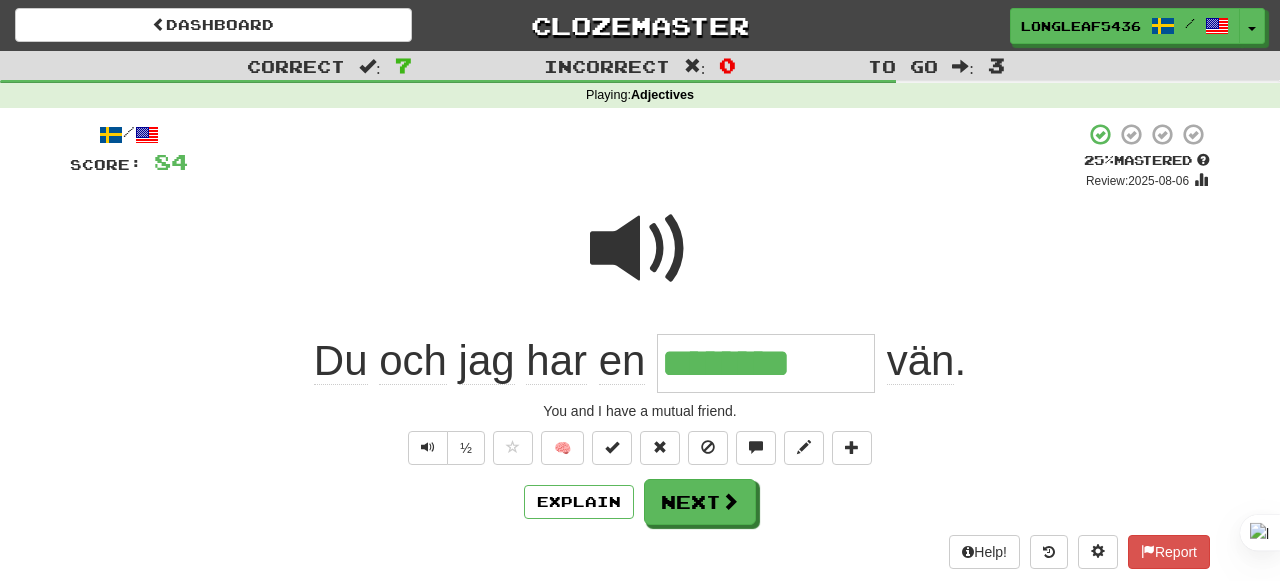 scroll, scrollTop: 0, scrollLeft: 0, axis: both 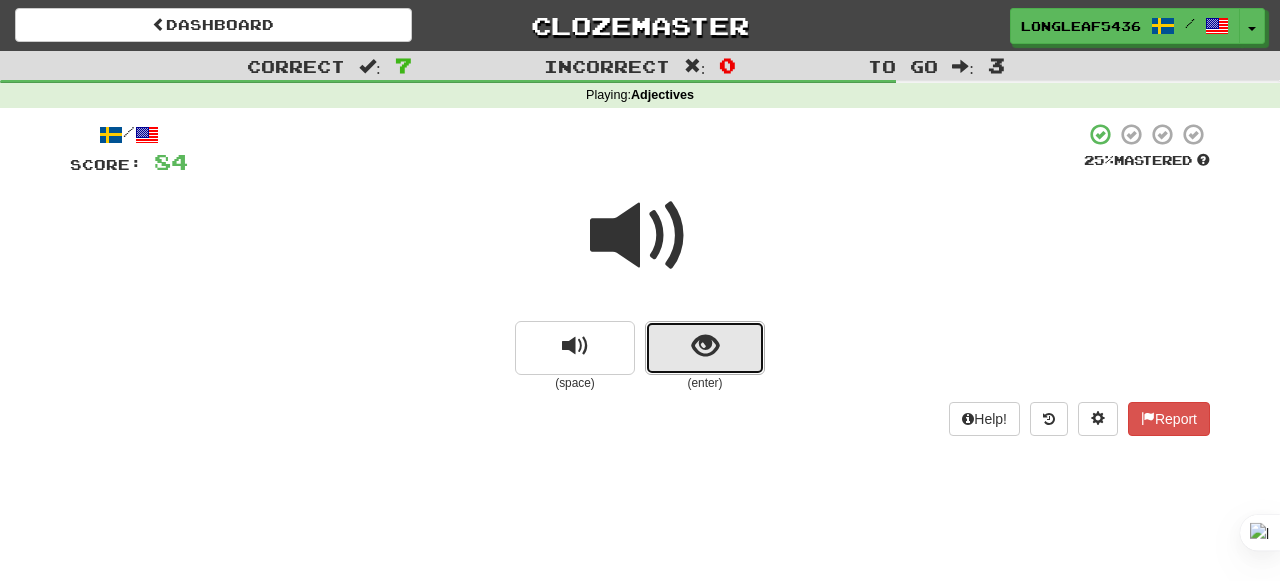 click at bounding box center [705, 348] 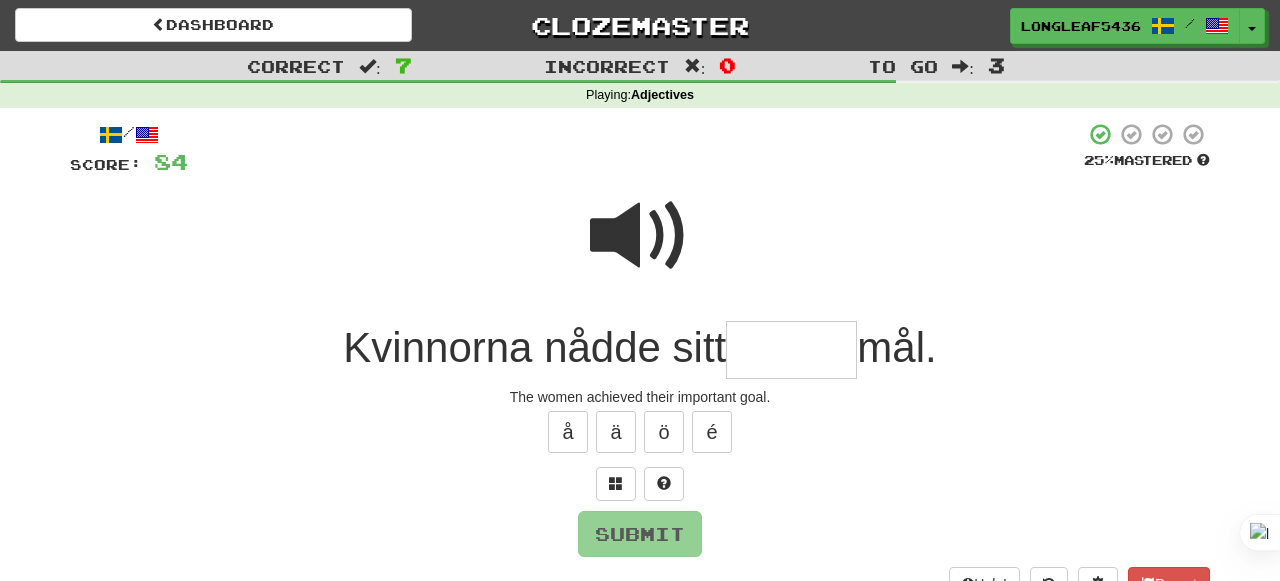 click at bounding box center (640, 236) 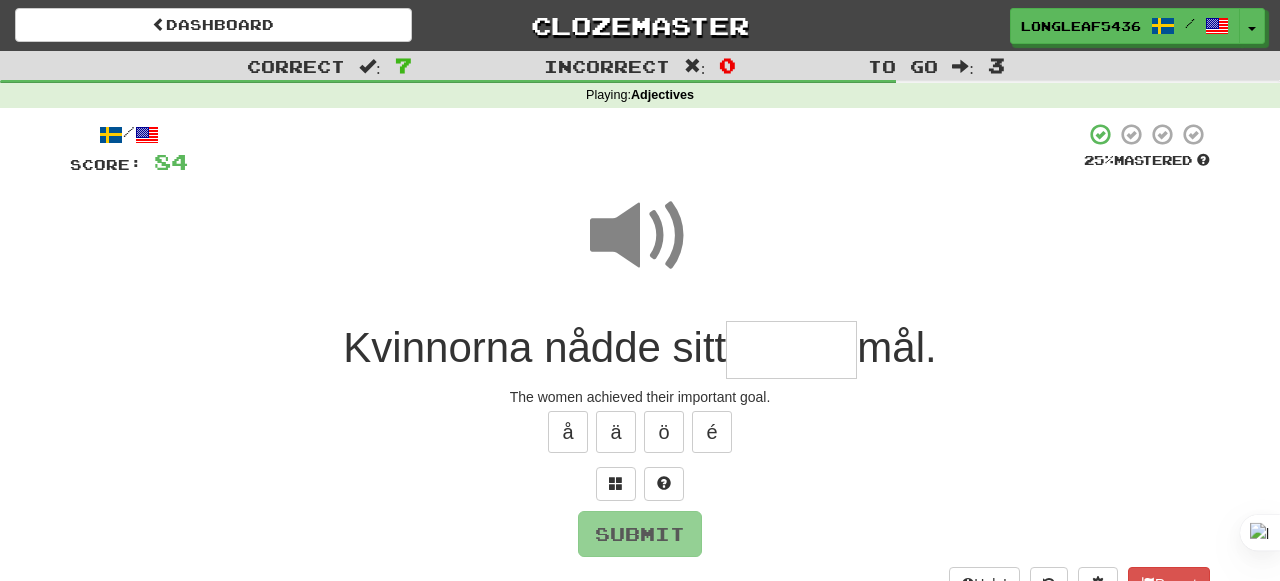 click at bounding box center [791, 350] 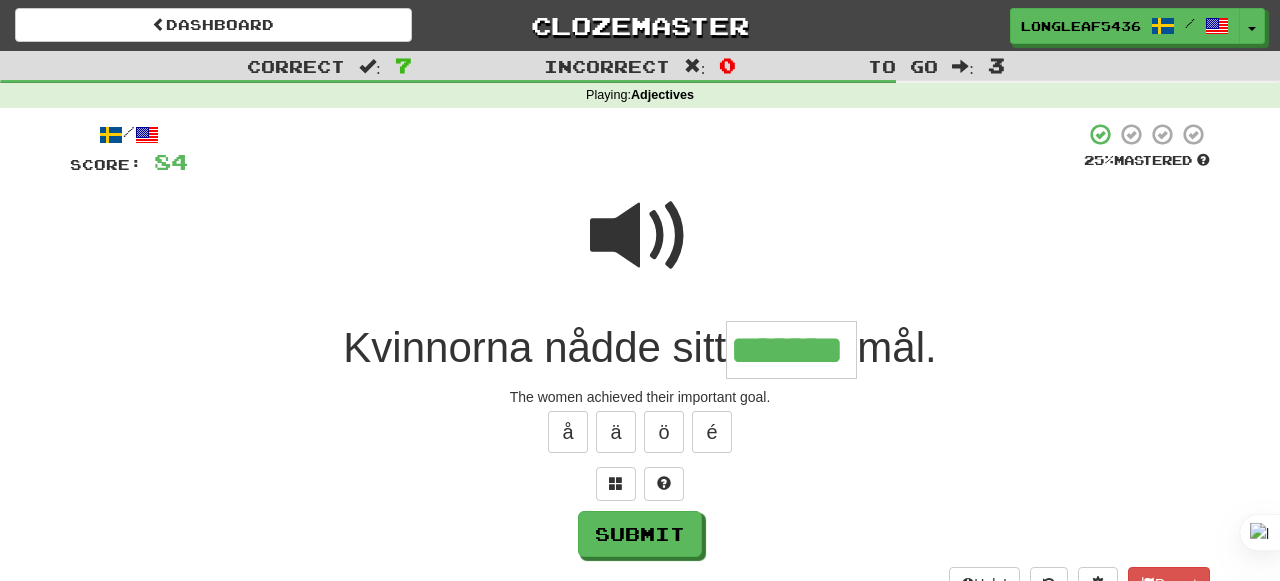 type on "*******" 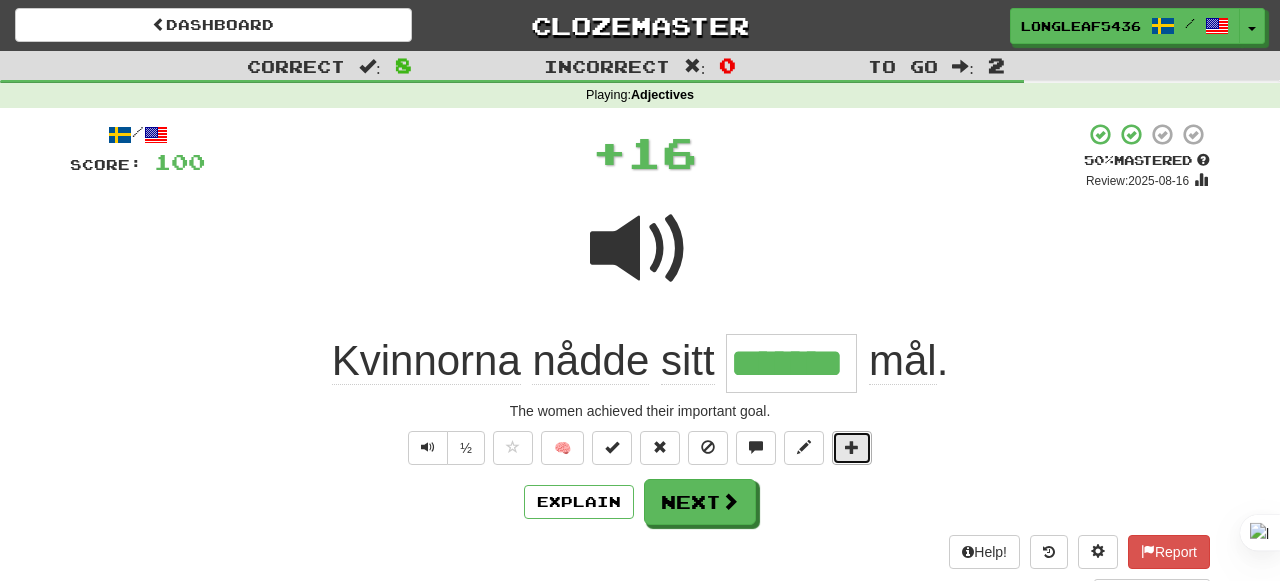 click at bounding box center (852, 448) 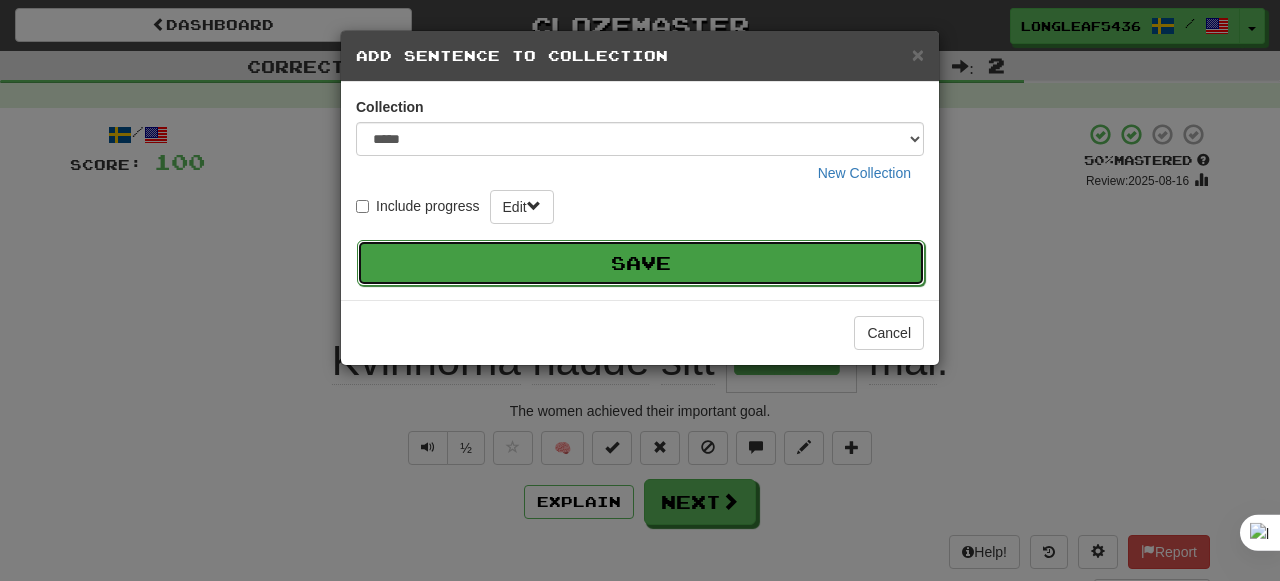 click on "Save" at bounding box center [641, 263] 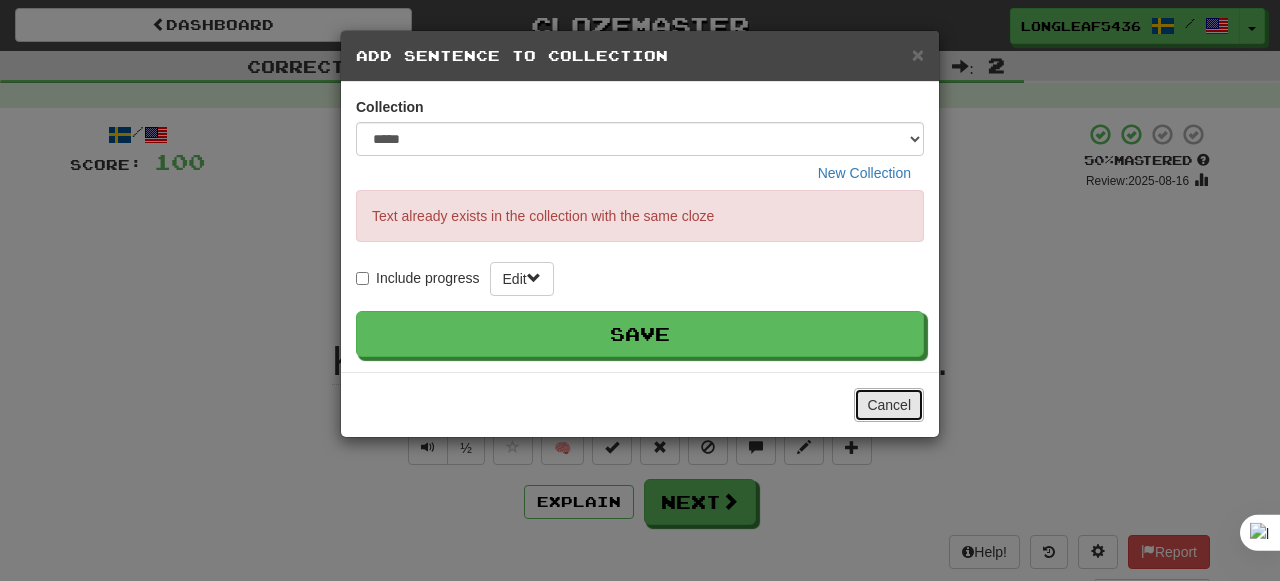 click on "Cancel" at bounding box center (889, 405) 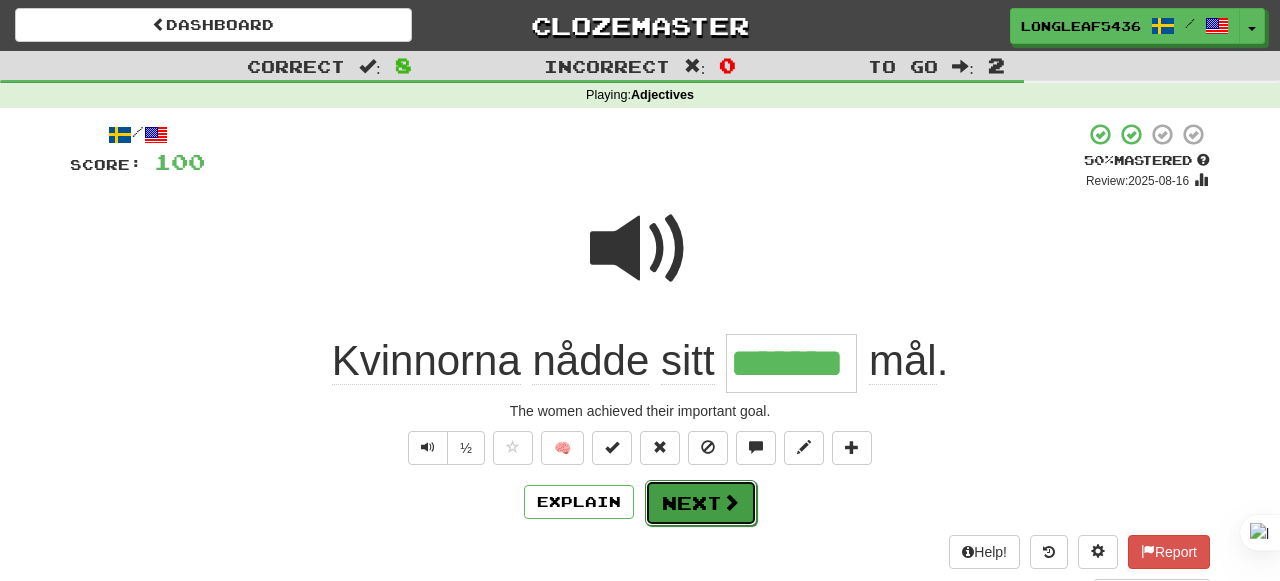 click on "Next" at bounding box center [701, 503] 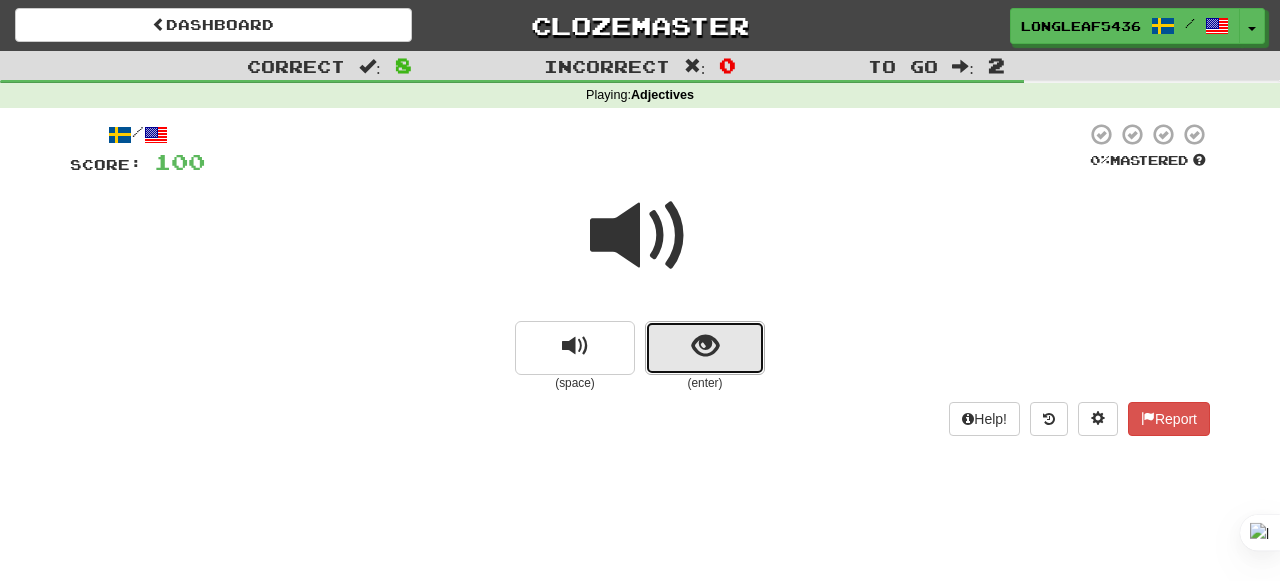 click at bounding box center [705, 348] 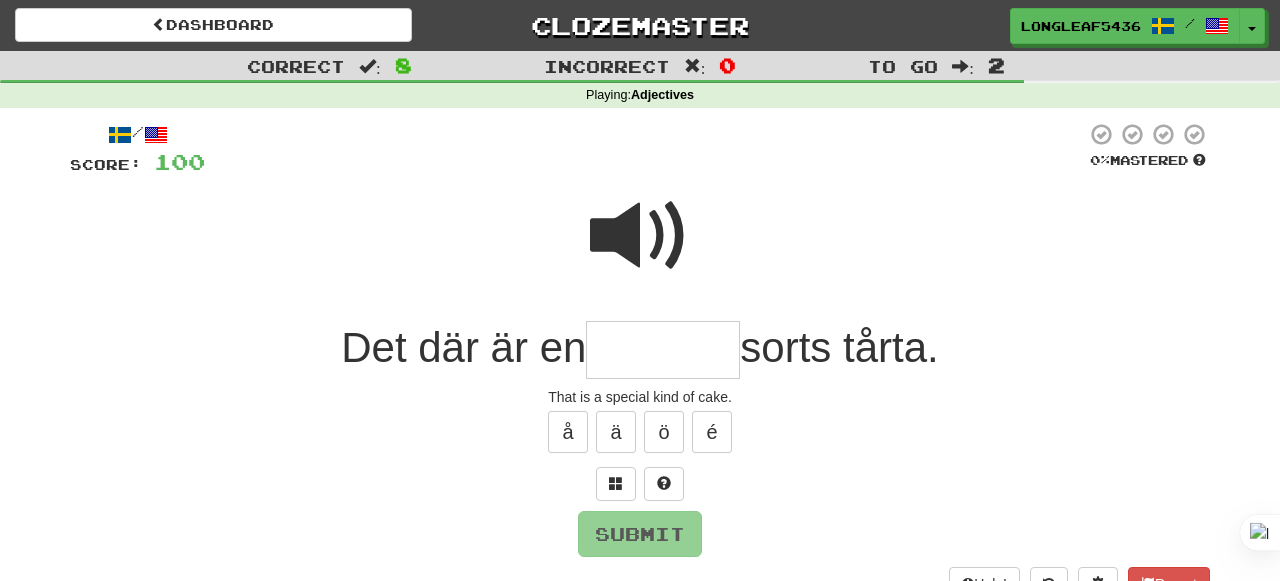 click at bounding box center [640, 236] 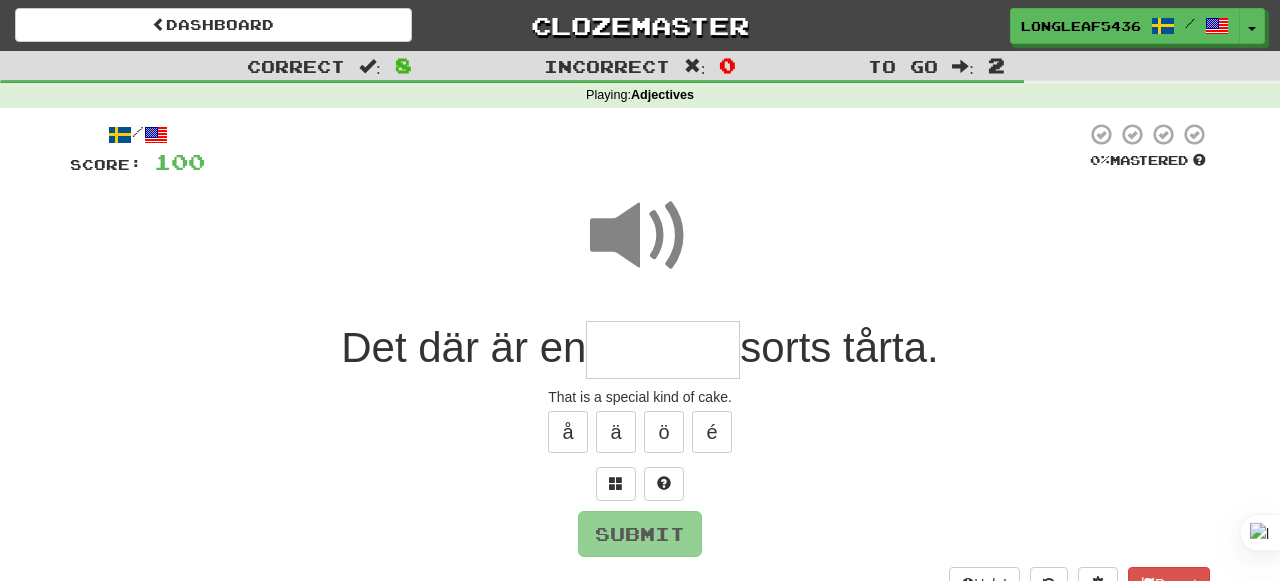 click at bounding box center (663, 350) 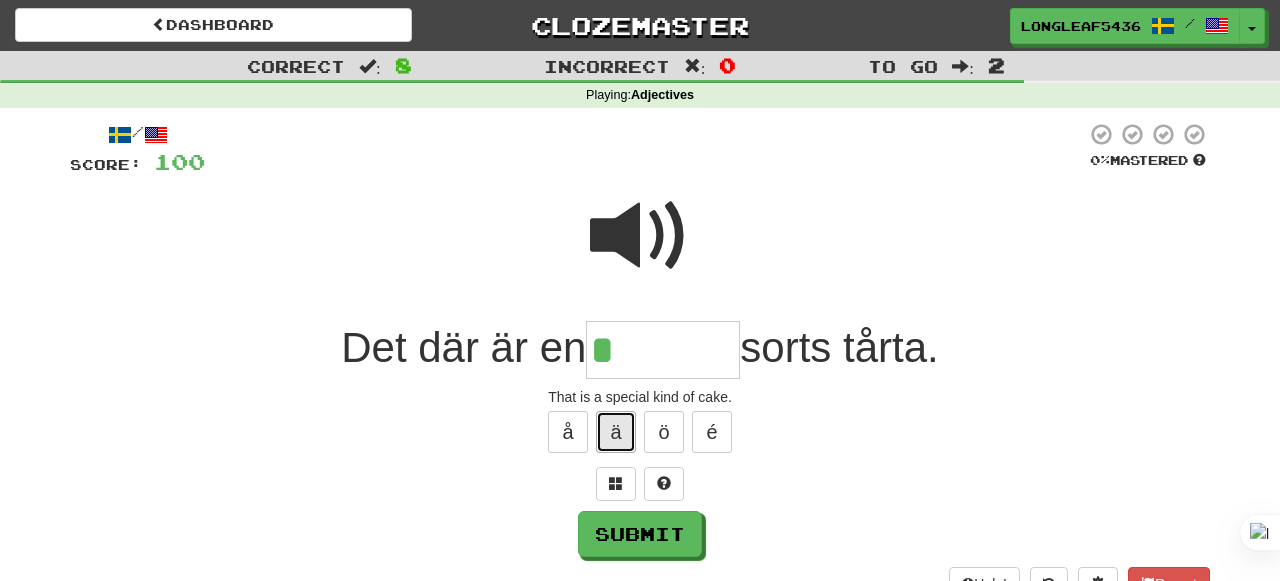 click on "ä" at bounding box center [616, 432] 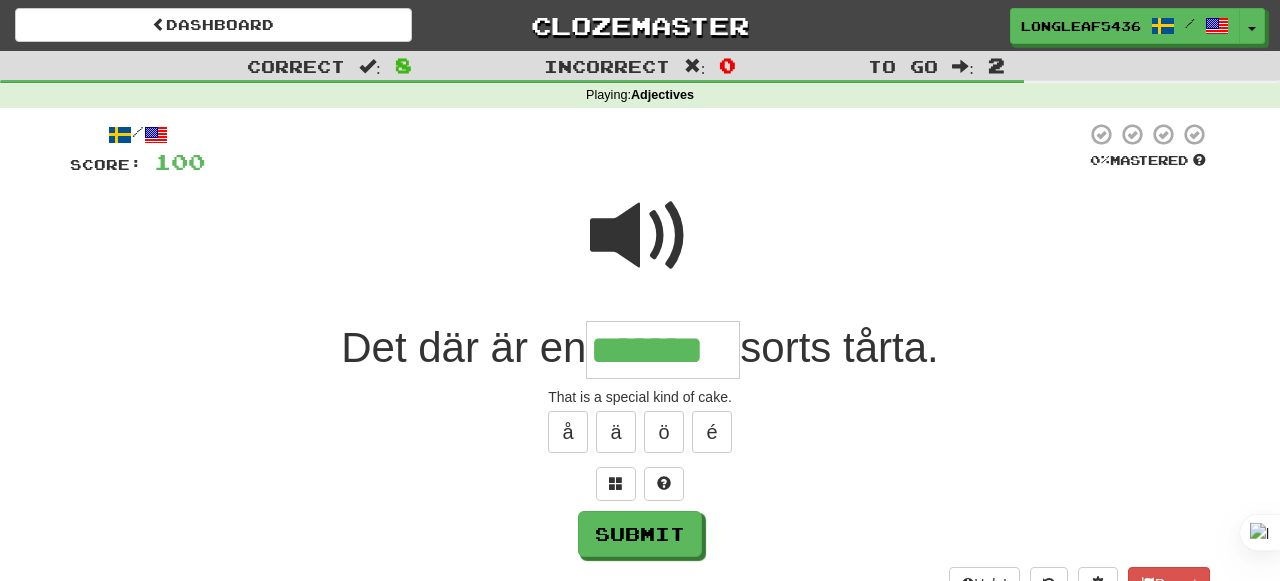 click at bounding box center (640, 236) 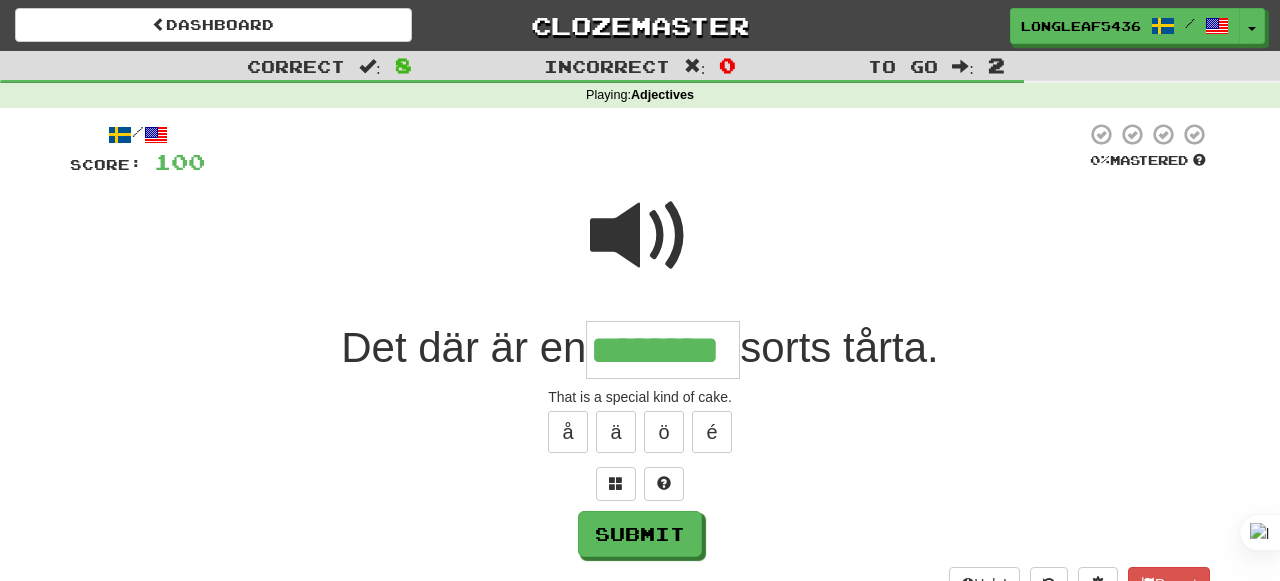 type on "********" 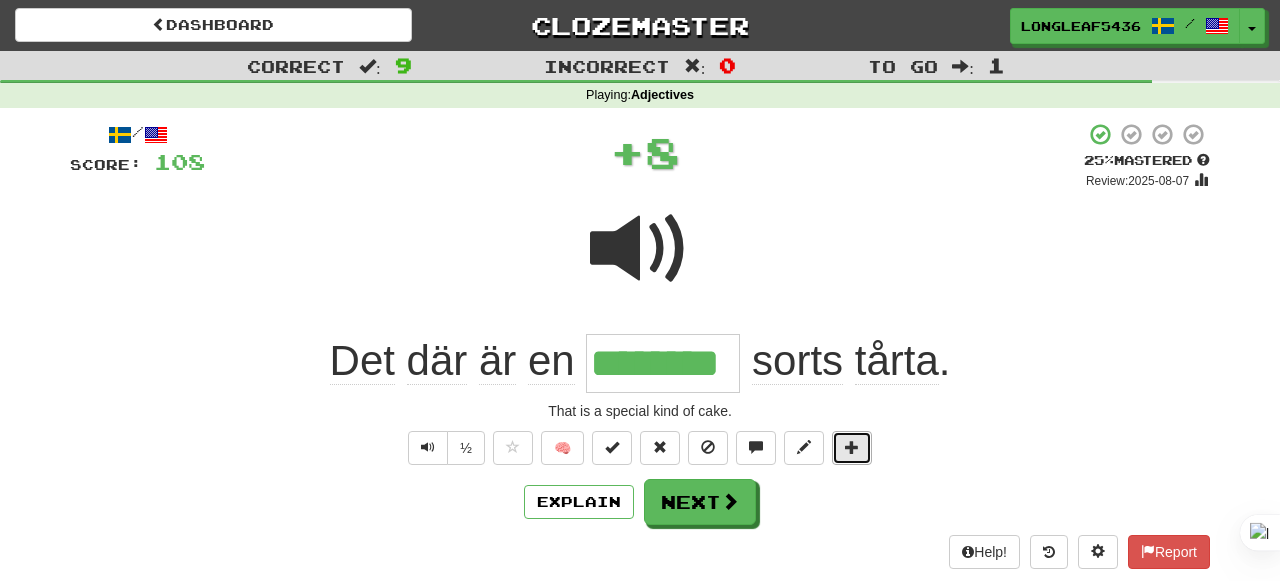 click at bounding box center (852, 447) 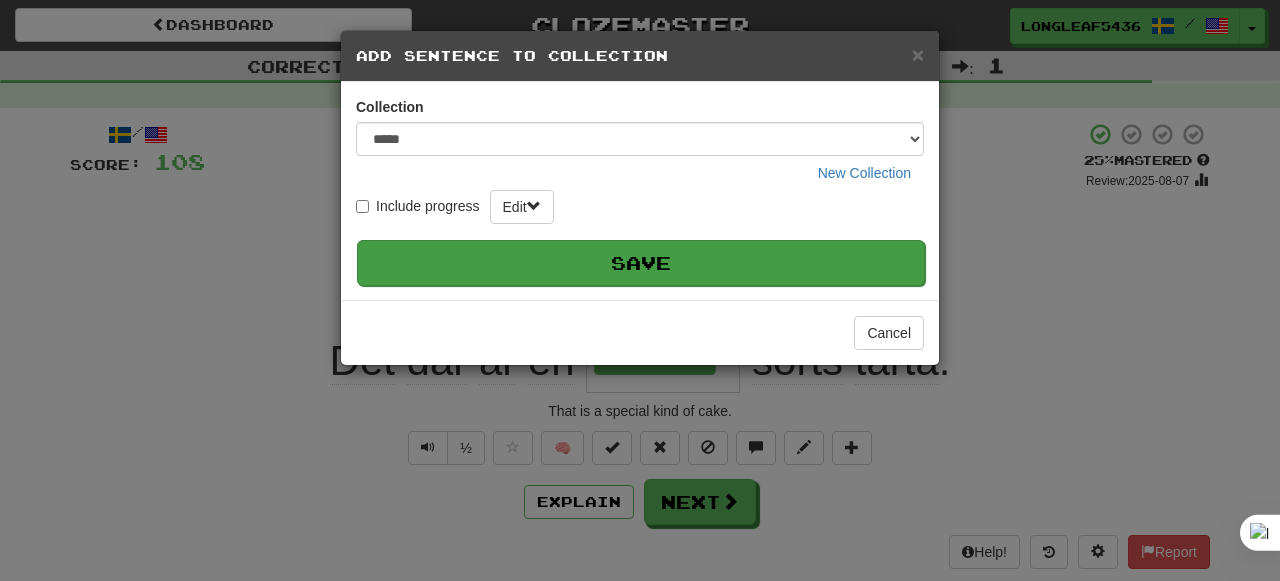 click on "Save" at bounding box center [641, 263] 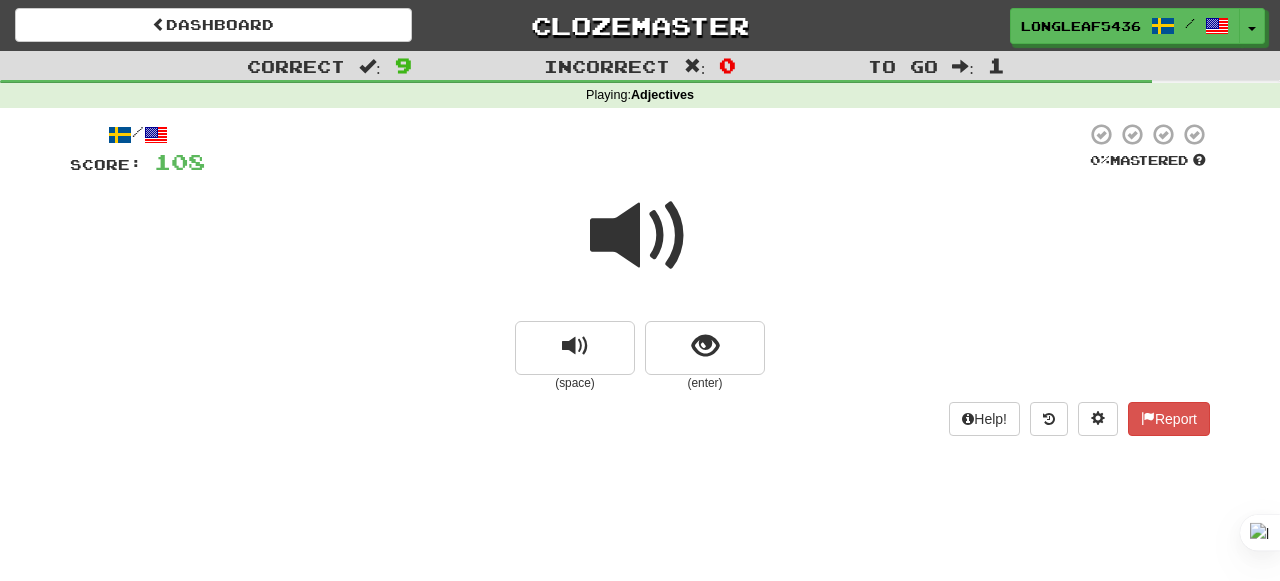 click at bounding box center (640, 236) 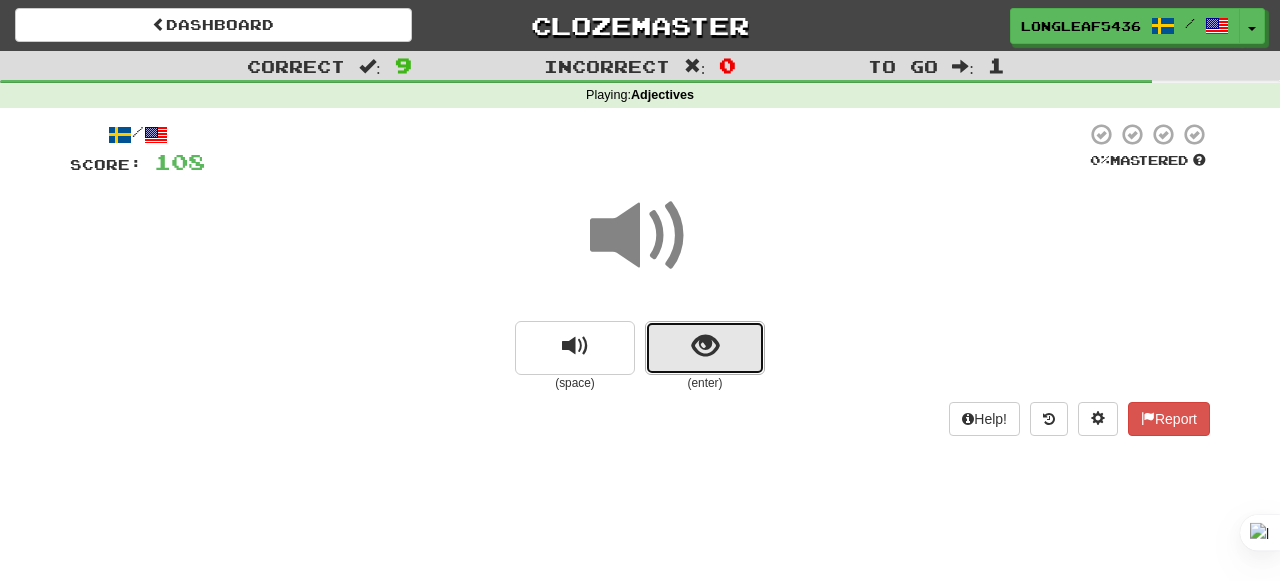 click at bounding box center [705, 348] 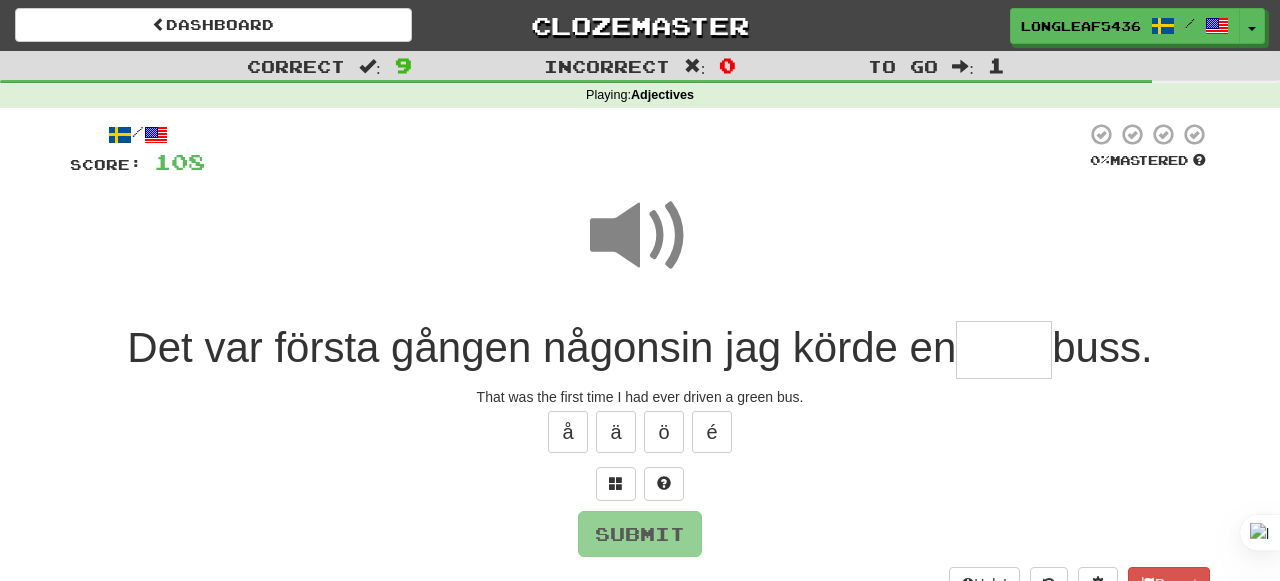 click at bounding box center [640, 236] 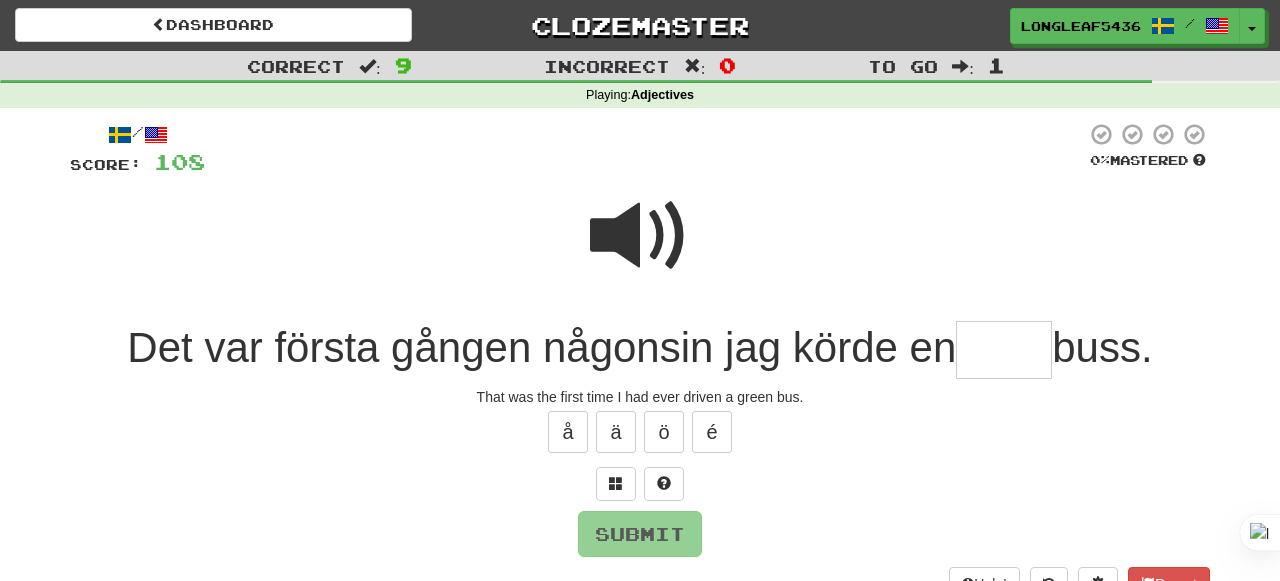 click at bounding box center (640, 236) 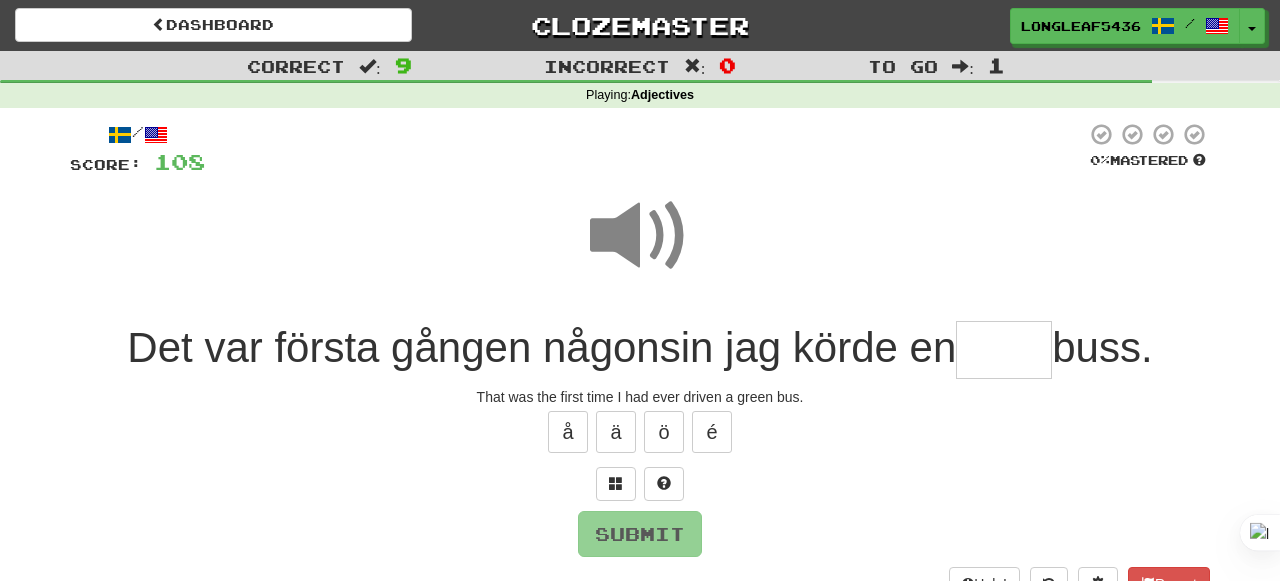 click at bounding box center (1004, 350) 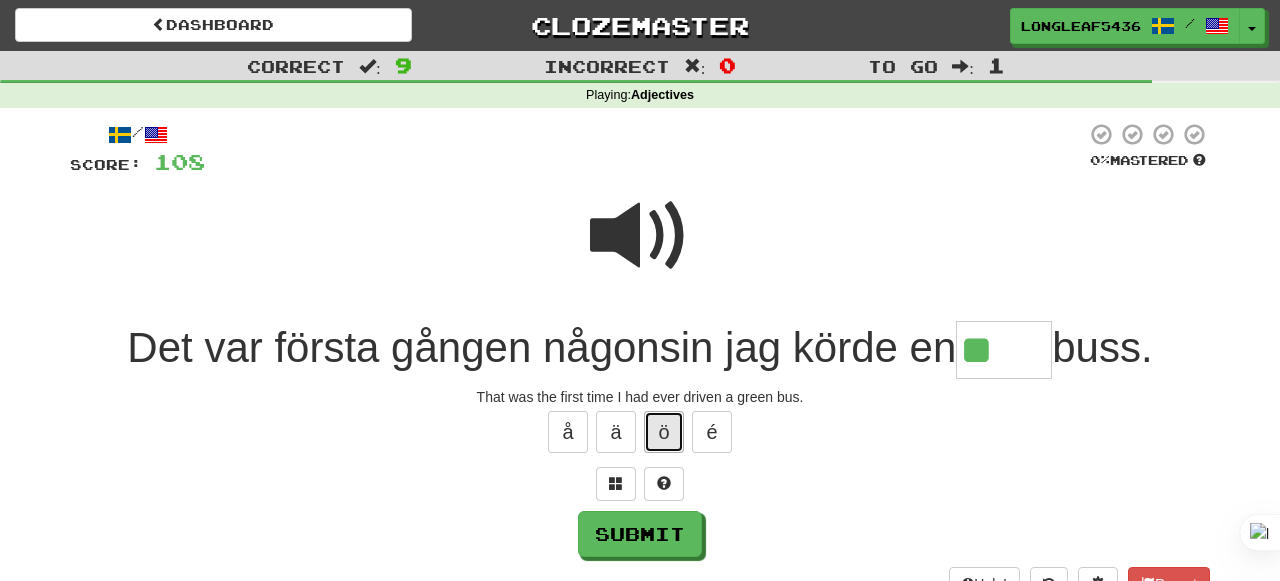 click on "ö" at bounding box center [664, 432] 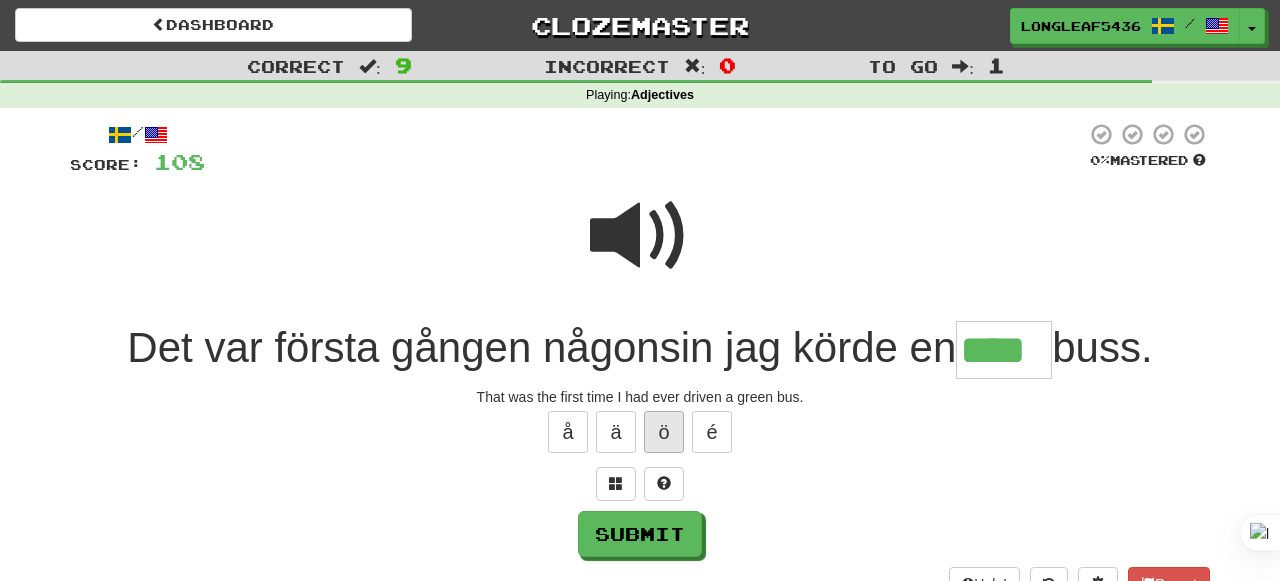 type on "****" 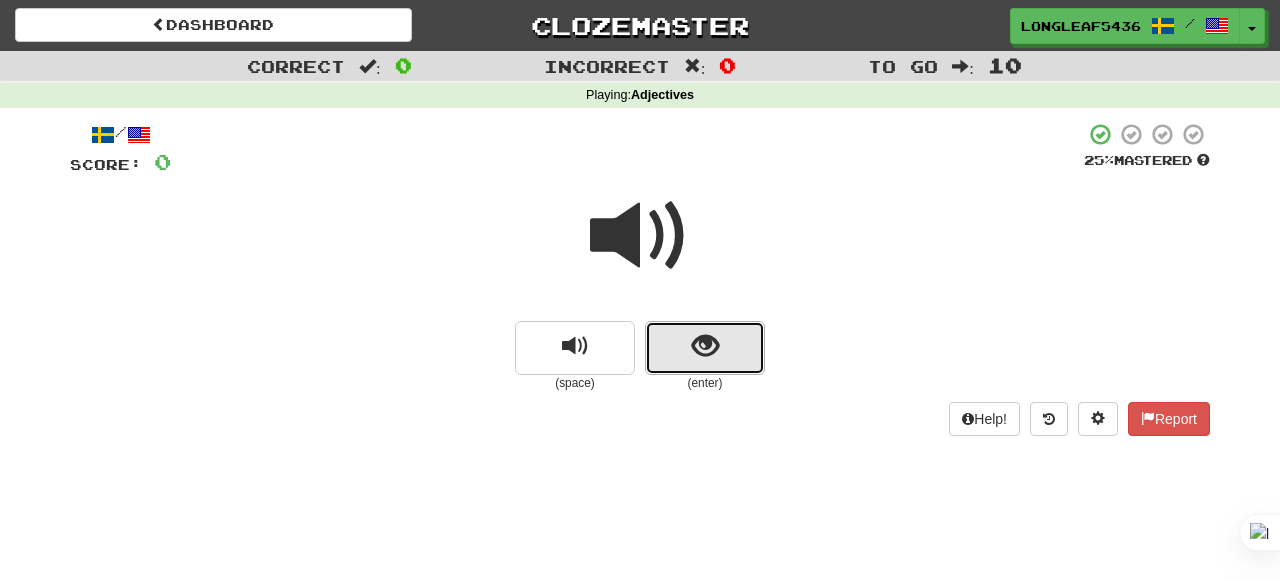 click at bounding box center [705, 348] 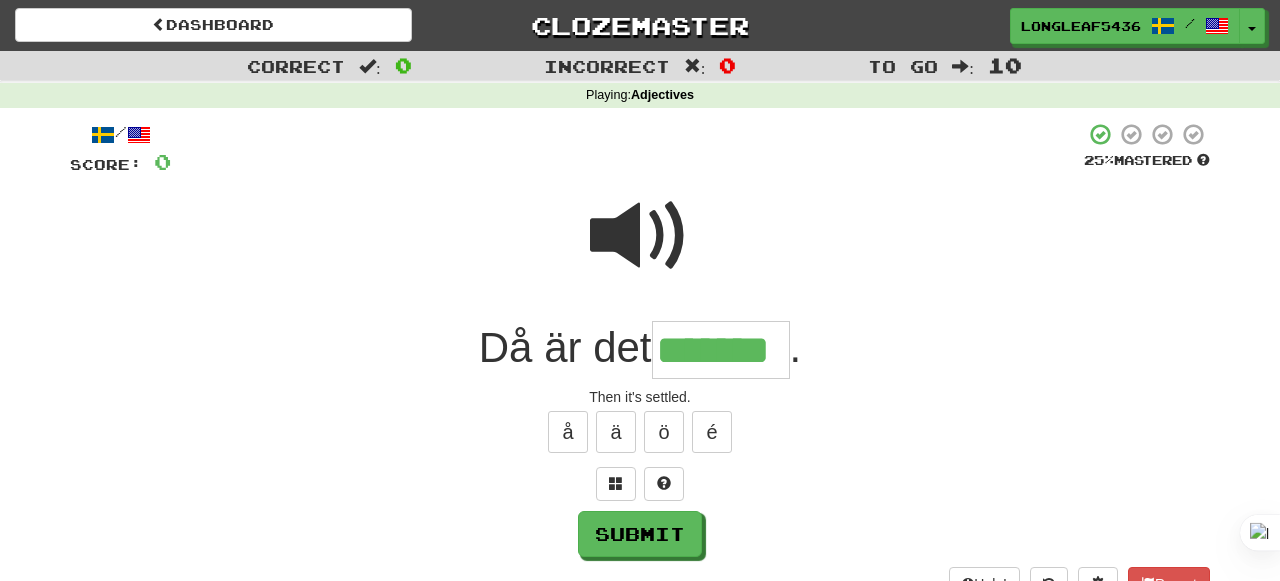 type on "*******" 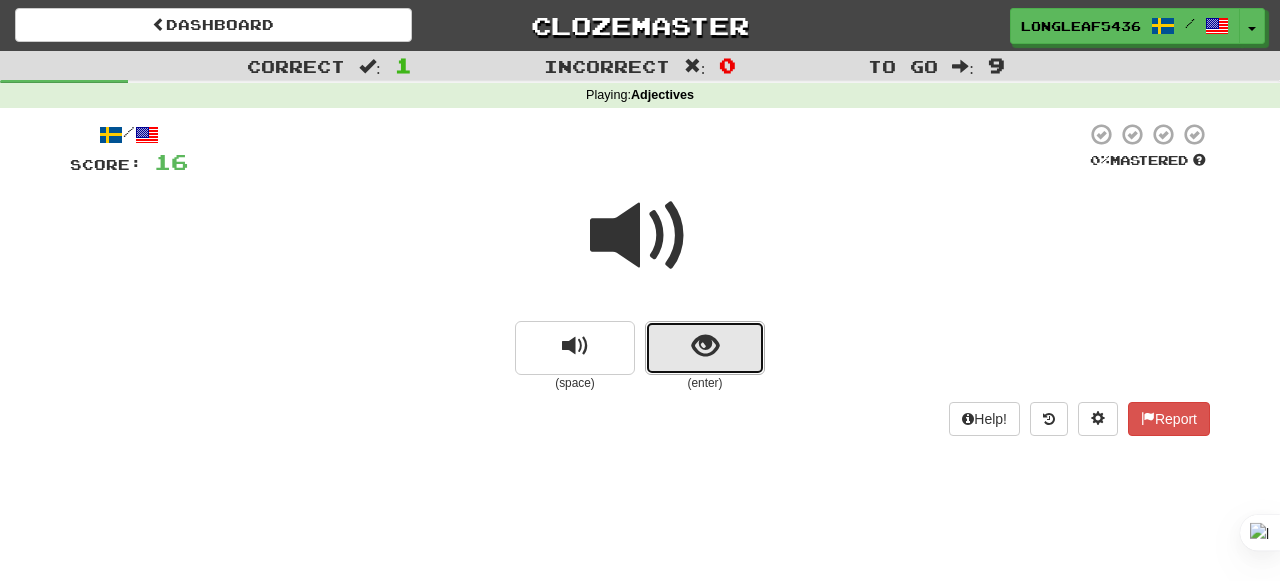 click at bounding box center (705, 346) 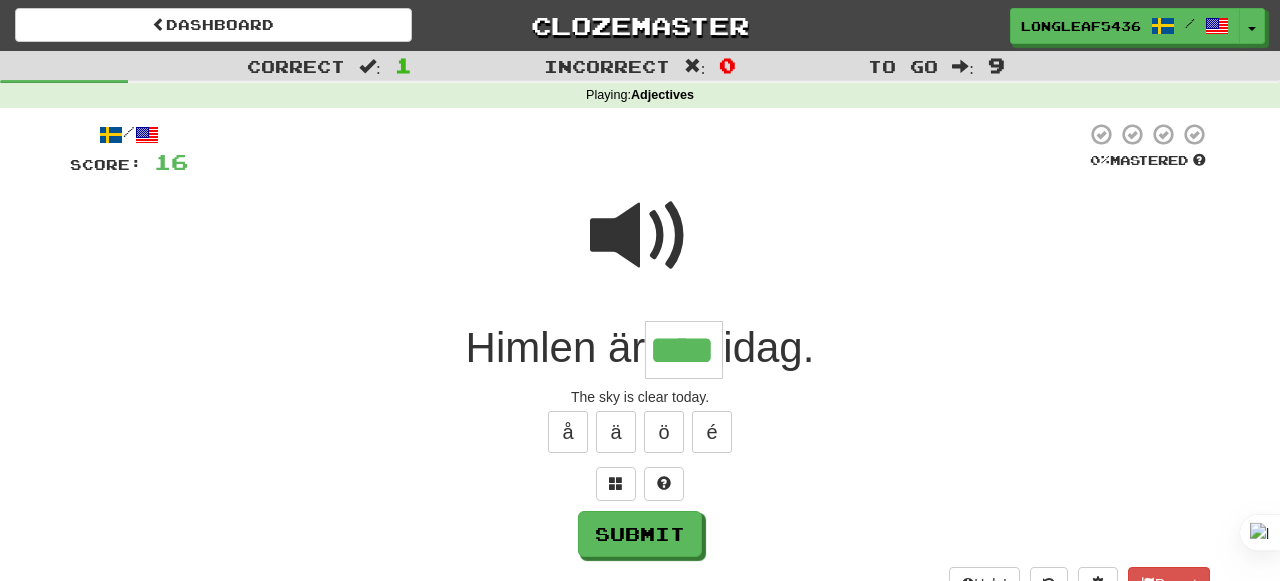 type on "****" 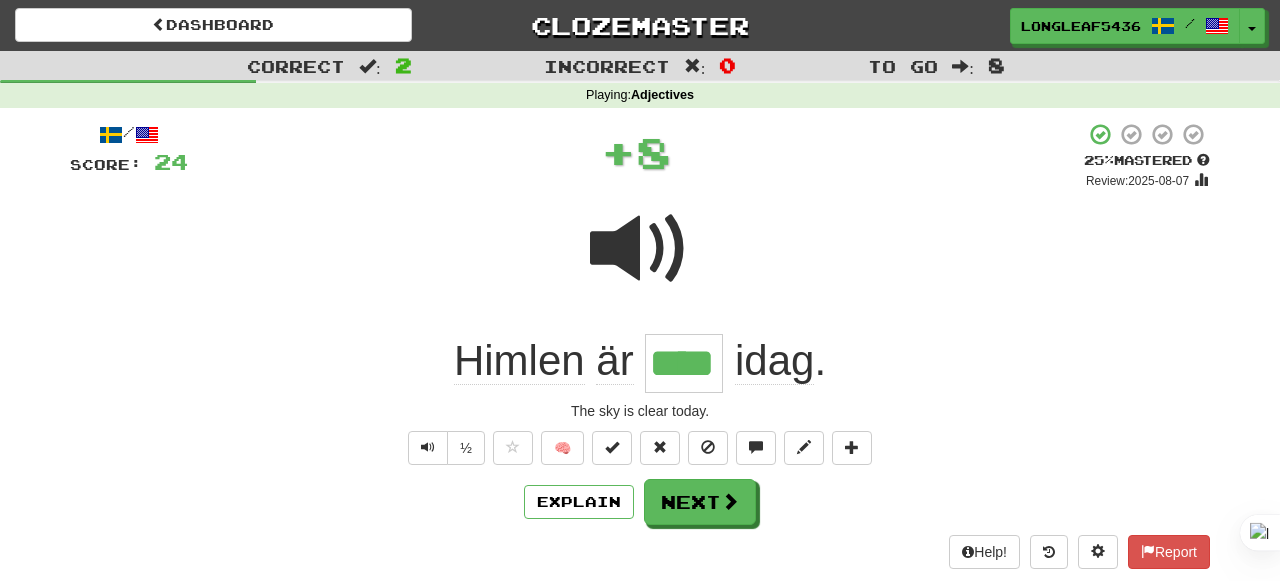 click on "/  Score:   24 + 8 25 %  Mastered Review:  2025-08-07 Himlen   är   ****   idag . The sky is clear today. ½ 🧠 Explain Next  Help!  Report" at bounding box center (640, 345) 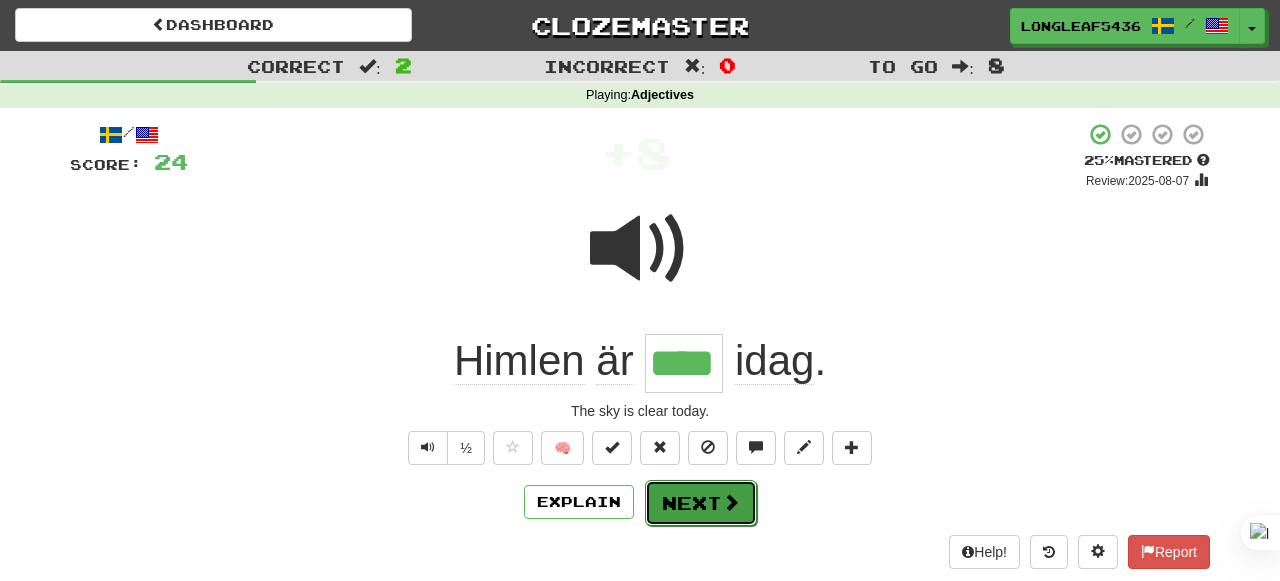 click on "Next" at bounding box center [701, 503] 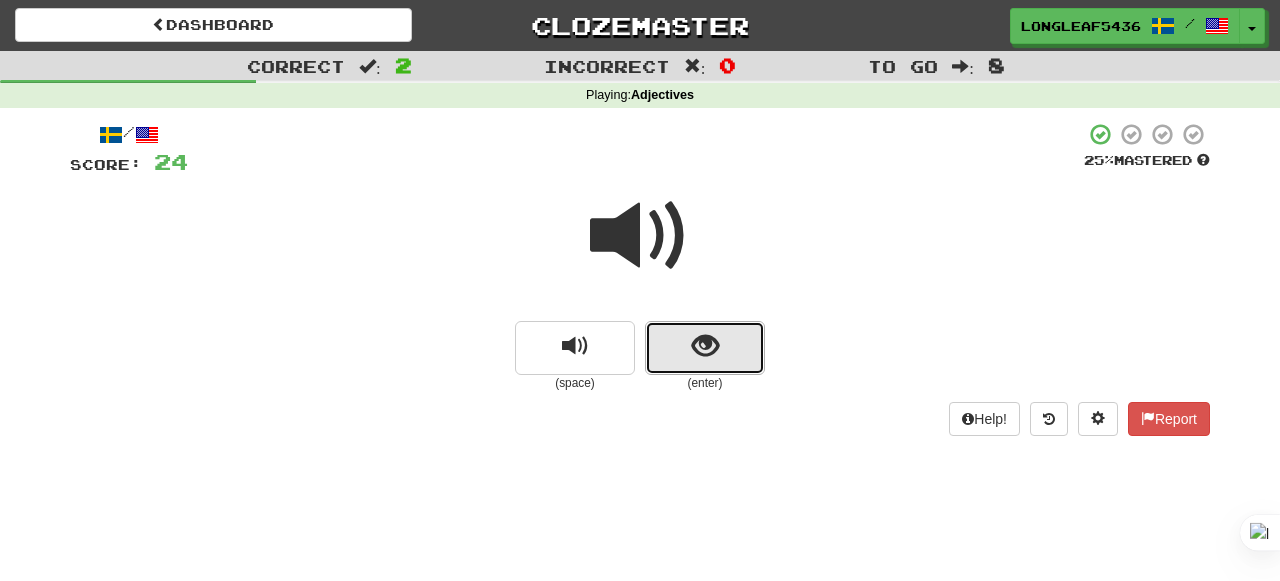 click at bounding box center [705, 348] 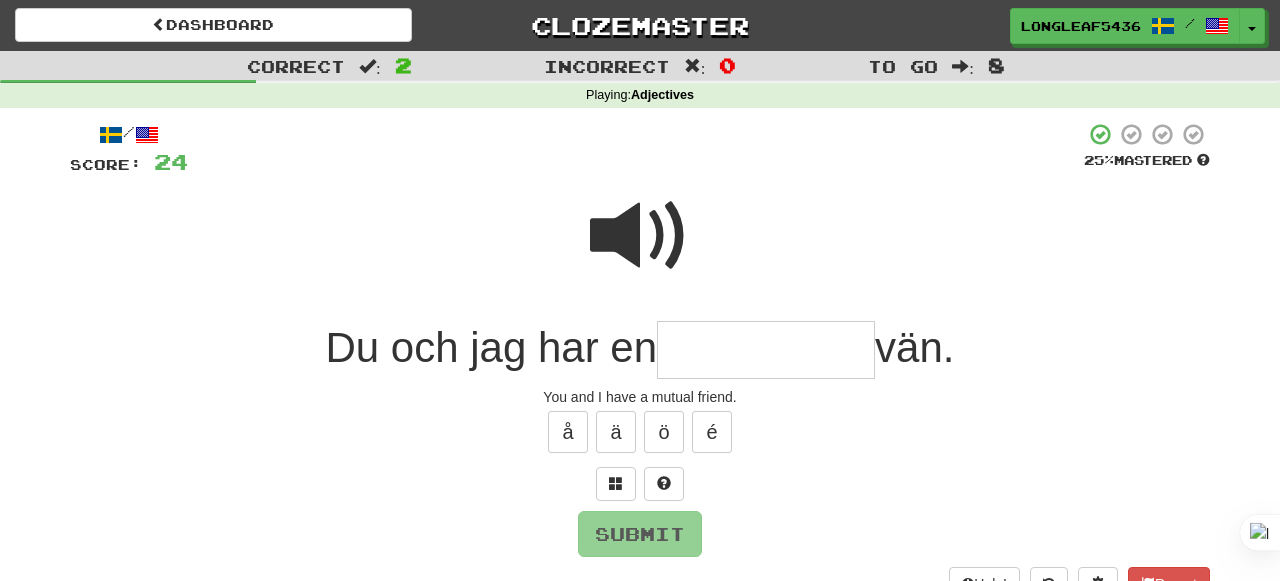 click at bounding box center [640, 236] 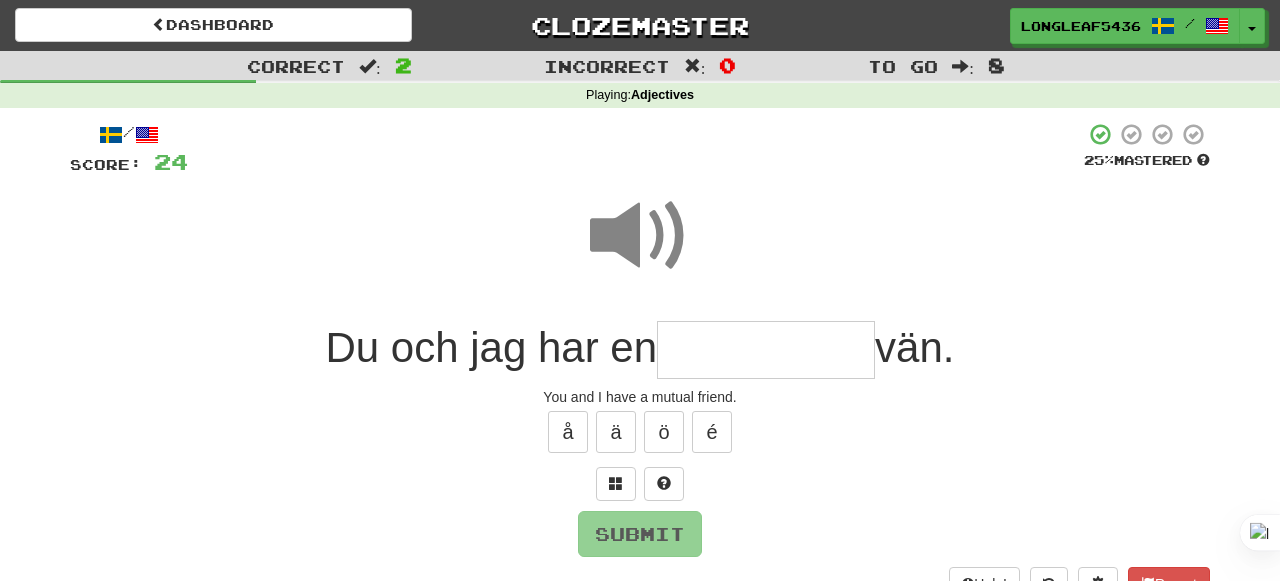 click at bounding box center (766, 350) 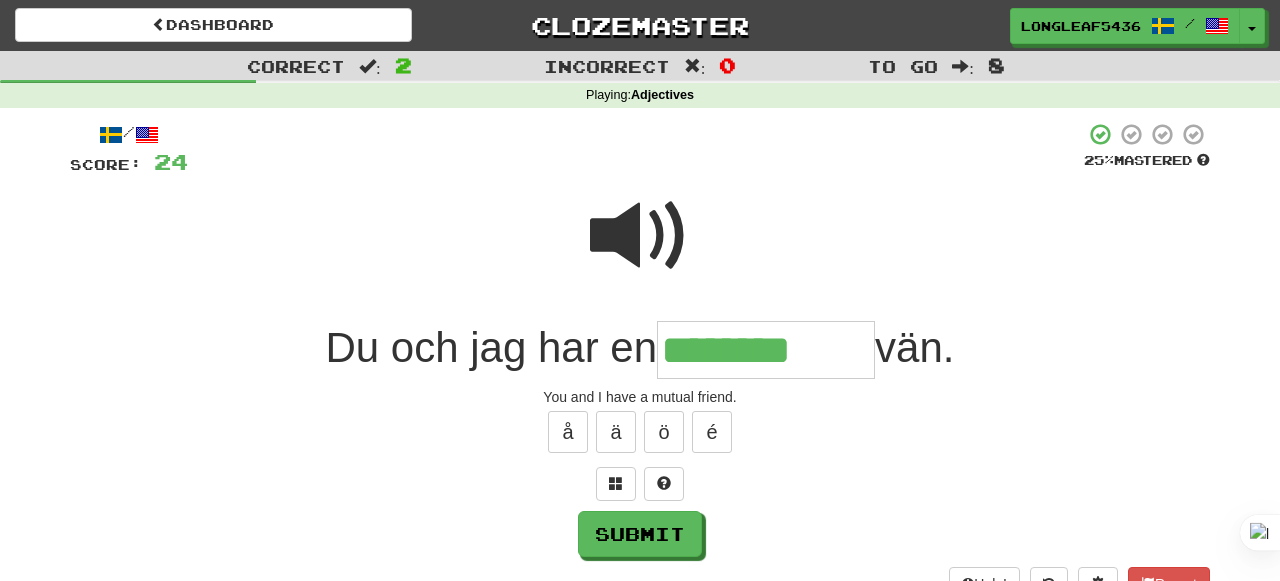 type on "********" 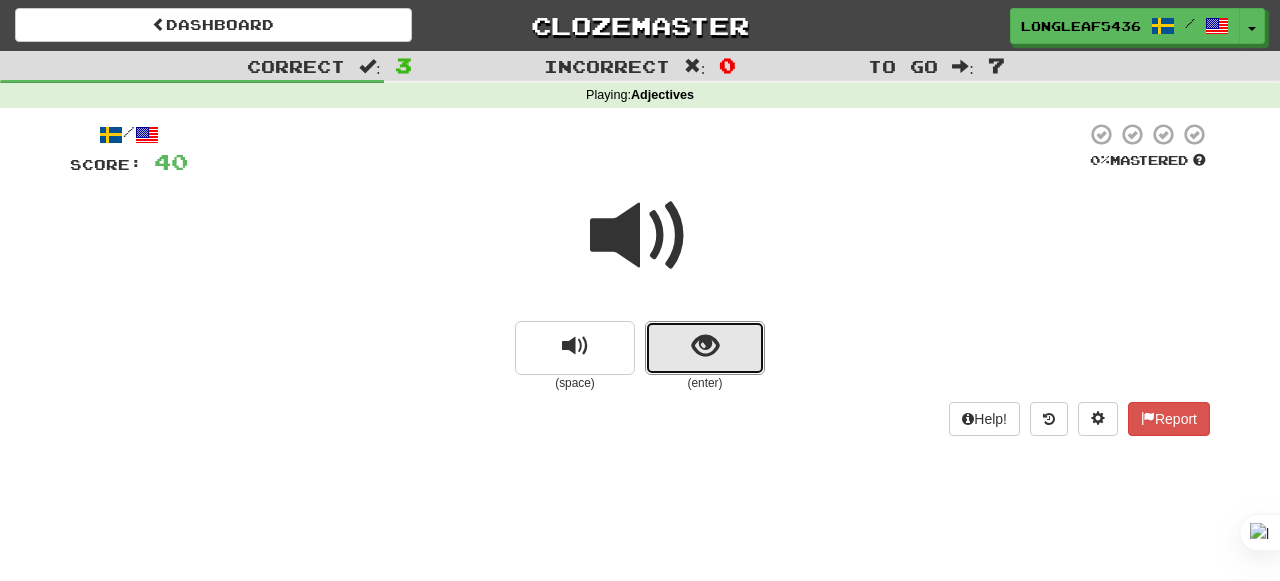 click at bounding box center [705, 348] 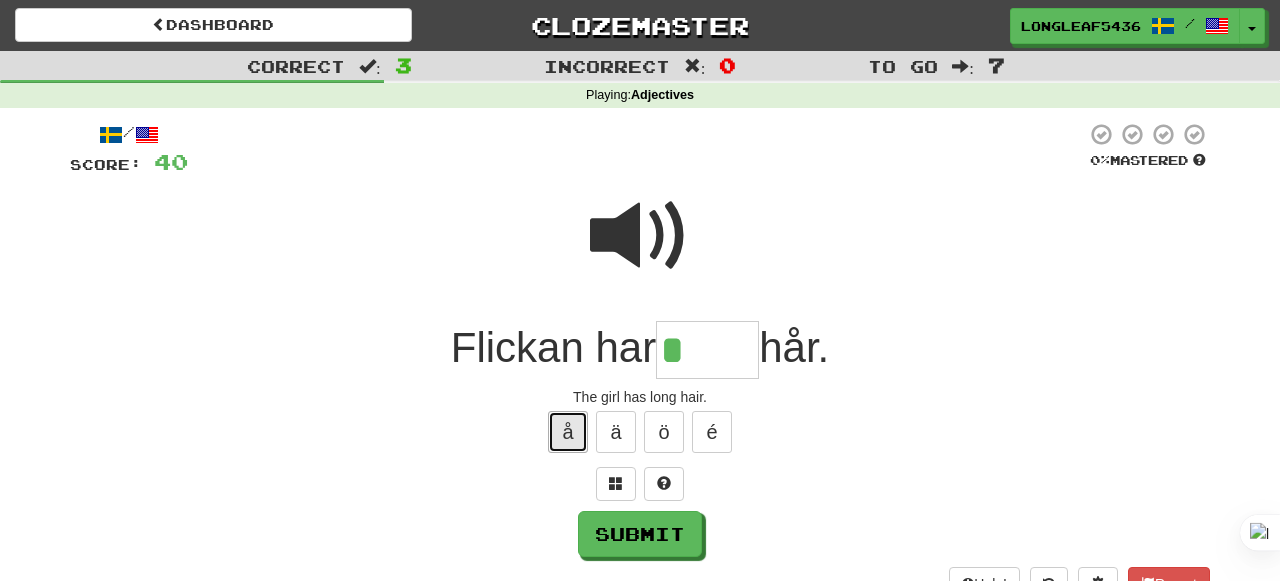 click on "å" at bounding box center [568, 432] 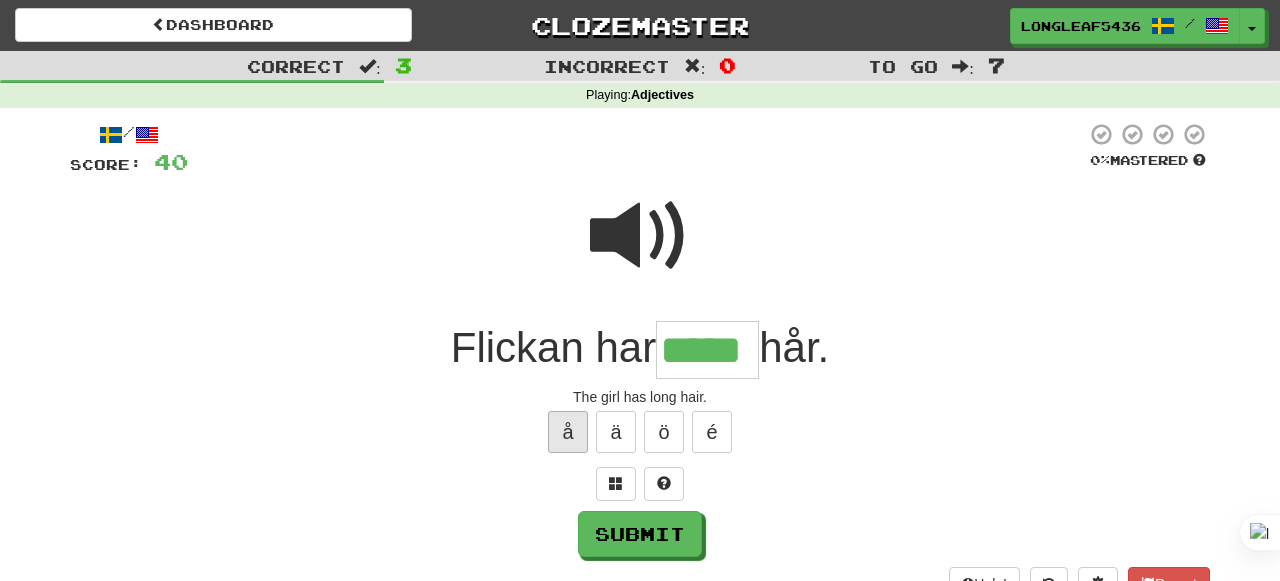 type on "*****" 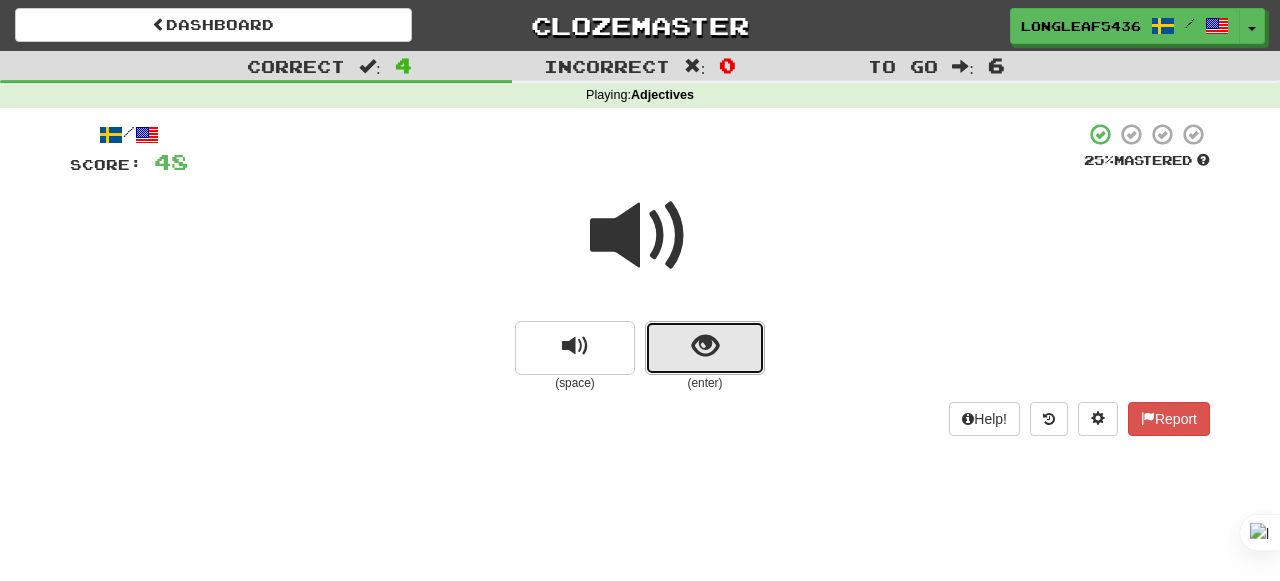 click at bounding box center (705, 346) 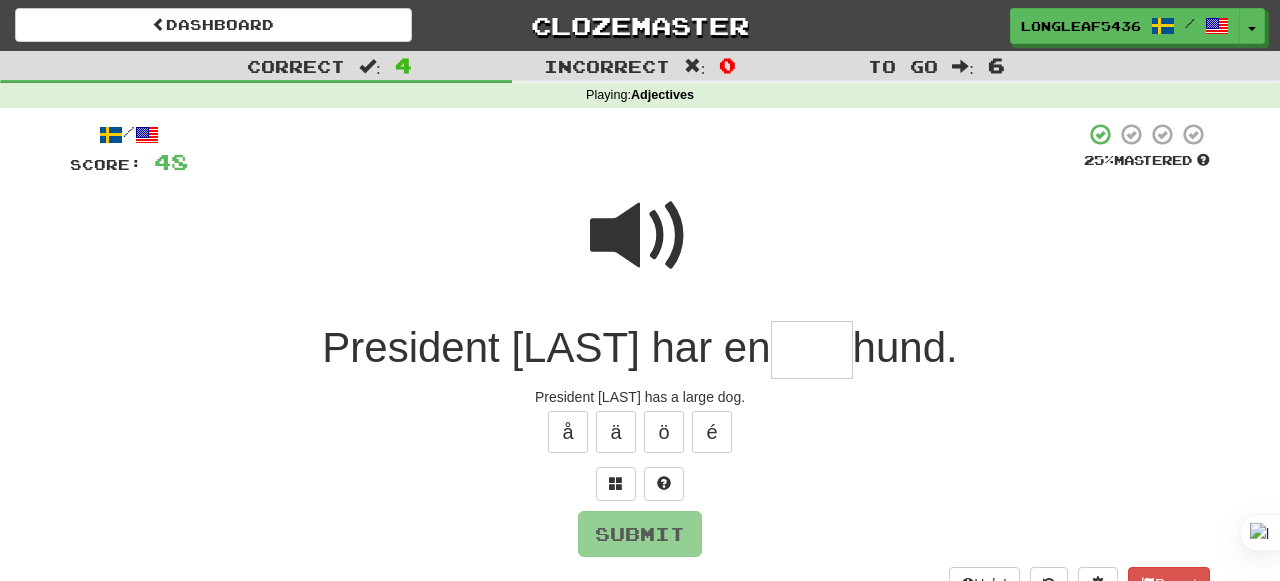 click at bounding box center (640, 236) 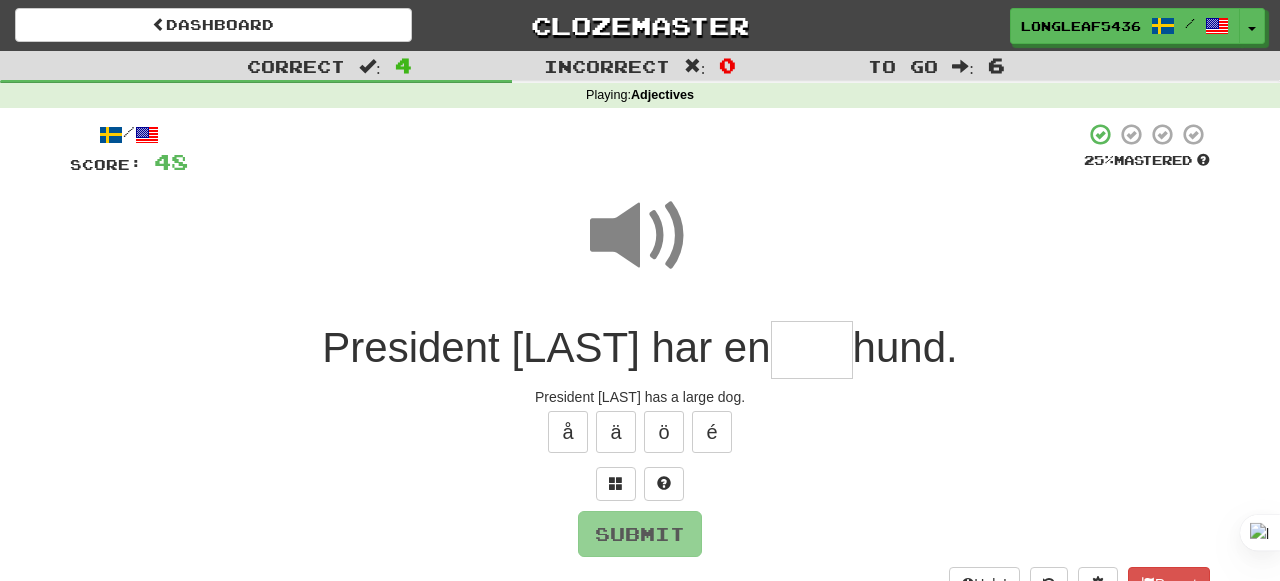 click at bounding box center [812, 350] 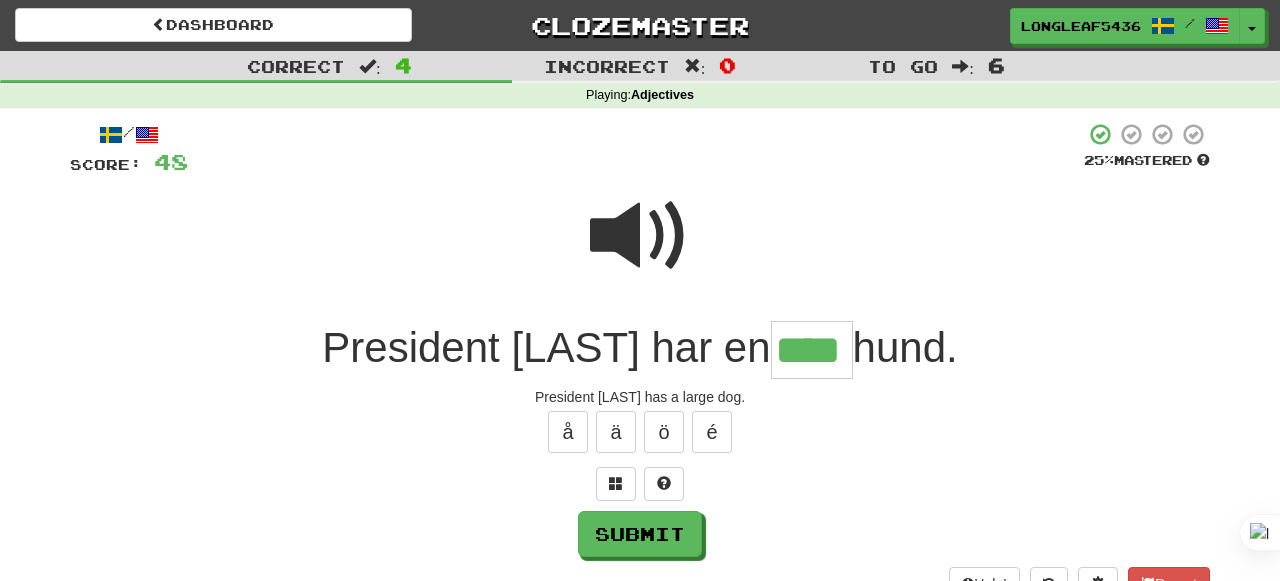 type on "****" 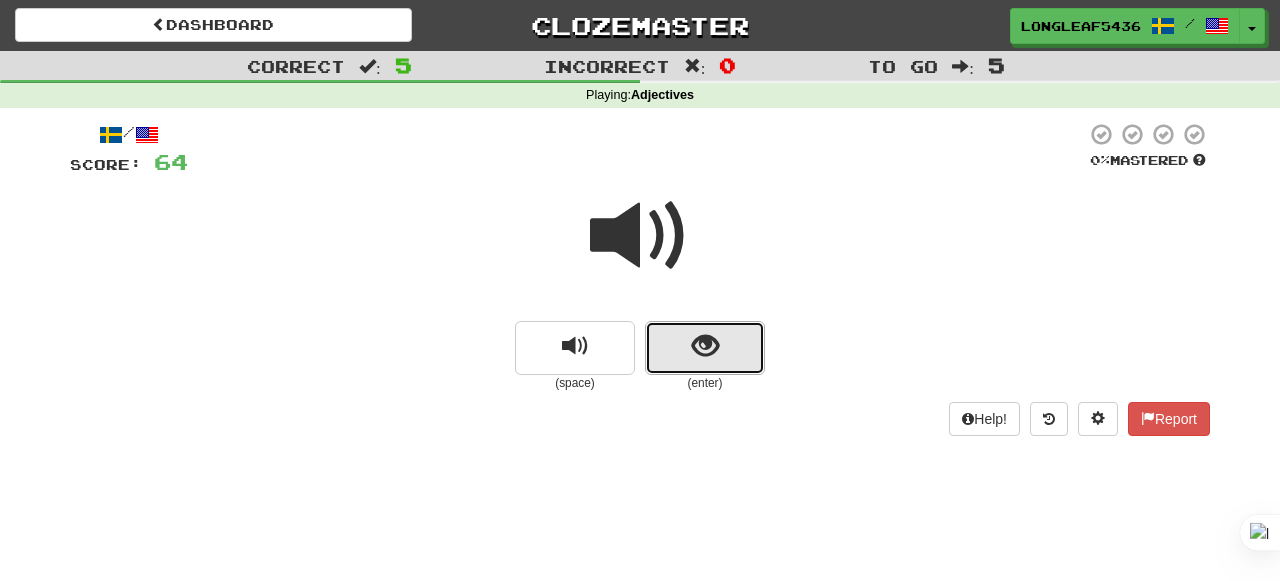 click at bounding box center [705, 348] 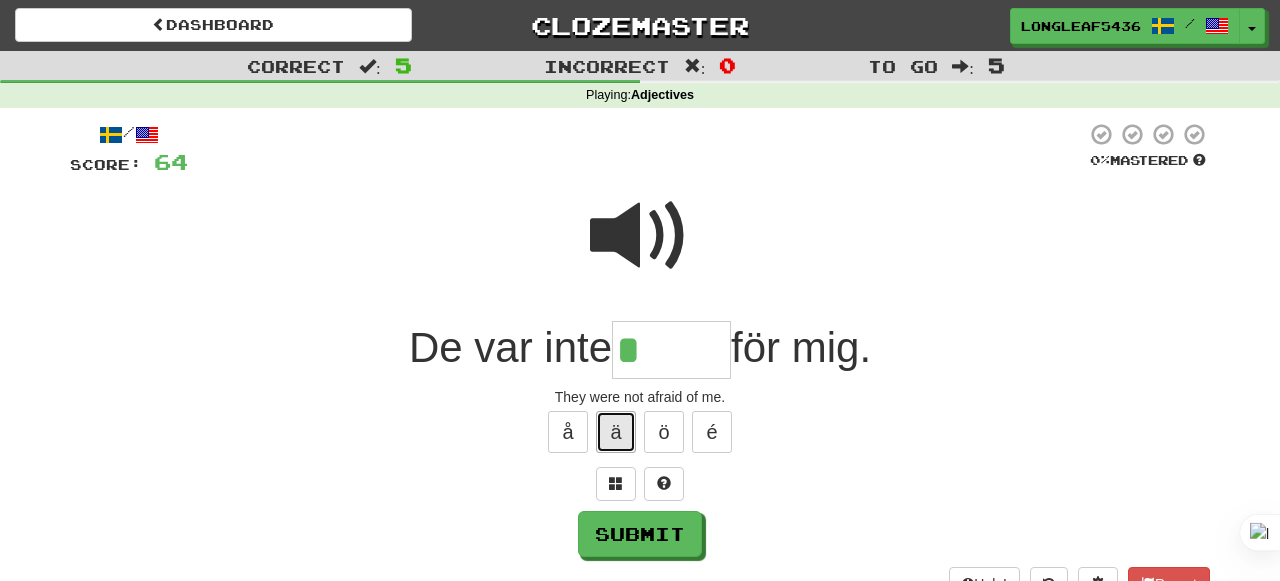 click on "ä" at bounding box center (616, 432) 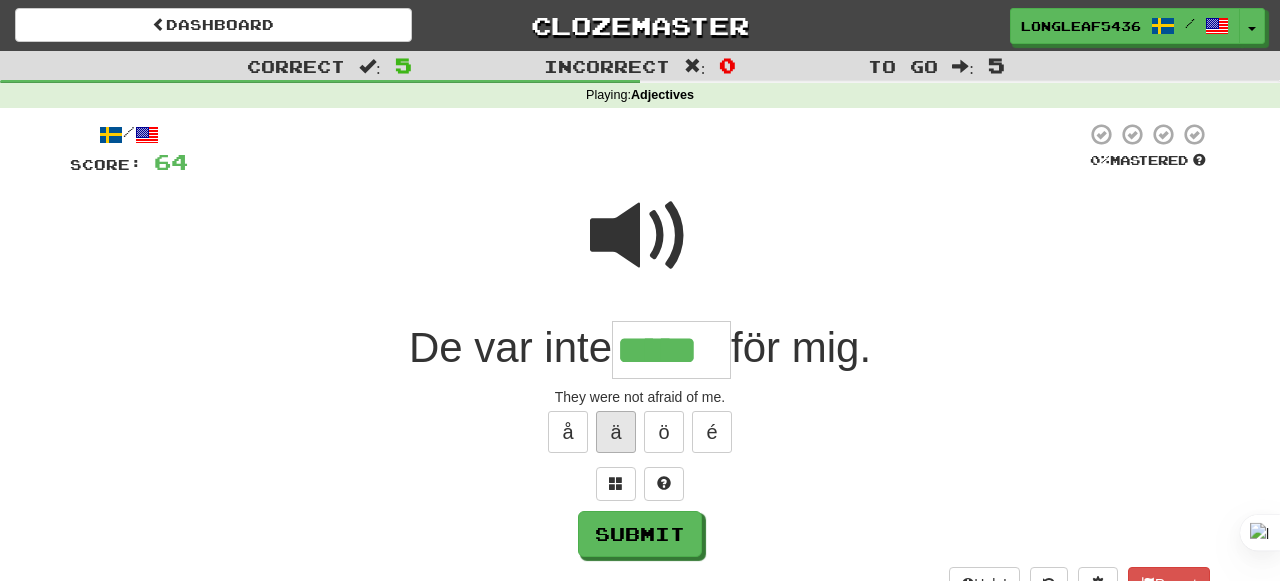 type on "*****" 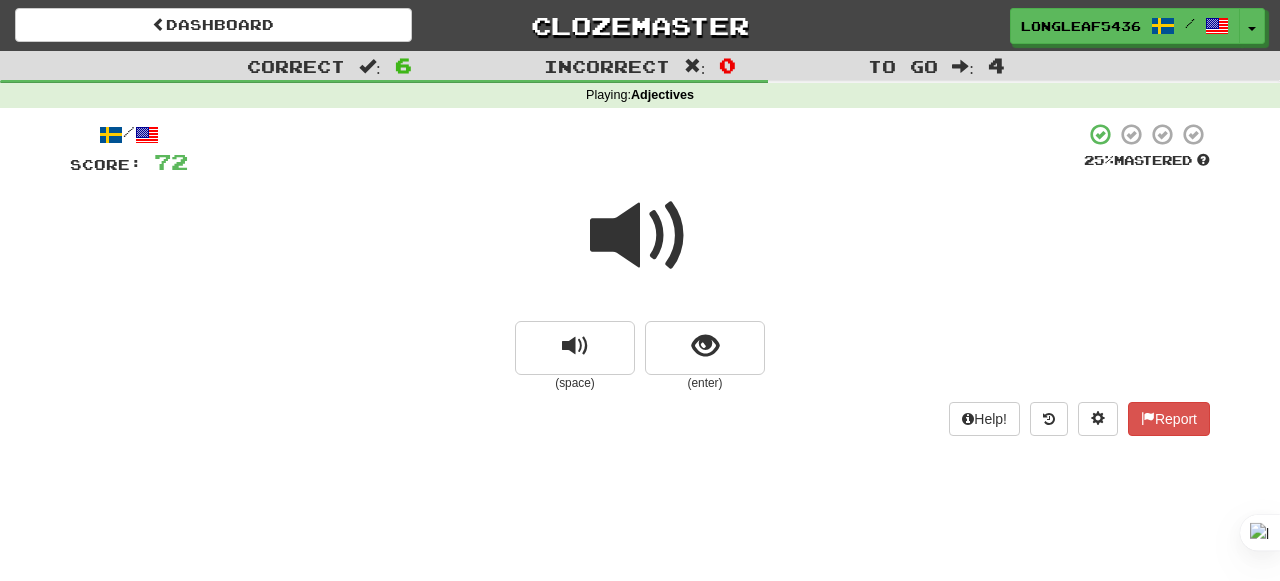 click at bounding box center [640, 249] 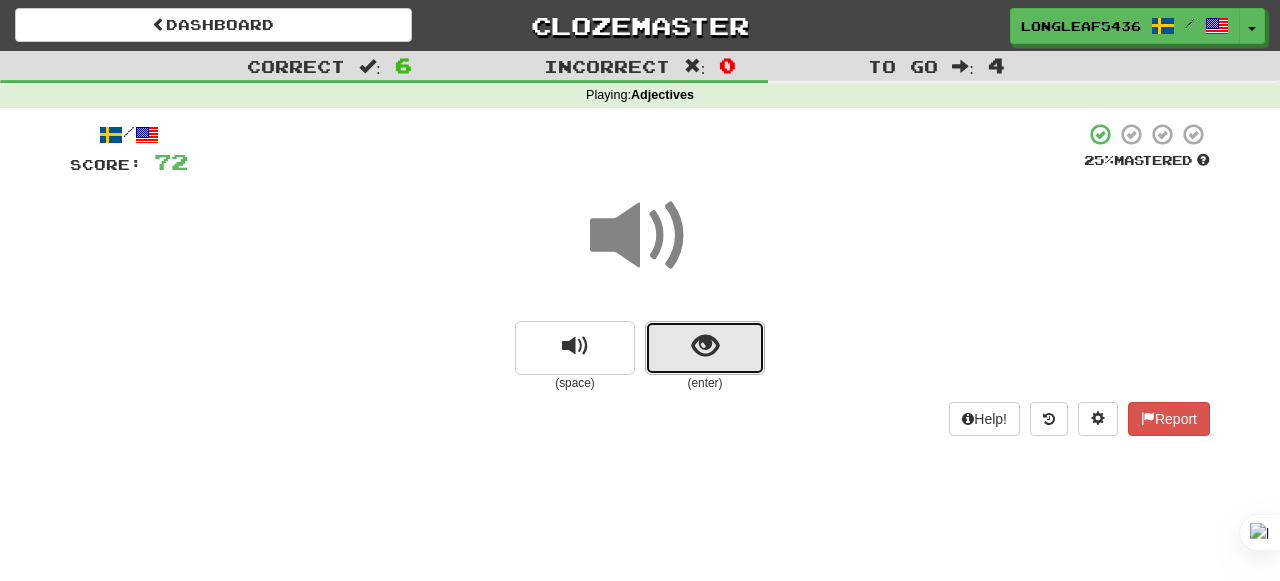 click at bounding box center [705, 346] 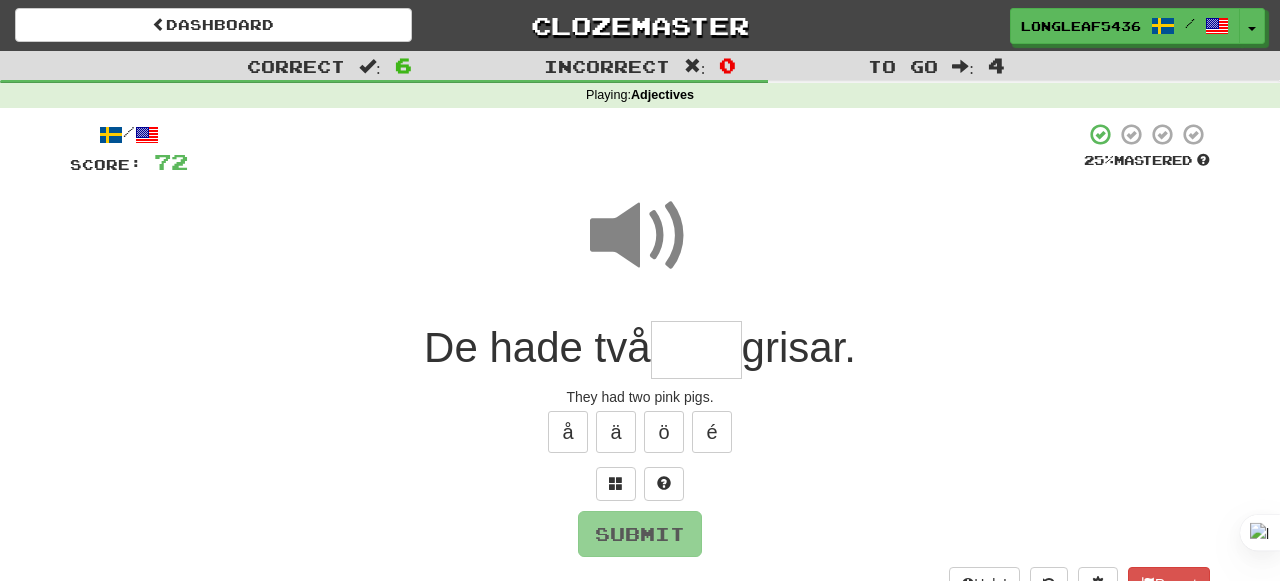 click at bounding box center [640, 236] 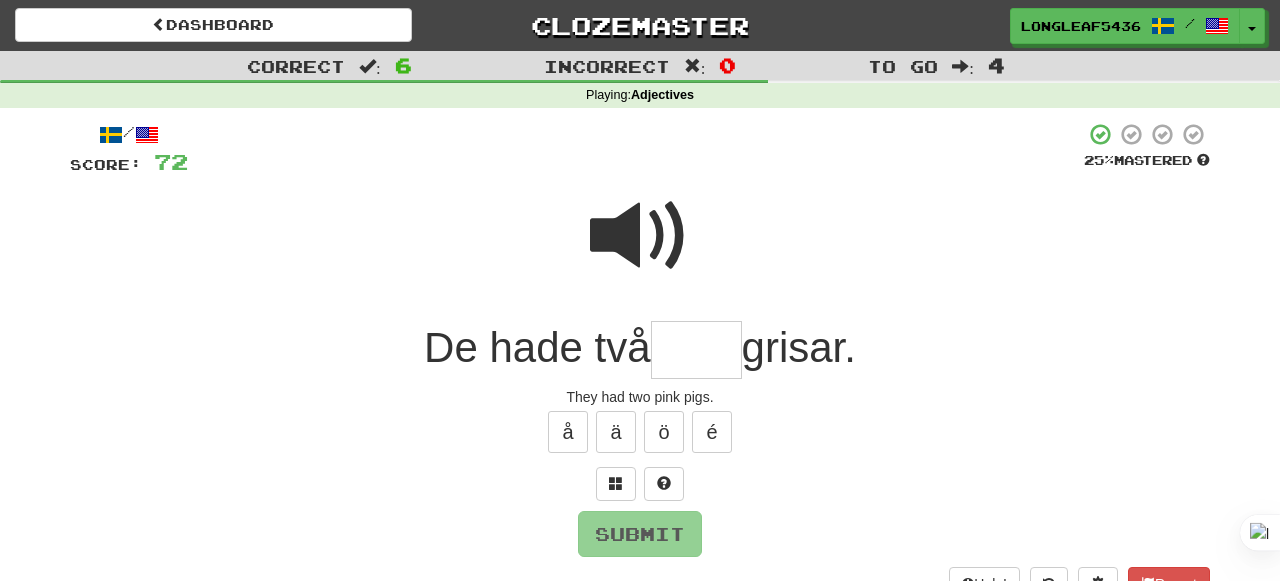 click at bounding box center (640, 236) 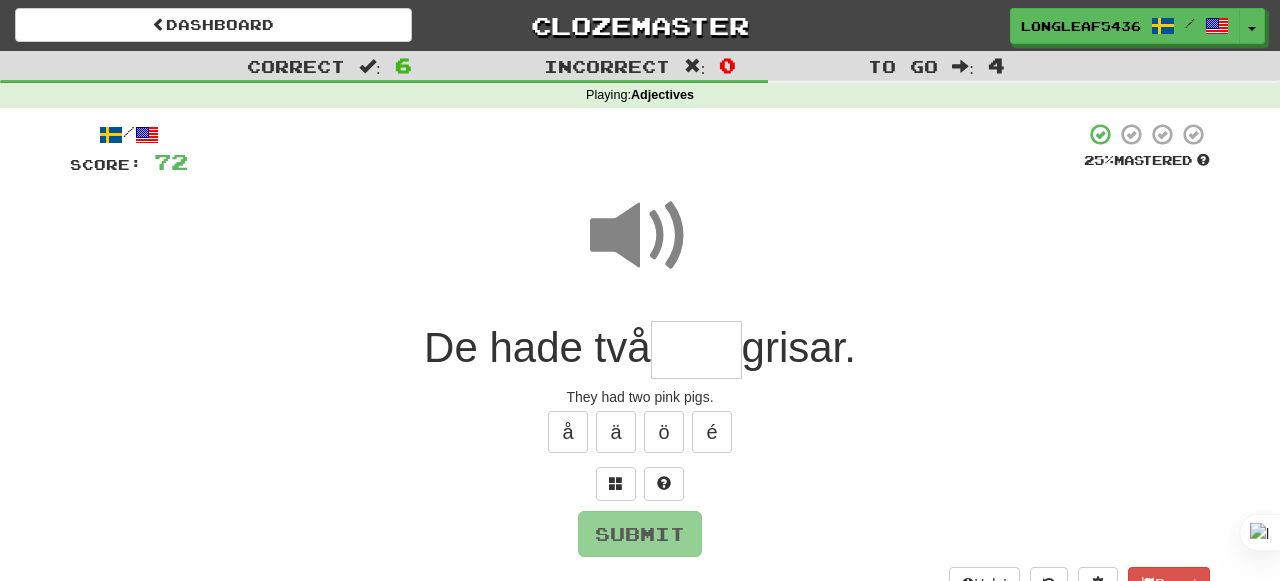 click at bounding box center (696, 350) 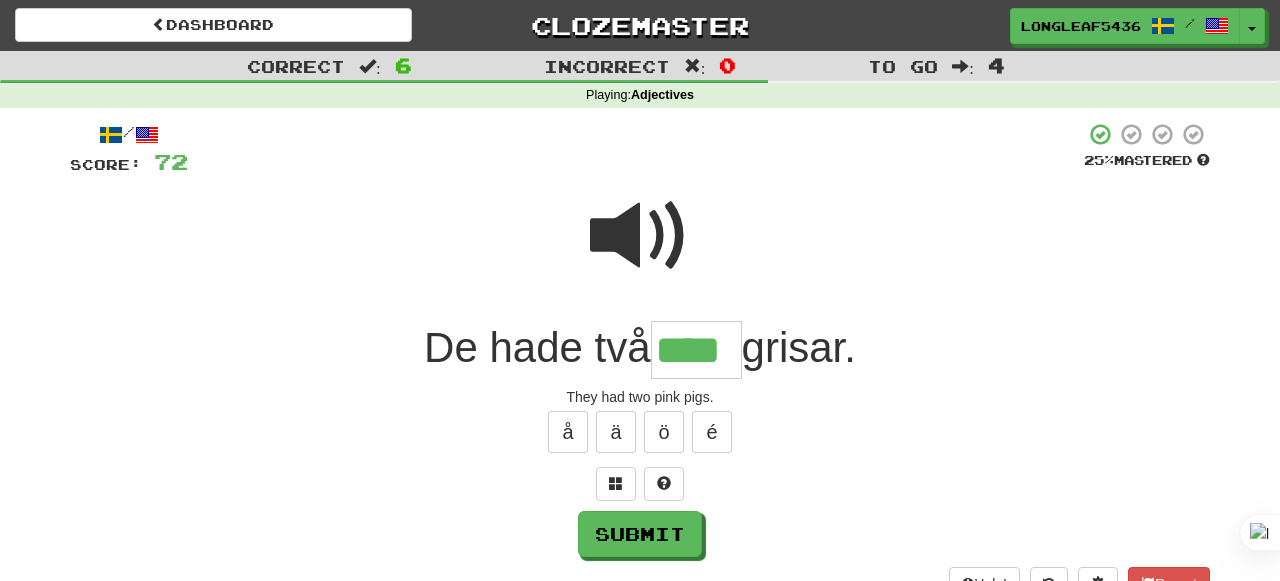 type on "****" 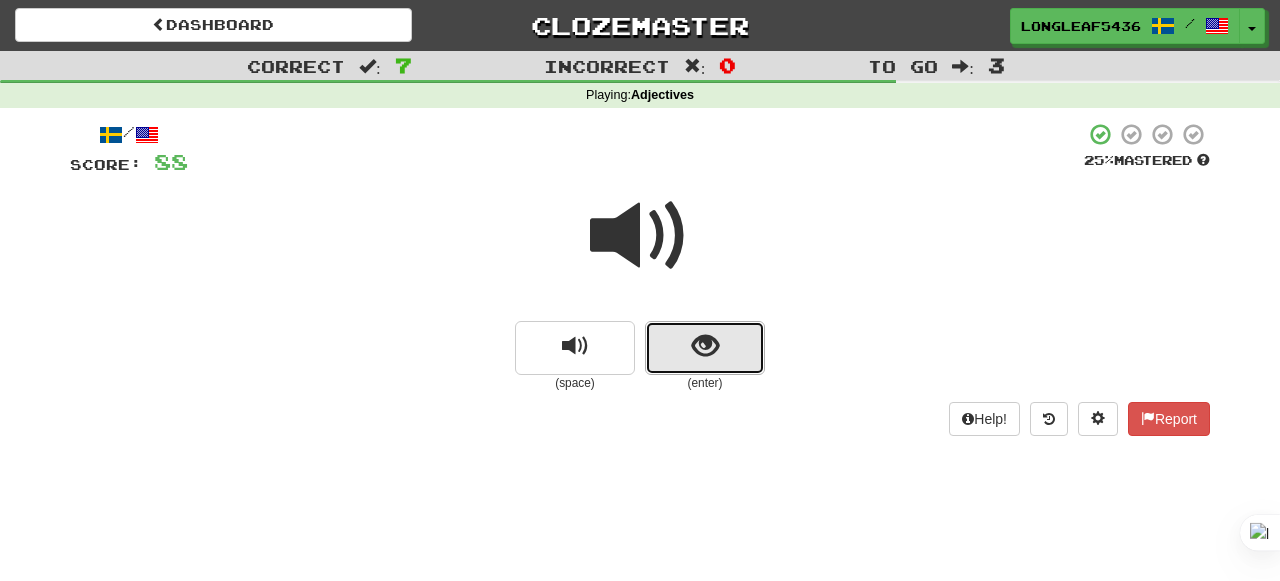 click at bounding box center (705, 346) 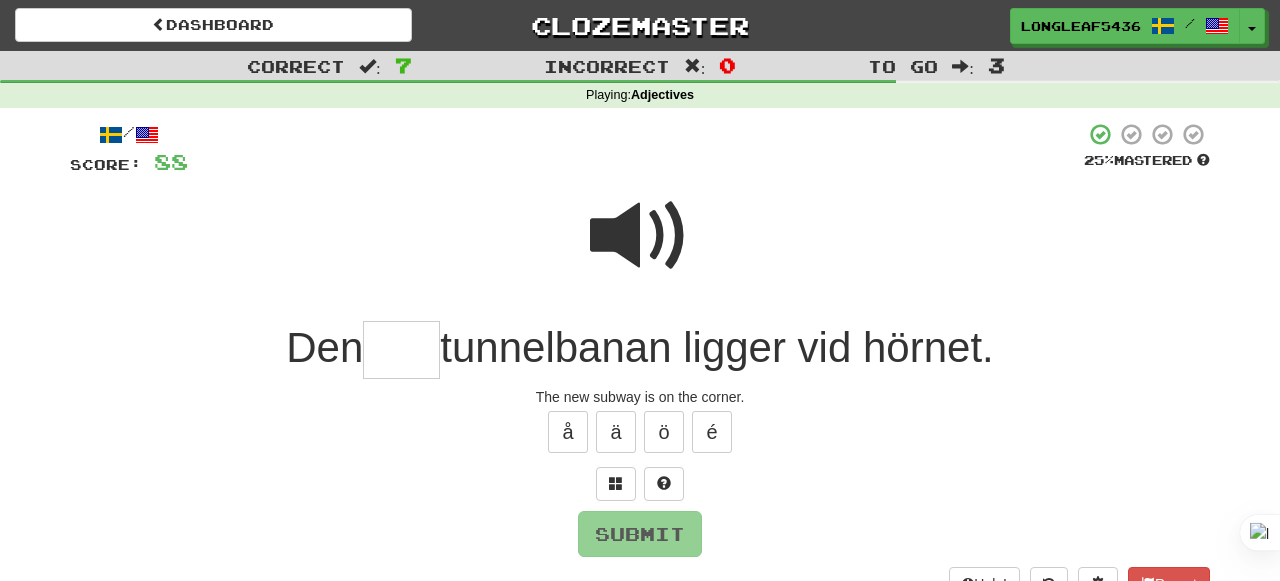 click at bounding box center (640, 236) 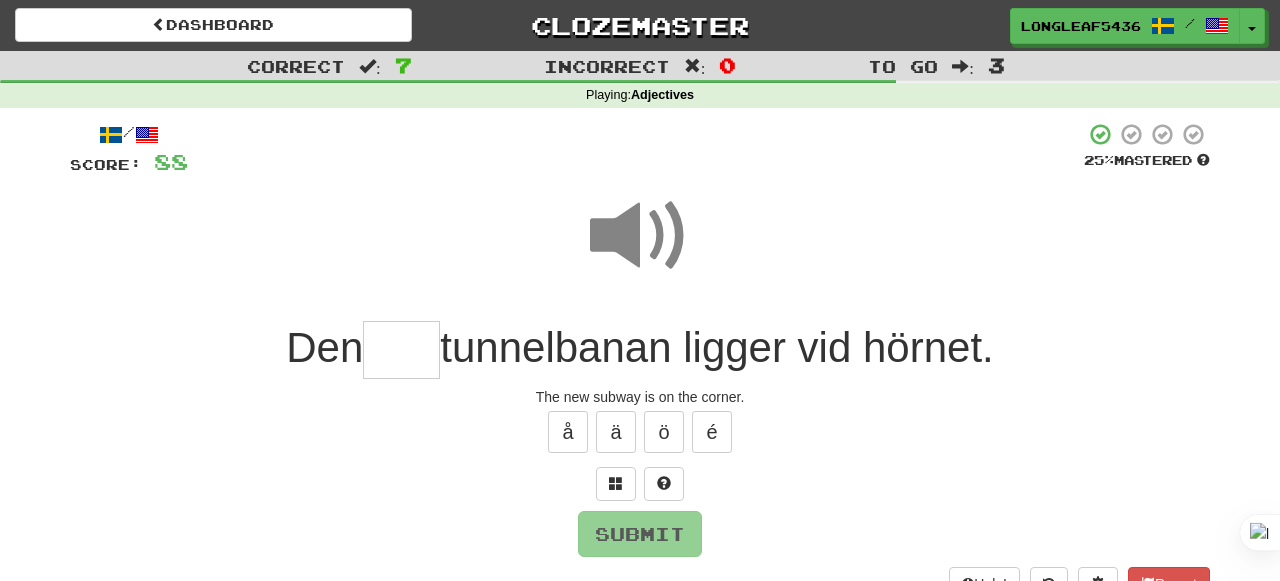 click at bounding box center (401, 350) 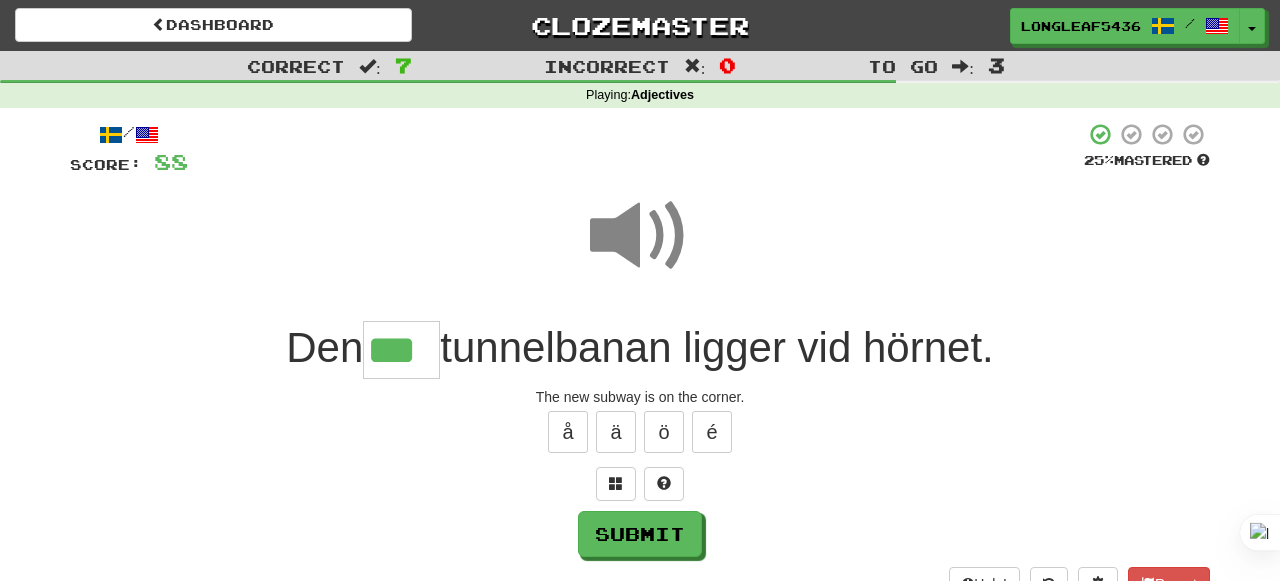 type on "***" 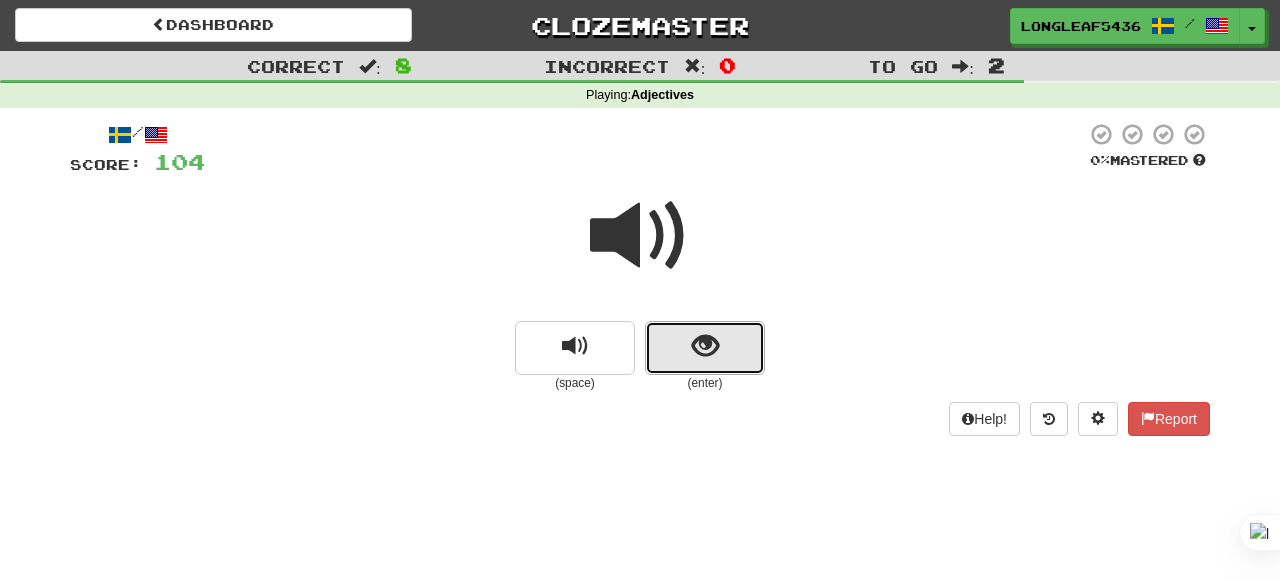 click at bounding box center (705, 348) 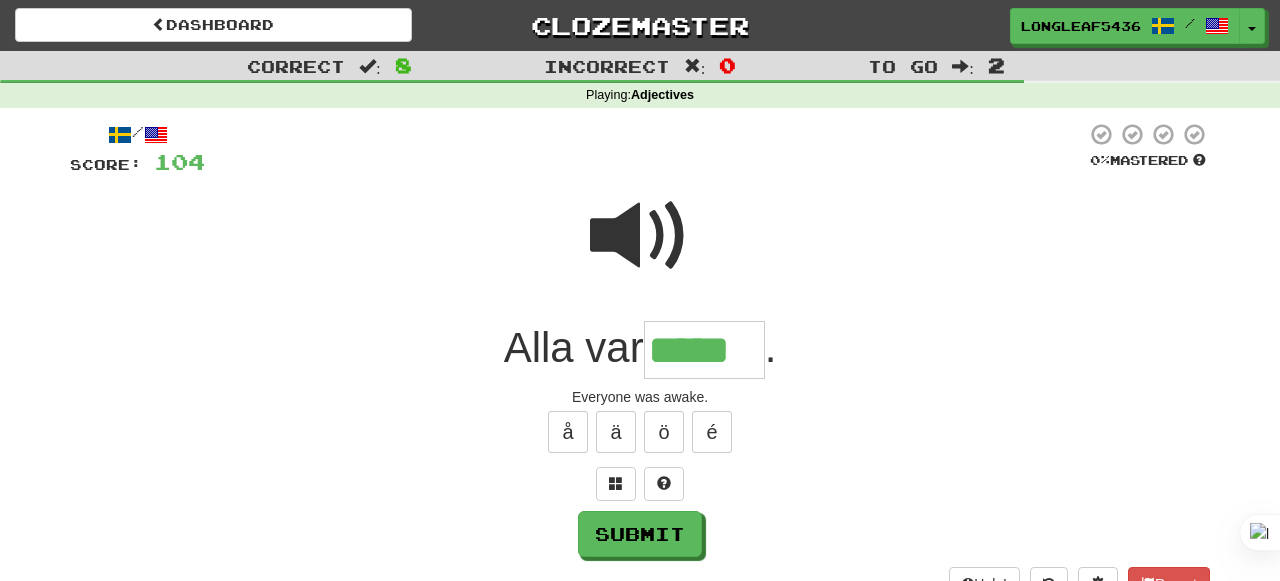 scroll, scrollTop: 0, scrollLeft: 0, axis: both 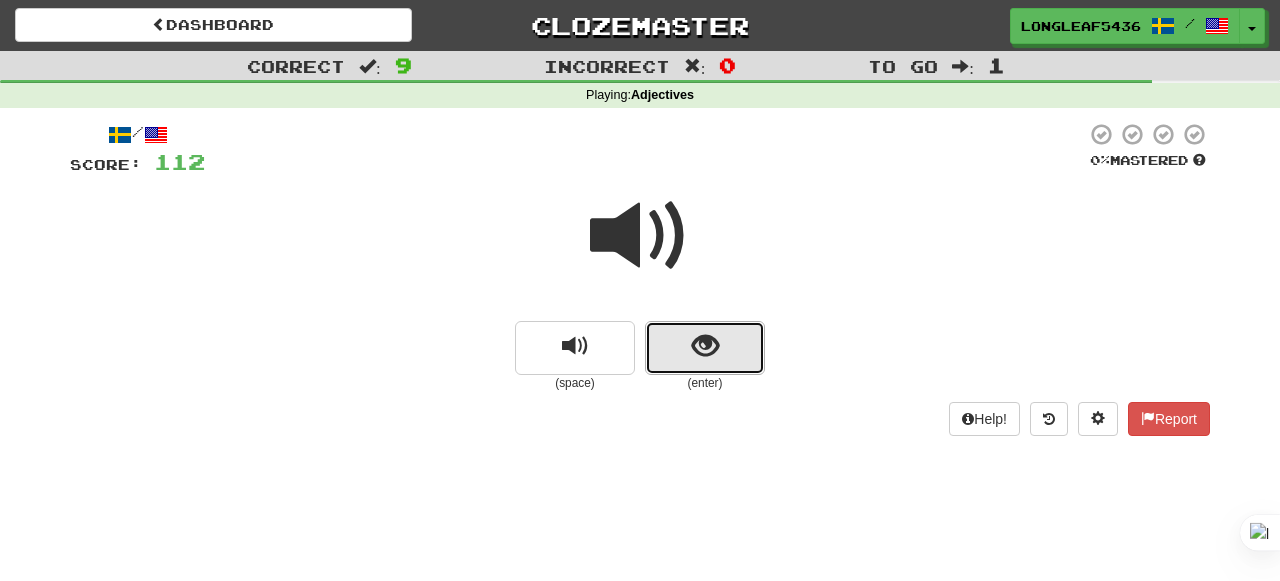 click at bounding box center (705, 346) 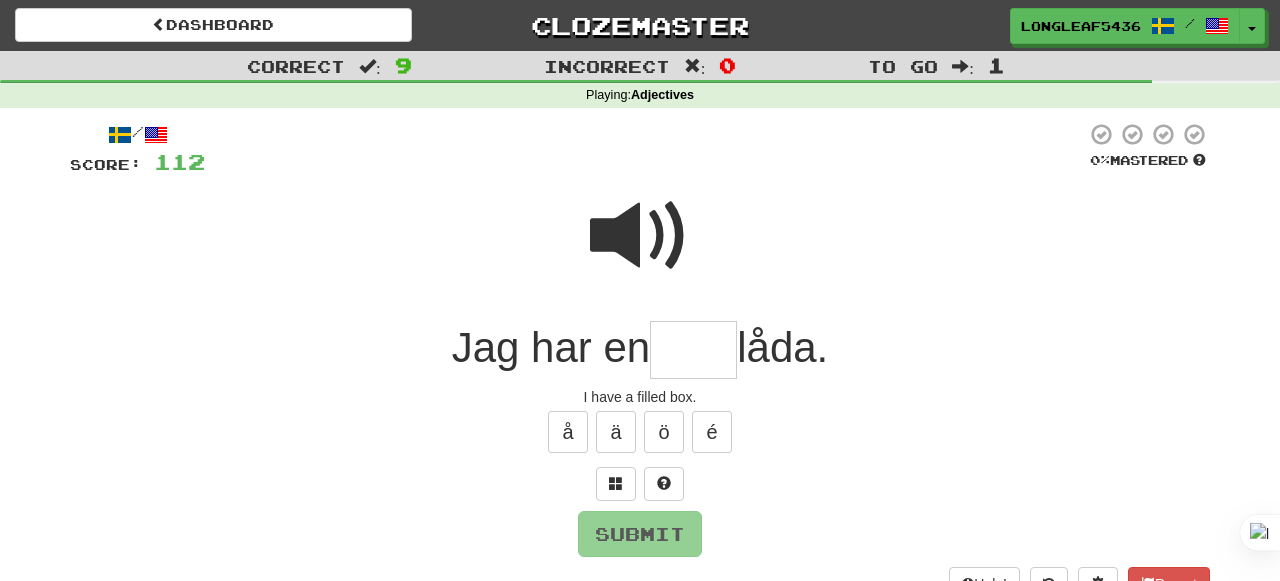click at bounding box center (640, 236) 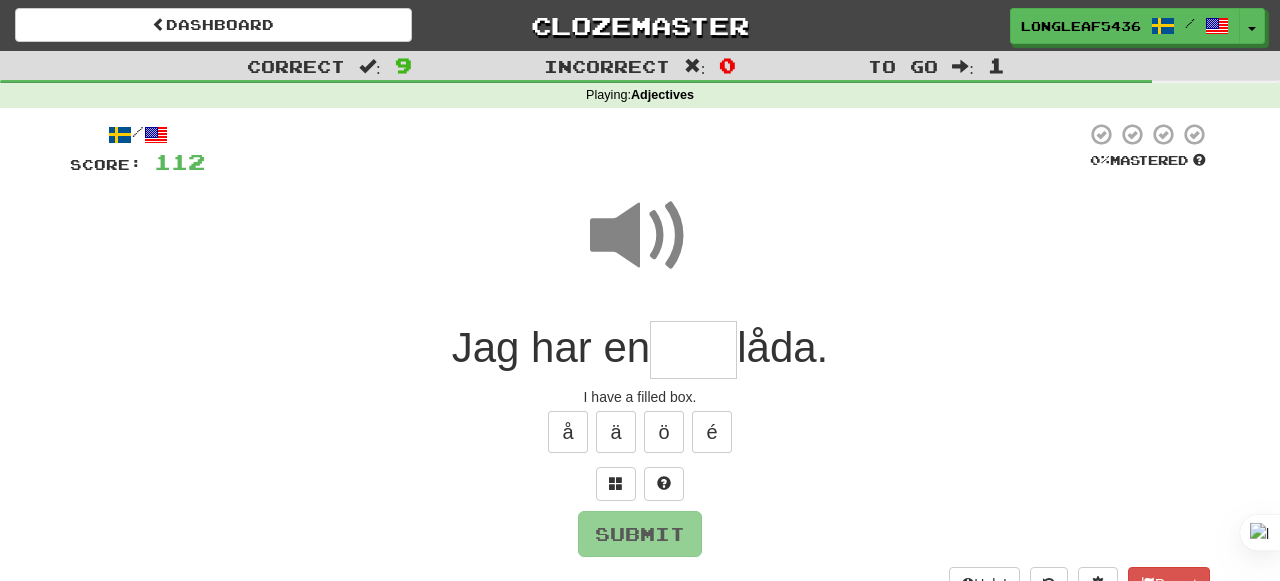 click at bounding box center [693, 350] 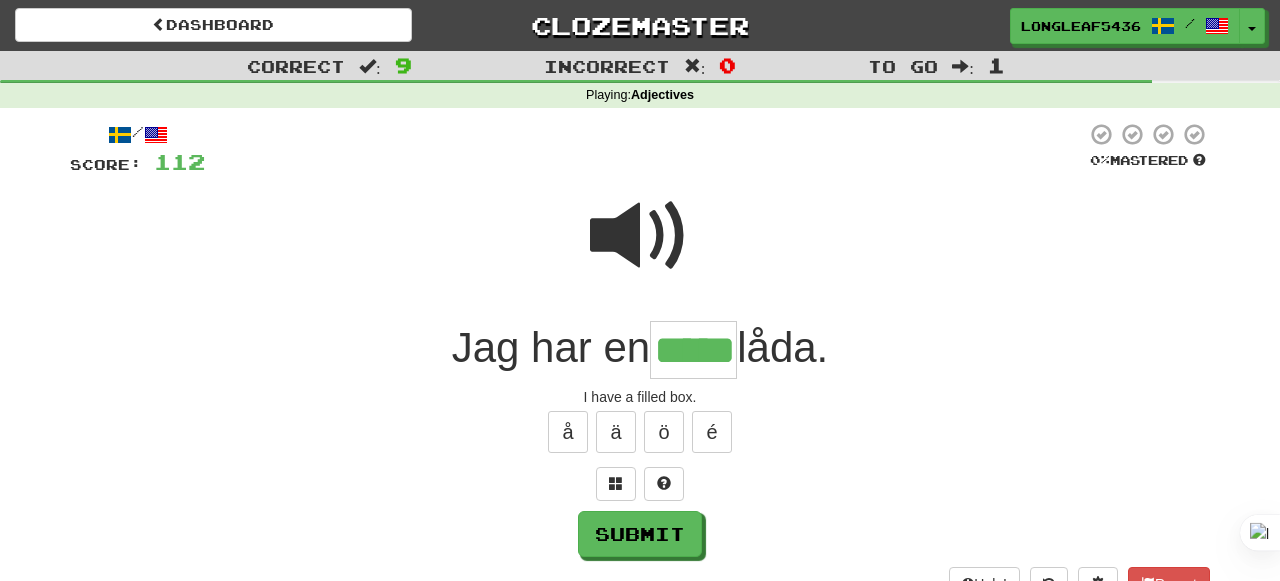 type on "*****" 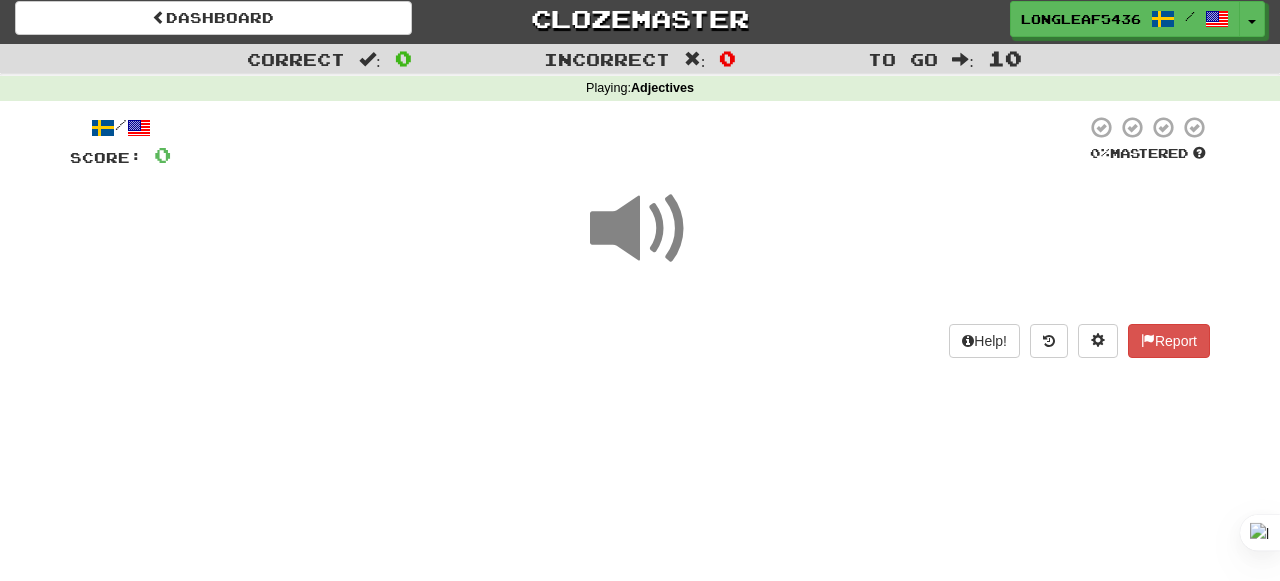 scroll, scrollTop: 0, scrollLeft: 0, axis: both 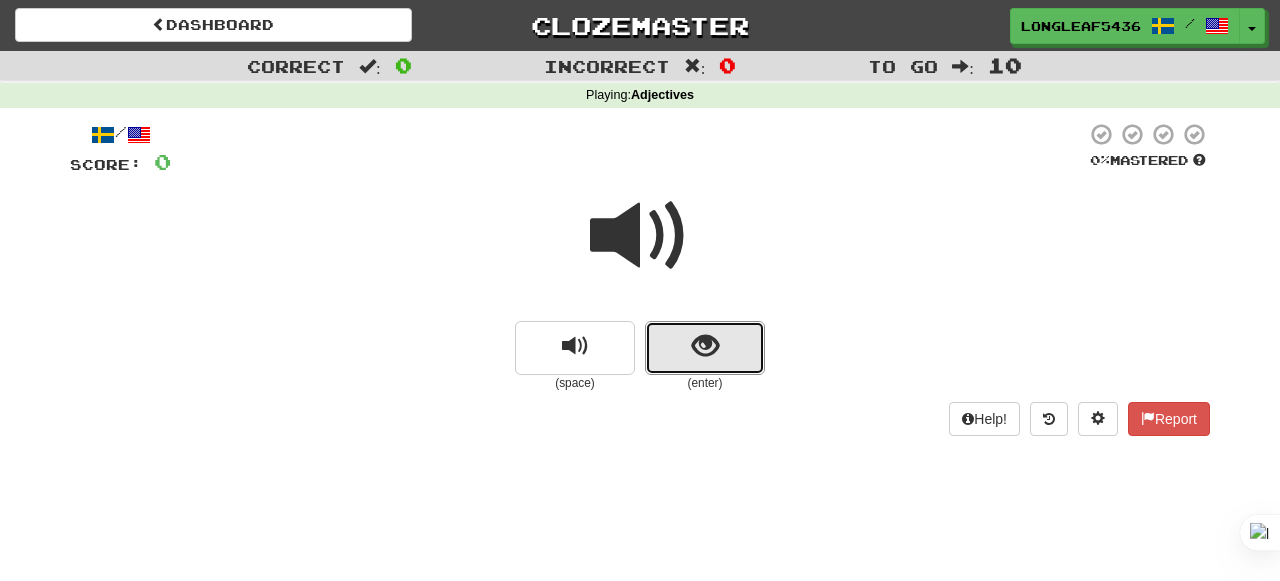 click at bounding box center [705, 348] 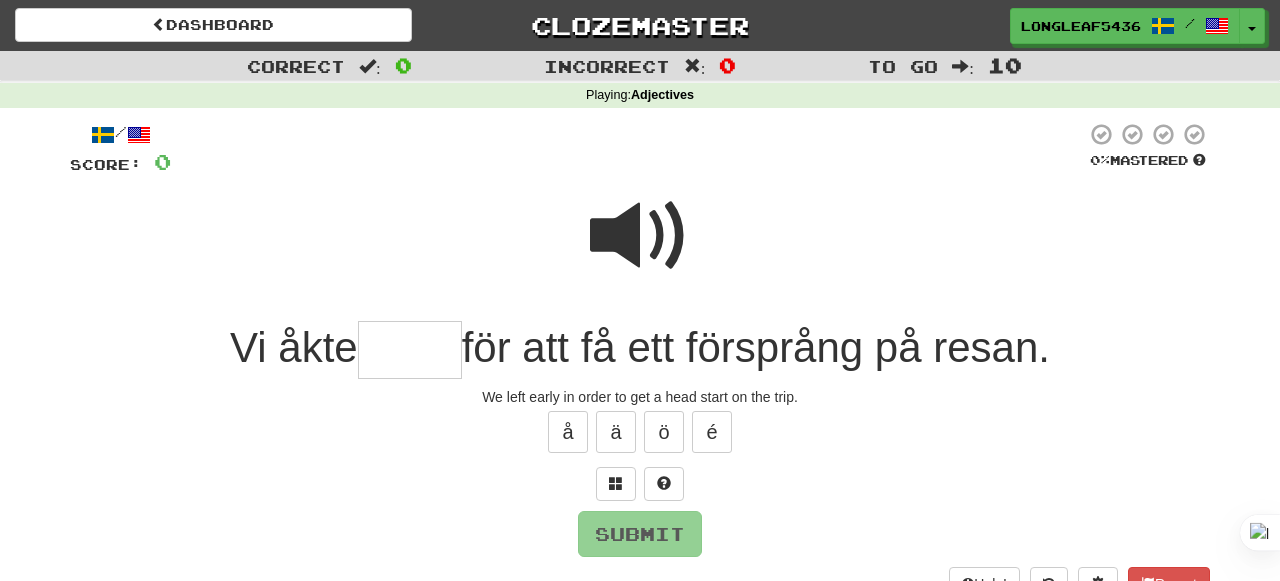 click at bounding box center (640, 236) 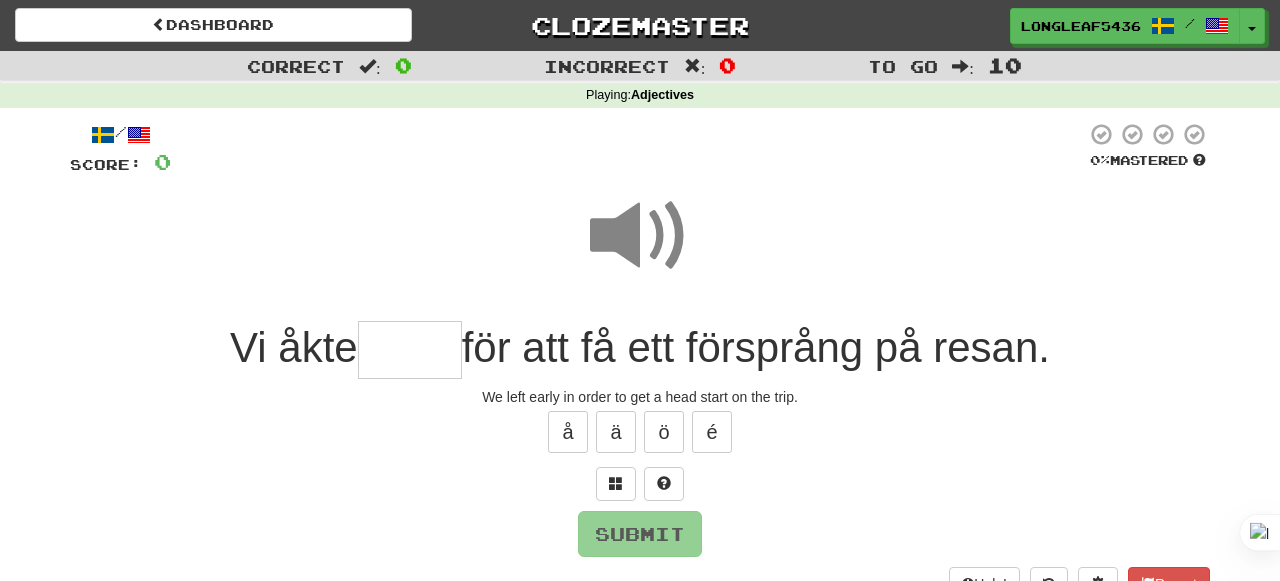 click at bounding box center [410, 350] 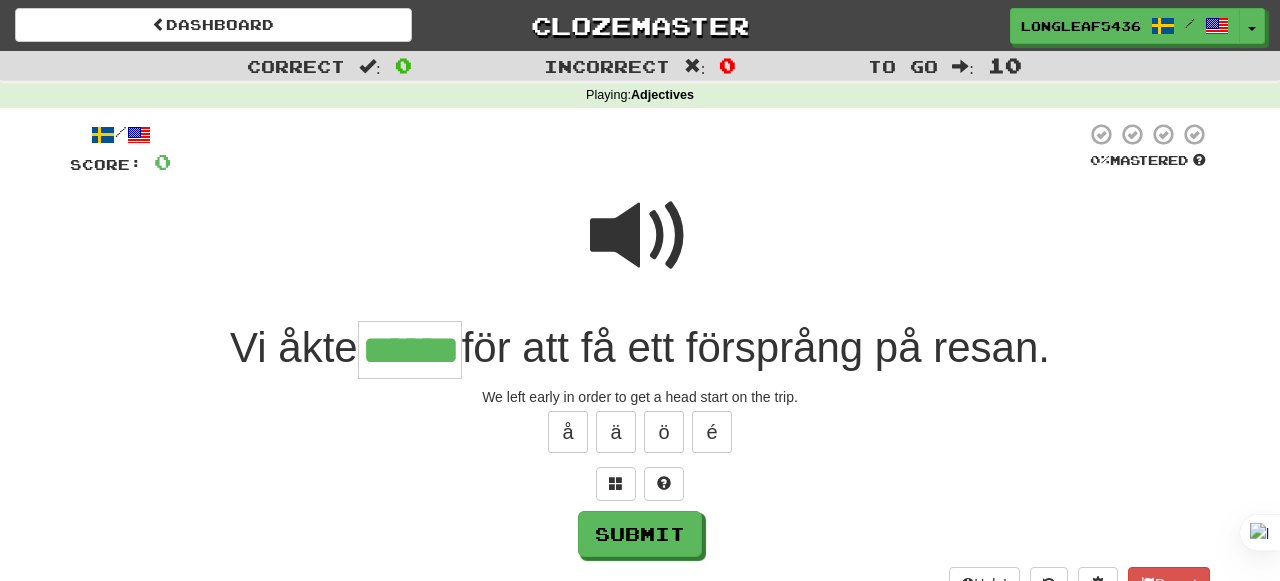 type on "******" 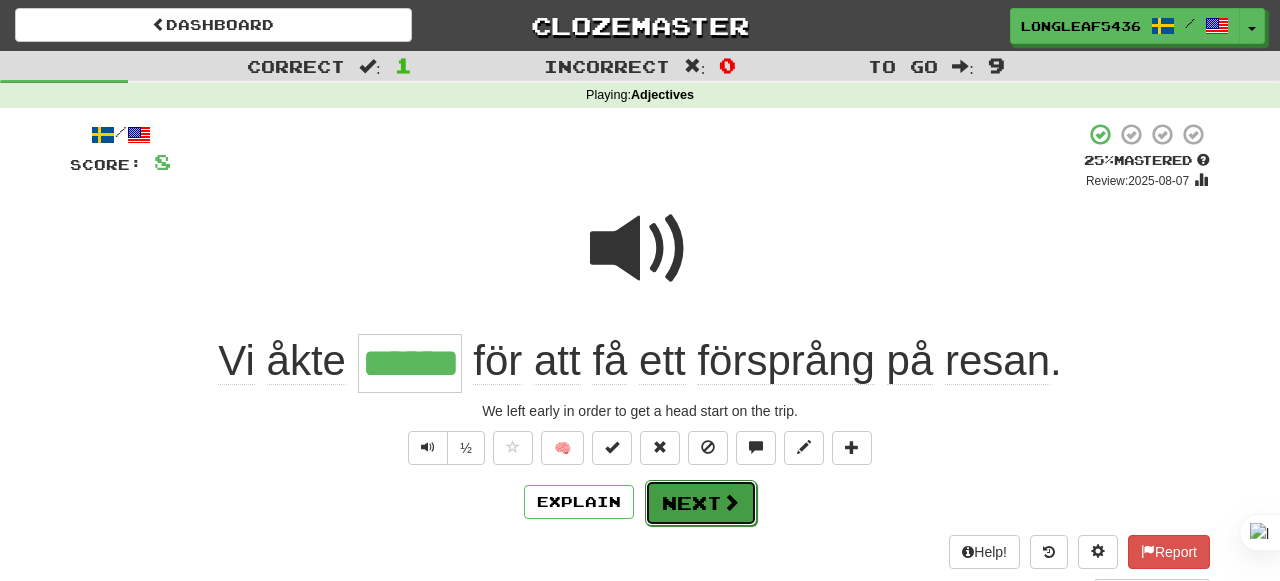 click on "Next" at bounding box center [701, 503] 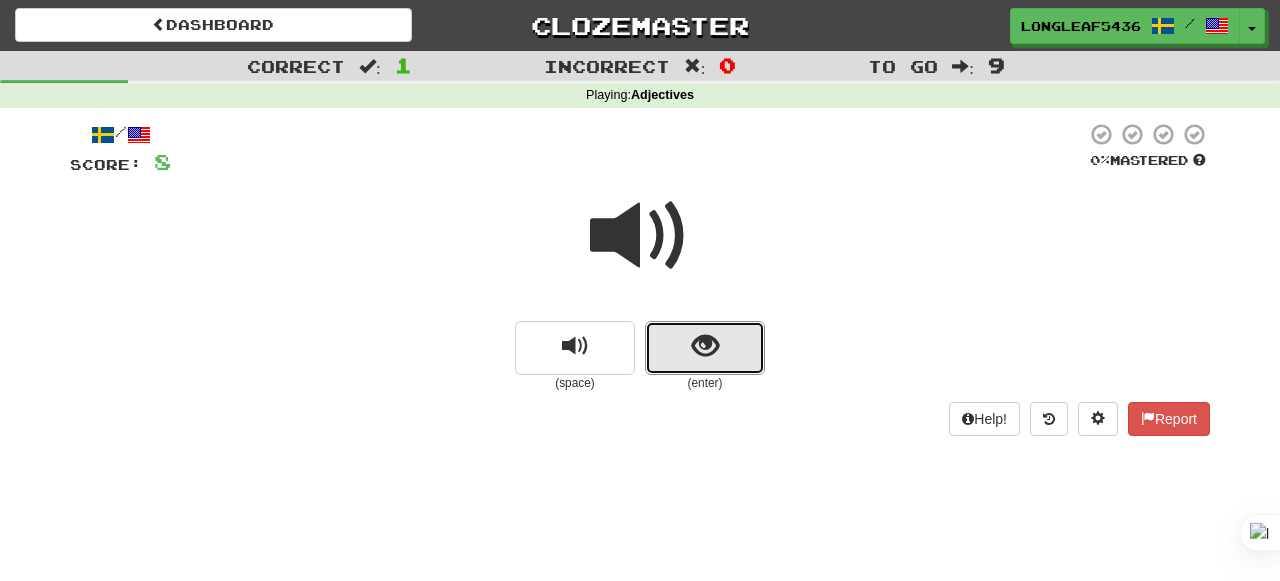 click at bounding box center (705, 346) 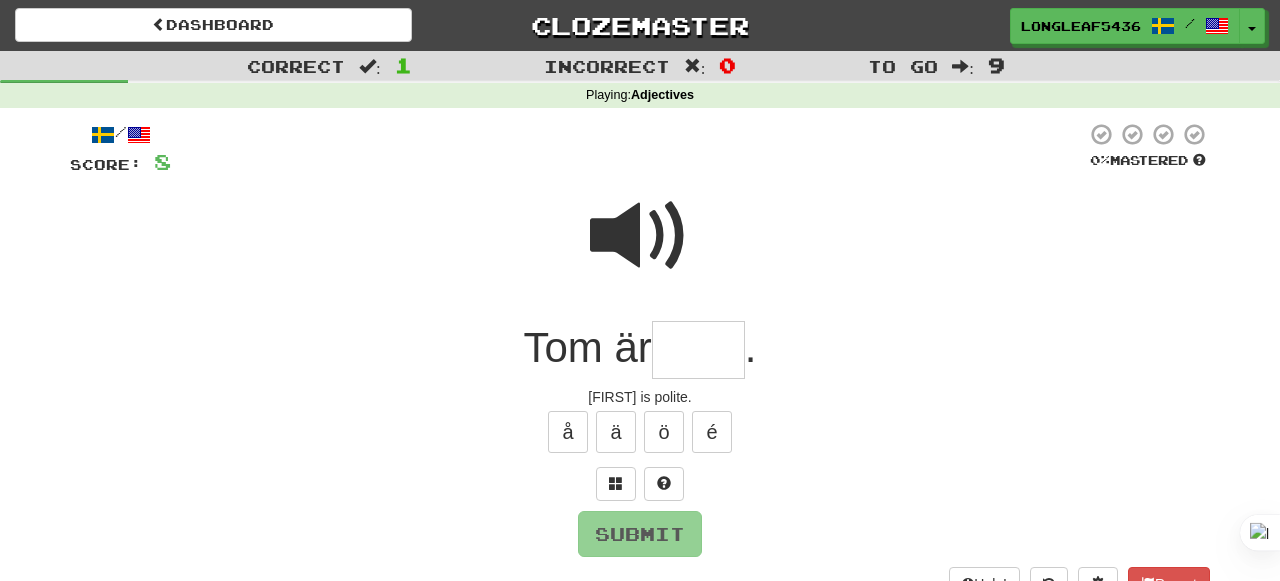 type on "*" 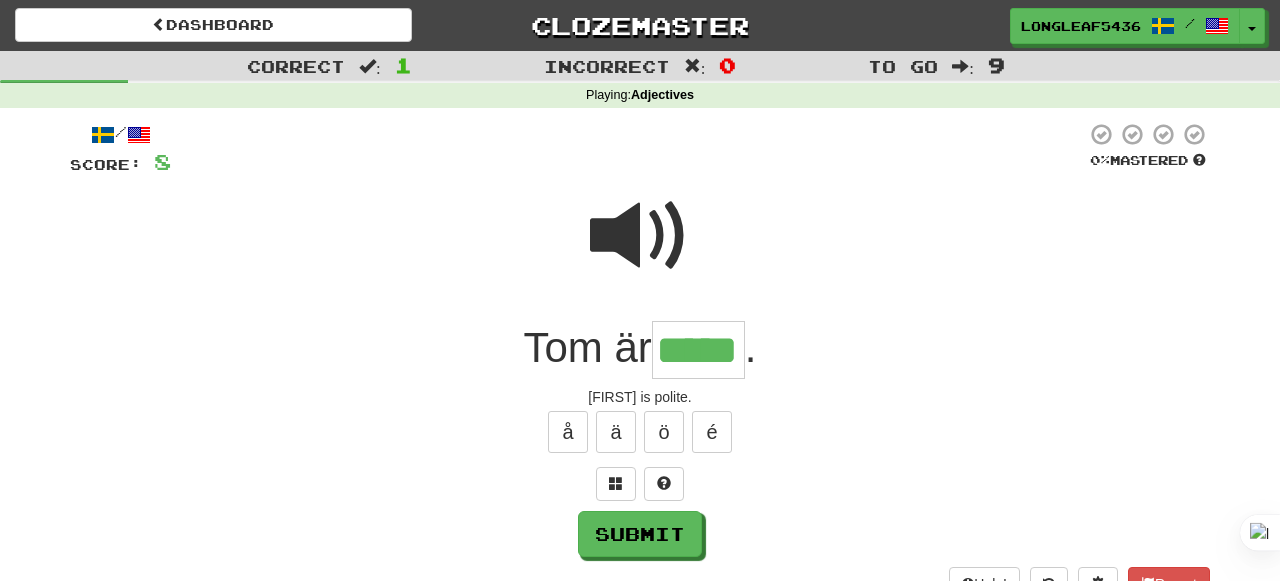 type on "*****" 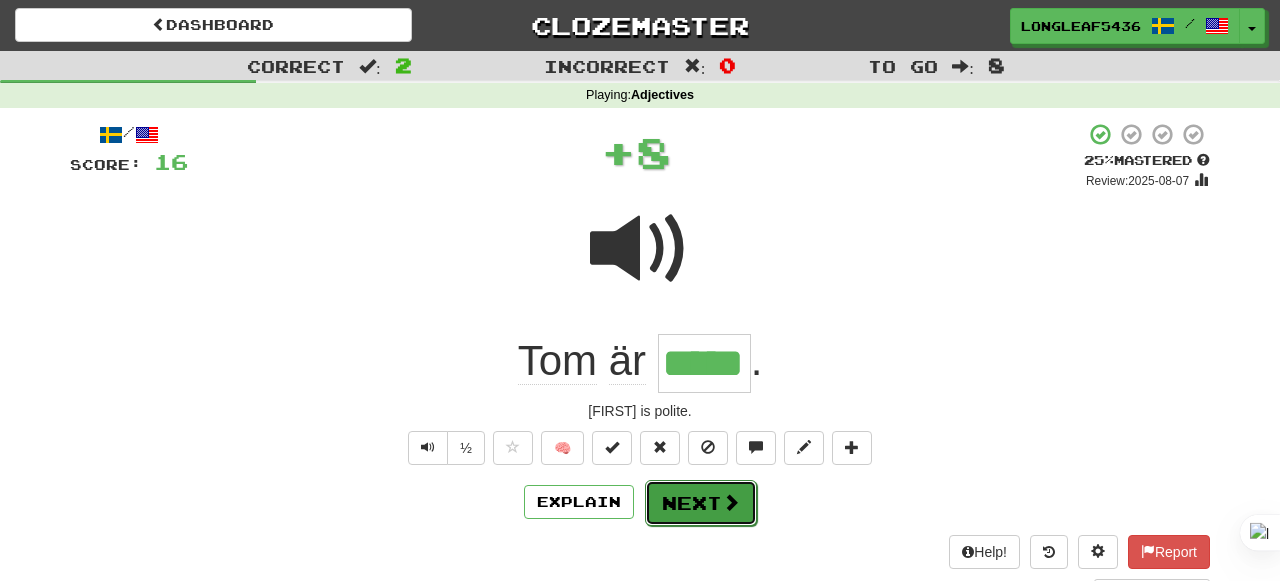click on "Next" at bounding box center [701, 503] 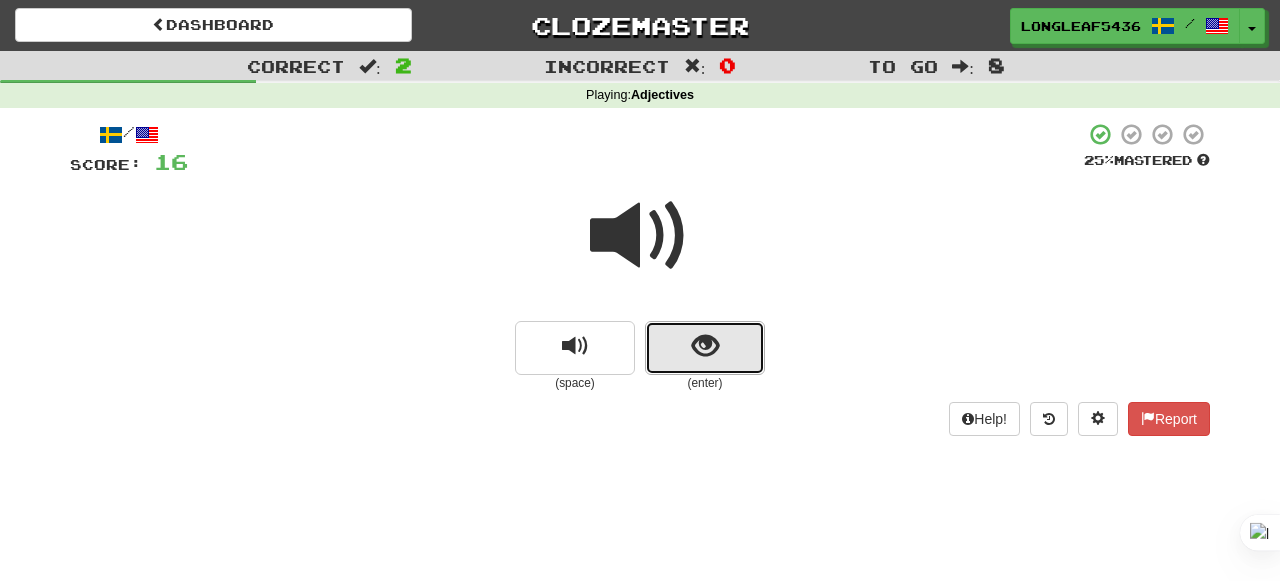 click at bounding box center (705, 348) 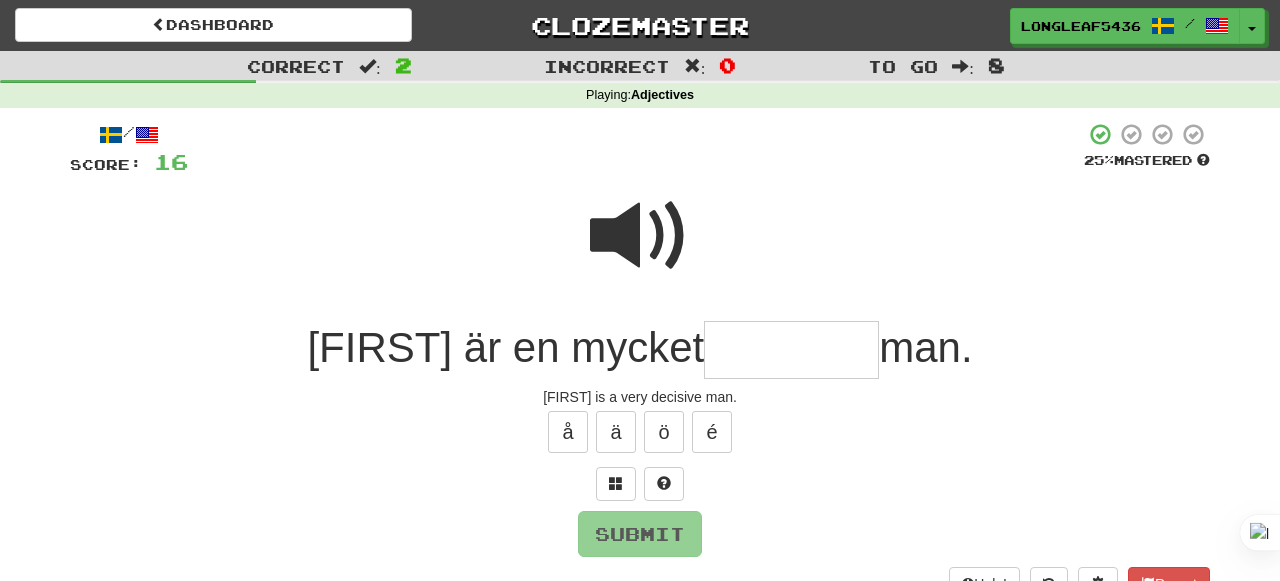 click at bounding box center (640, 236) 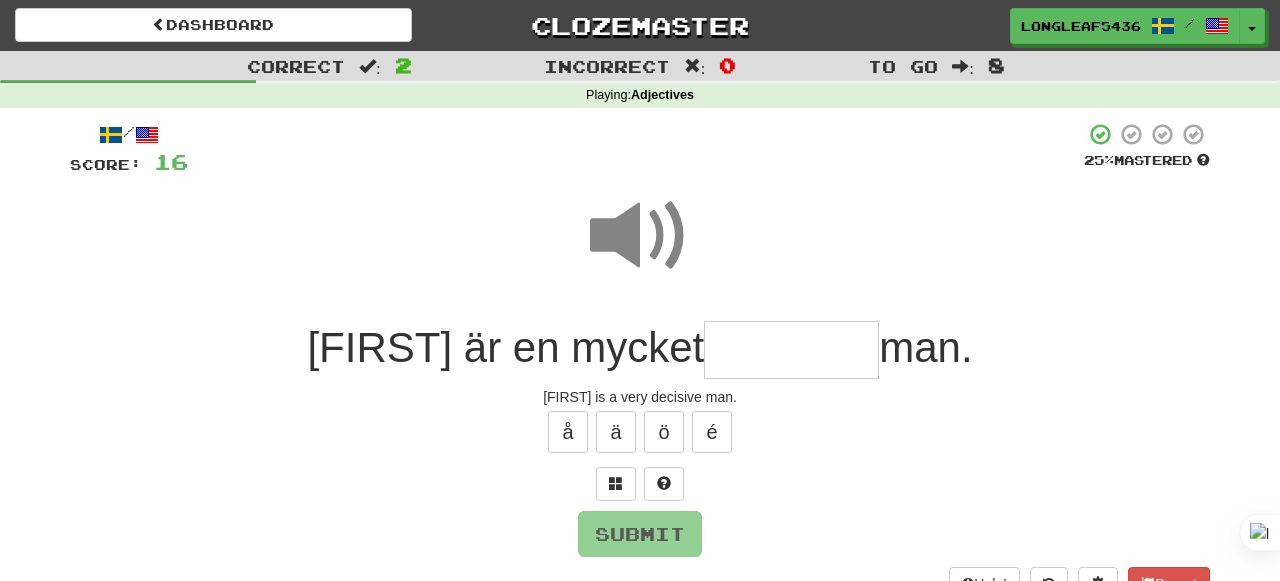 click at bounding box center [791, 350] 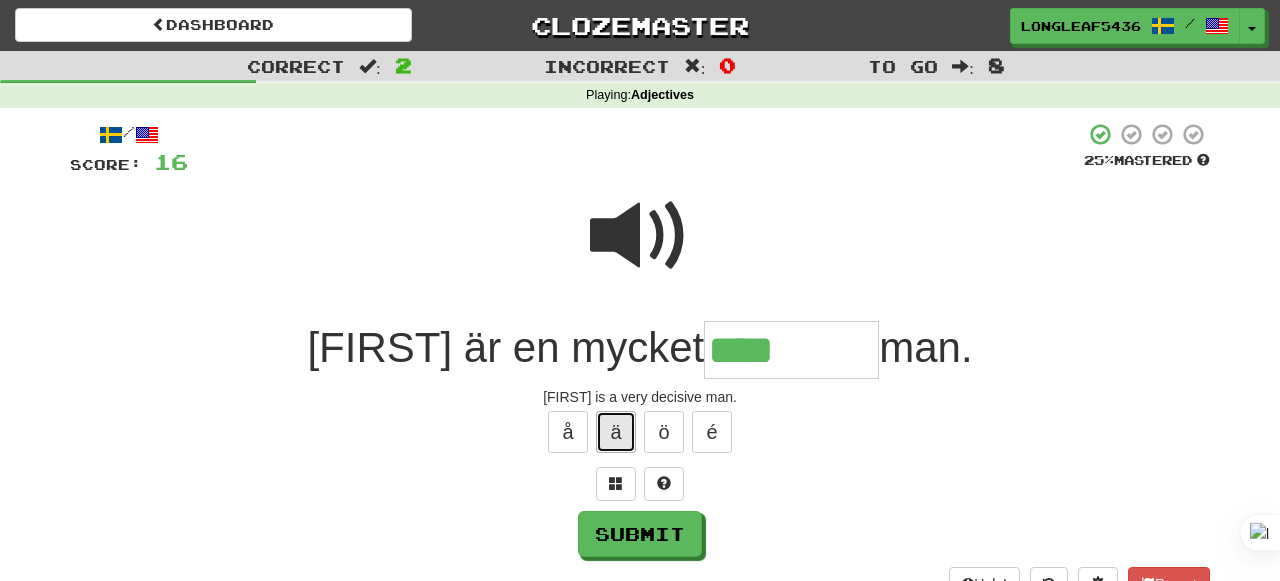 click on "ä" at bounding box center (616, 432) 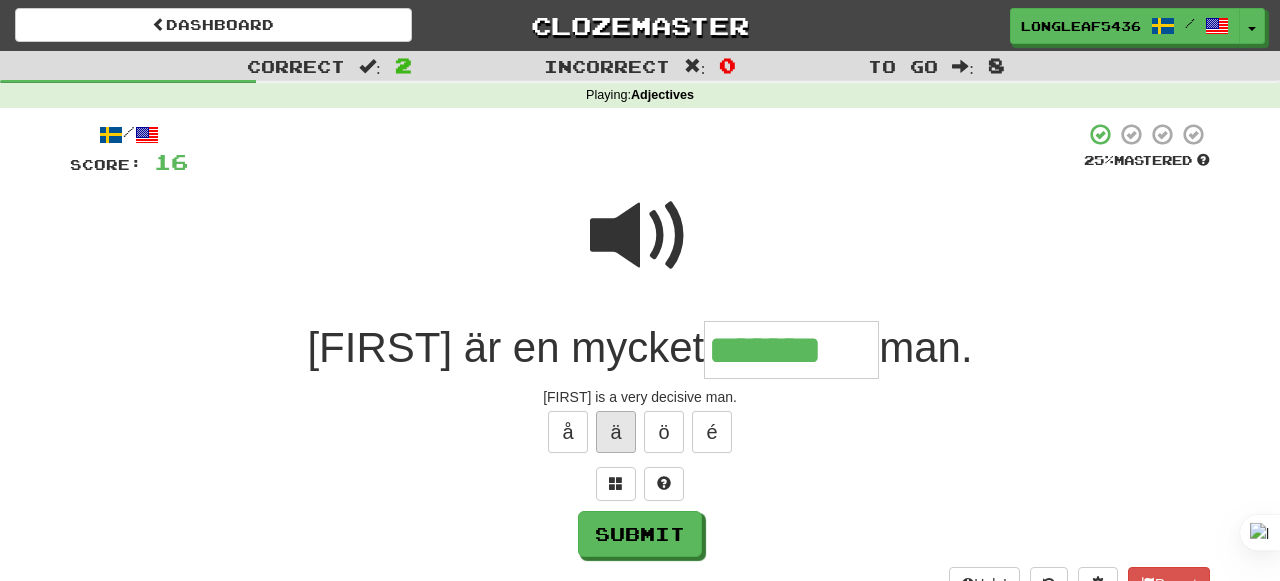 type on "*******" 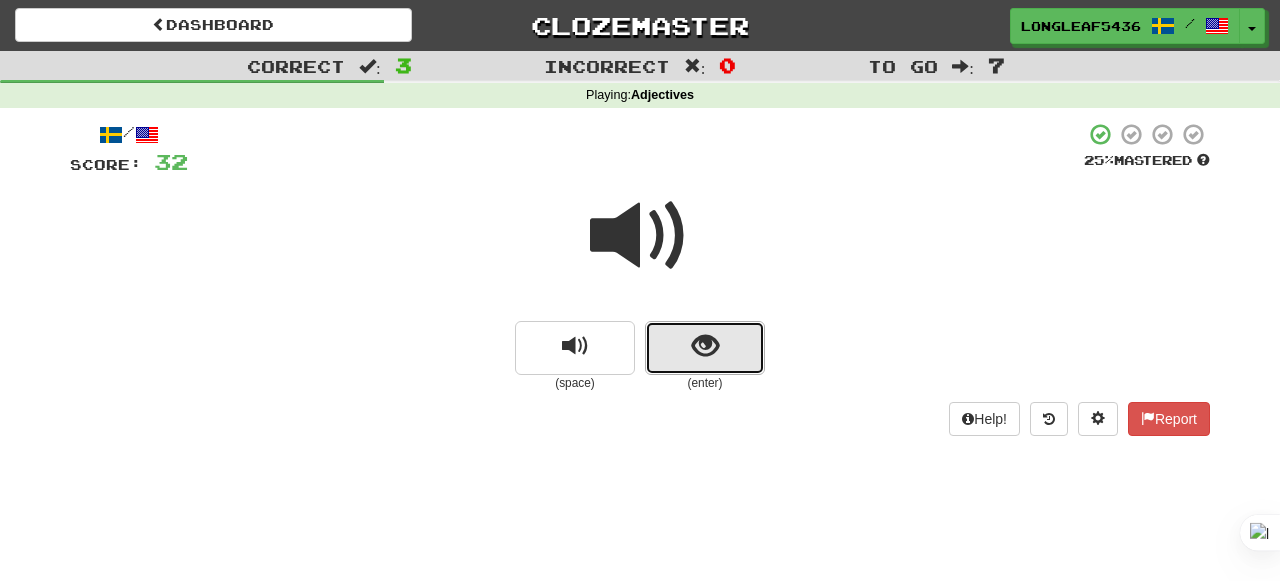 click at bounding box center [705, 348] 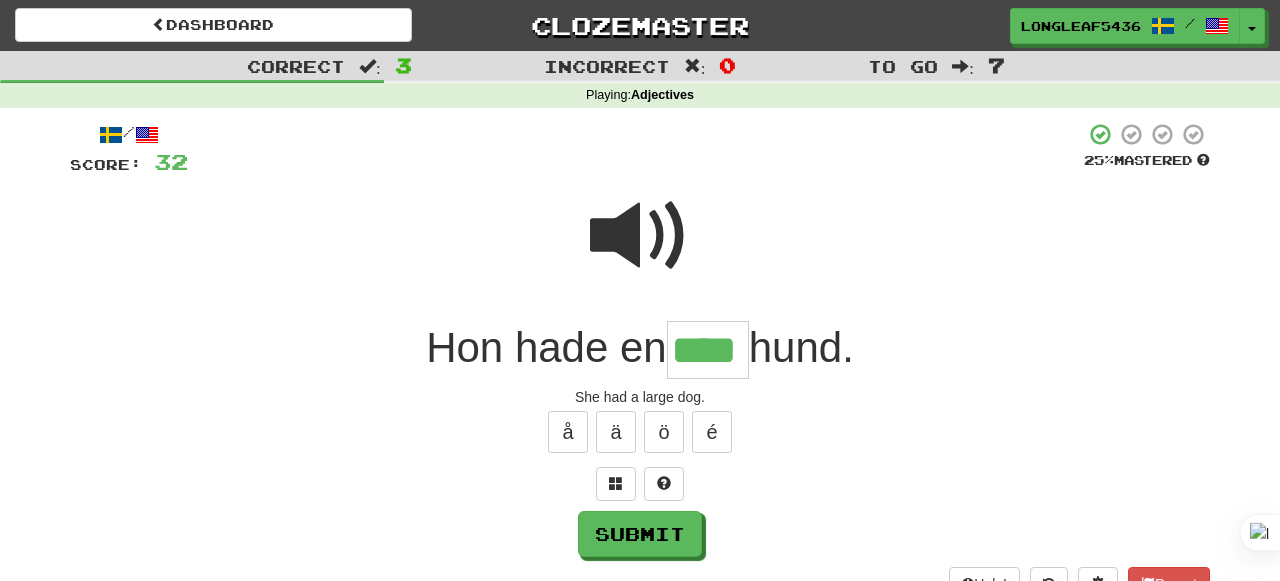type on "****" 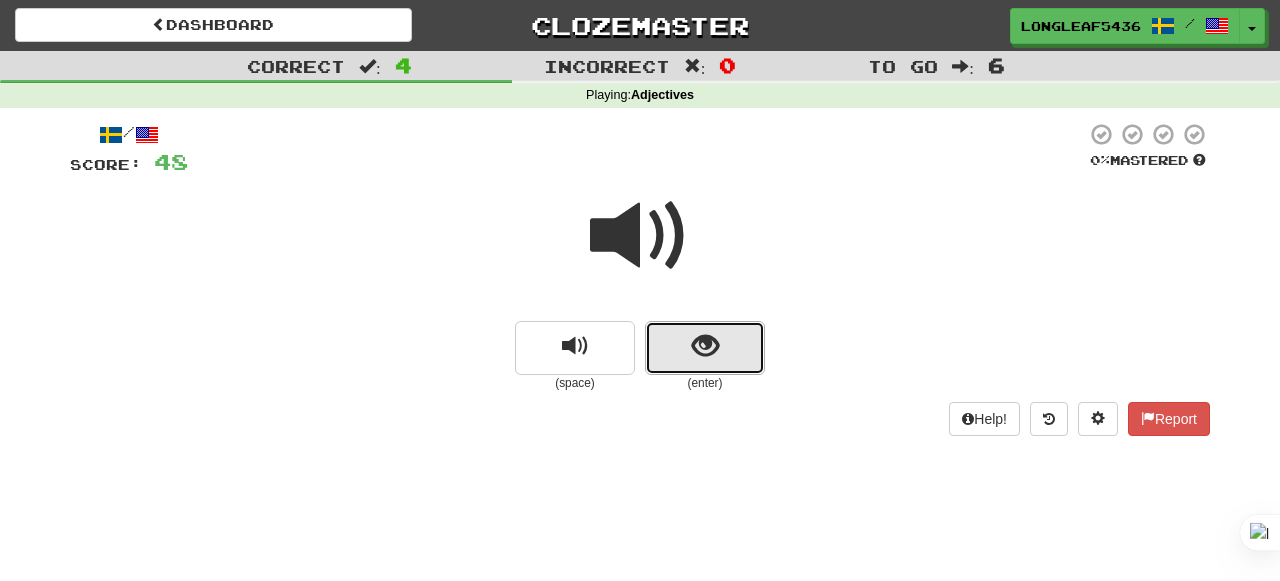 click at bounding box center (705, 346) 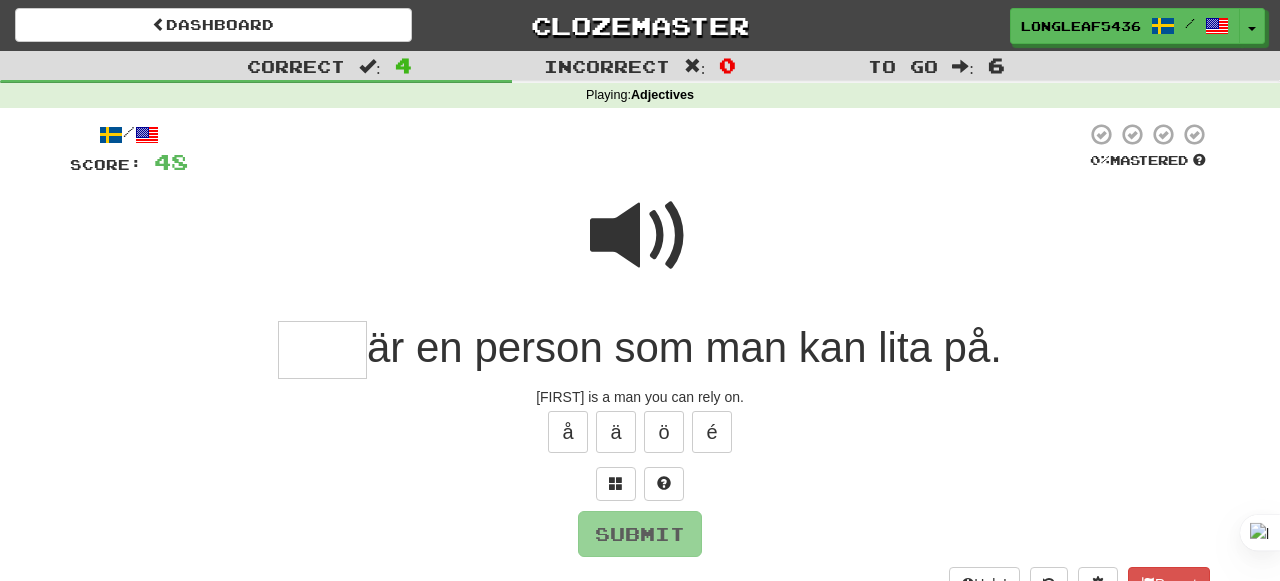 click at bounding box center [640, 236] 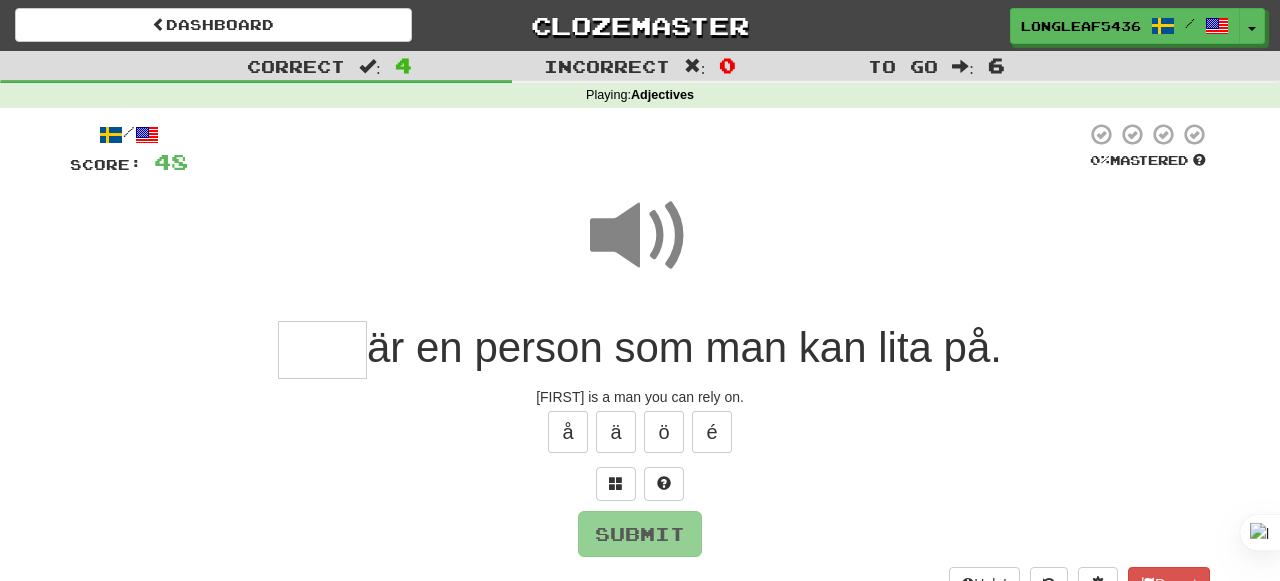 click at bounding box center [322, 350] 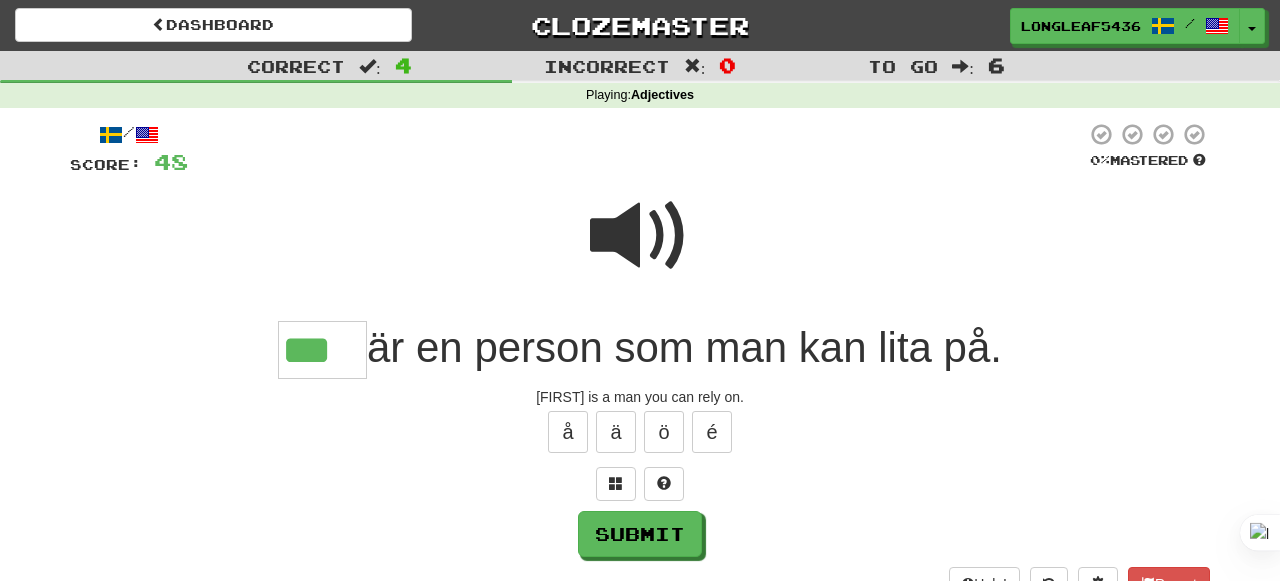 type on "***" 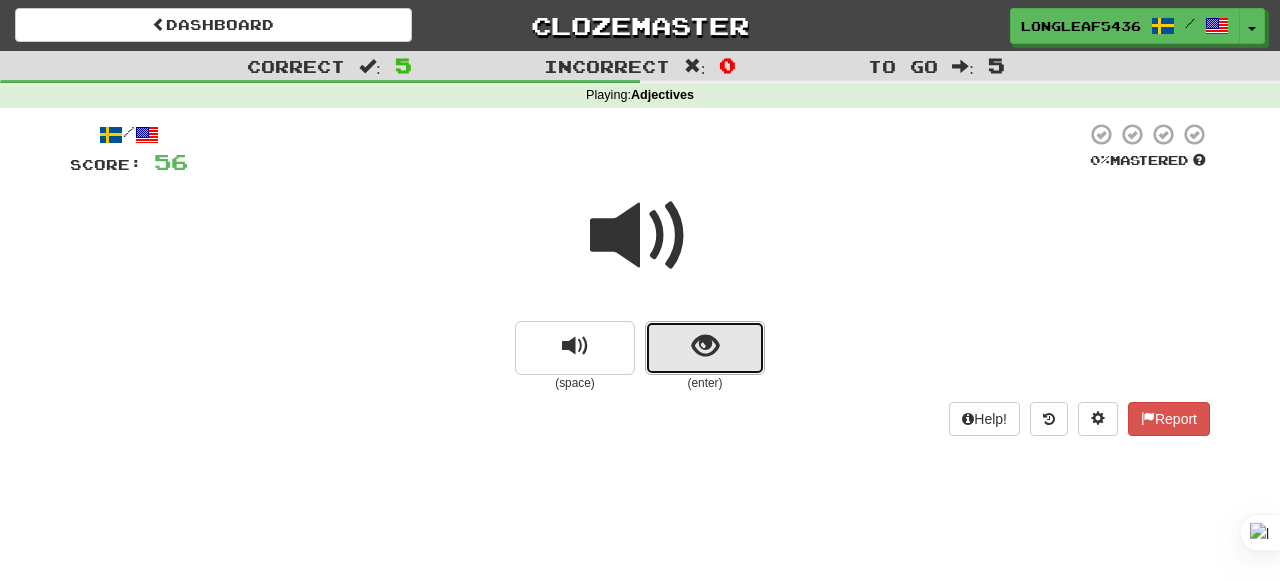 click at bounding box center [705, 348] 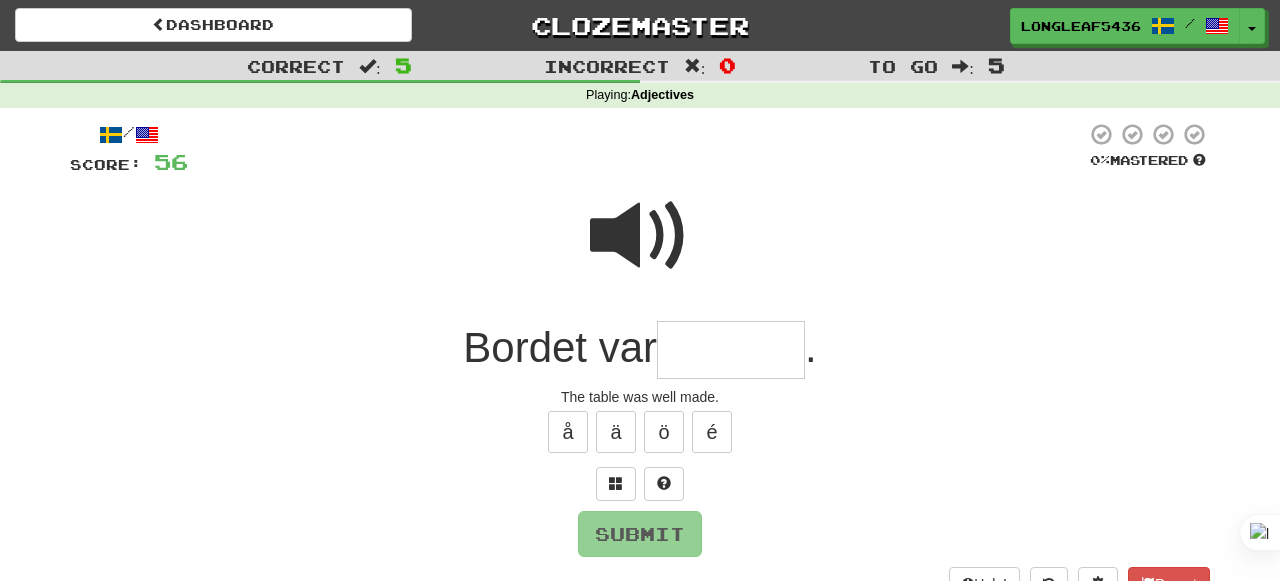 click at bounding box center (731, 350) 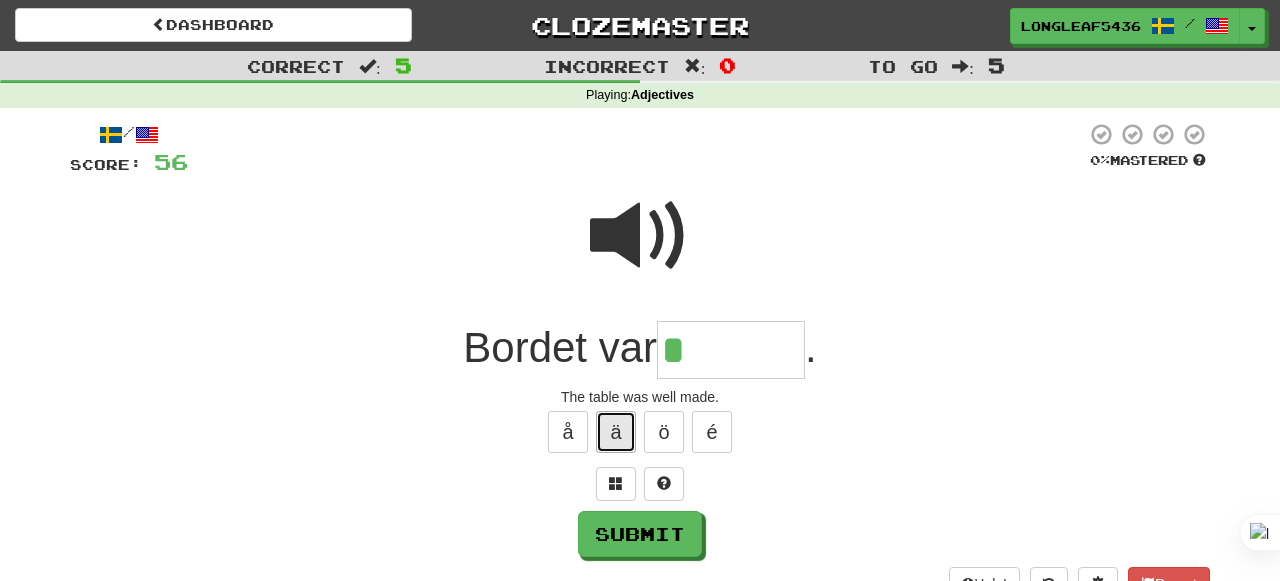 click on "ä" at bounding box center (616, 432) 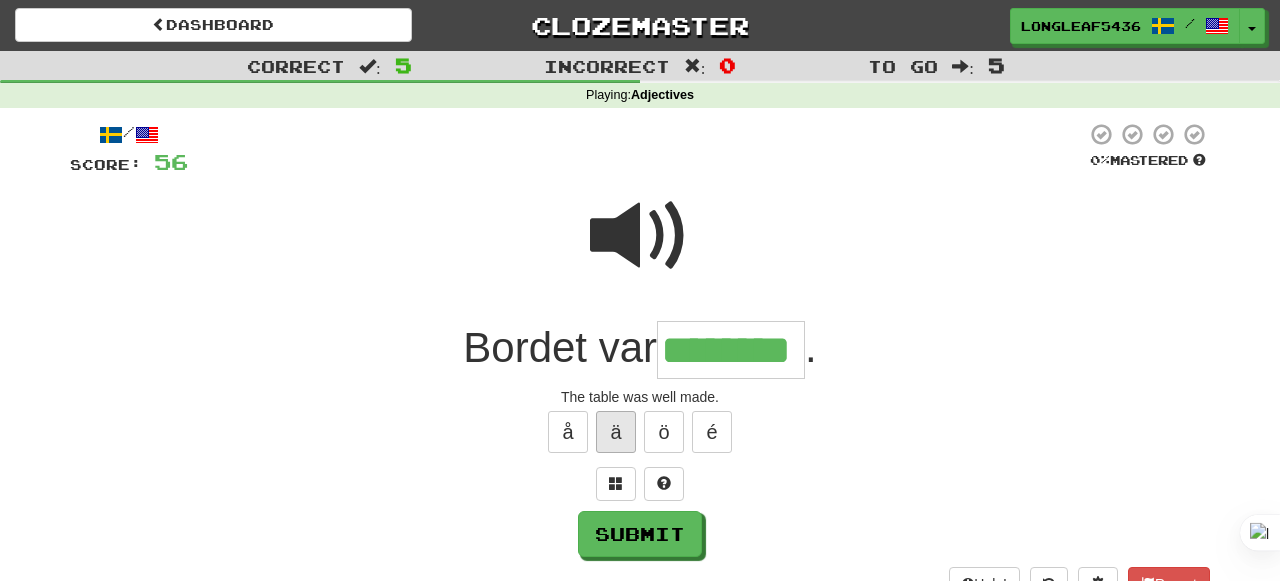 type on "********" 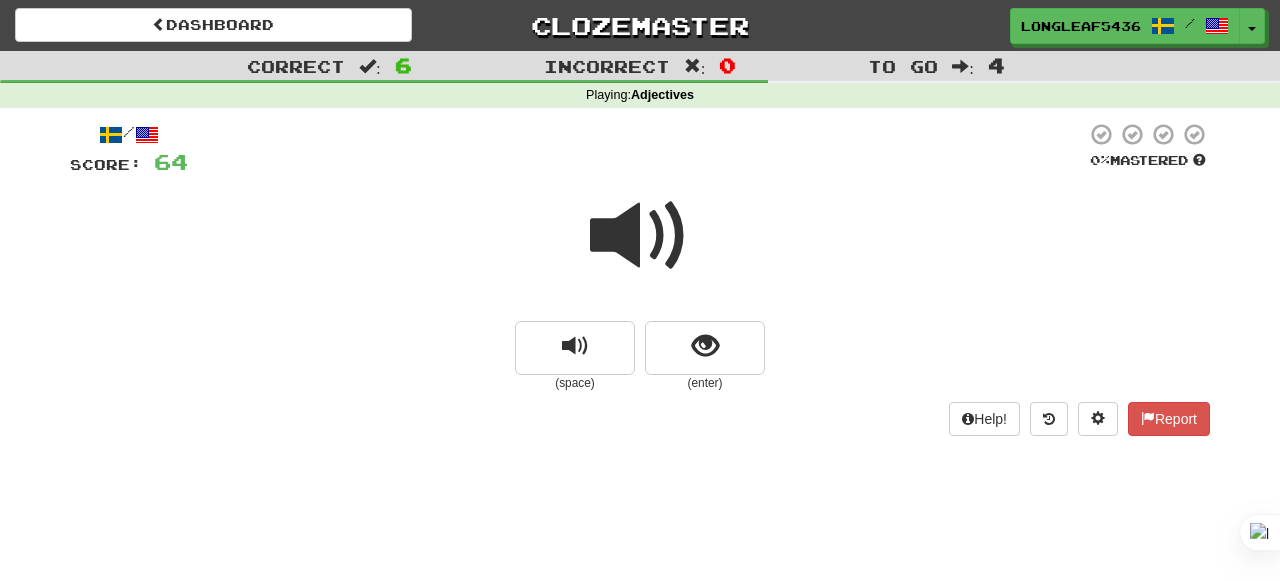click at bounding box center (640, 236) 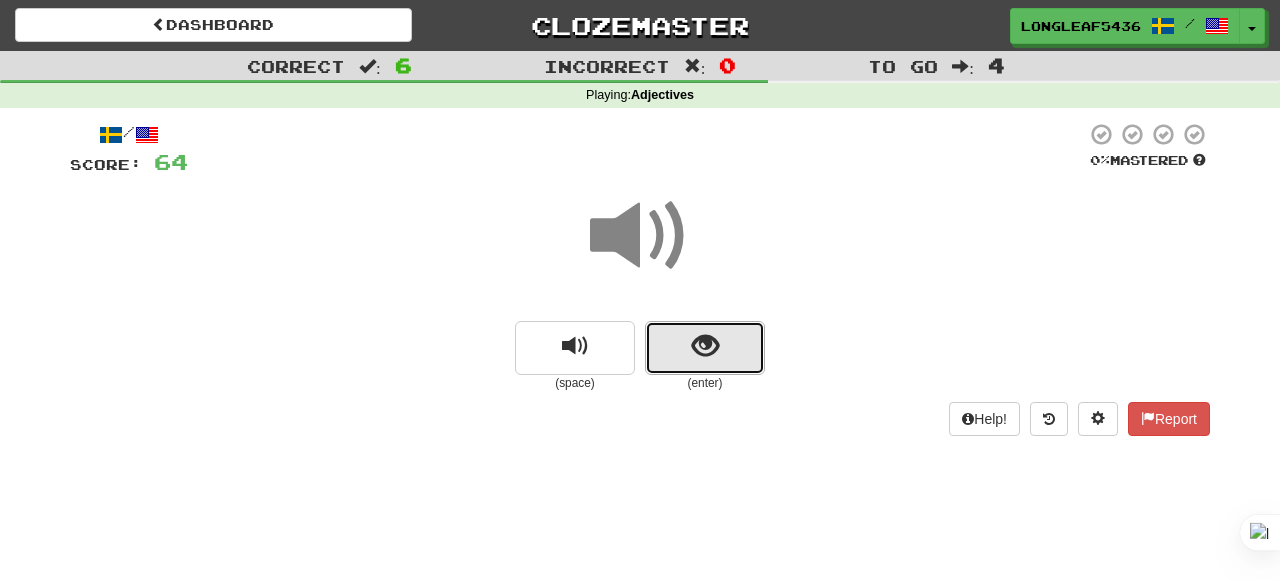click at bounding box center [705, 346] 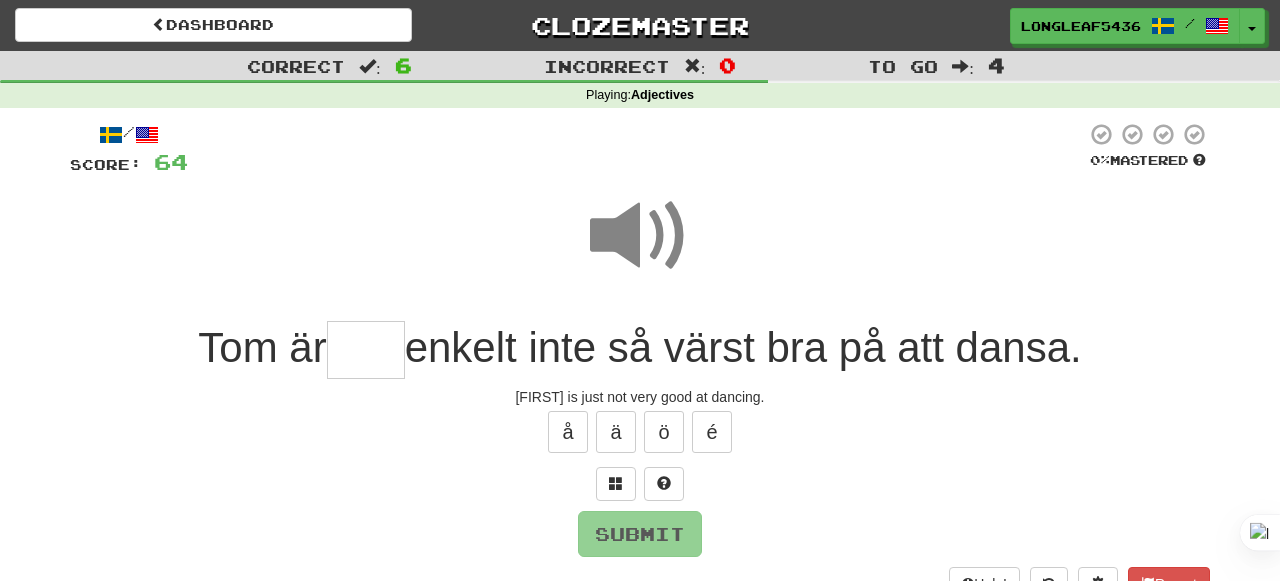 click at bounding box center [640, 236] 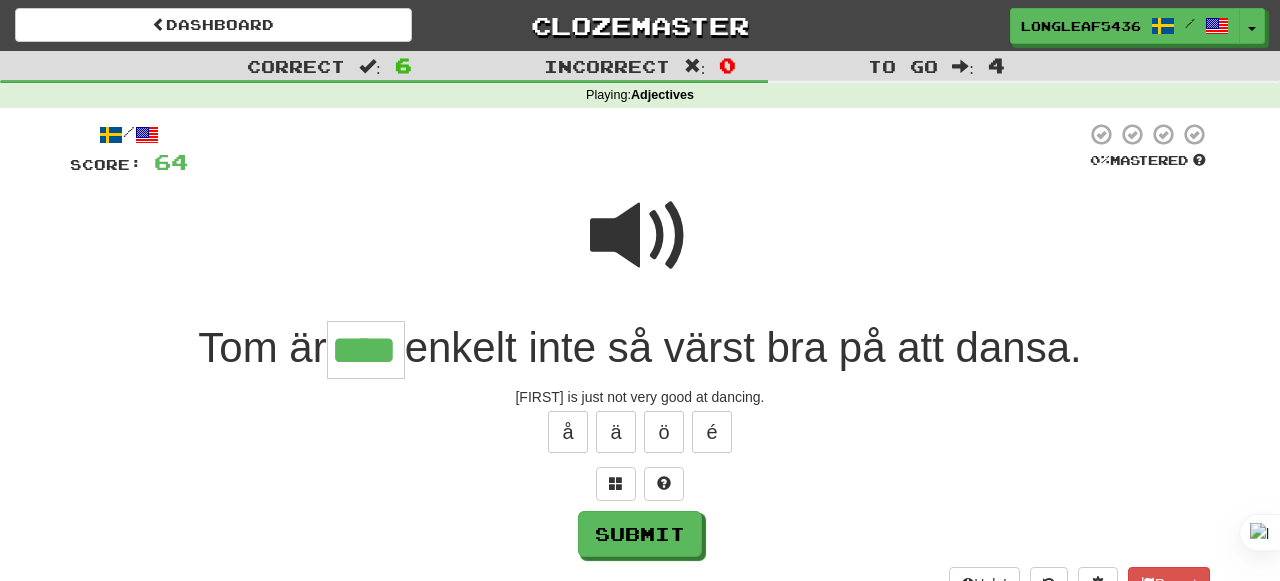 type on "****" 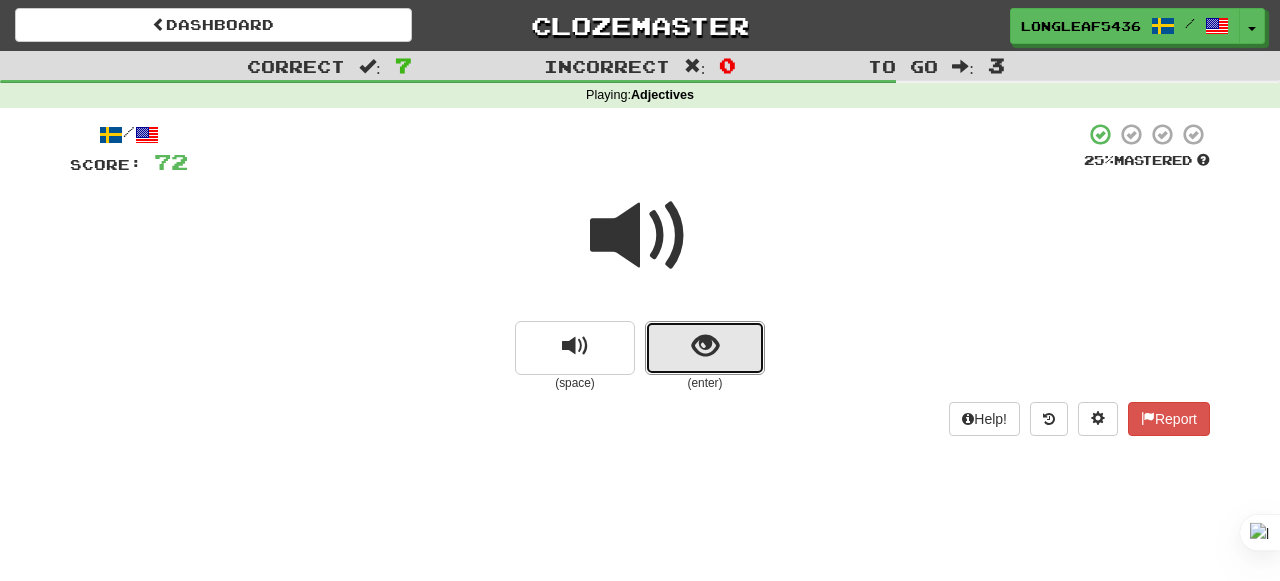 click at bounding box center (705, 346) 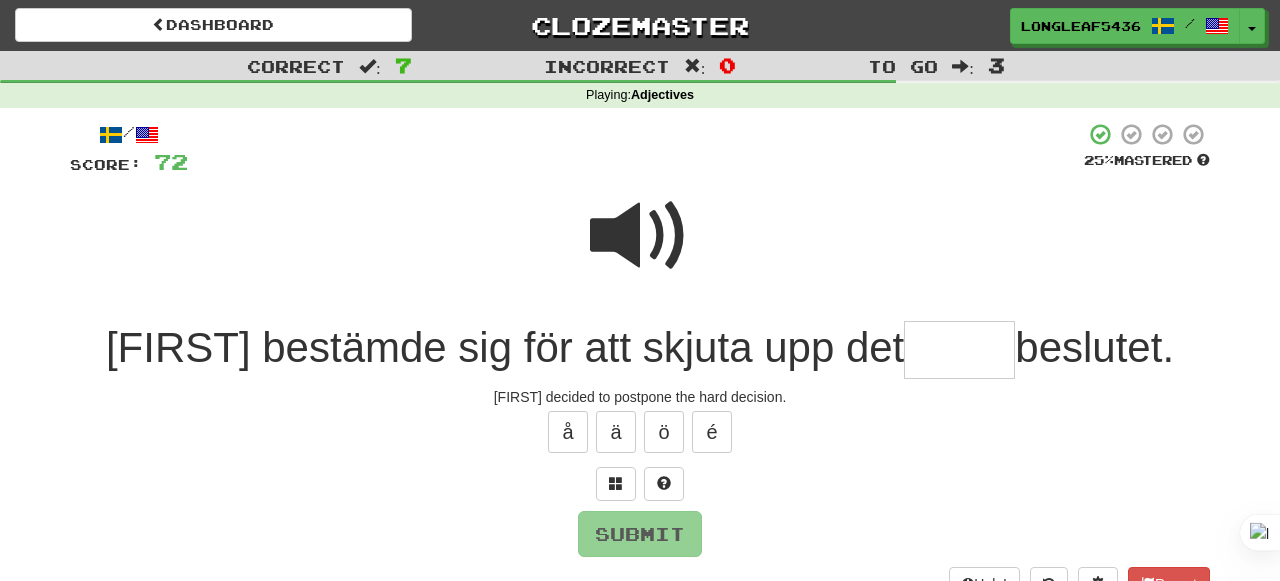 click at bounding box center [640, 236] 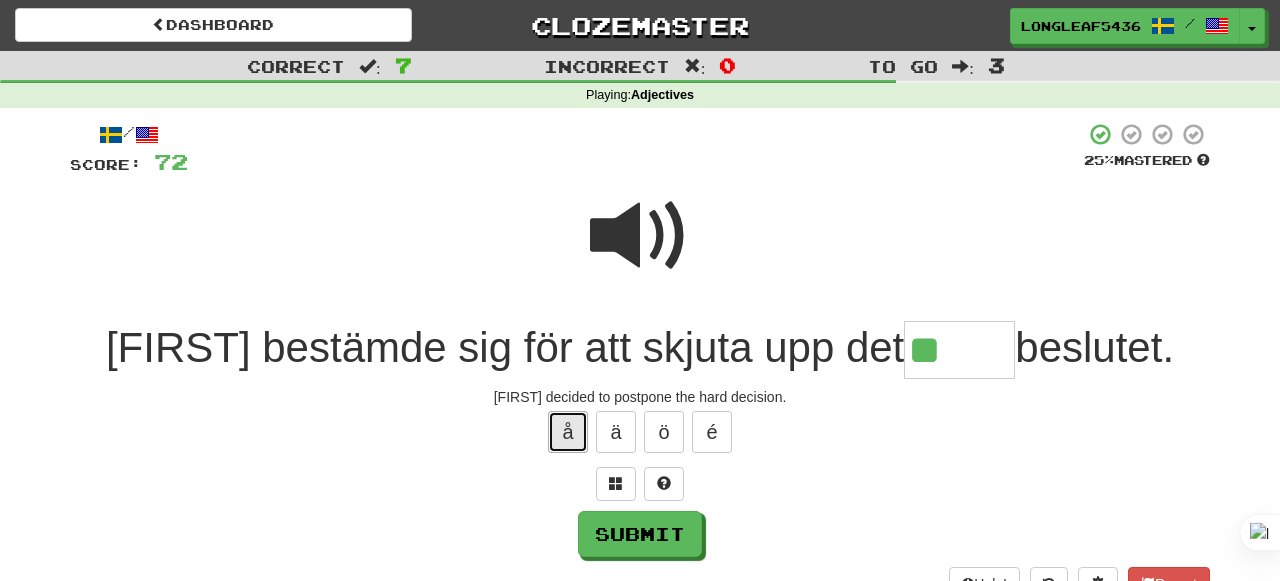 click on "å" at bounding box center (568, 432) 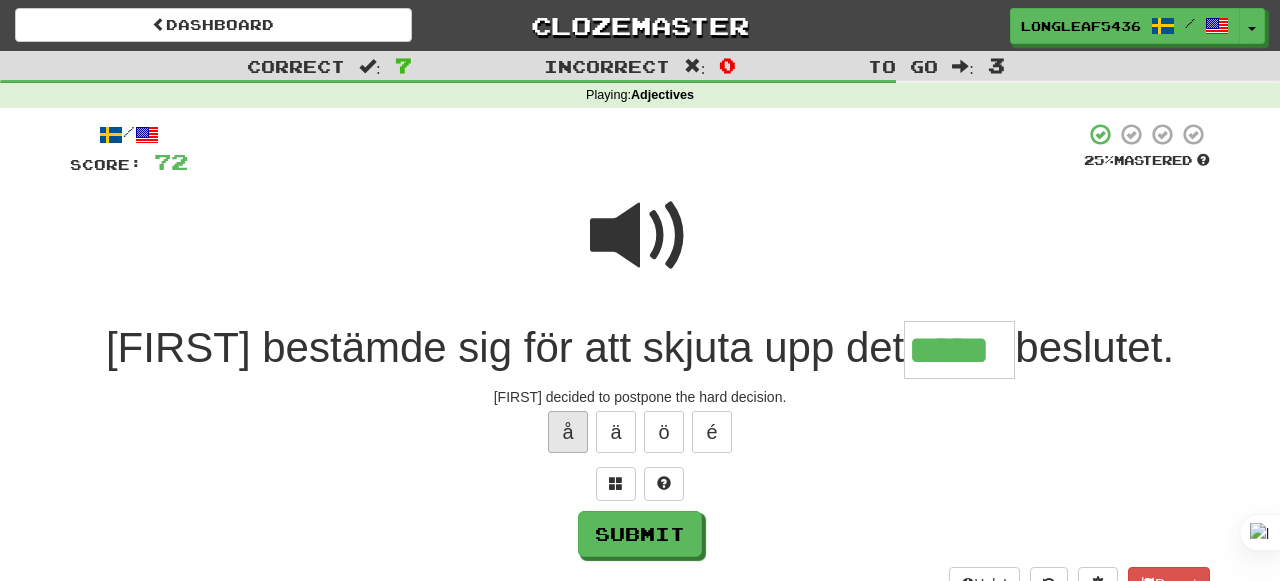 type on "*****" 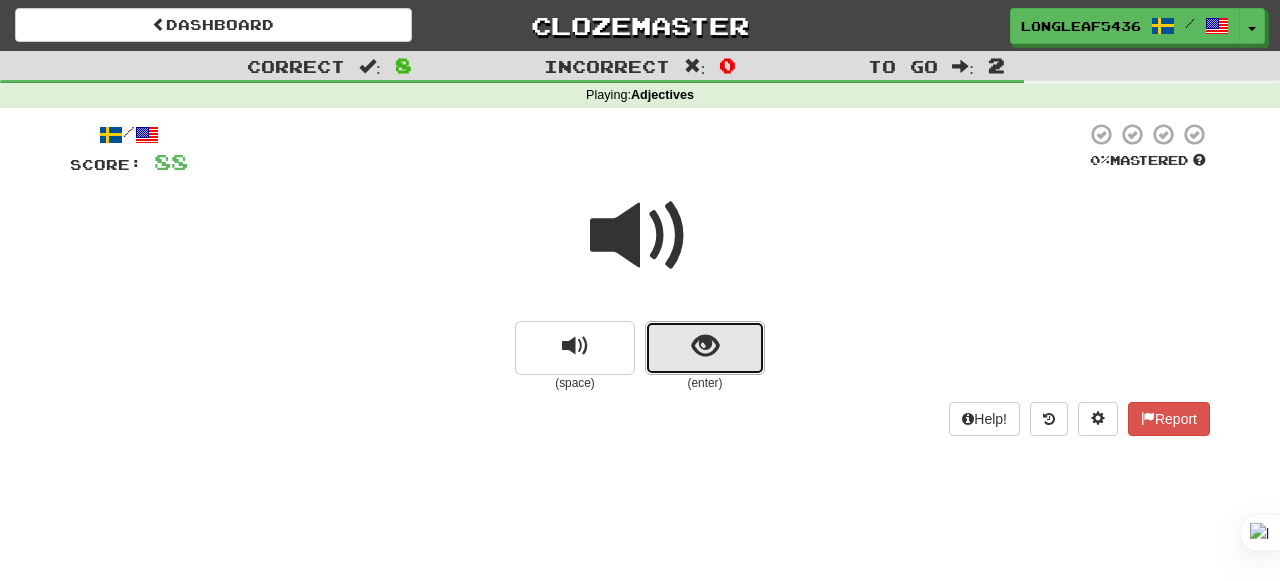 click at bounding box center [705, 348] 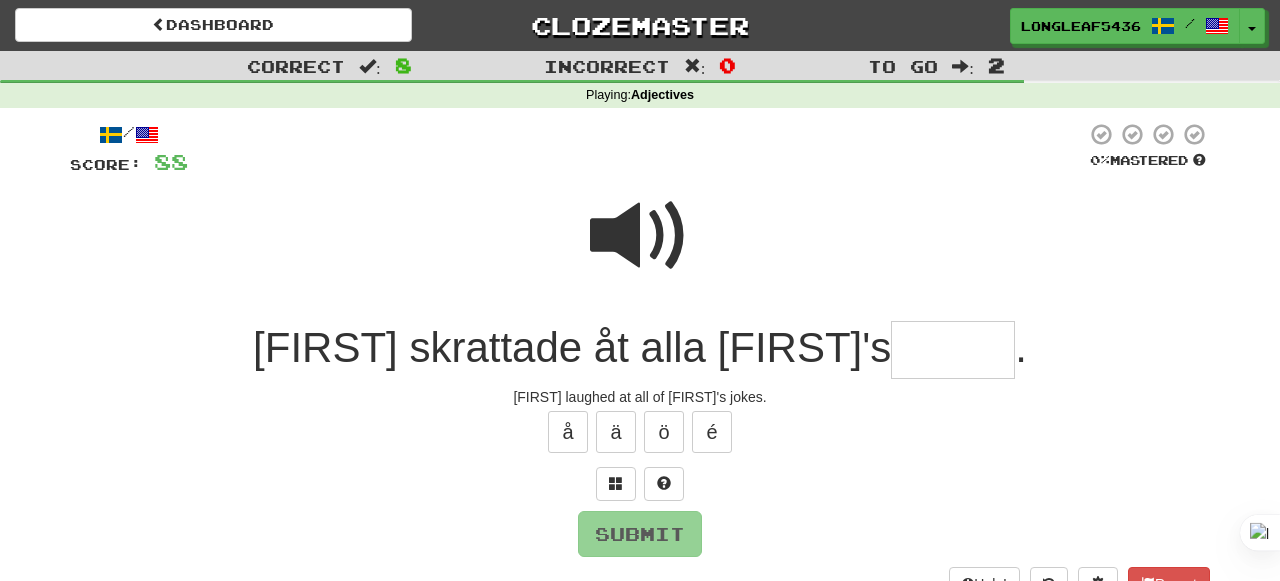 click at bounding box center [640, 236] 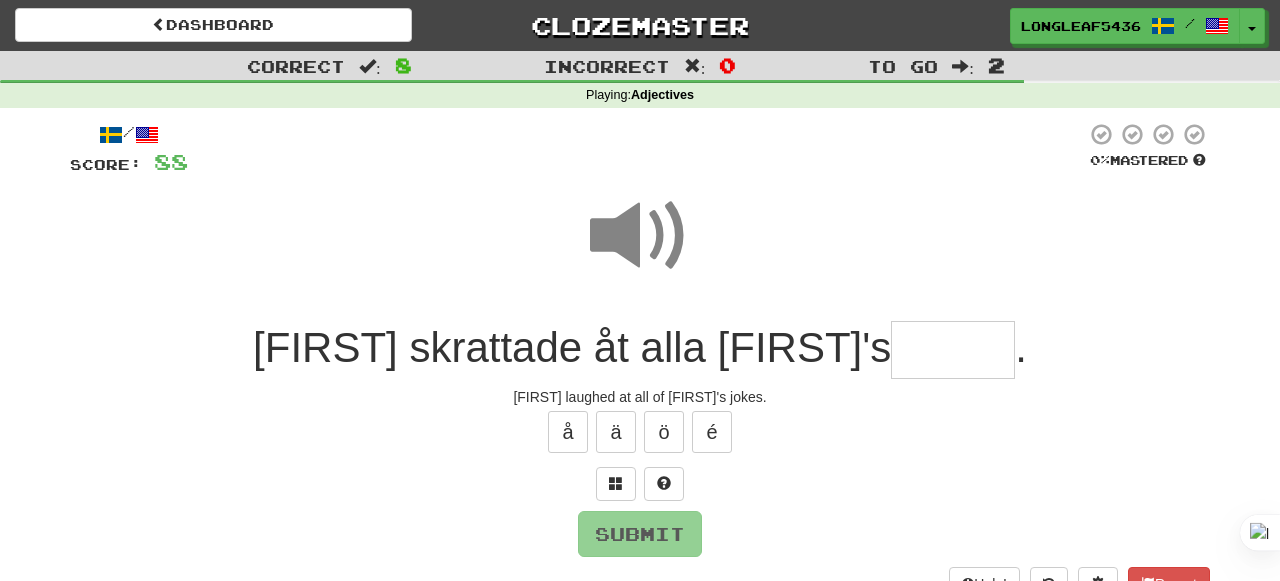 click at bounding box center (953, 350) 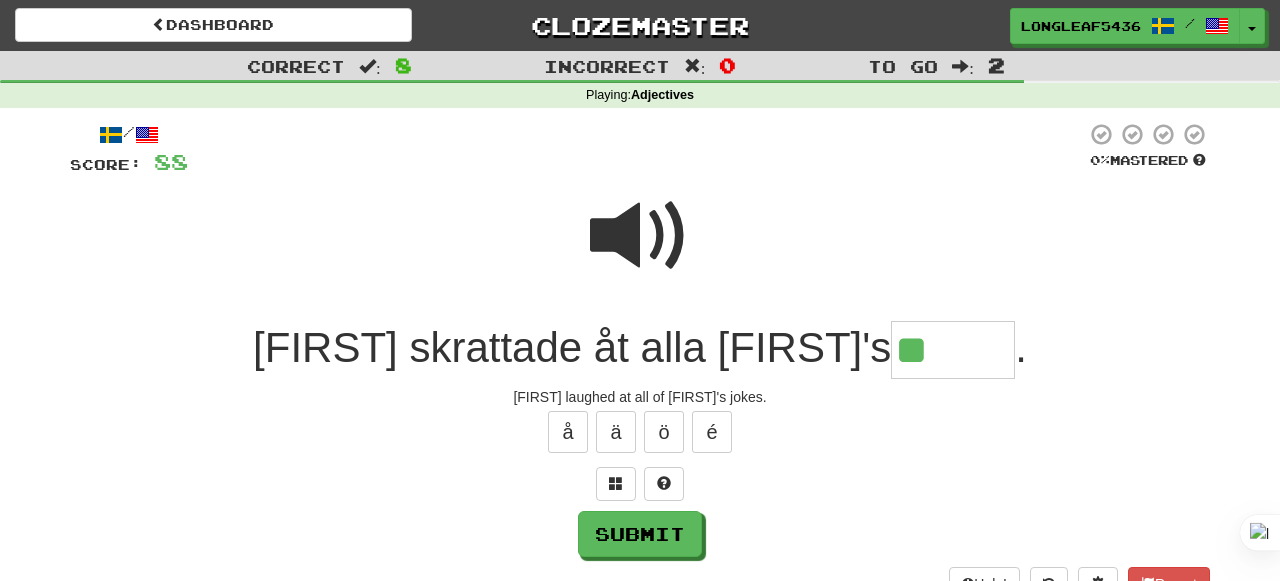 click on "å ä ö é" at bounding box center [640, 432] 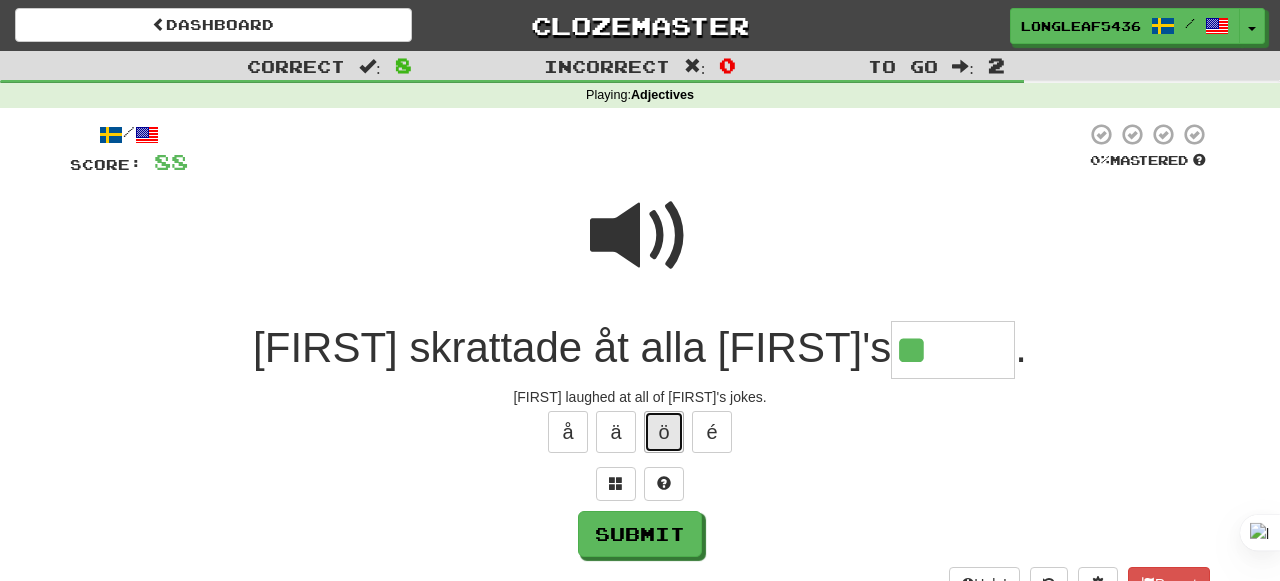 click on "ö" at bounding box center (664, 432) 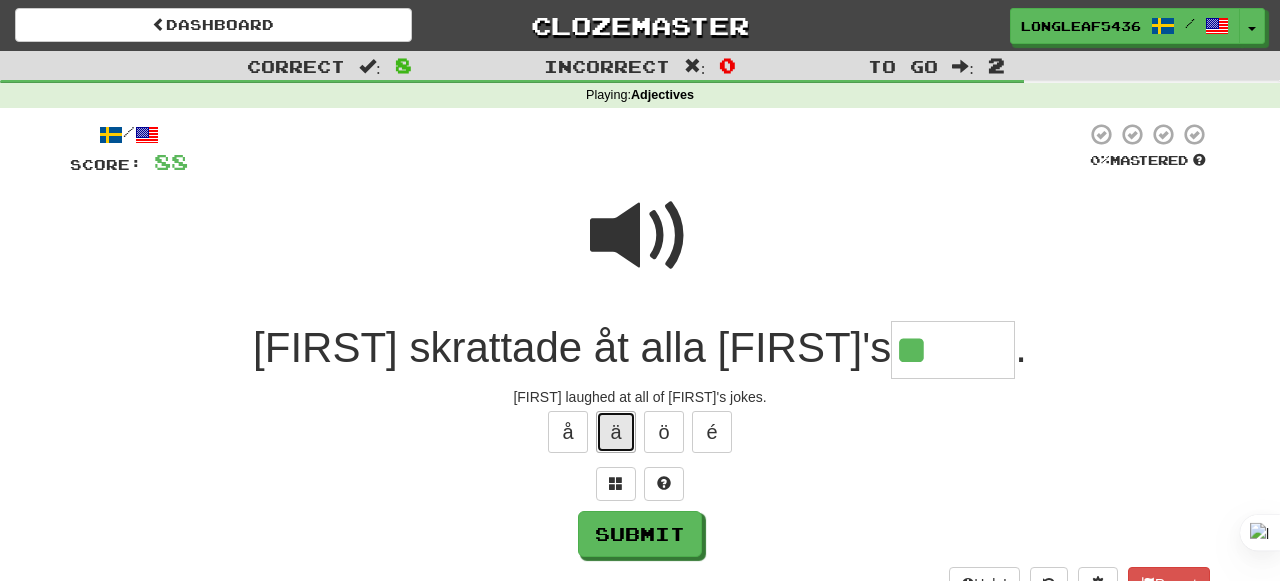 click on "ä" at bounding box center (616, 432) 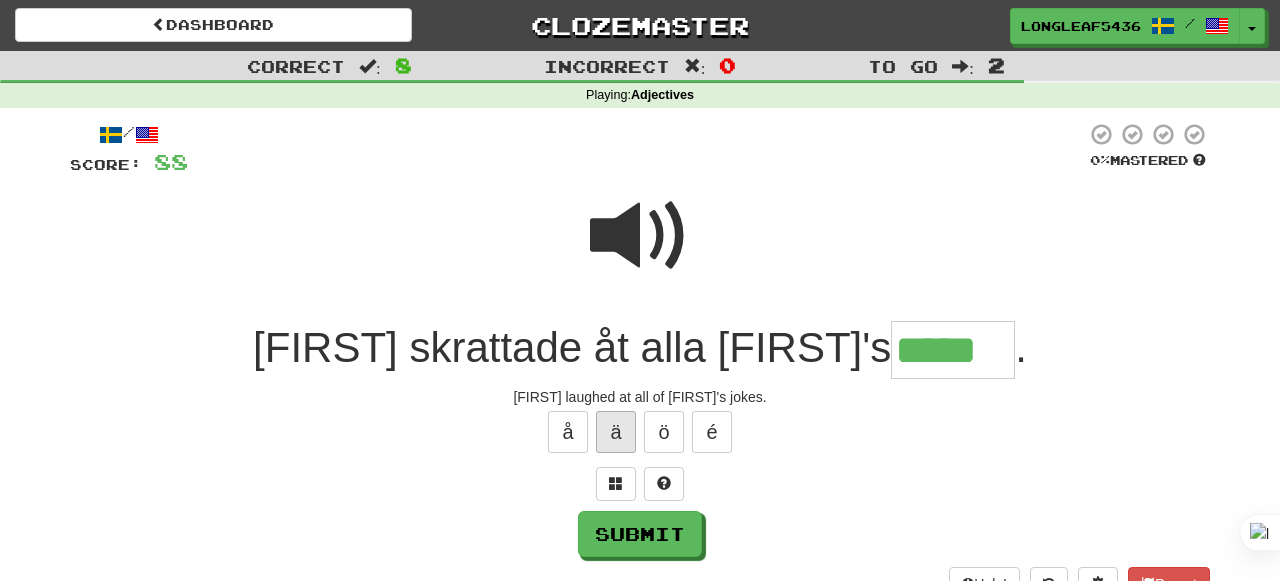type on "*****" 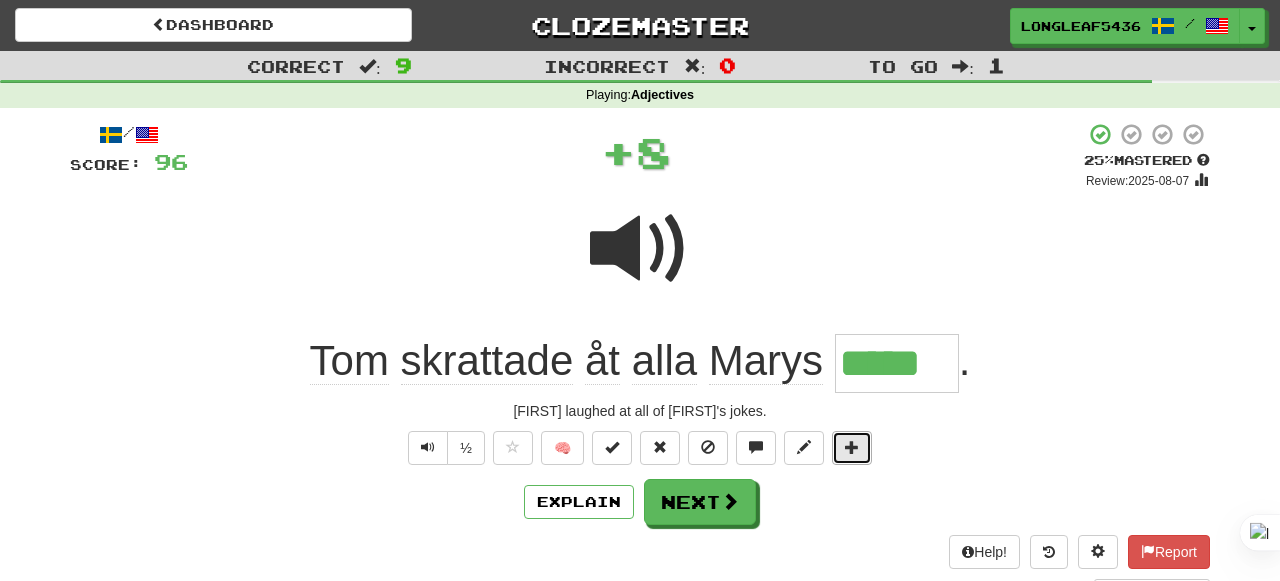 click at bounding box center (852, 447) 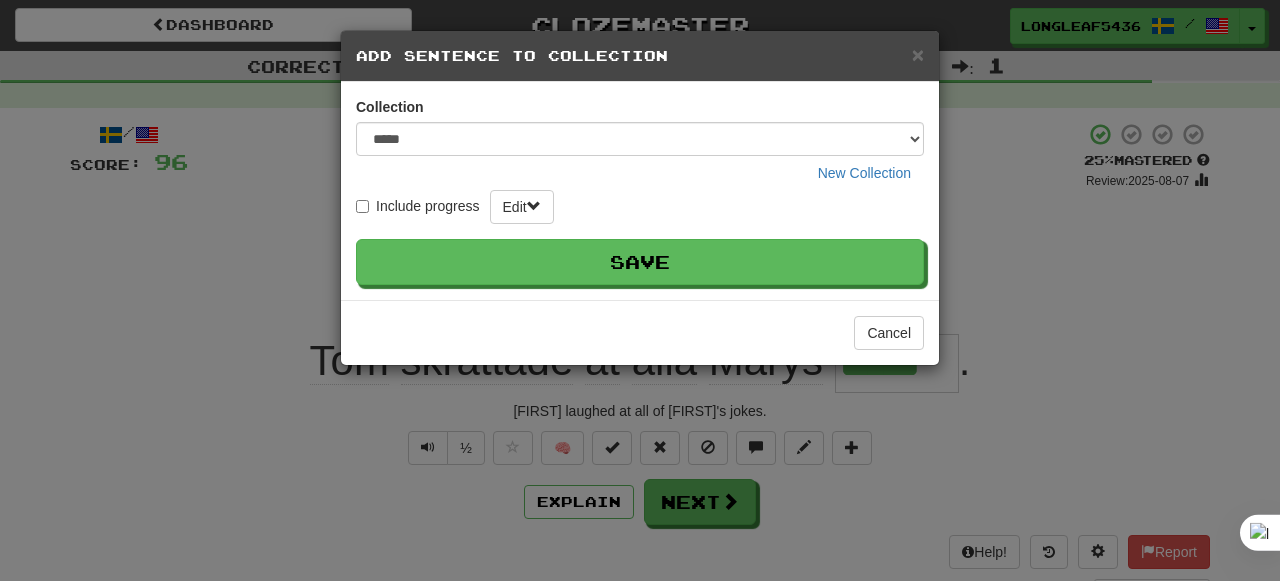 click on "Collection ***** New Collection Include progress Edit  Save" at bounding box center (640, 191) 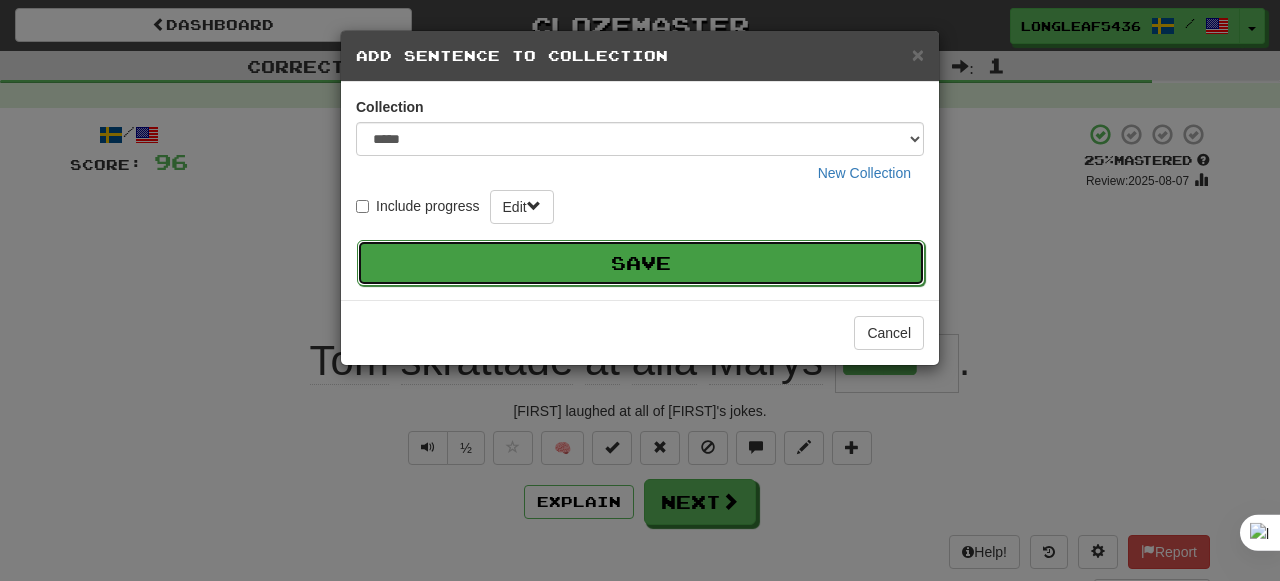 click on "Save" at bounding box center (641, 263) 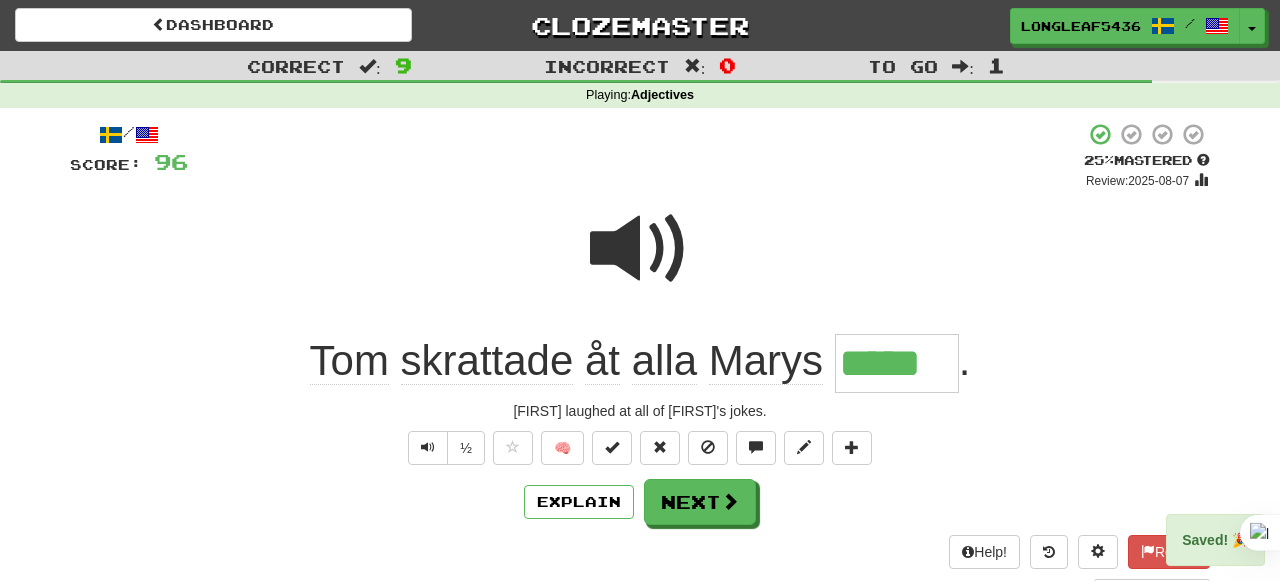 click at bounding box center [640, 249] 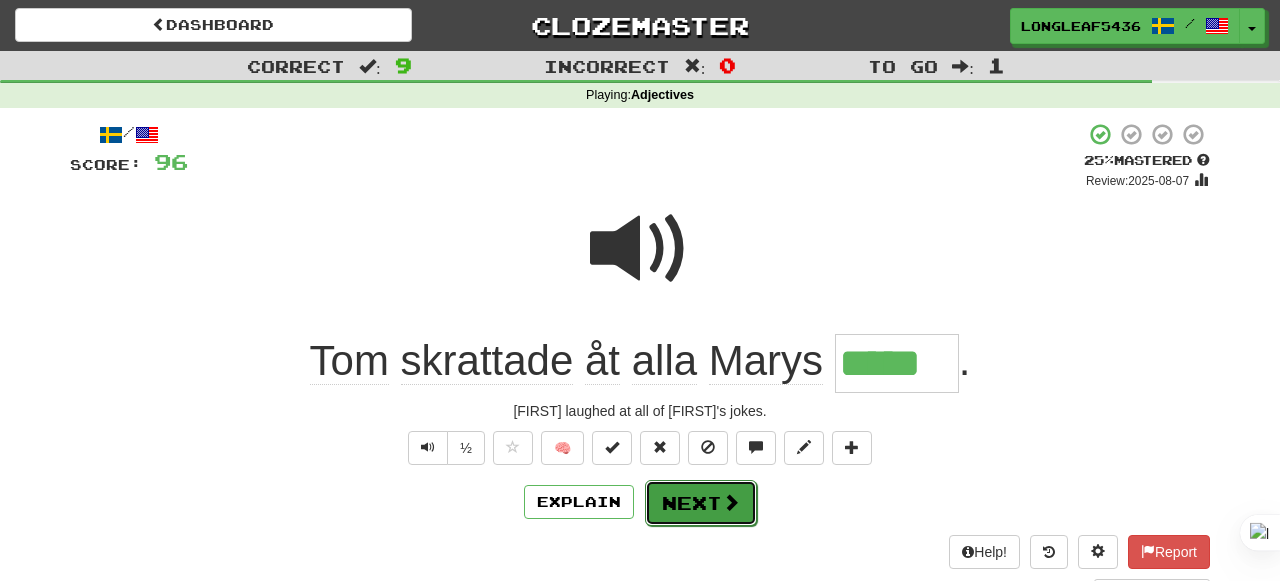 click on "Next" at bounding box center [701, 503] 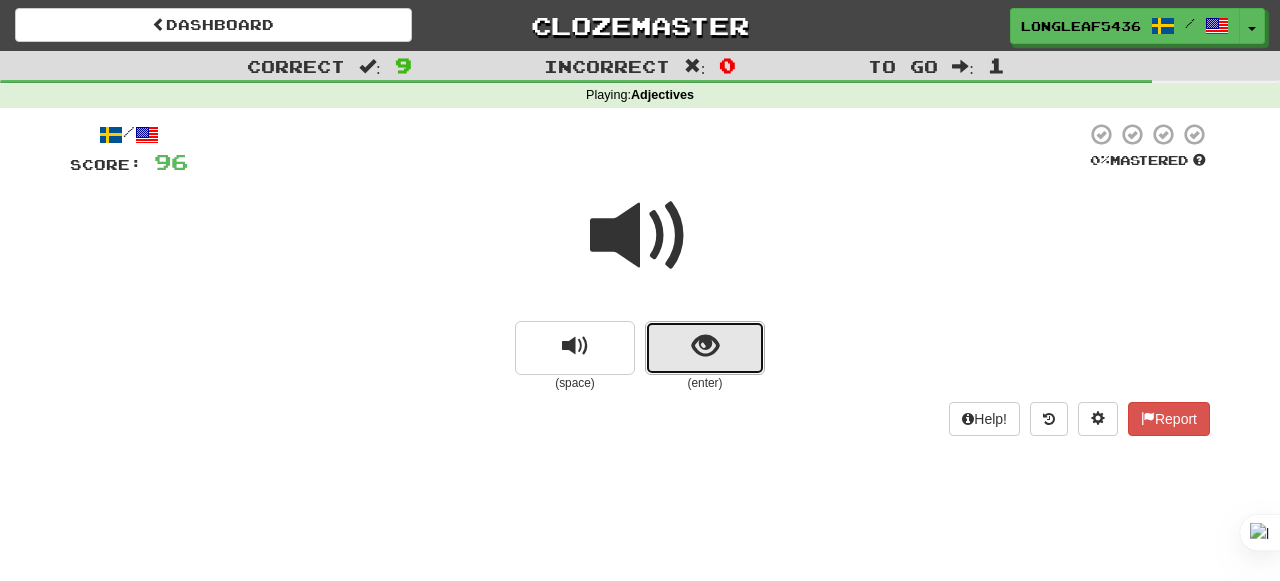 click at bounding box center (705, 348) 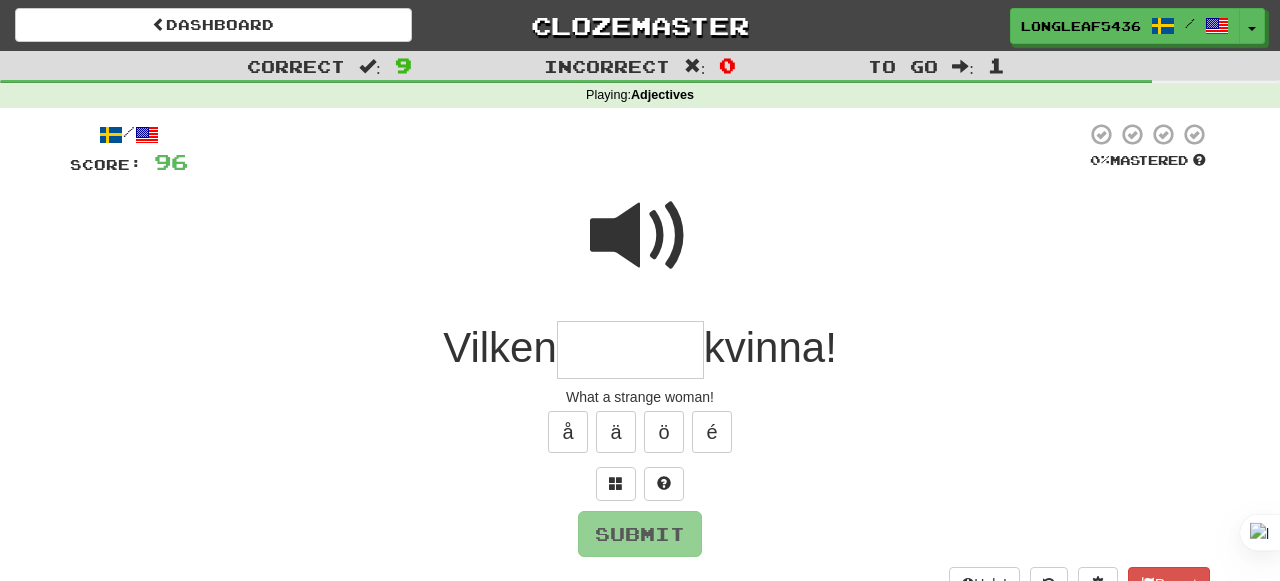 click at bounding box center [630, 350] 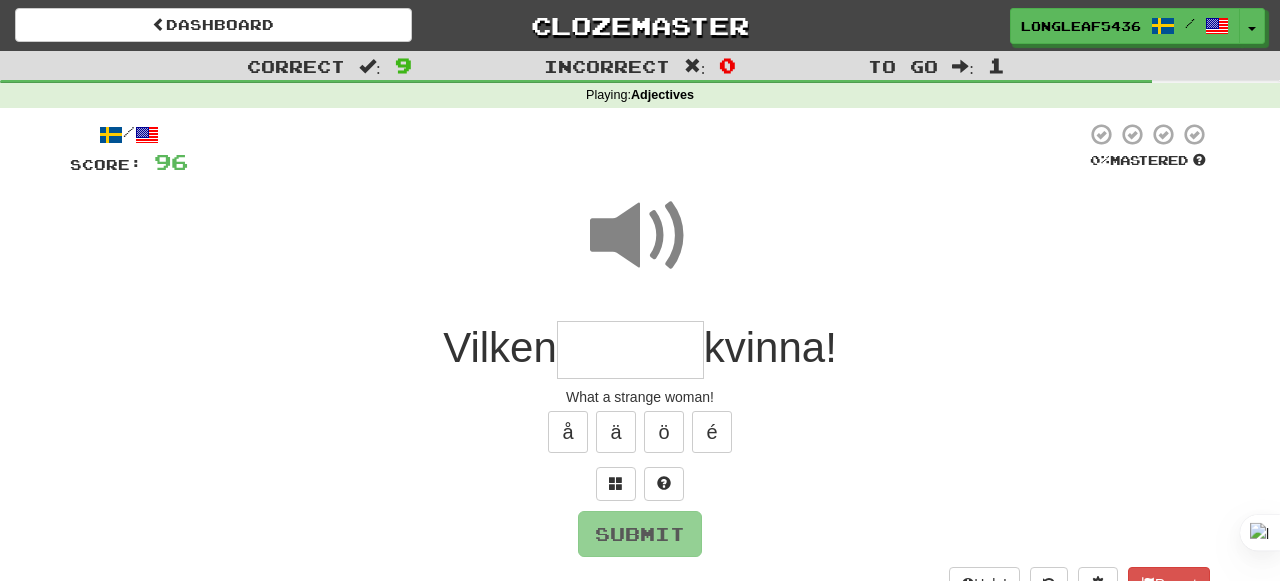 click at bounding box center (630, 350) 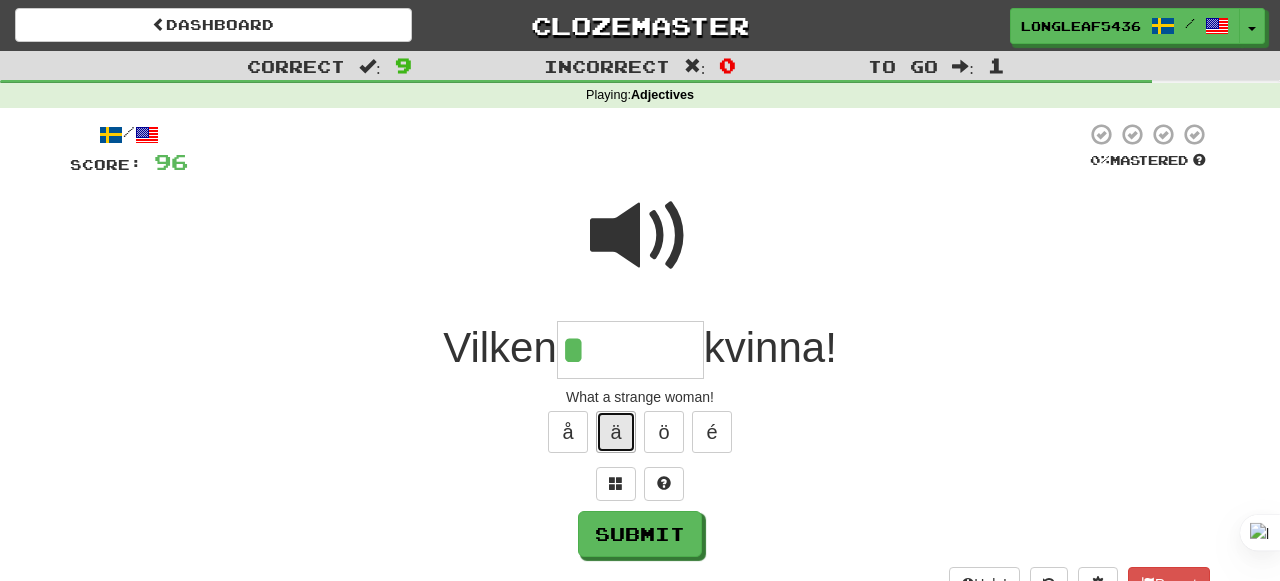click on "ä" at bounding box center (616, 432) 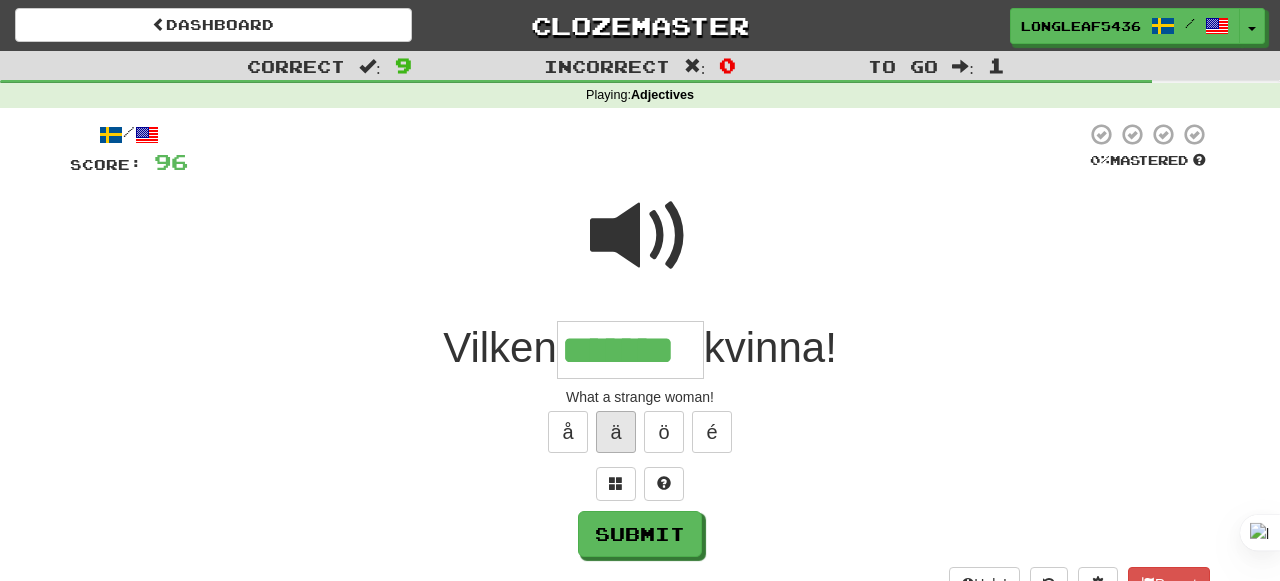 type on "*******" 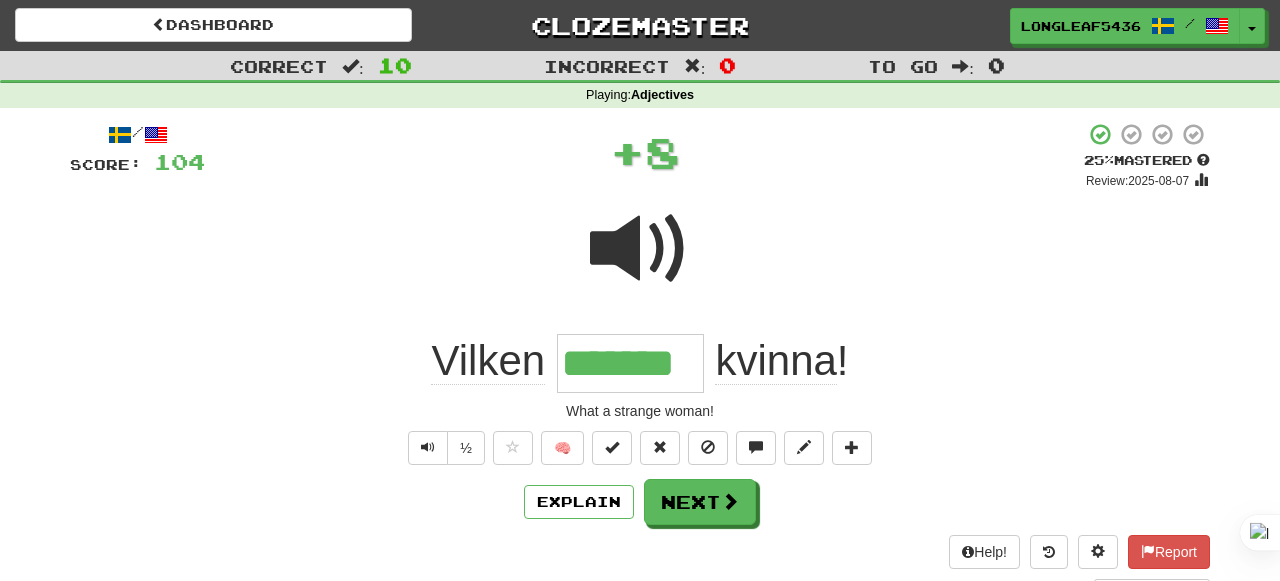 click on "/  Score:   104 + 8 25 %  Mastered Review:  2025-08-07 Vilken   *******   kvinna ! What a strange woman! ½ 🧠 Explain Next  Help!  Report Sentence Source" at bounding box center [640, 361] 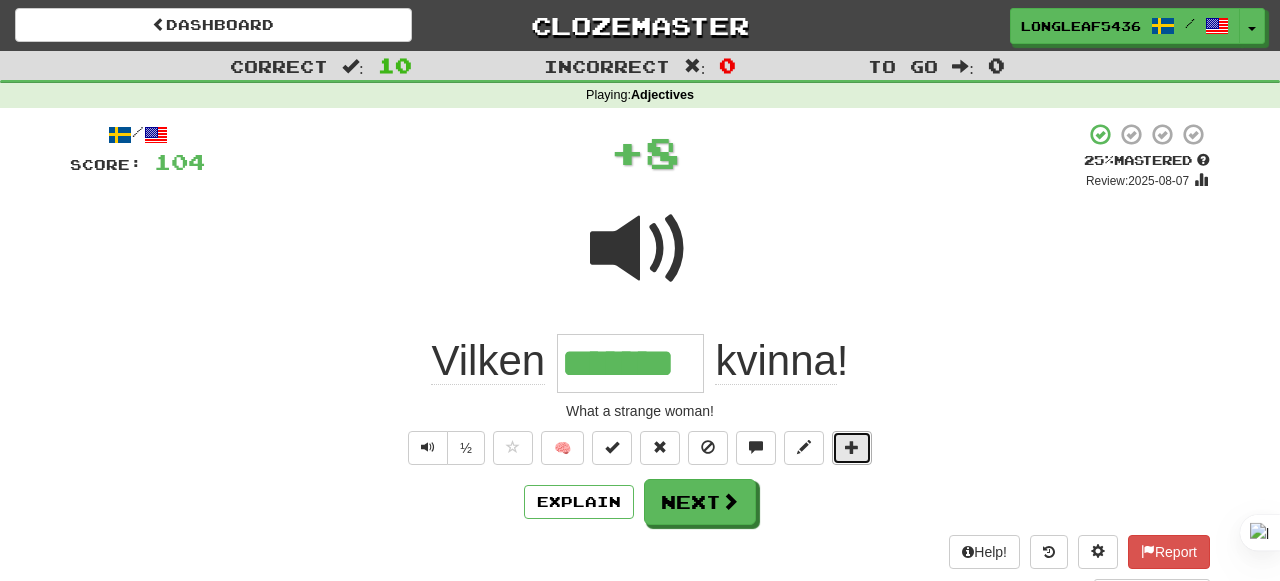 click at bounding box center [852, 448] 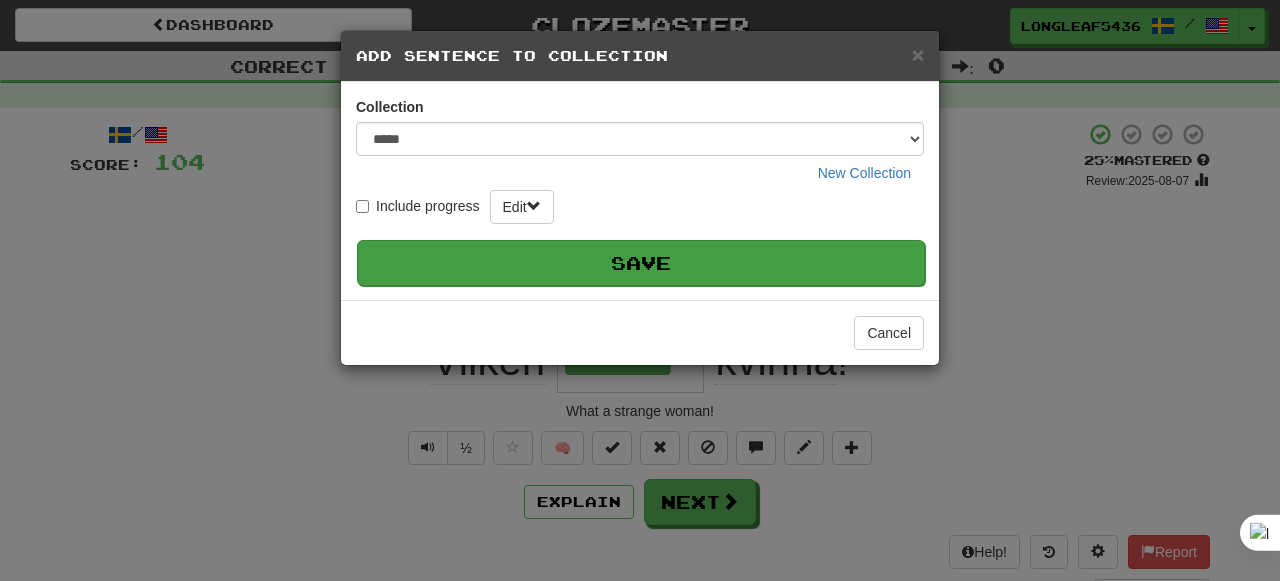 click on "Save" at bounding box center (641, 263) 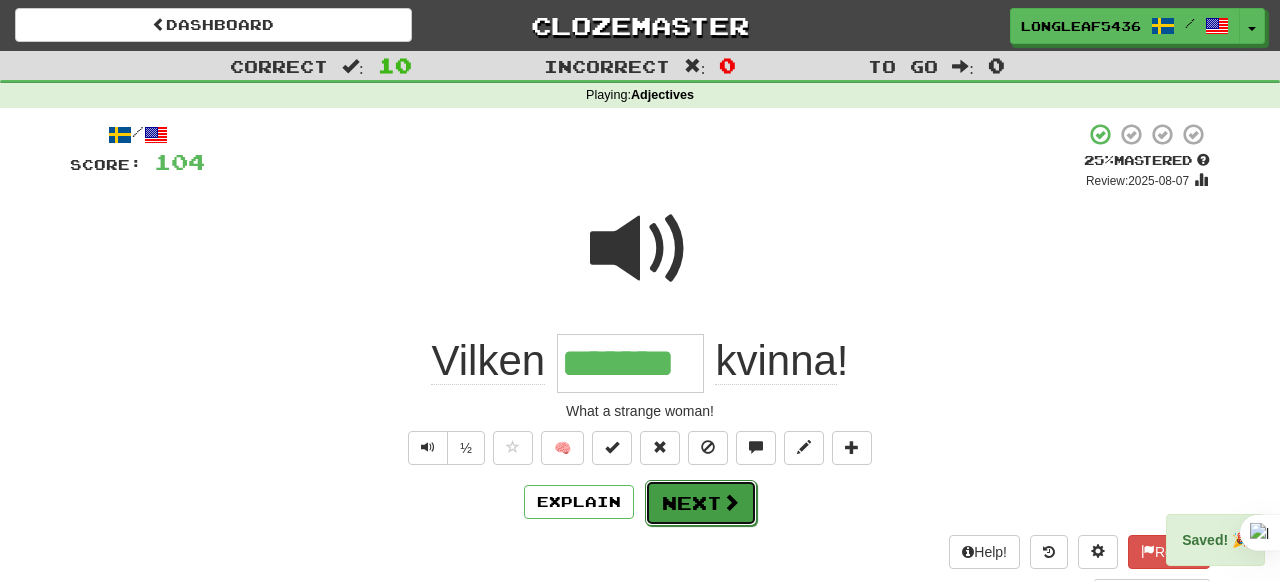 click at bounding box center [731, 502] 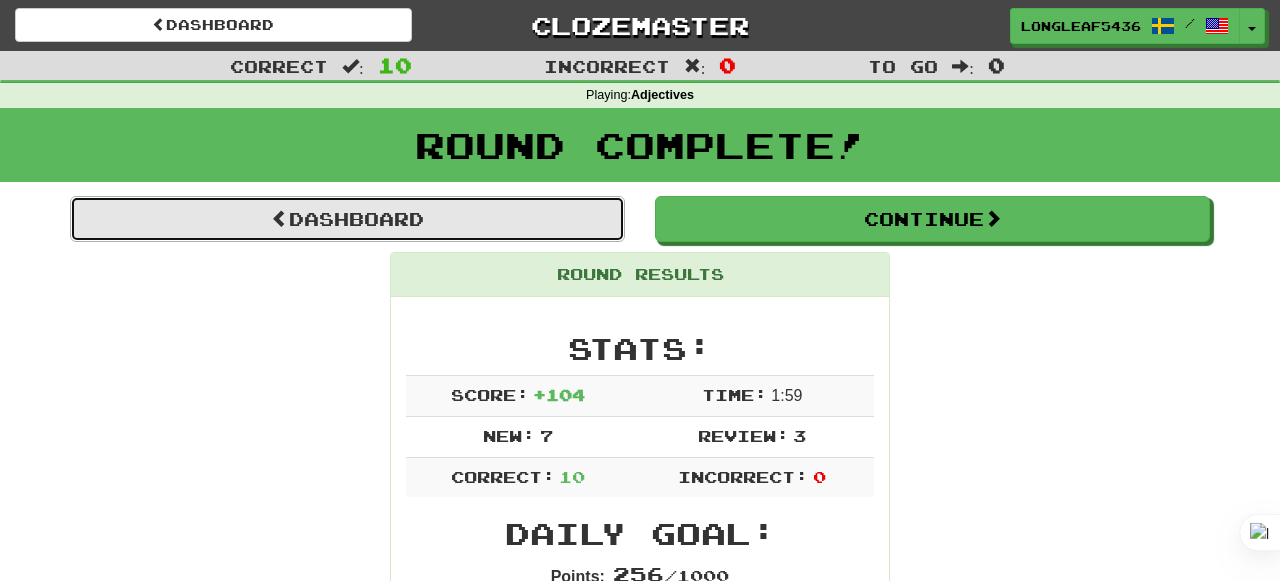click on "Dashboard" at bounding box center (347, 219) 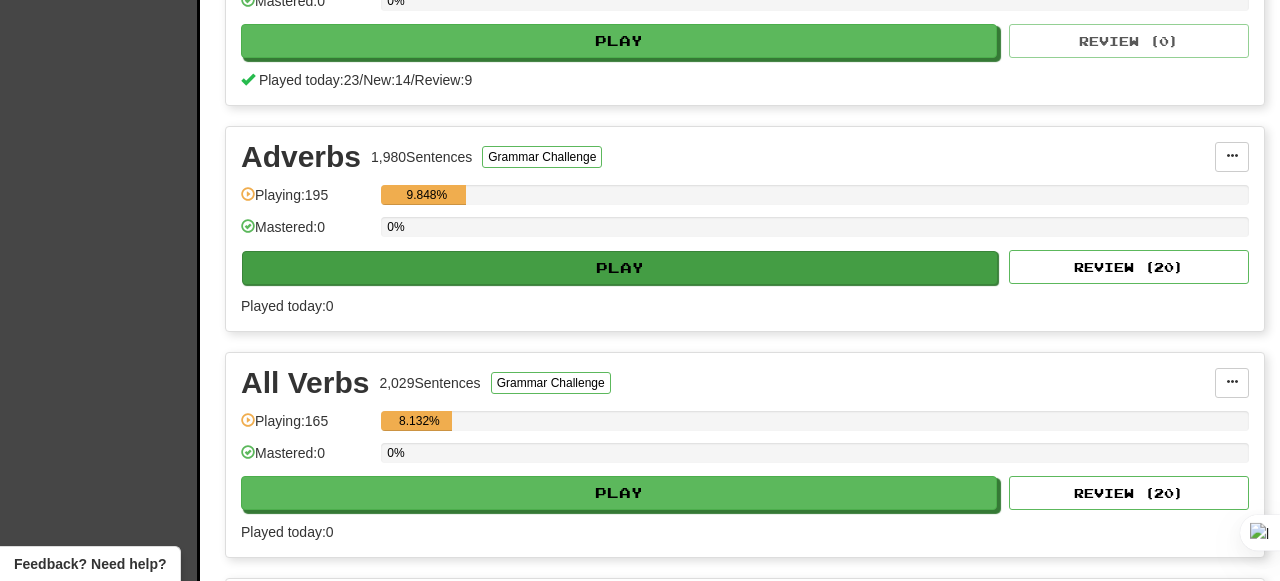 scroll, scrollTop: 1018, scrollLeft: 0, axis: vertical 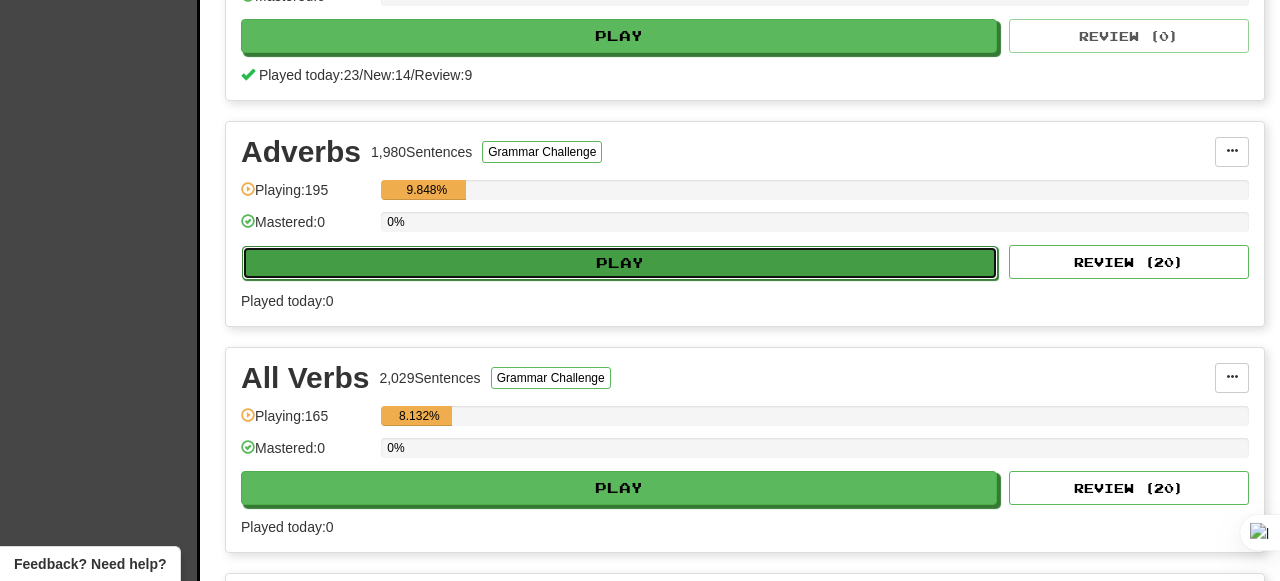 click on "Play" at bounding box center (620, 263) 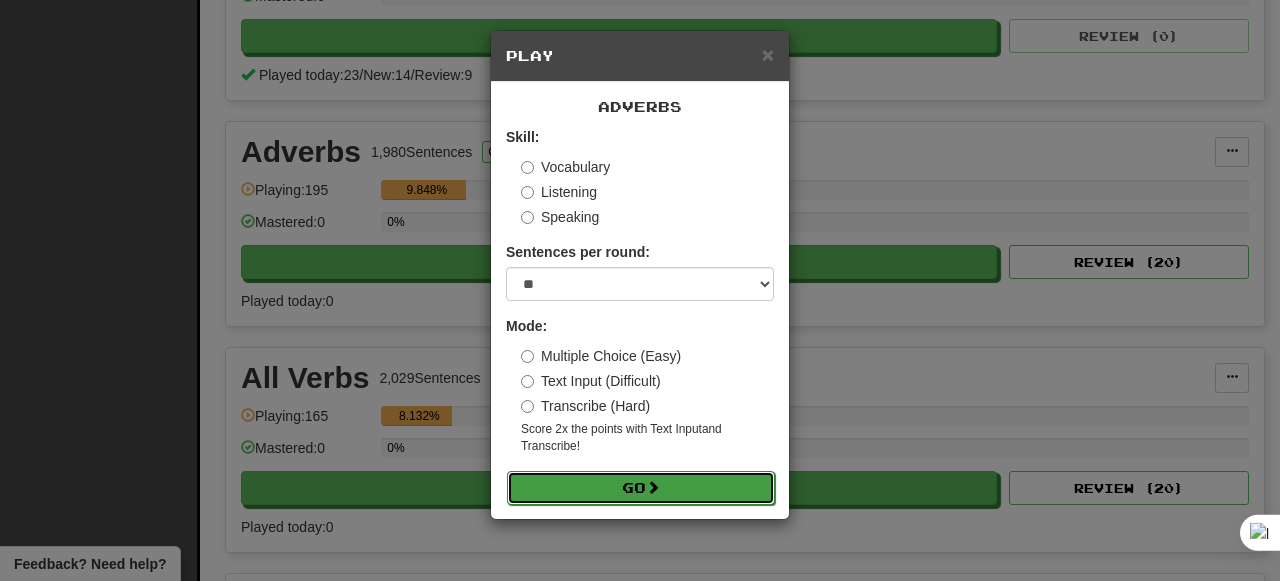 click on "Go" at bounding box center (641, 488) 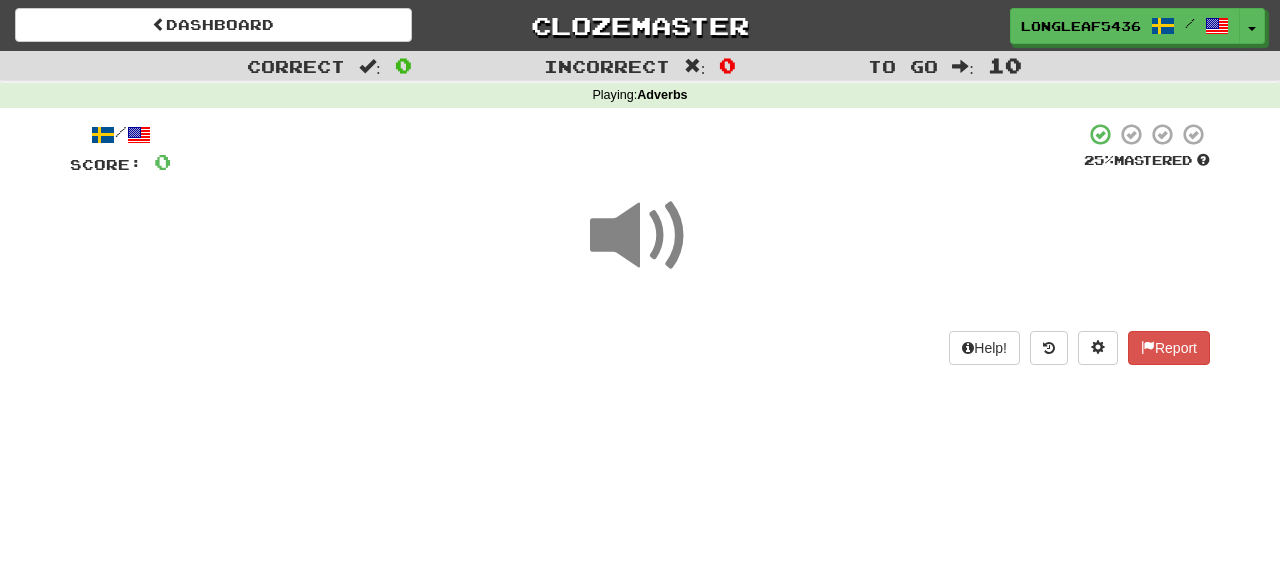 scroll, scrollTop: 0, scrollLeft: 0, axis: both 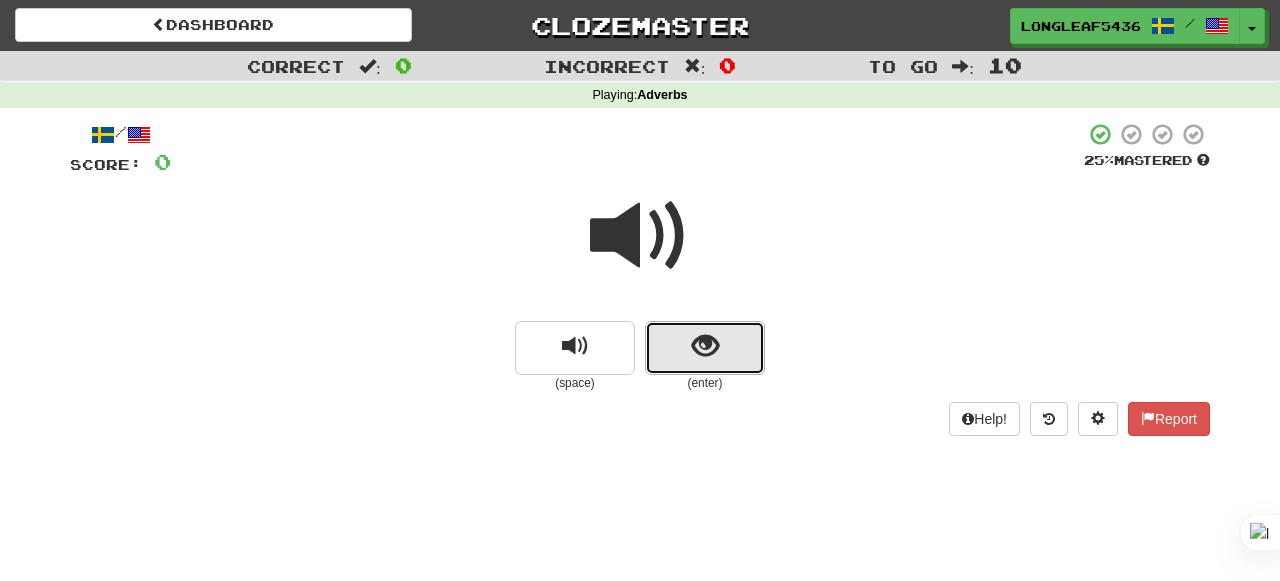 click at bounding box center (705, 348) 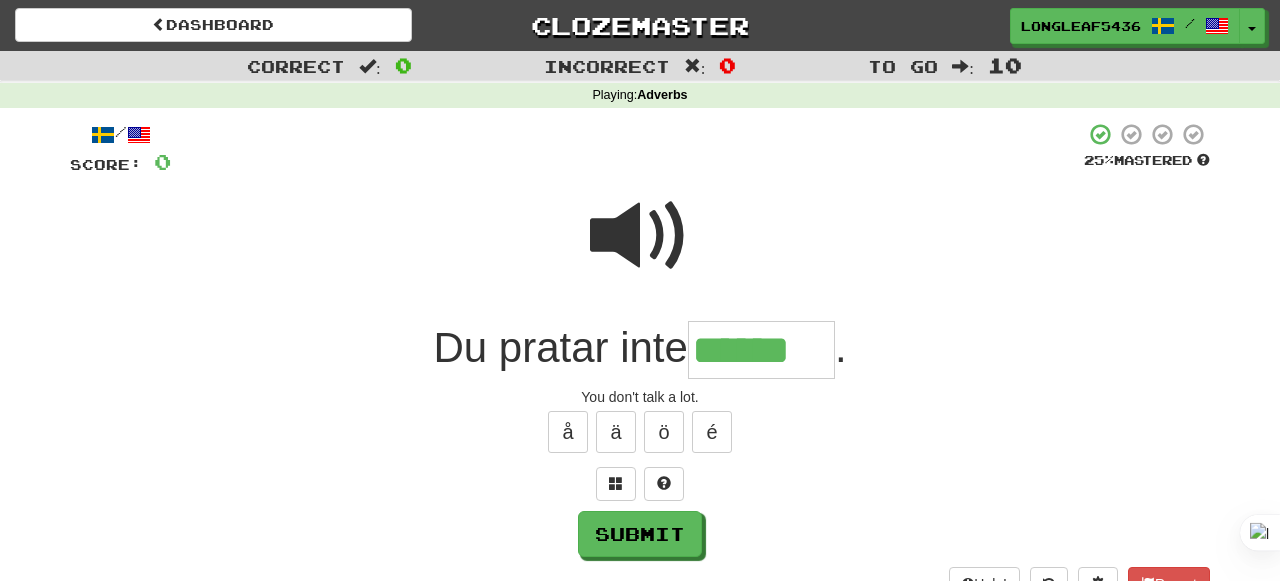 type on "******" 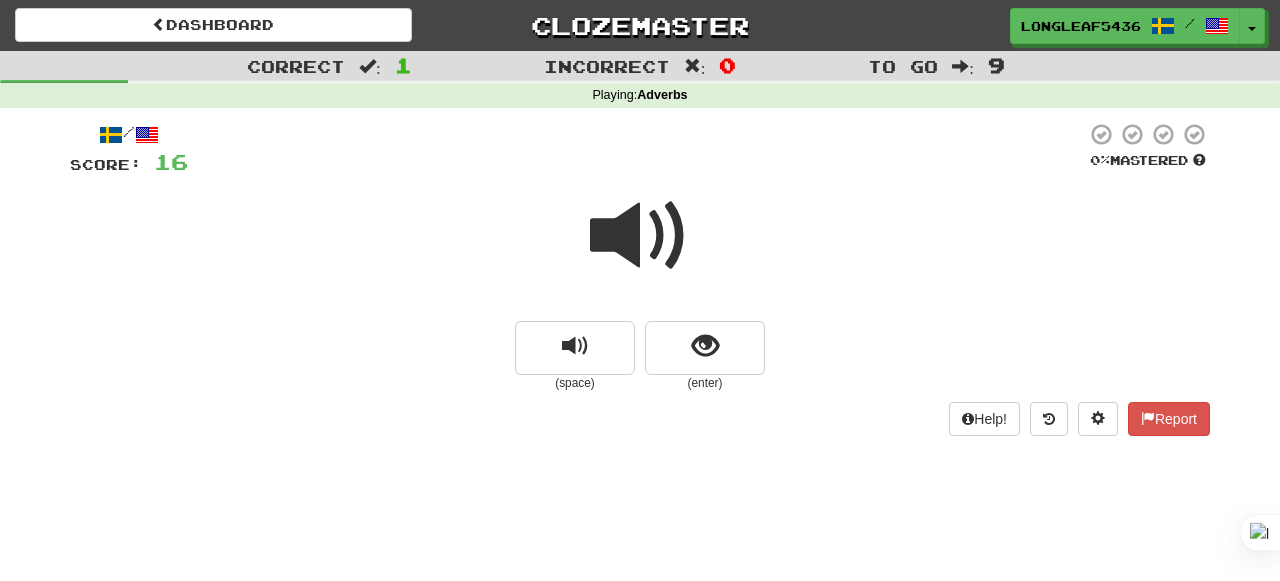 click on "(enter)" at bounding box center (705, 383) 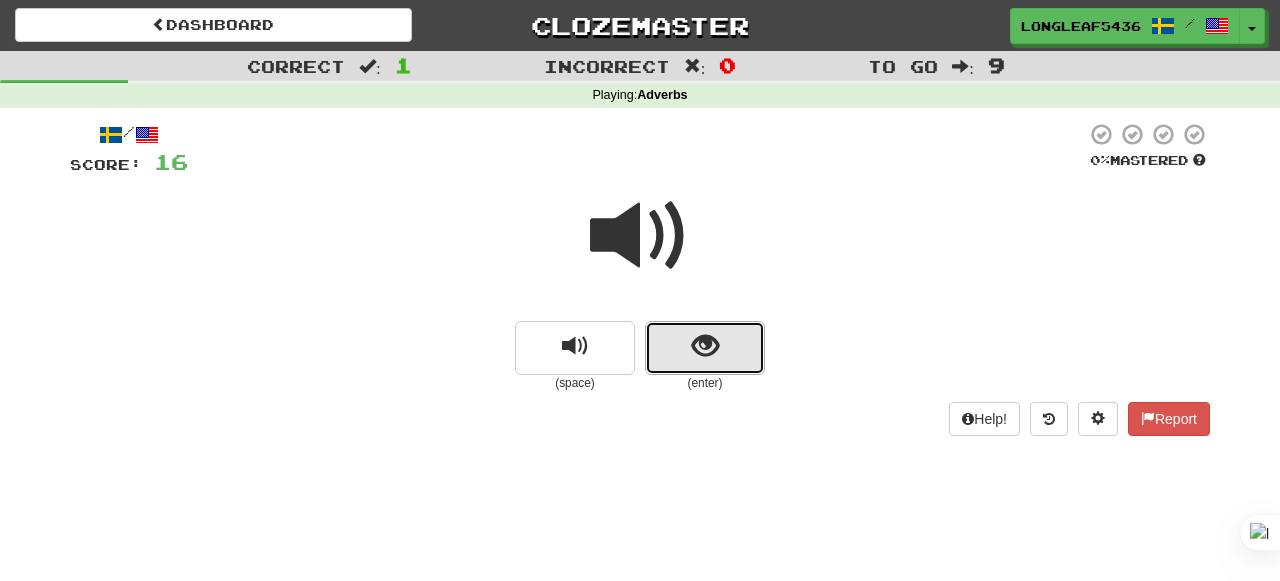 click at bounding box center (705, 348) 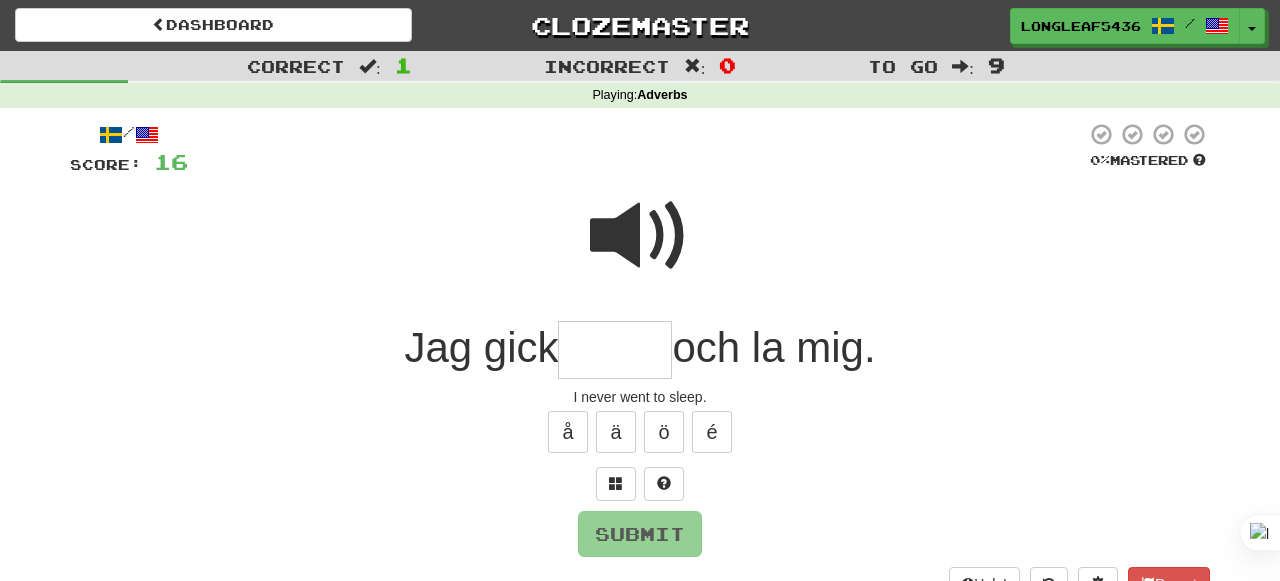 type on "*" 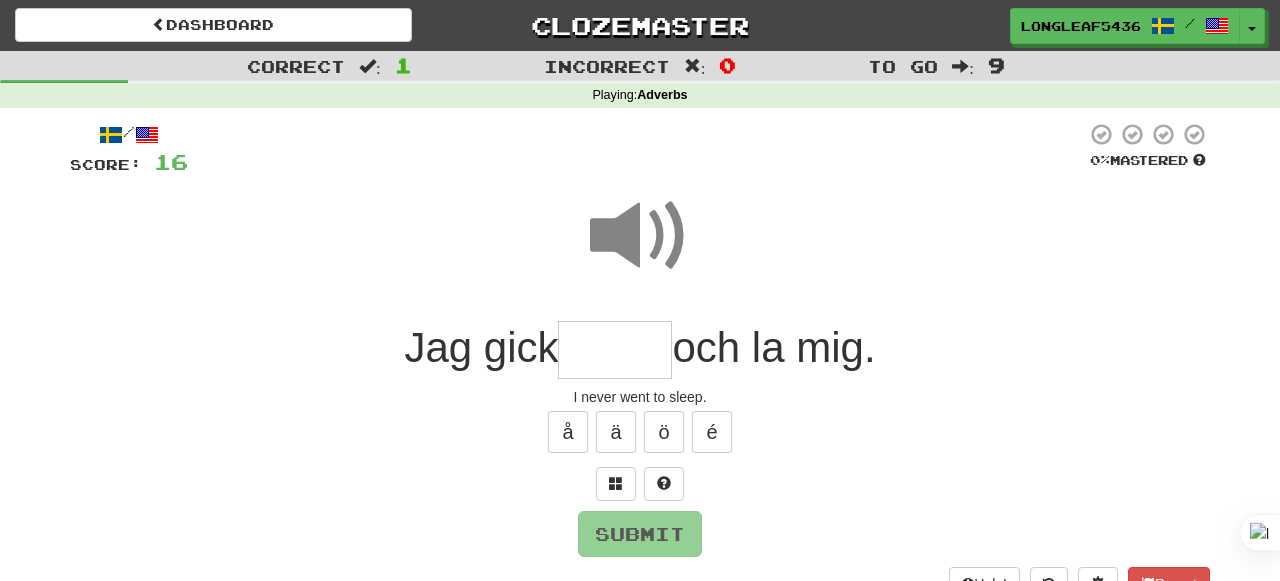 click at bounding box center [615, 350] 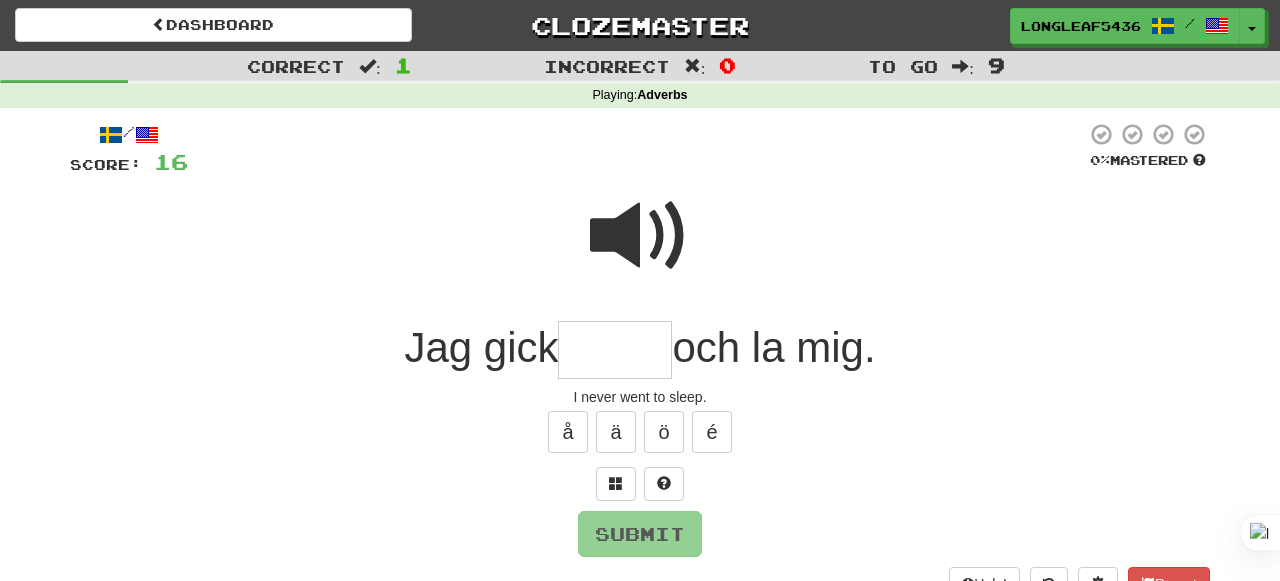 click at bounding box center (640, 236) 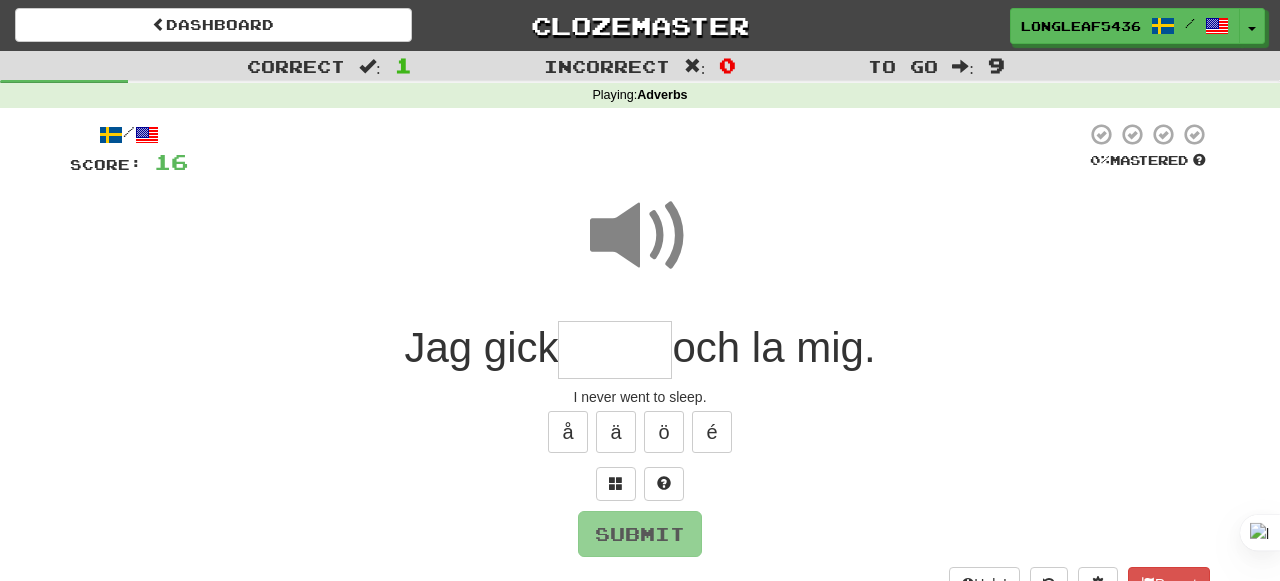 click at bounding box center (615, 350) 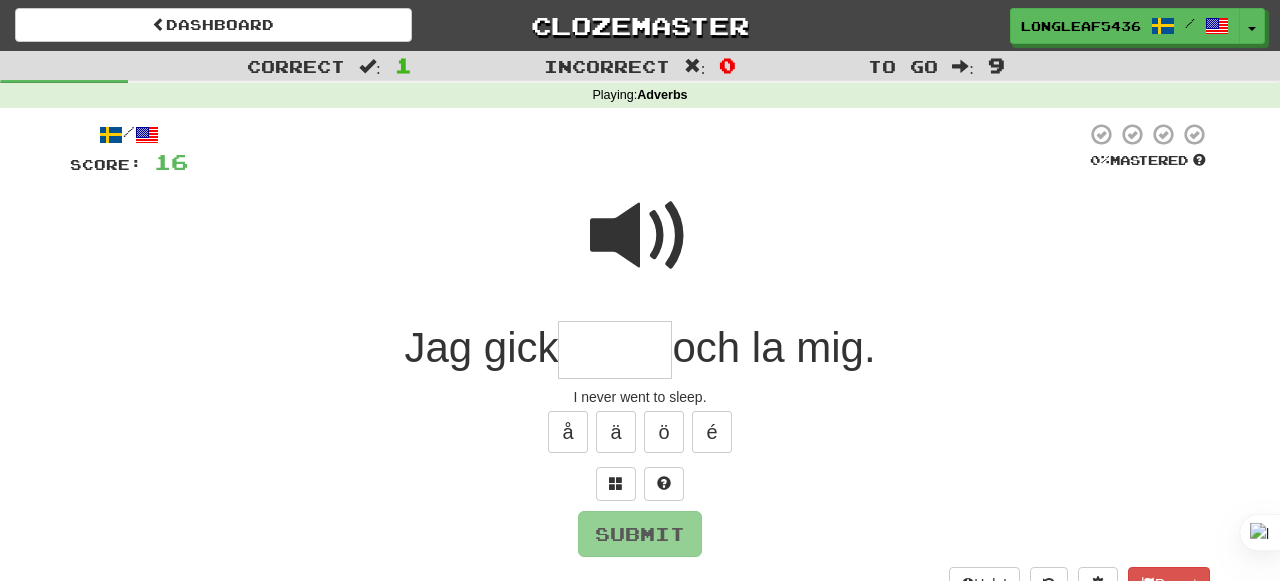 click at bounding box center [640, 236] 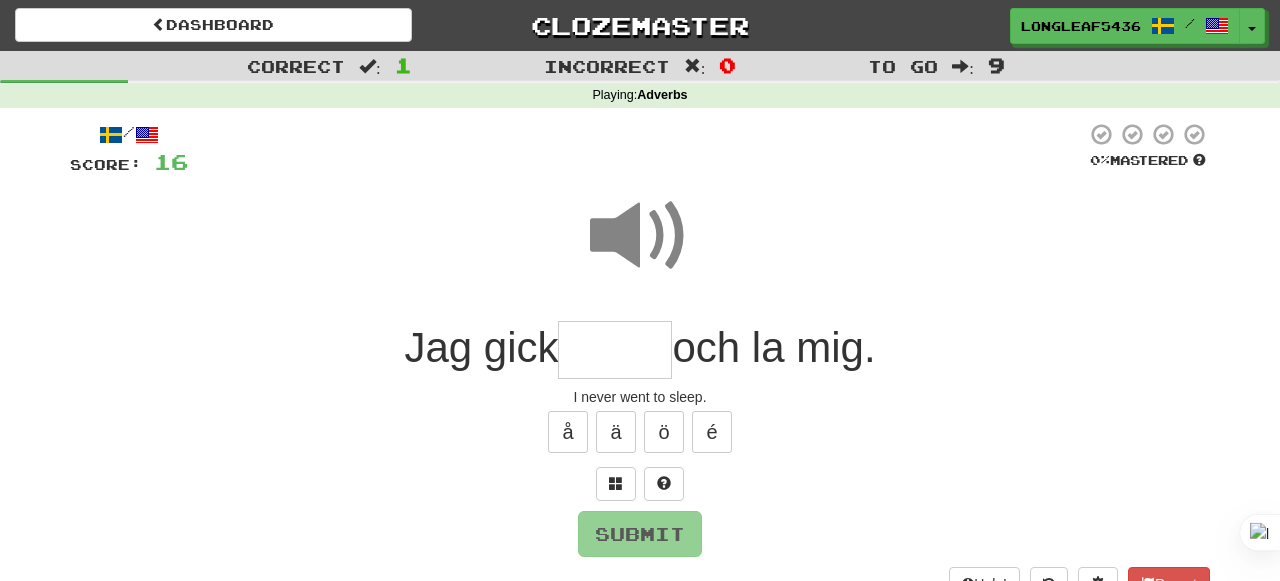 click at bounding box center [615, 350] 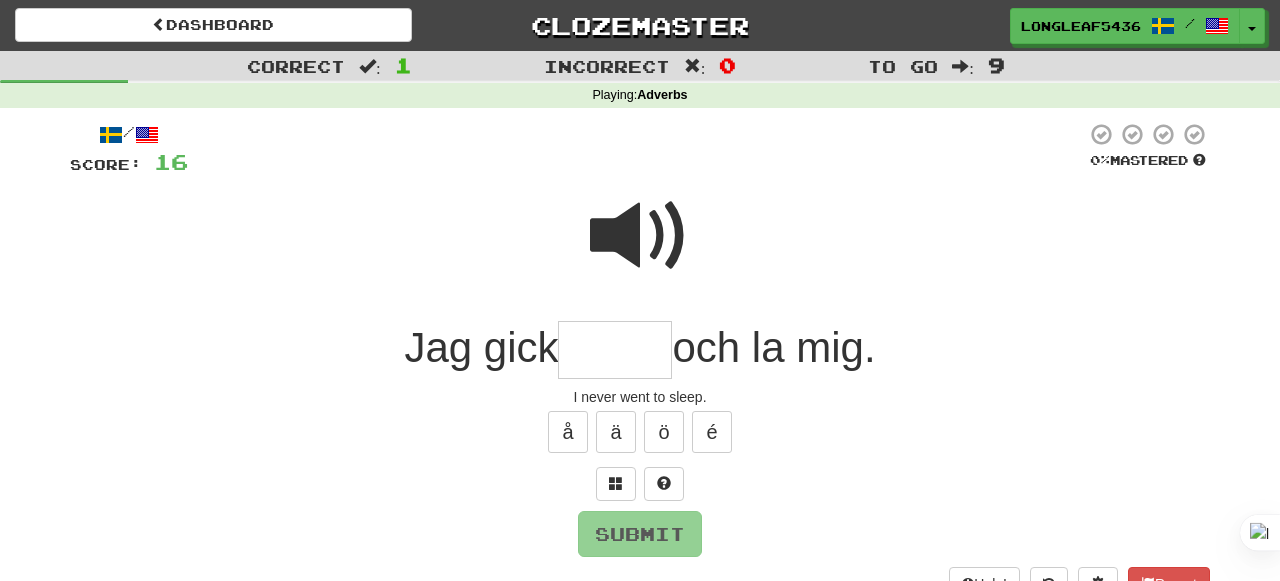 type on "*" 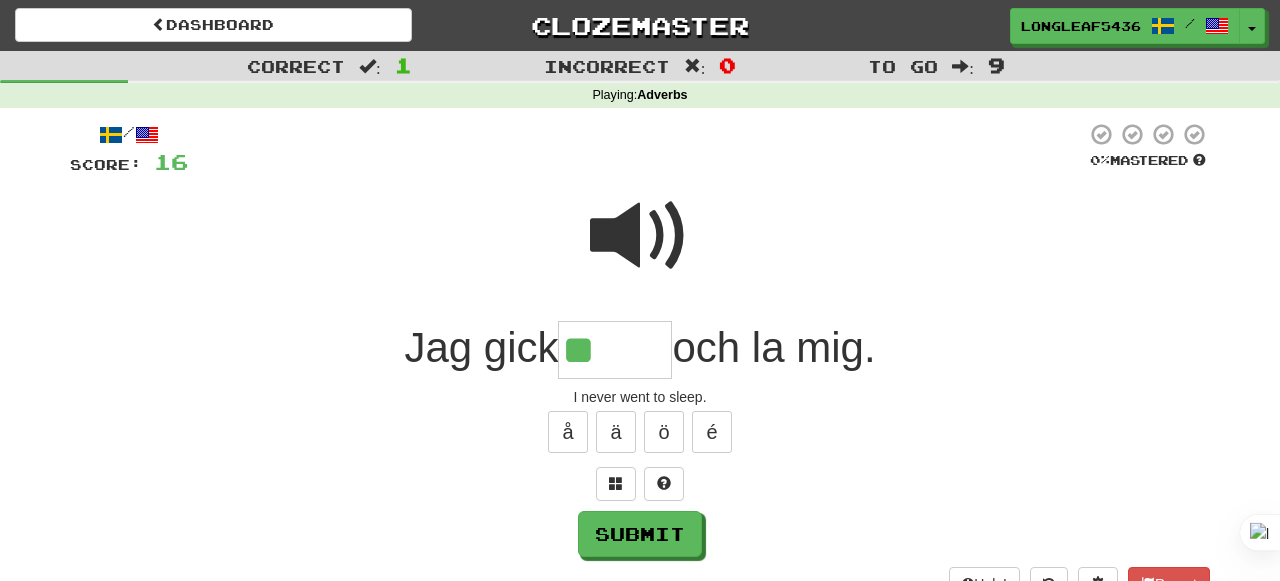 click at bounding box center [640, 236] 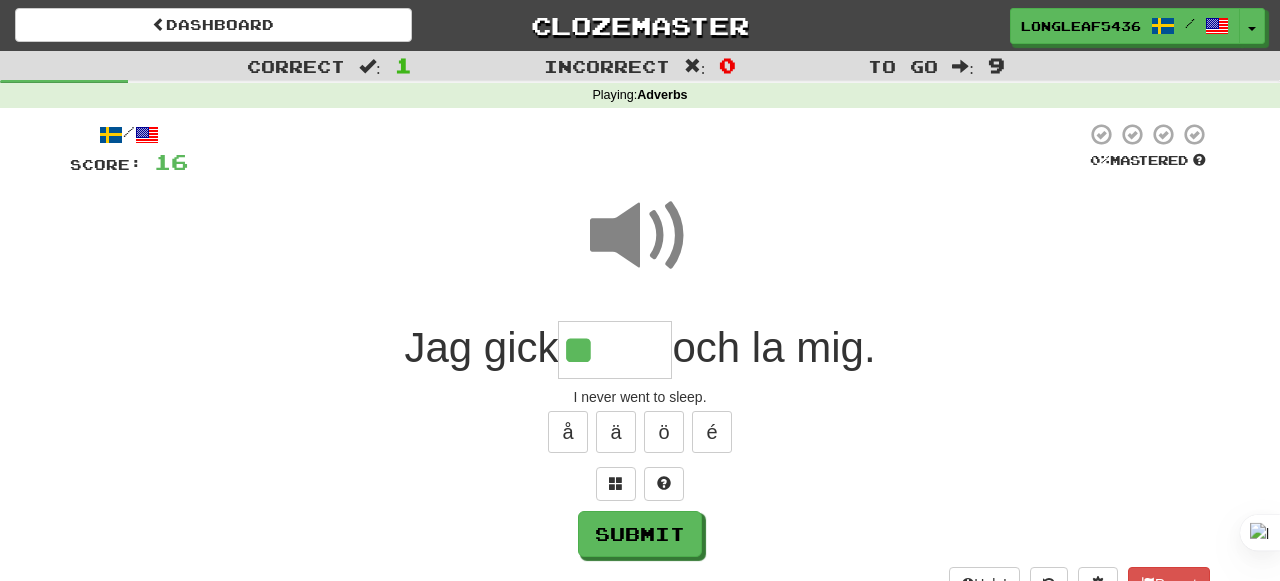 click on "**" at bounding box center [615, 350] 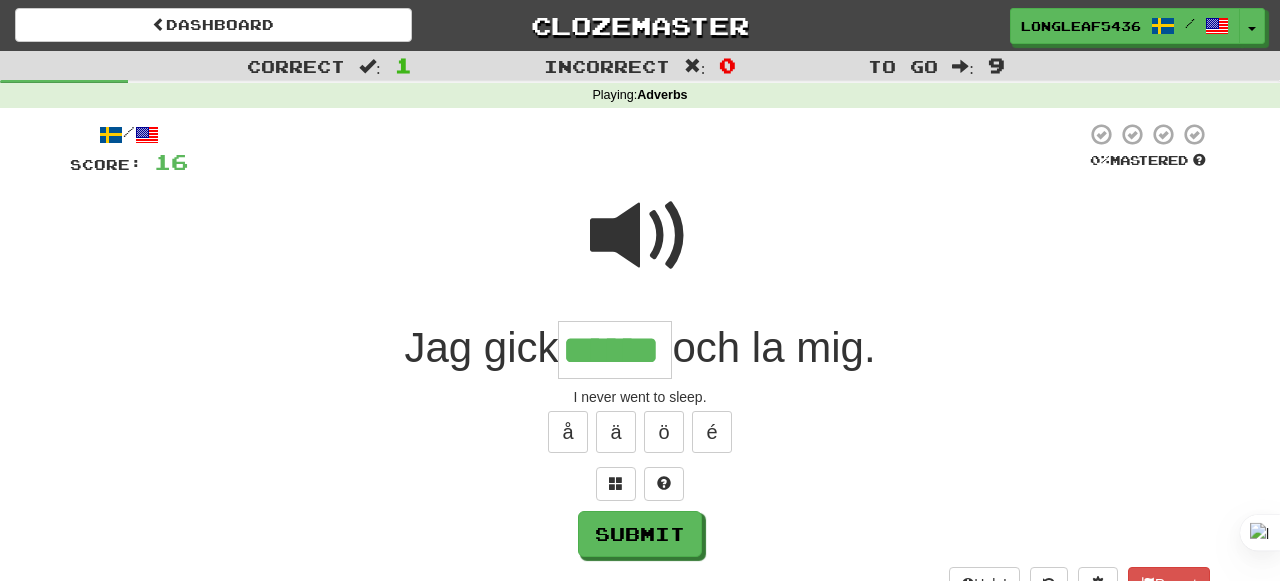 type on "******" 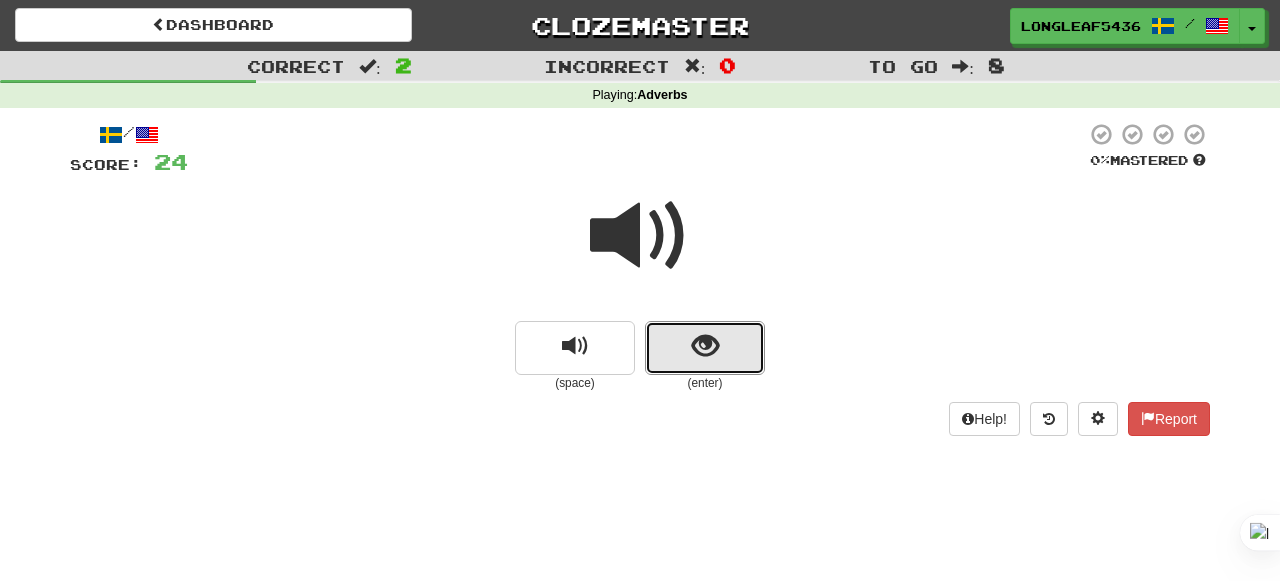 click at bounding box center [705, 348] 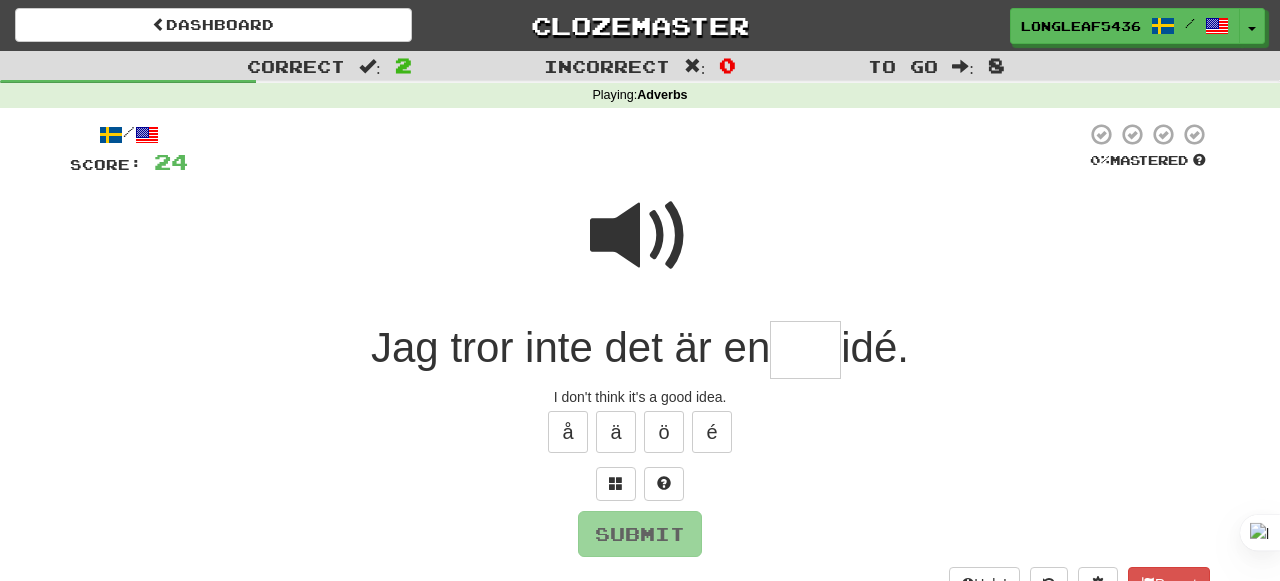 click at bounding box center (640, 236) 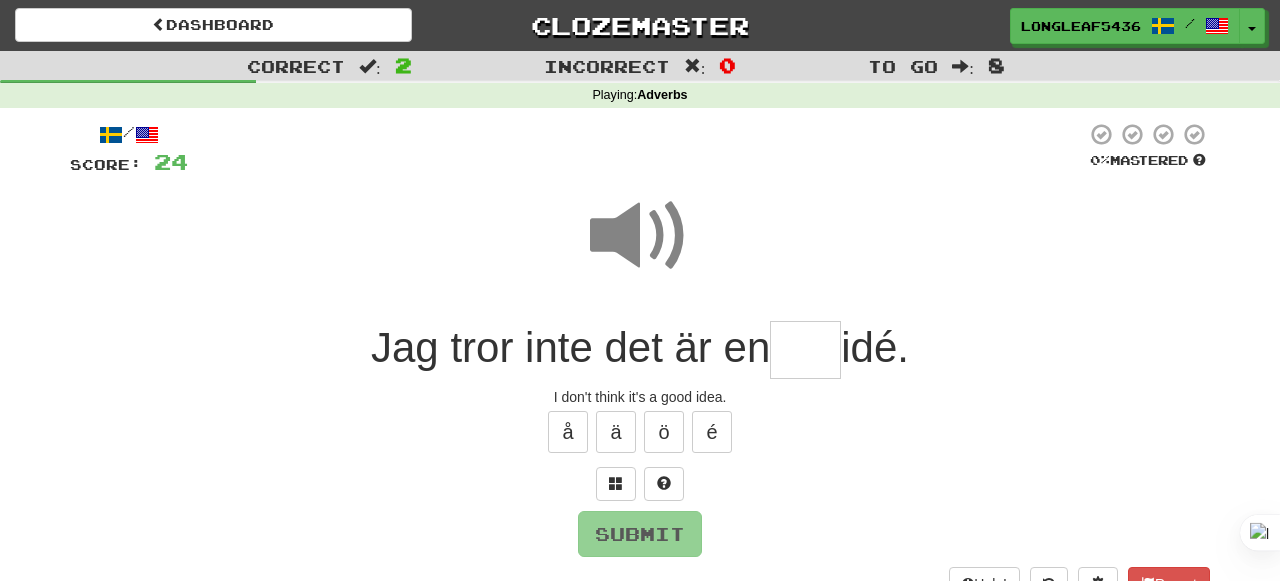 click at bounding box center (805, 350) 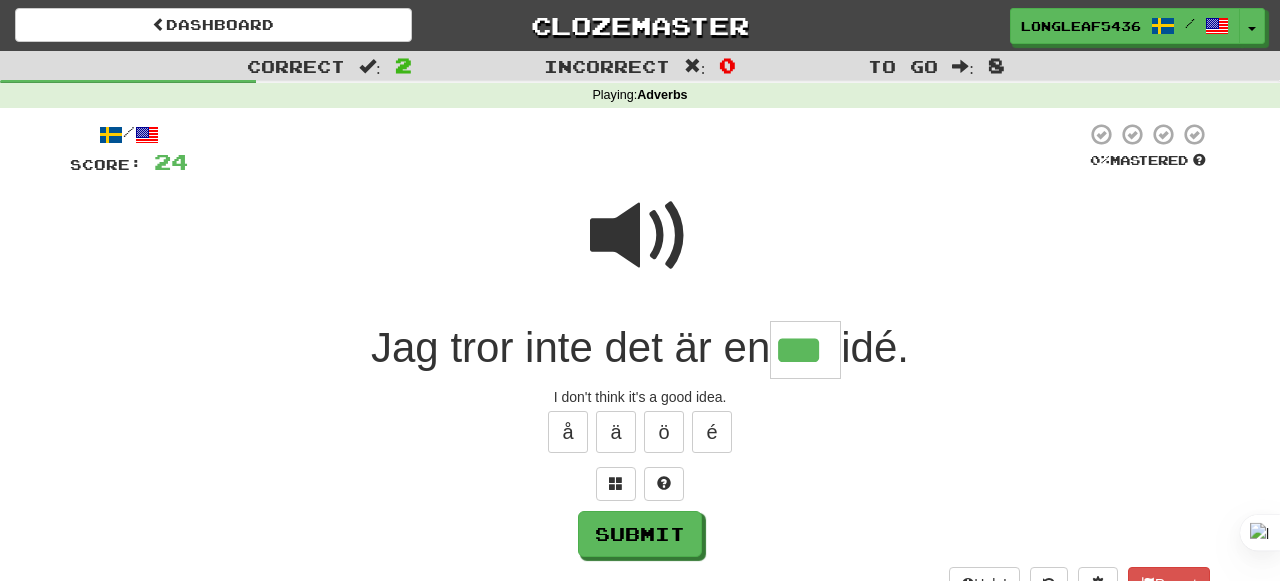 type on "***" 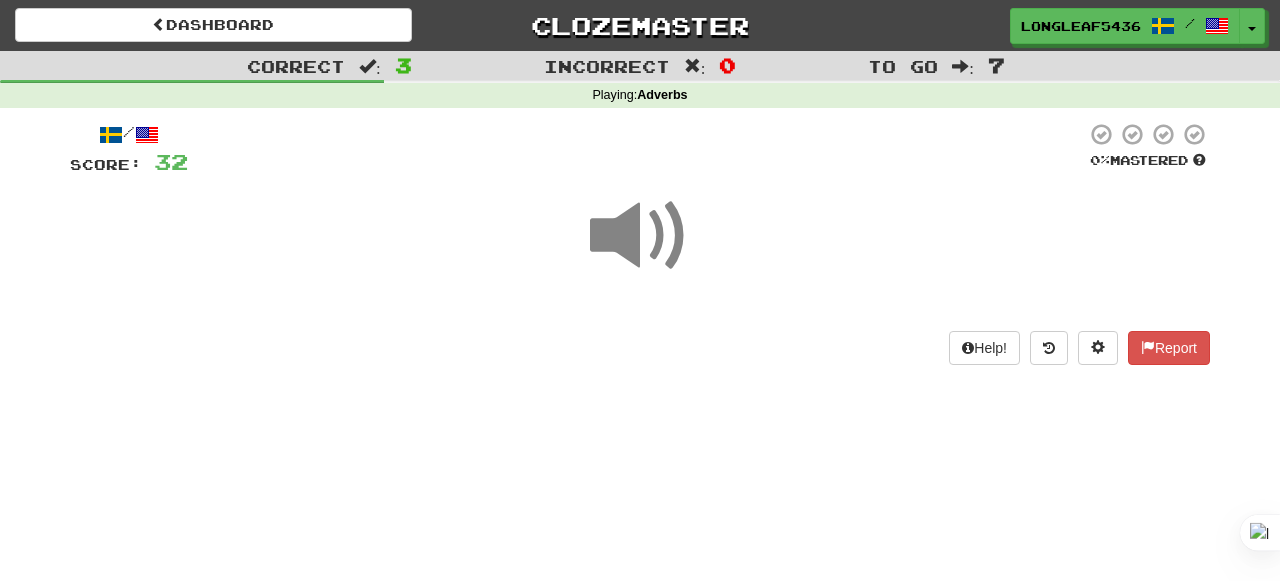 click at bounding box center (640, 236) 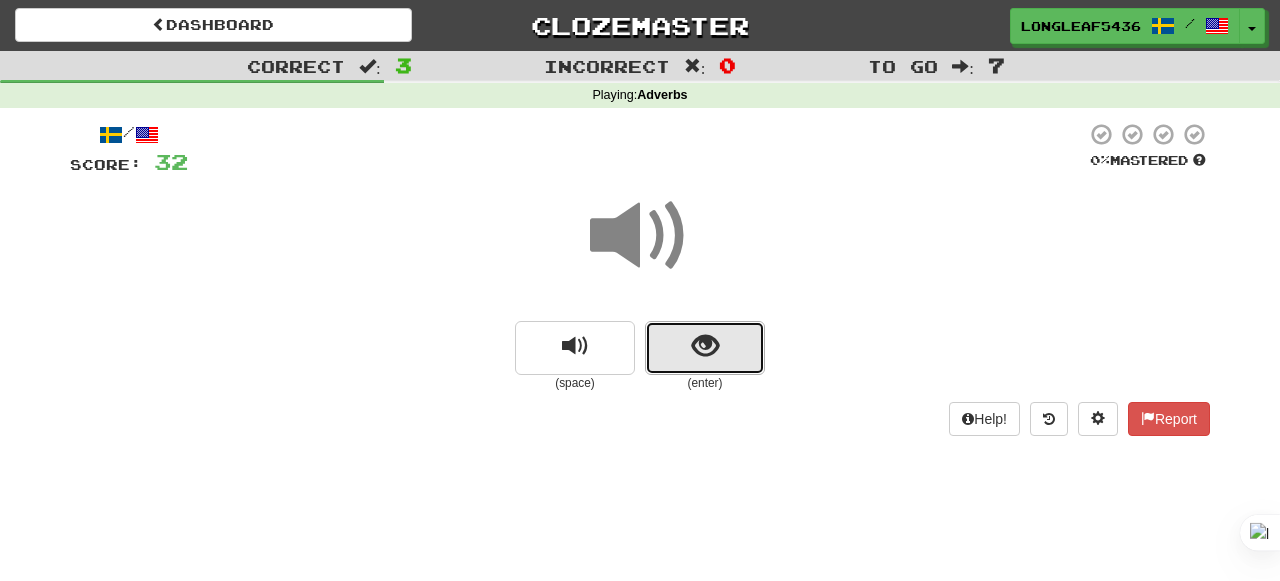 click at bounding box center (705, 348) 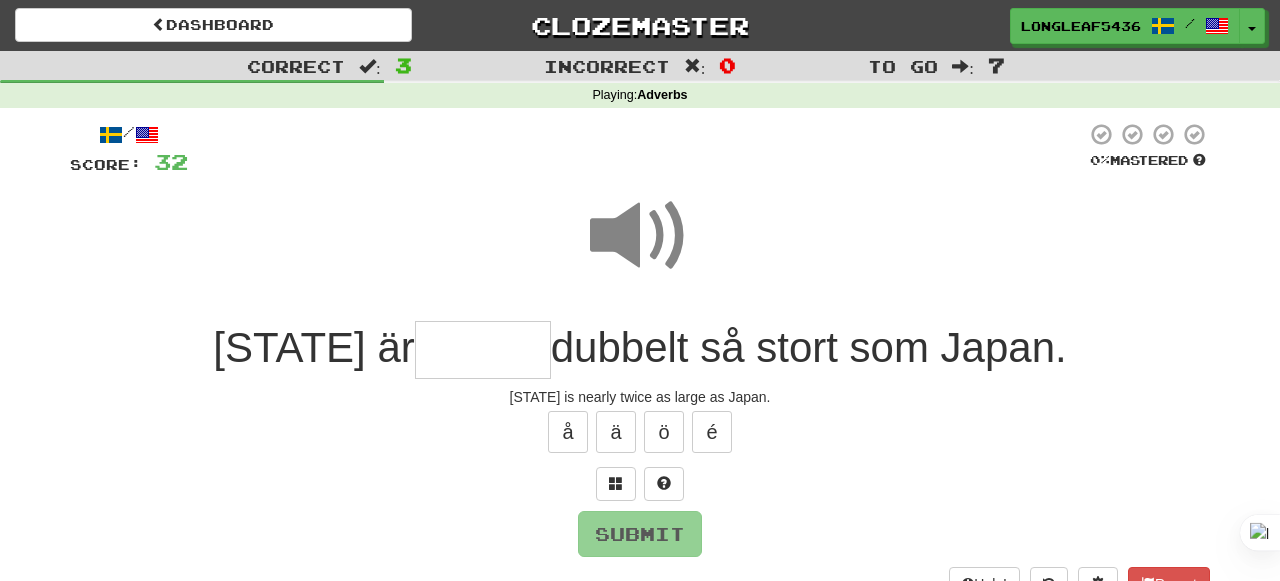 click at bounding box center [640, 236] 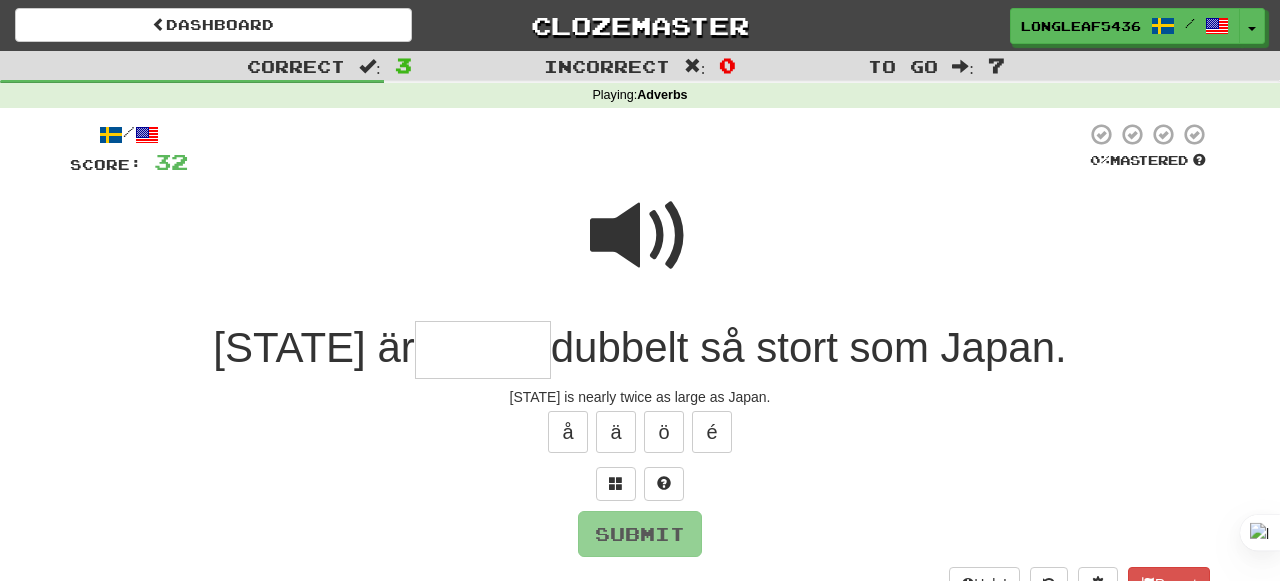 click at bounding box center (640, 236) 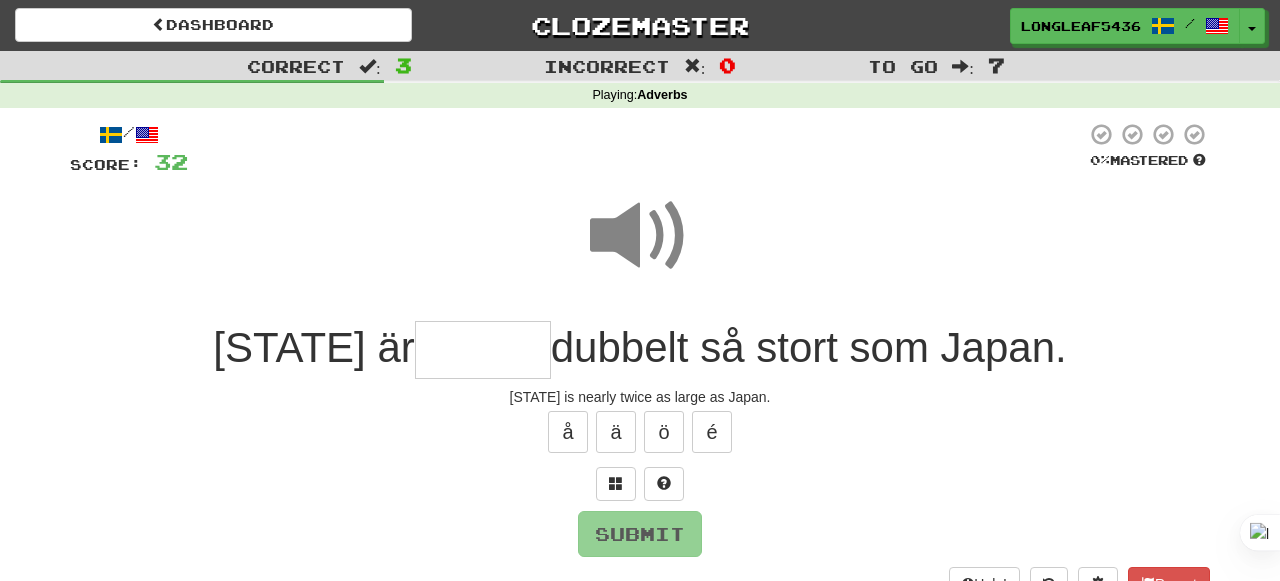 click at bounding box center [483, 350] 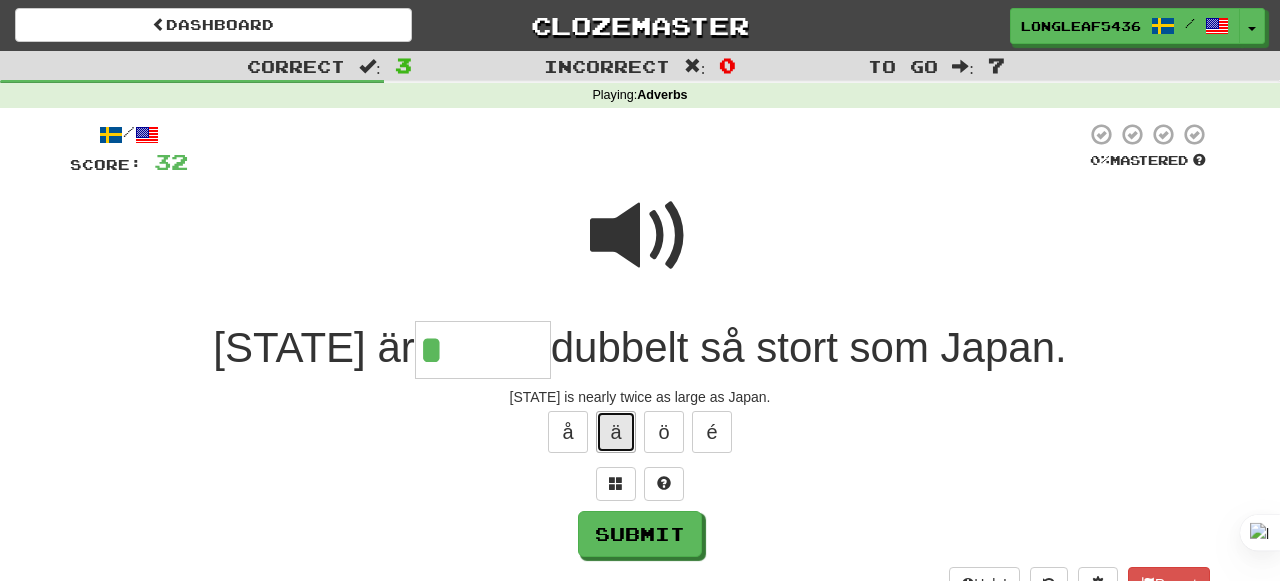 click on "ä" at bounding box center (616, 432) 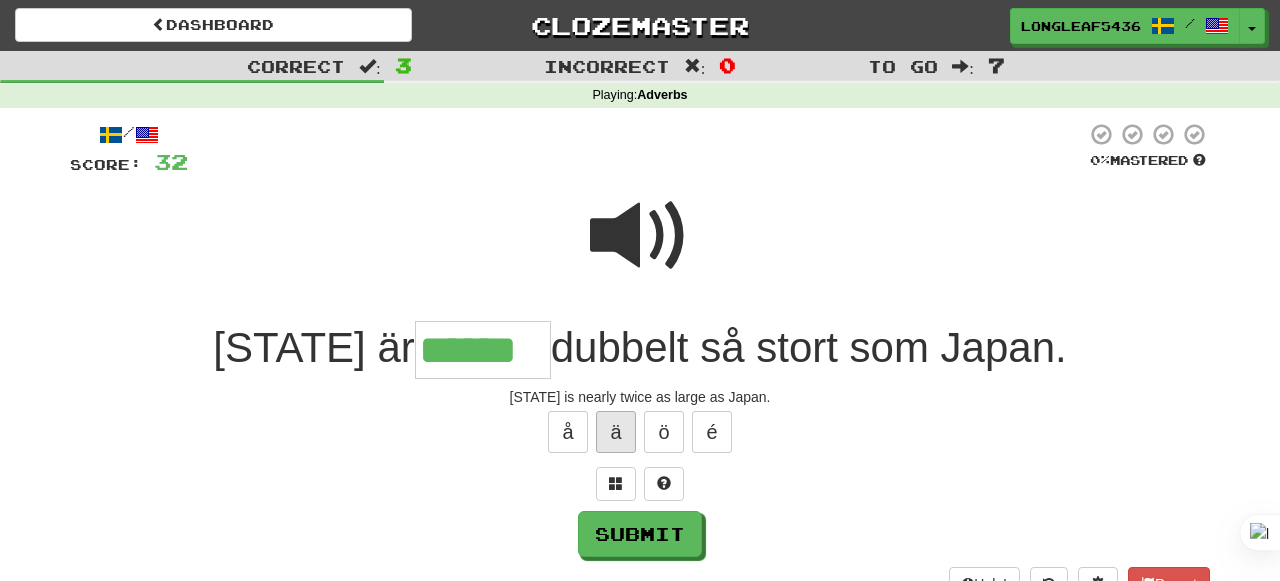 type on "******" 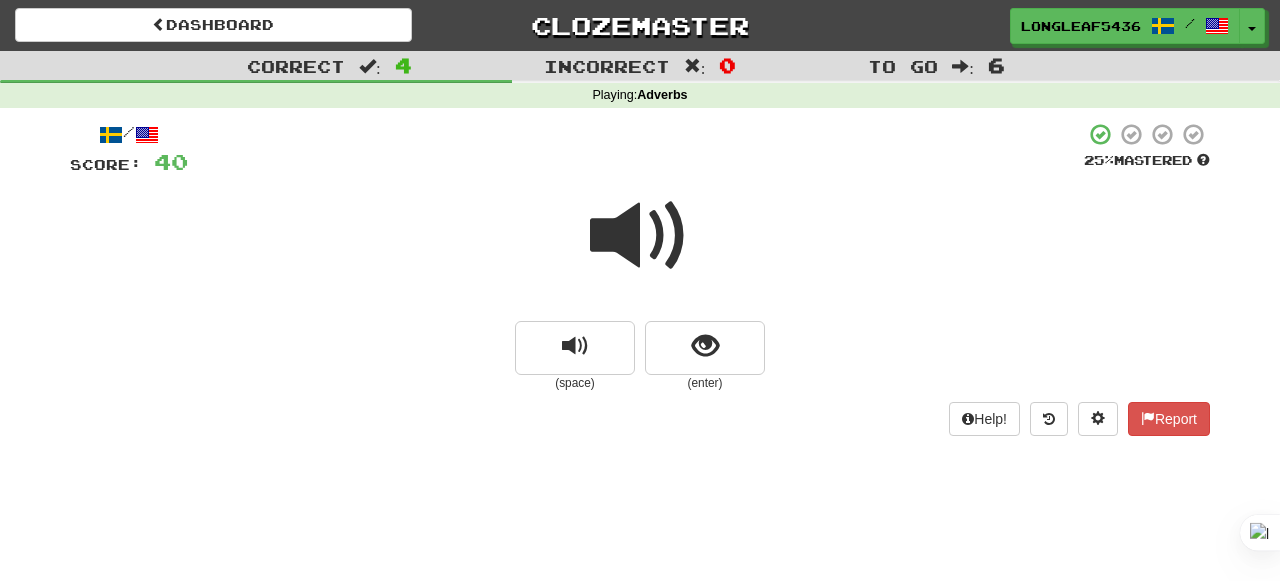 click at bounding box center [640, 236] 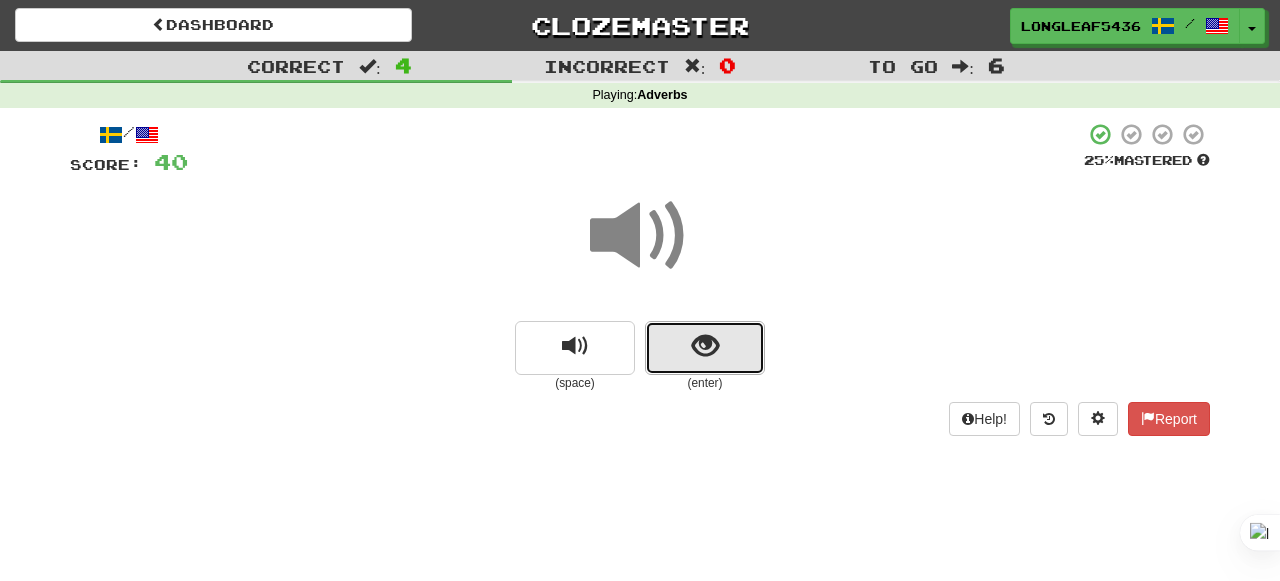click at bounding box center (705, 348) 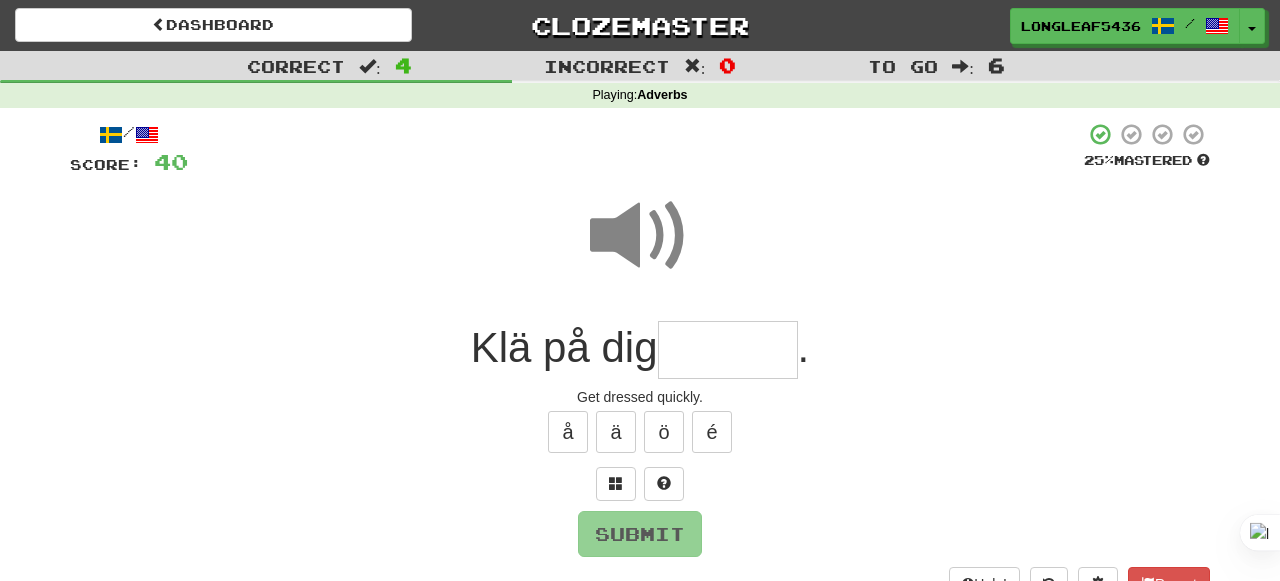 click at bounding box center [728, 350] 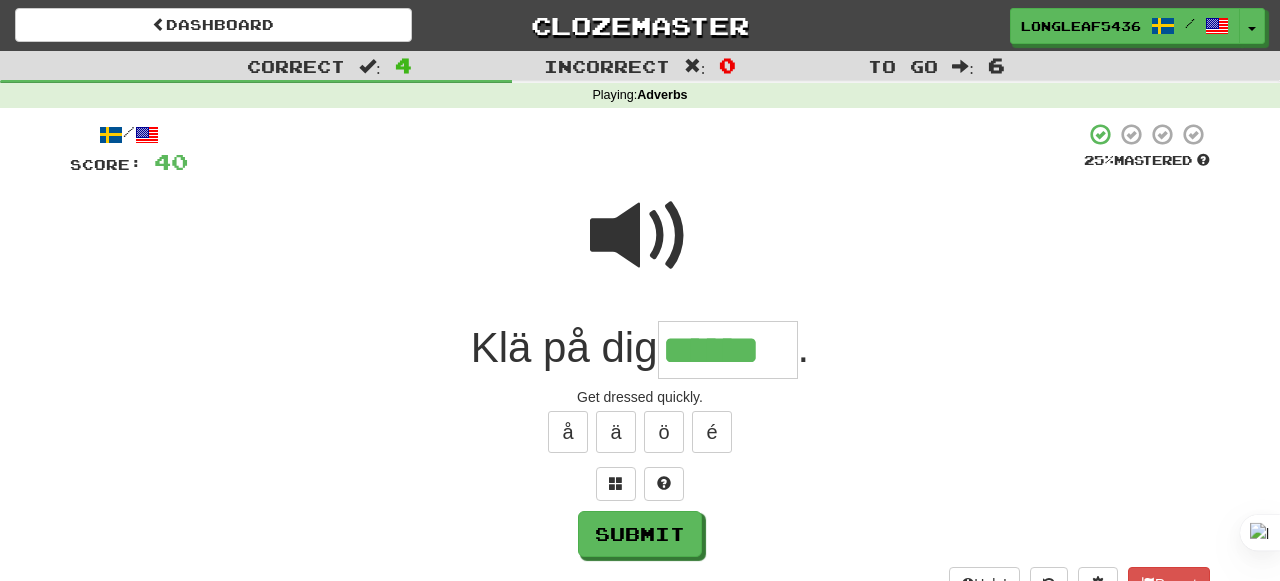 type on "******" 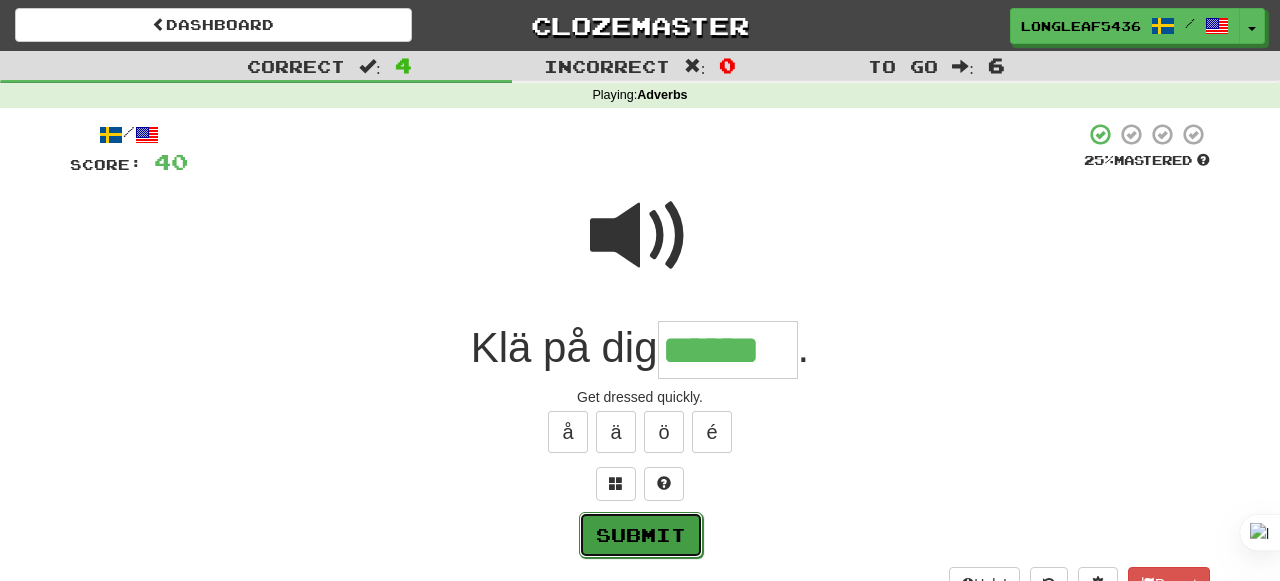 click on "Submit" at bounding box center (641, 535) 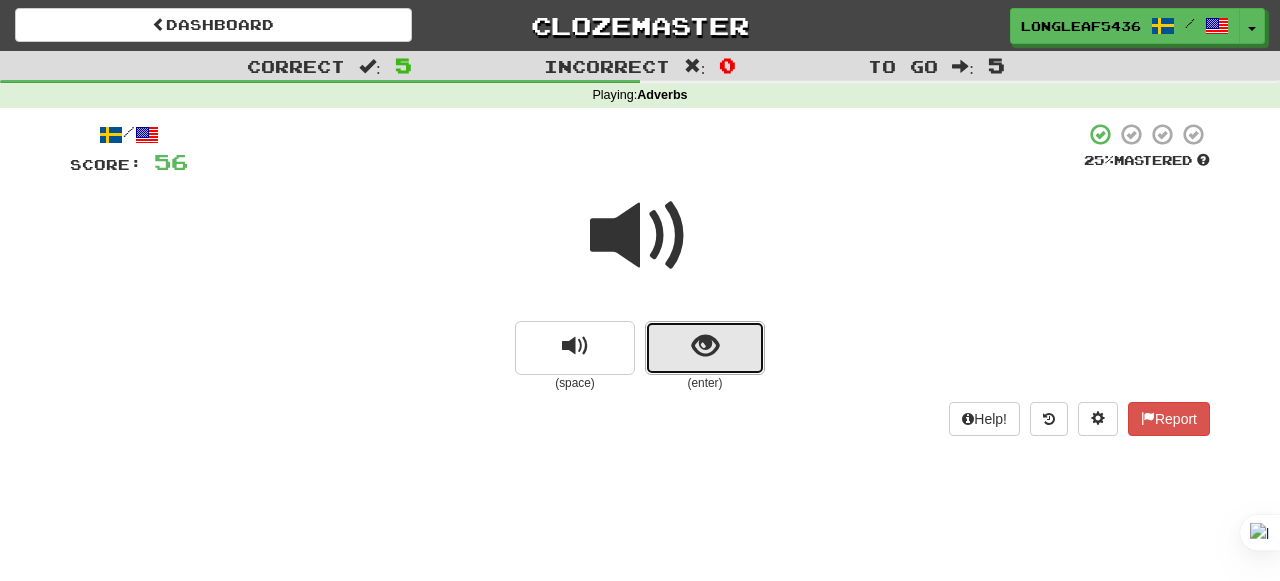click at bounding box center [705, 346] 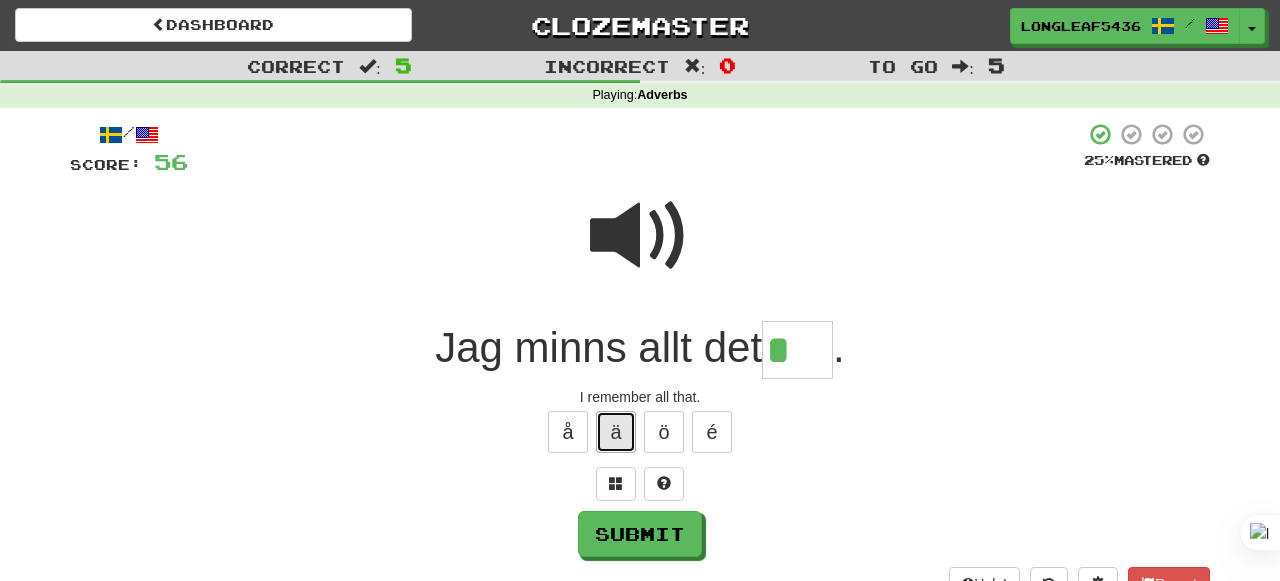 click on "ä" at bounding box center (616, 432) 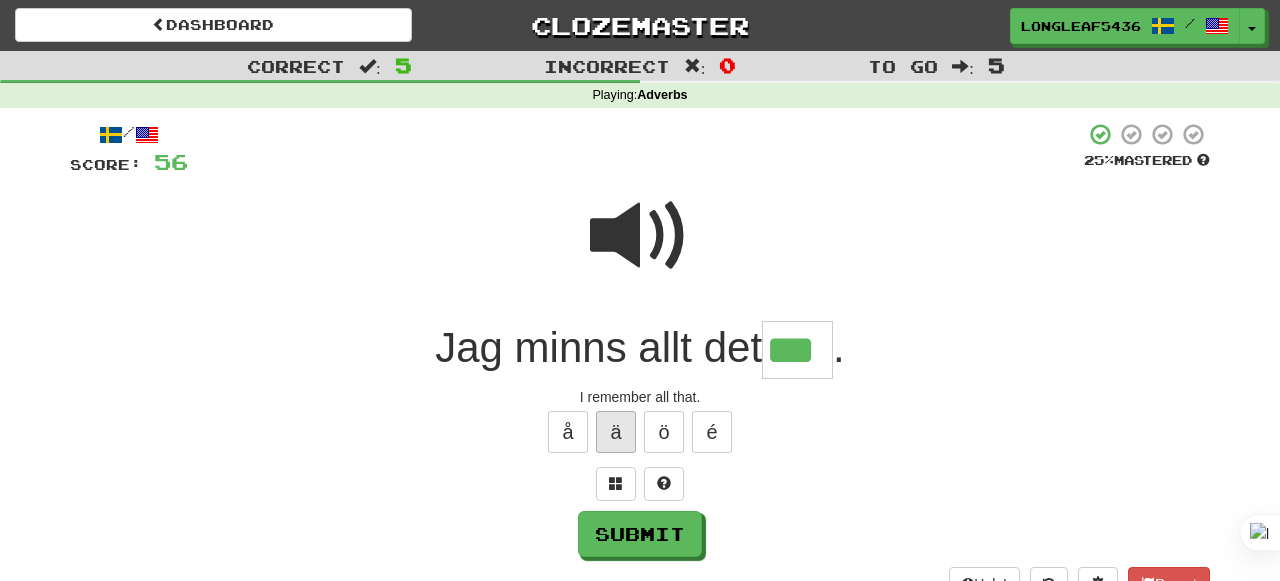 type on "***" 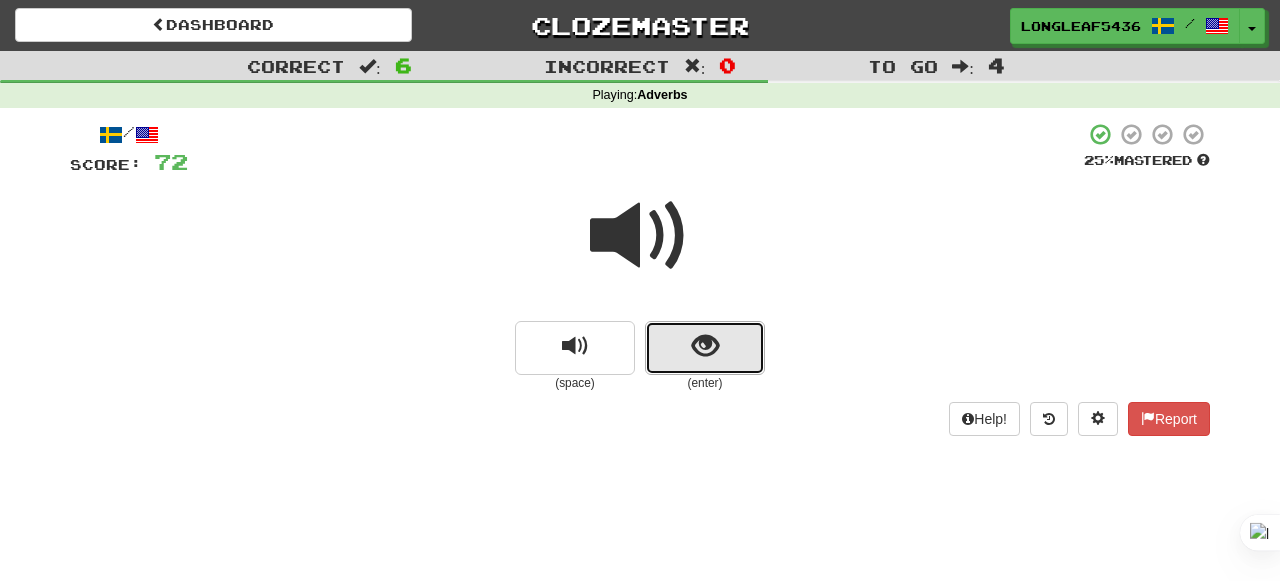 click at bounding box center (705, 348) 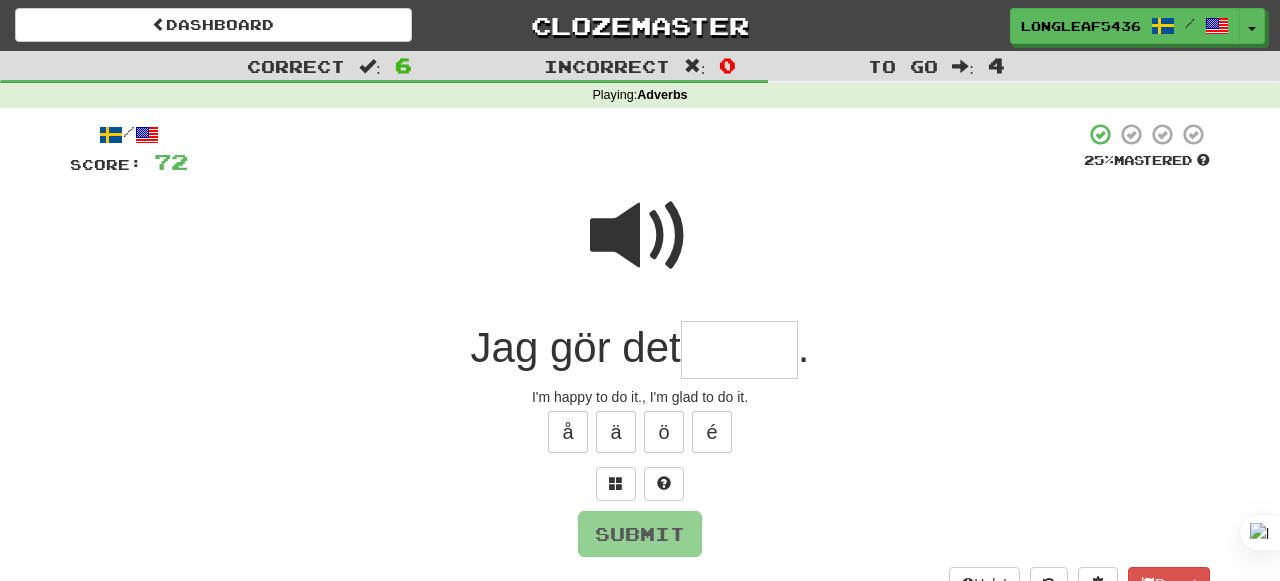 click at bounding box center (739, 350) 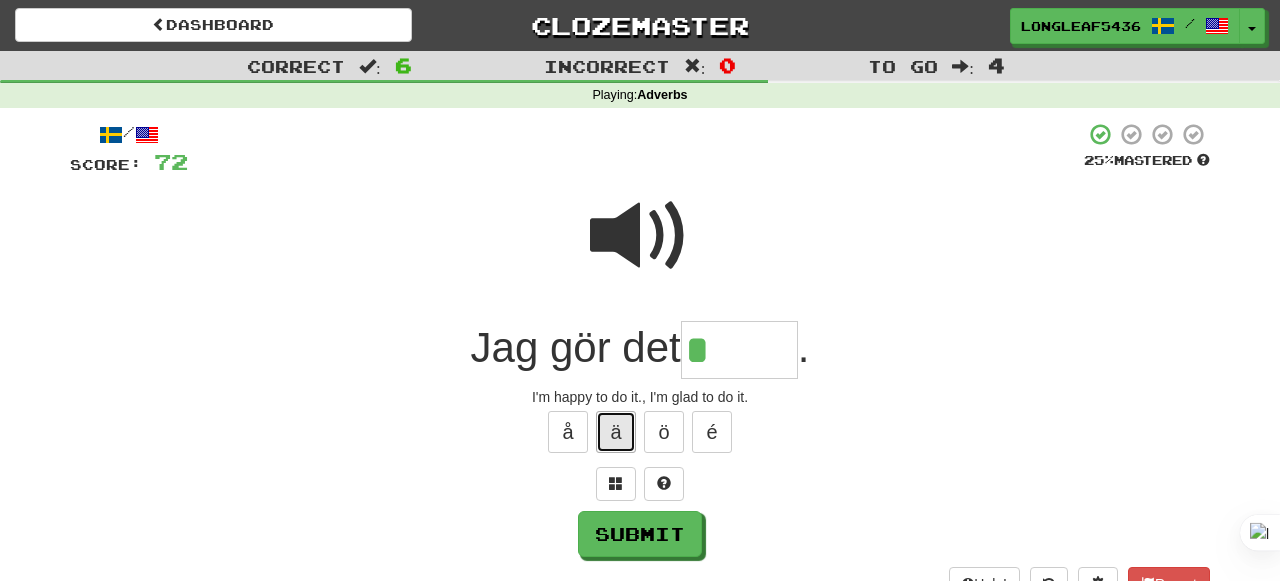 click on "ä" at bounding box center (616, 432) 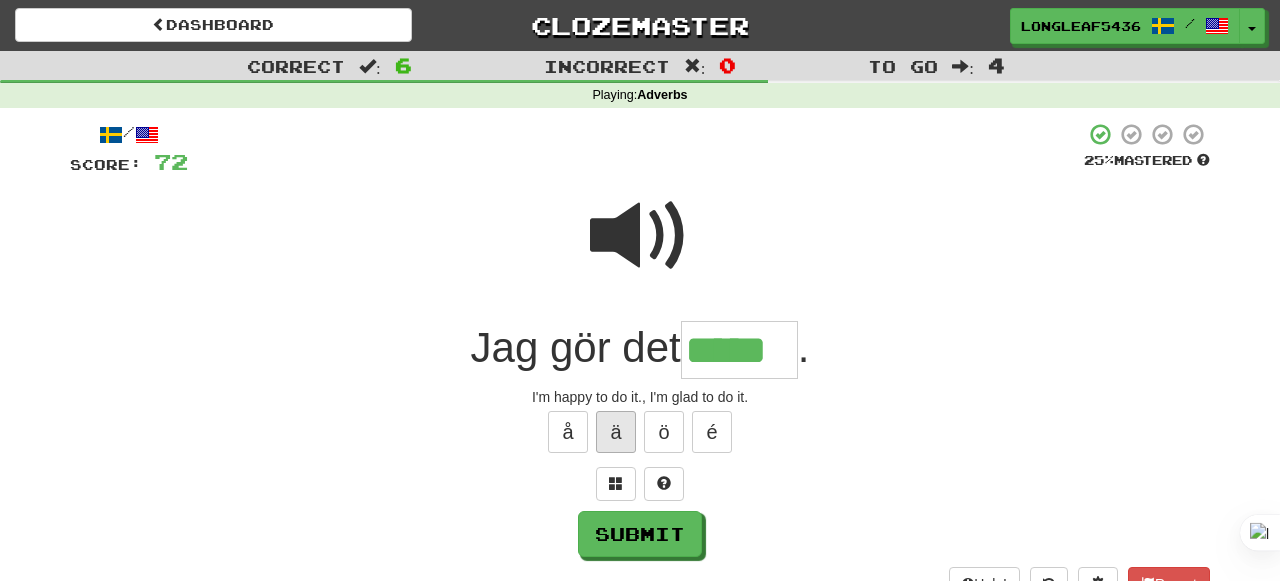 type on "*****" 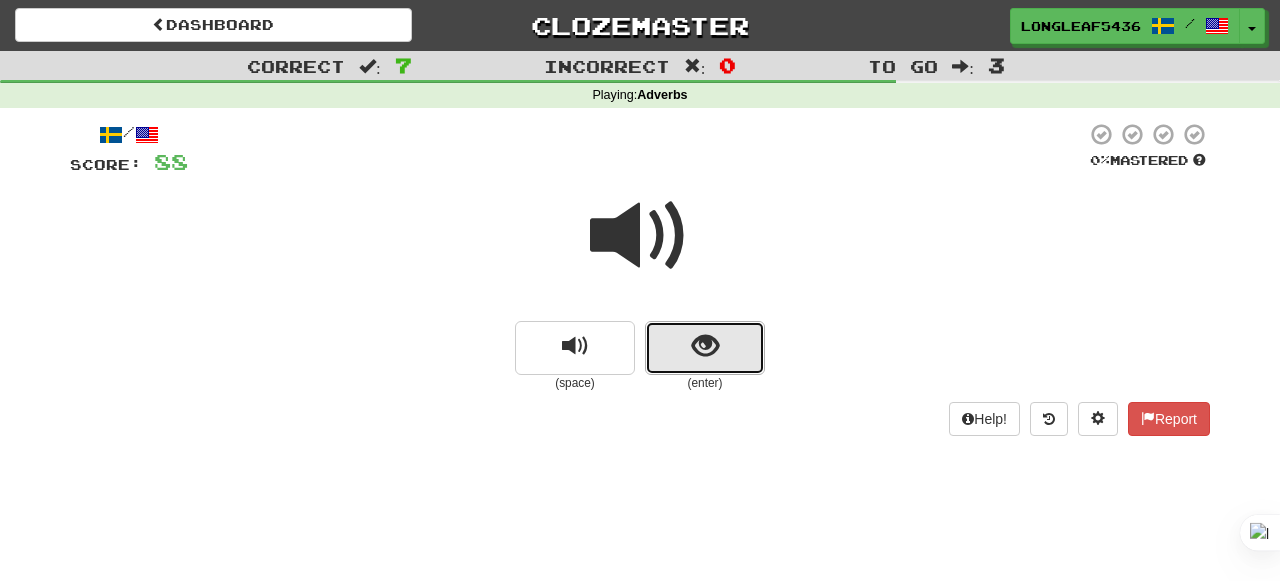 click at bounding box center (705, 348) 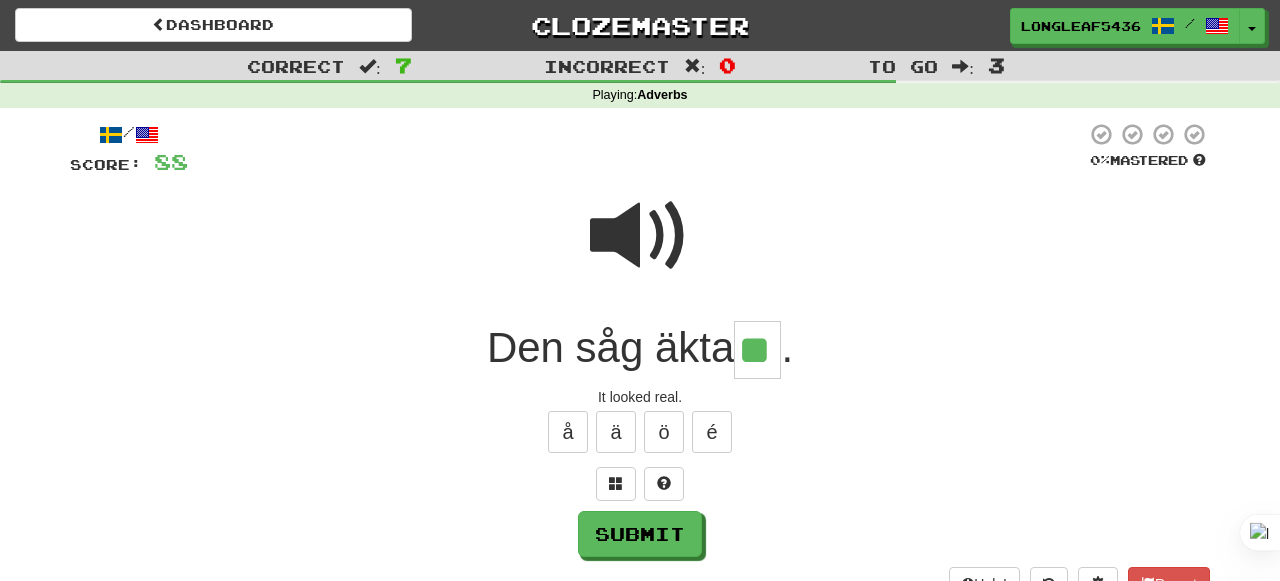 type on "**" 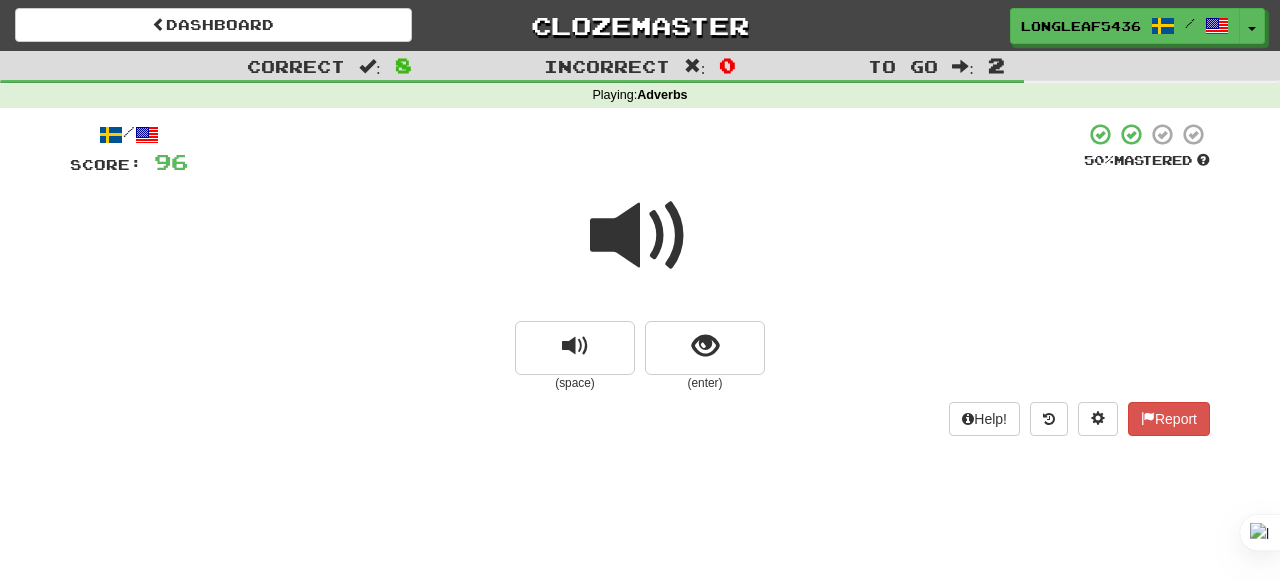 click at bounding box center [640, 249] 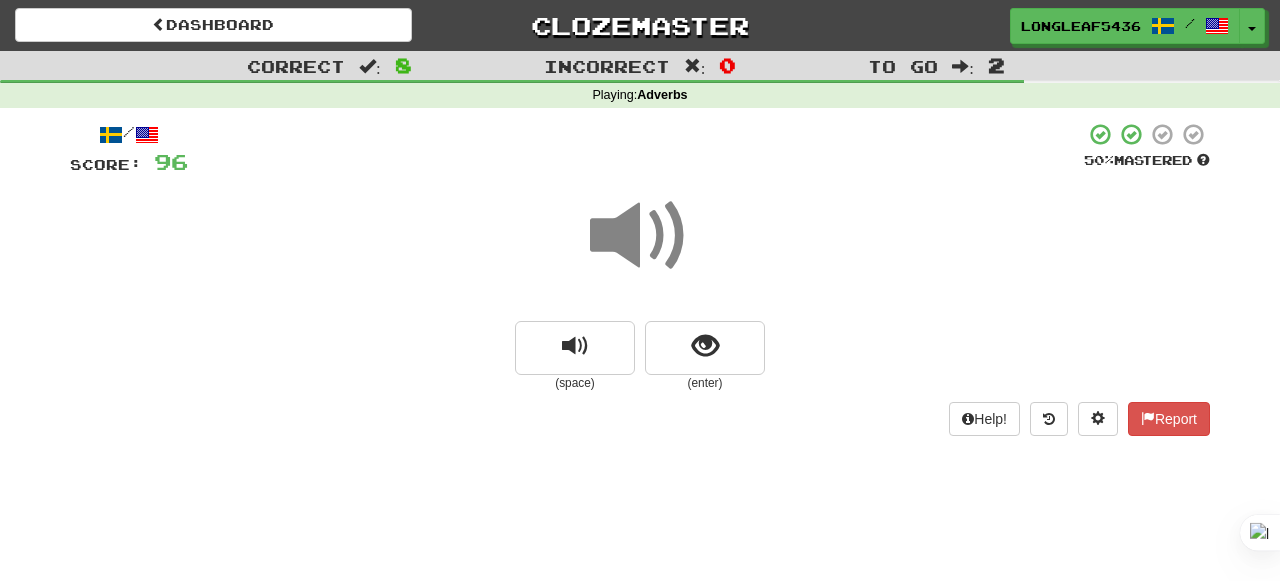 click at bounding box center (640, 236) 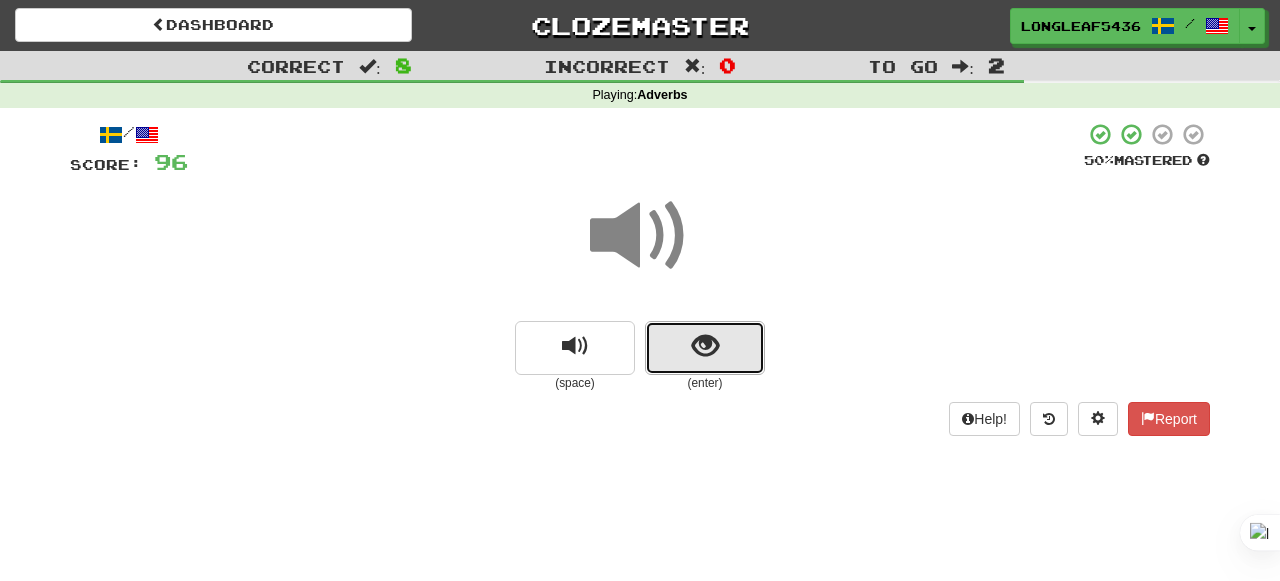 click at bounding box center [705, 348] 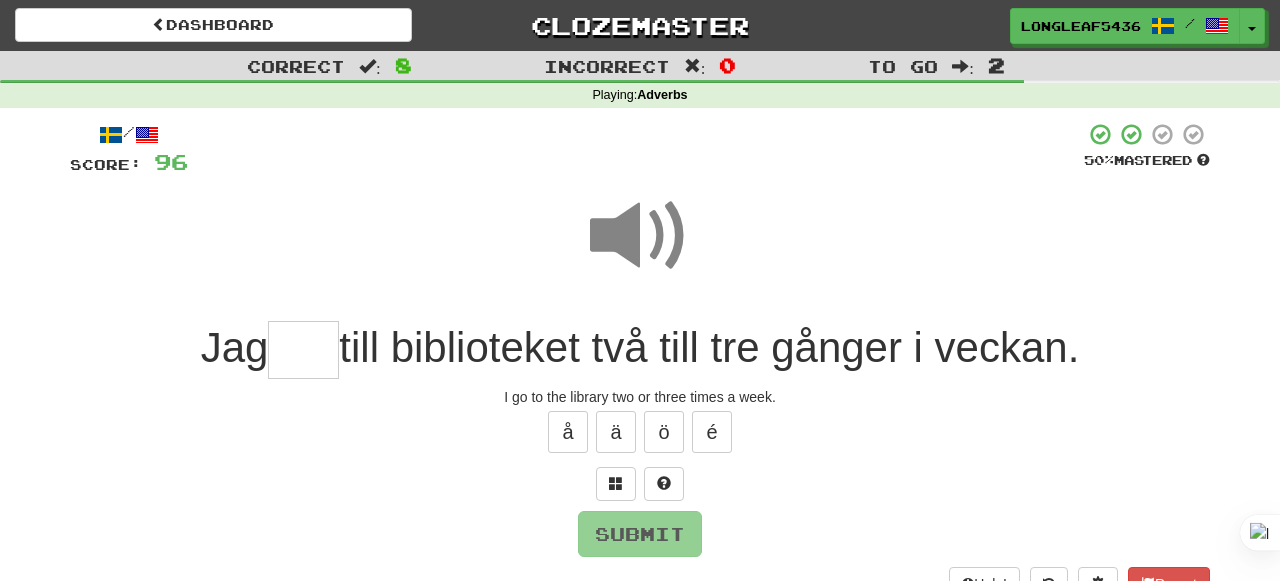click at bounding box center [303, 350] 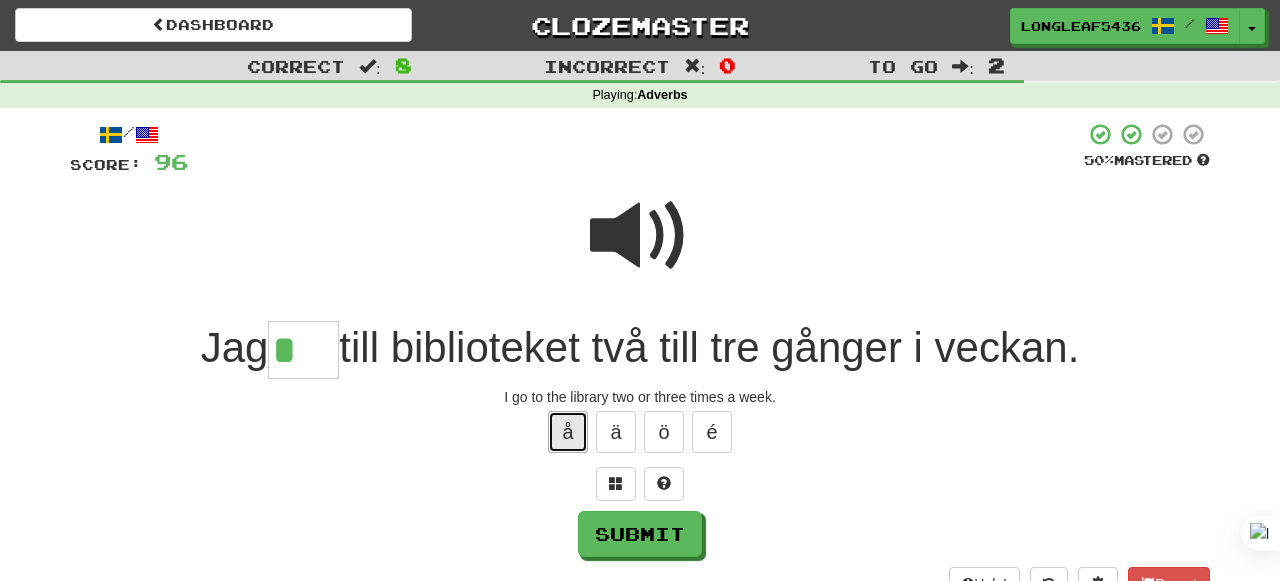 click on "å" at bounding box center [568, 432] 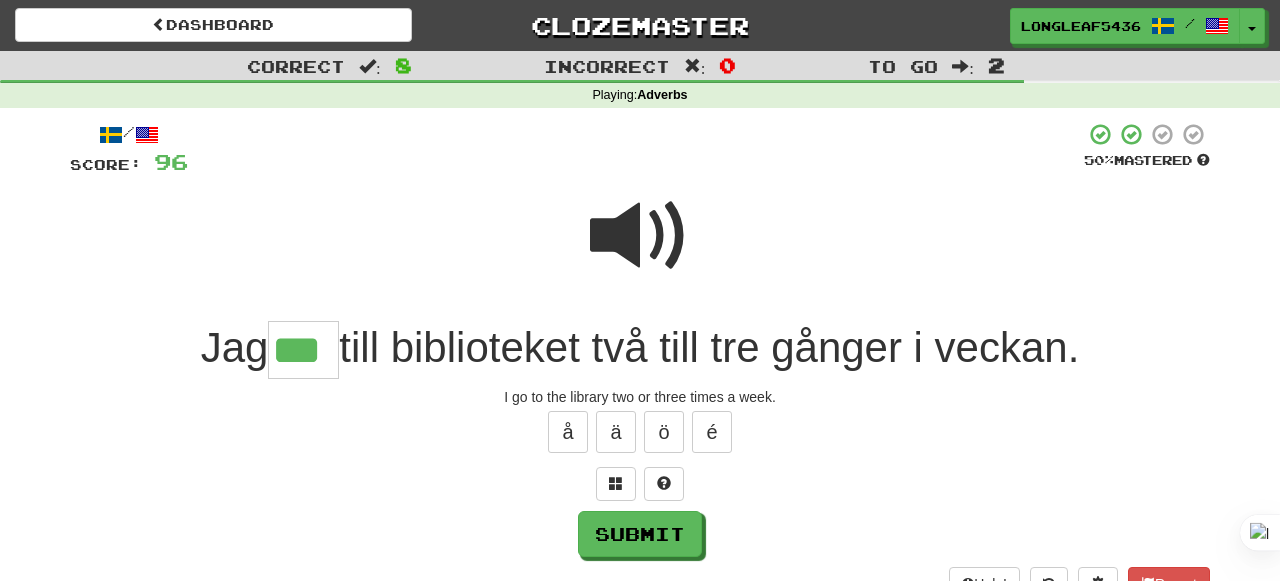 type on "***" 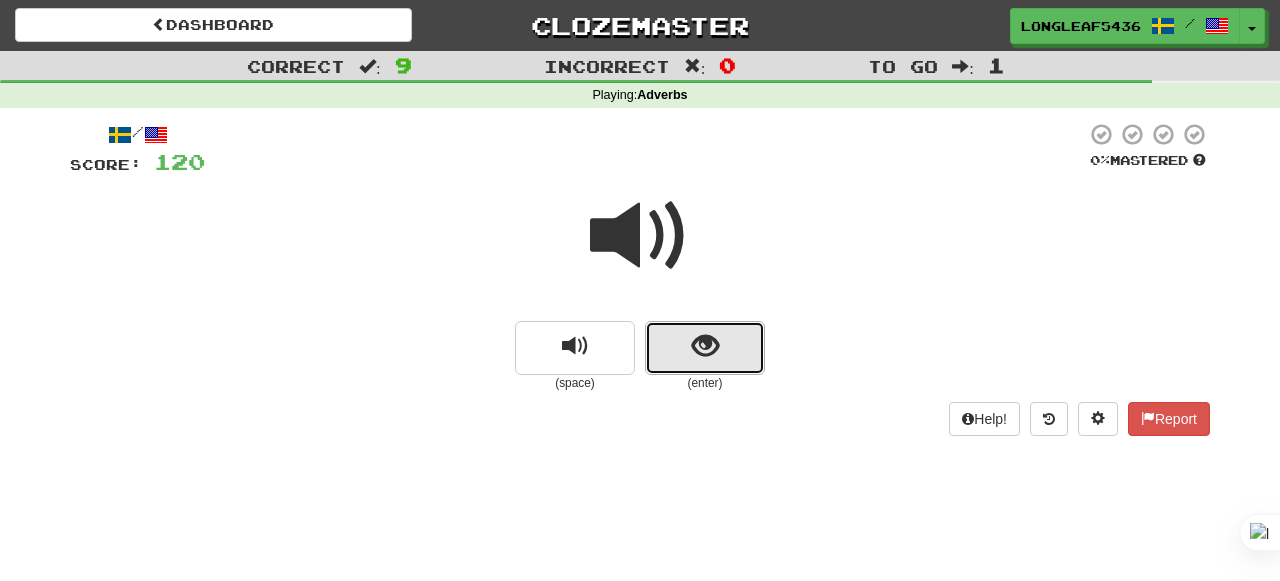 click at bounding box center [705, 348] 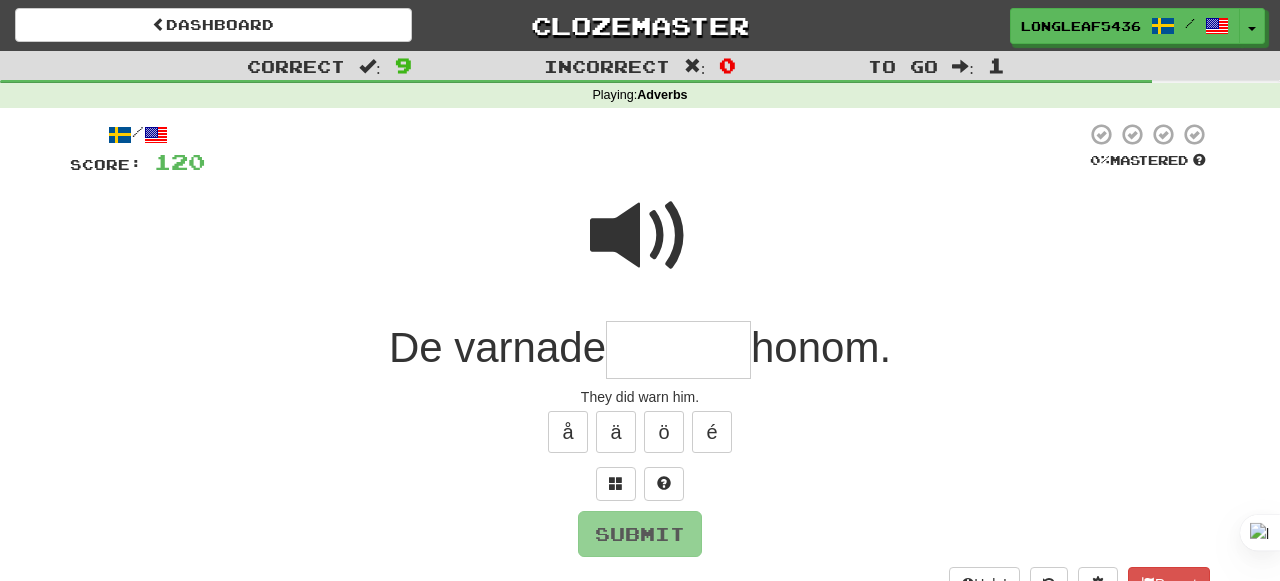click at bounding box center (640, 236) 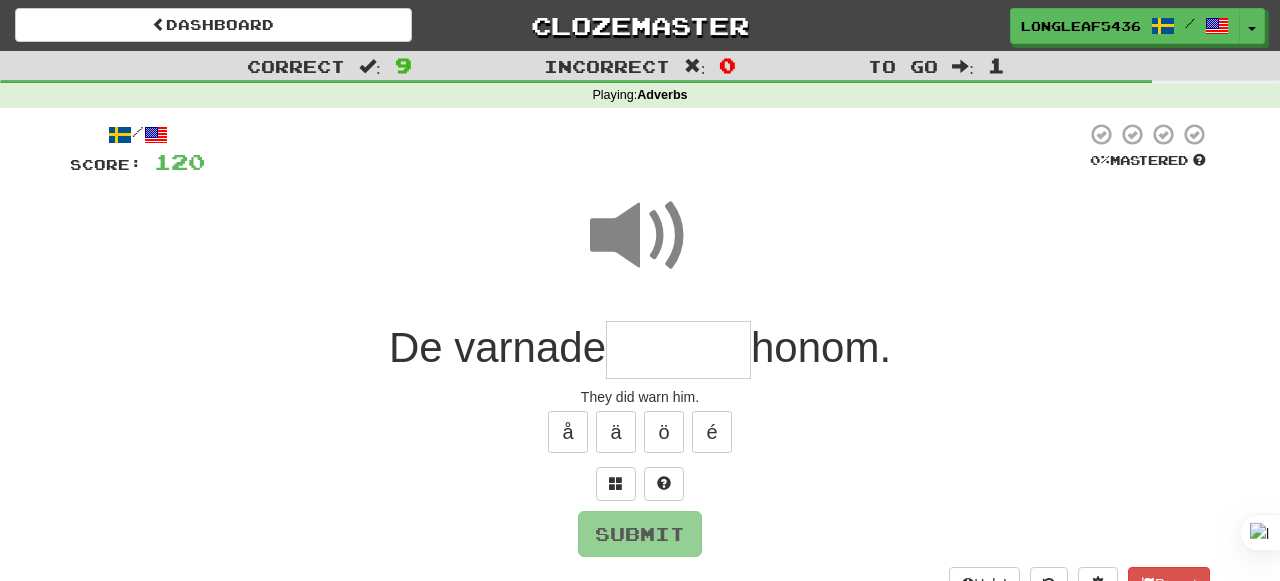 click at bounding box center (678, 350) 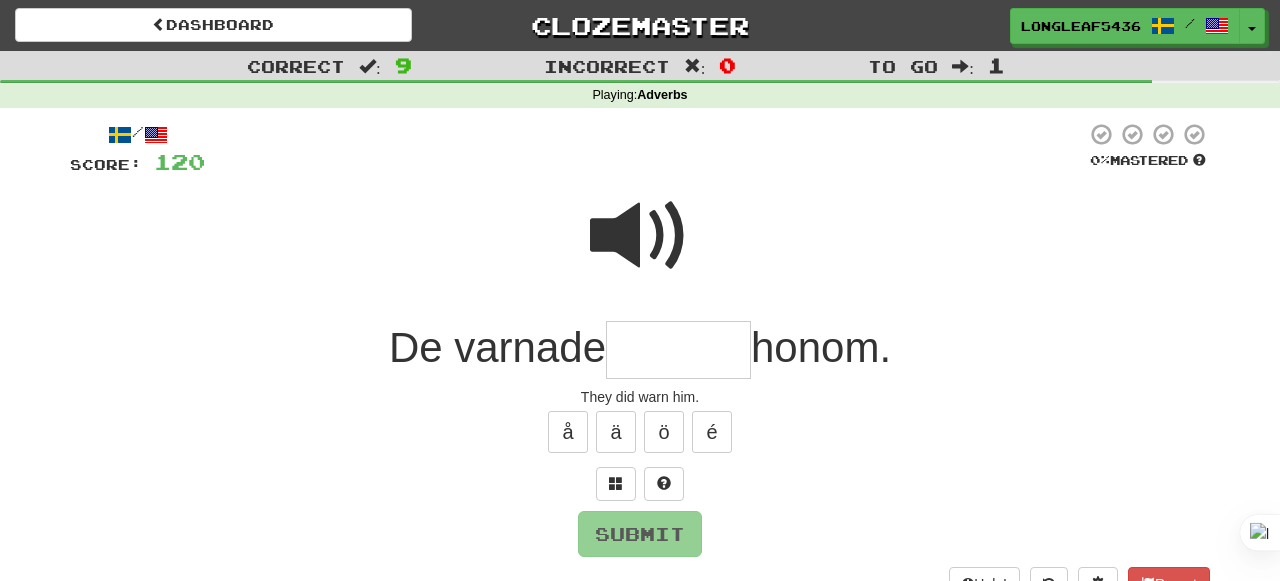 click at bounding box center [640, 236] 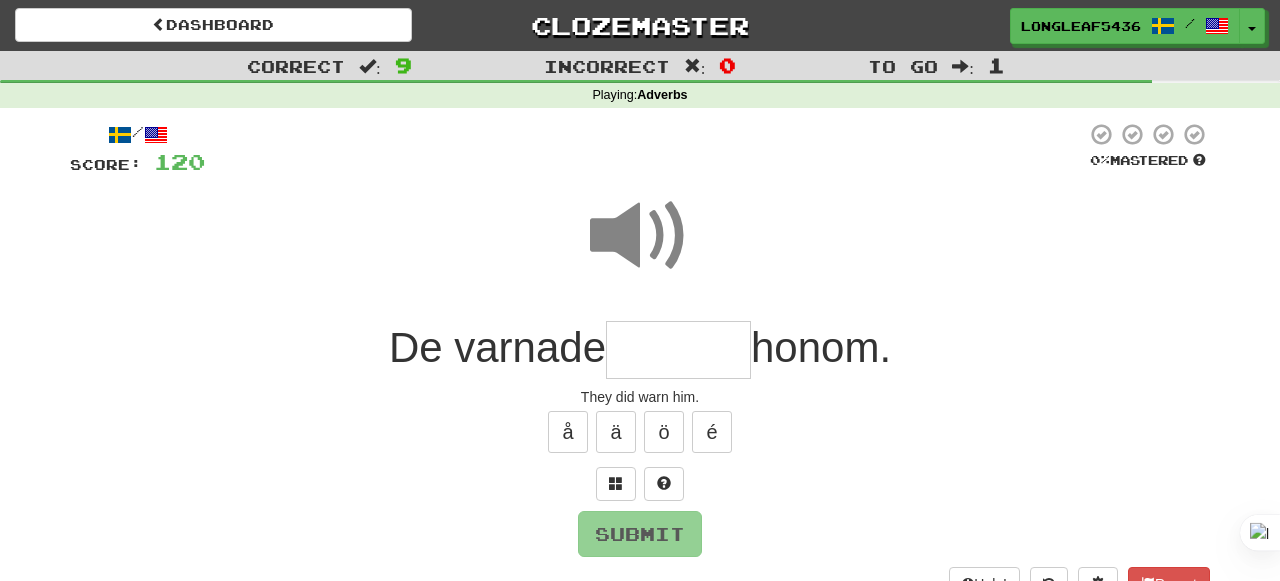 click at bounding box center [678, 350] 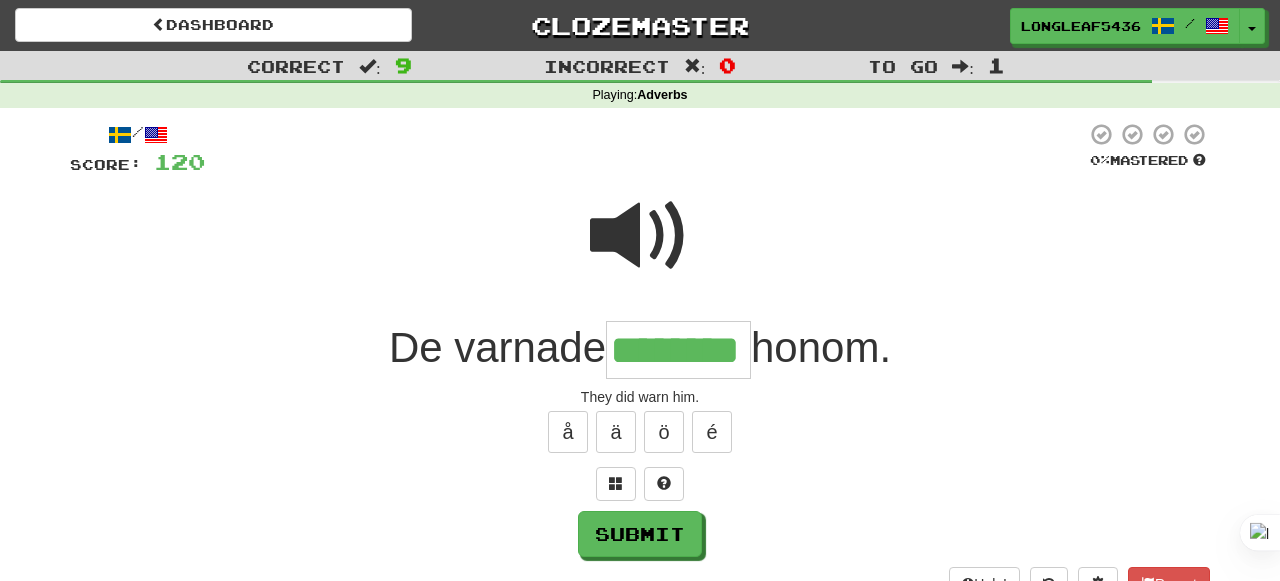 type on "********" 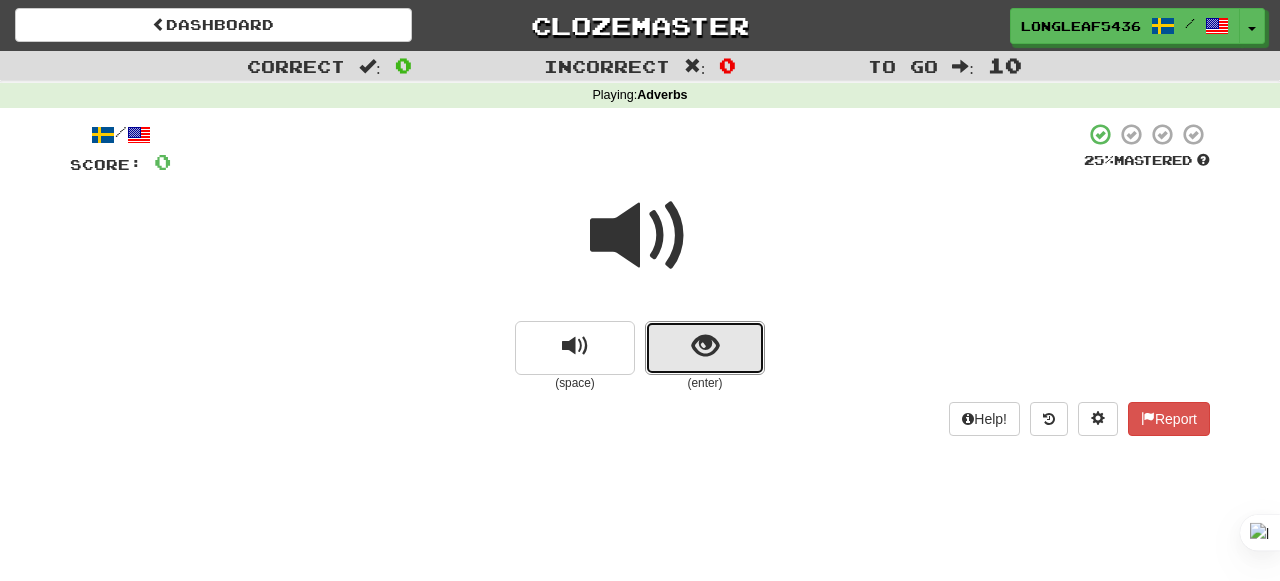 click at bounding box center [705, 348] 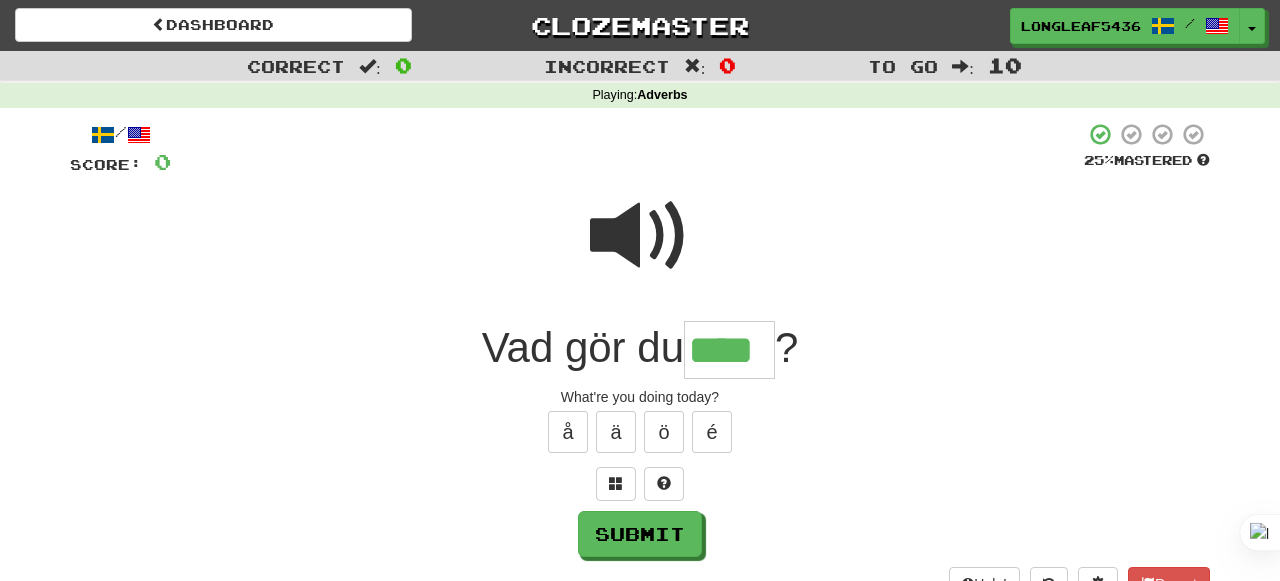 type on "****" 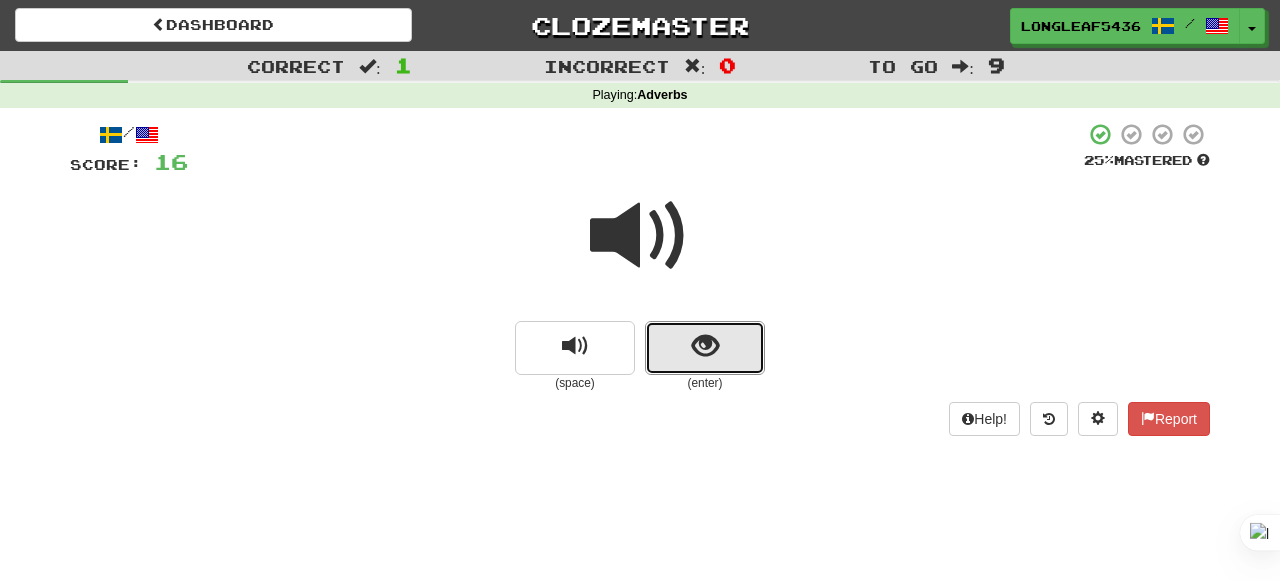 click at bounding box center [705, 346] 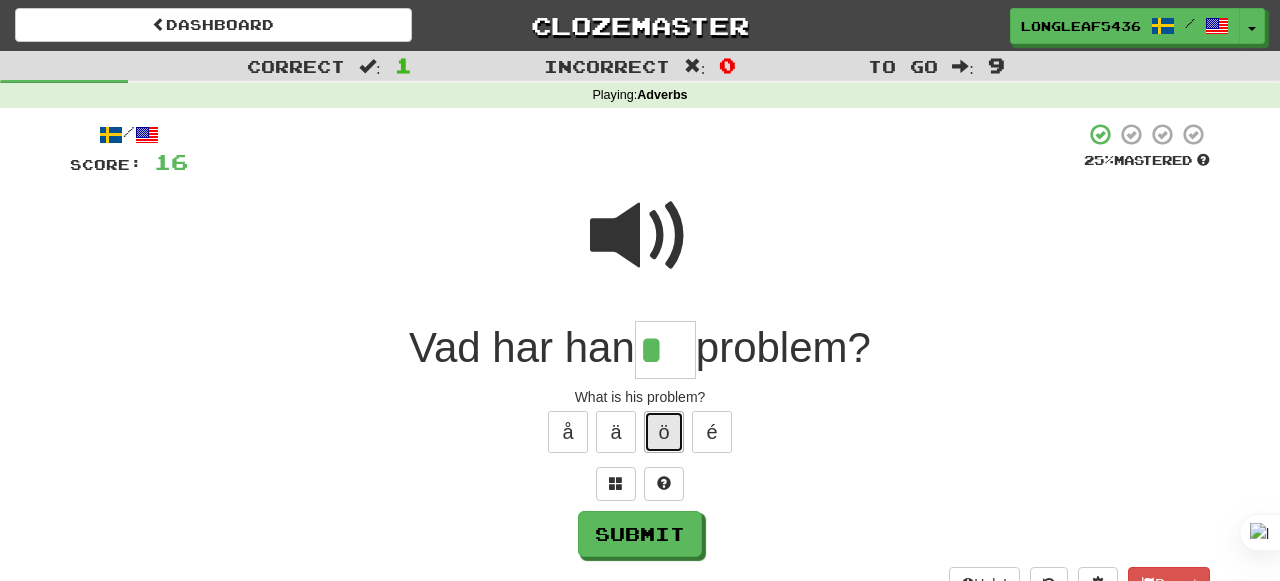 click on "ö" at bounding box center (664, 432) 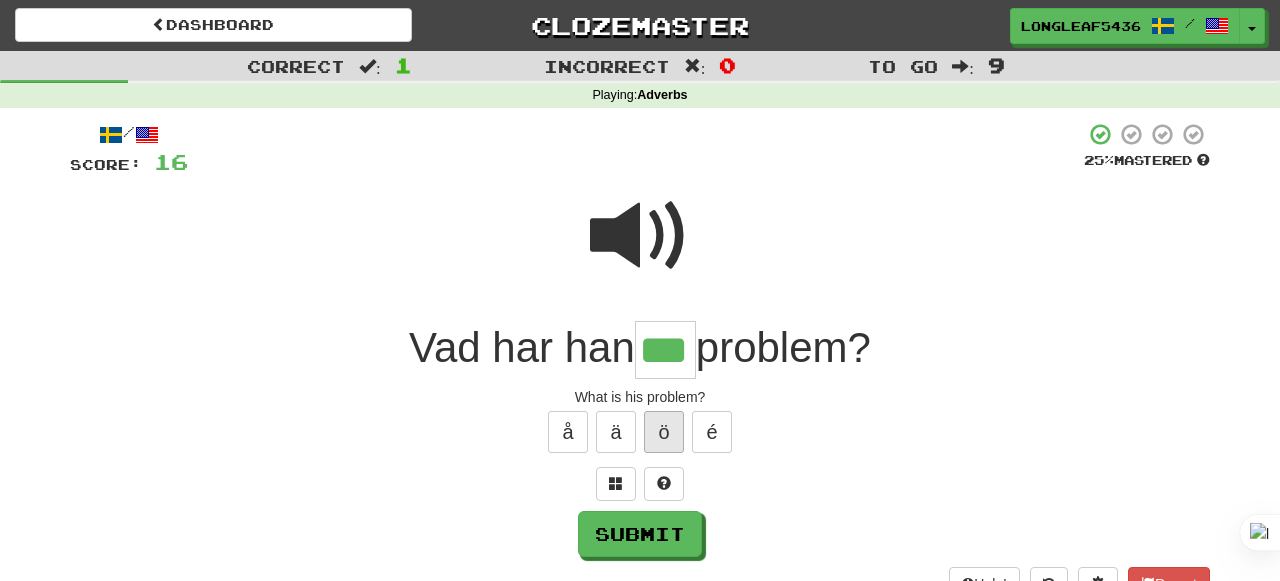 type on "***" 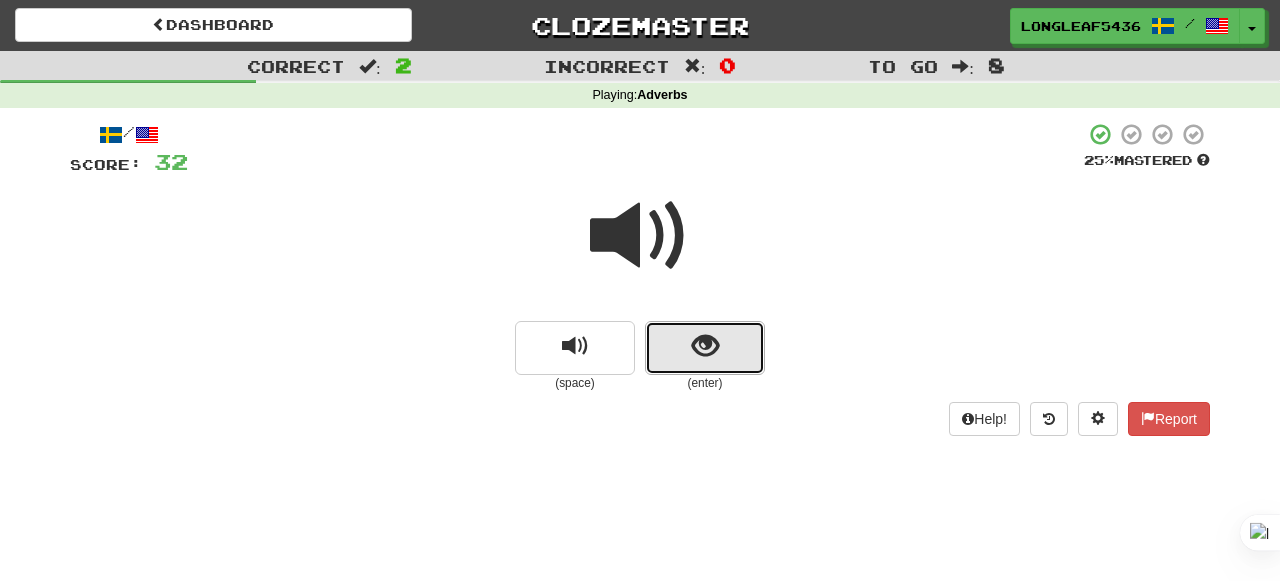 click at bounding box center [705, 348] 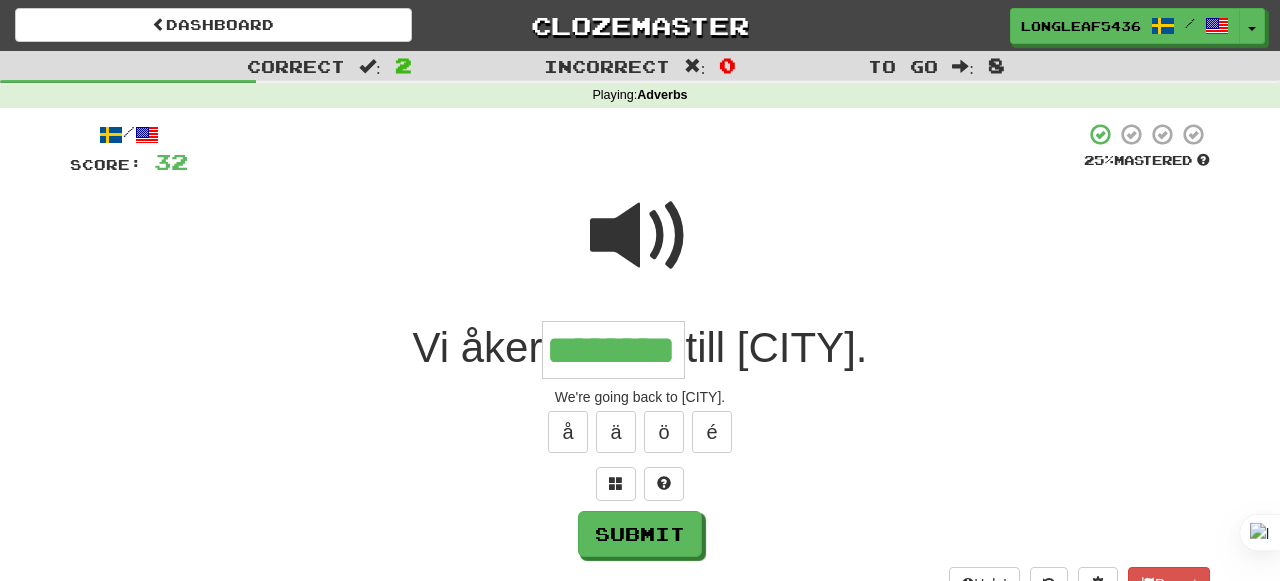 type on "********" 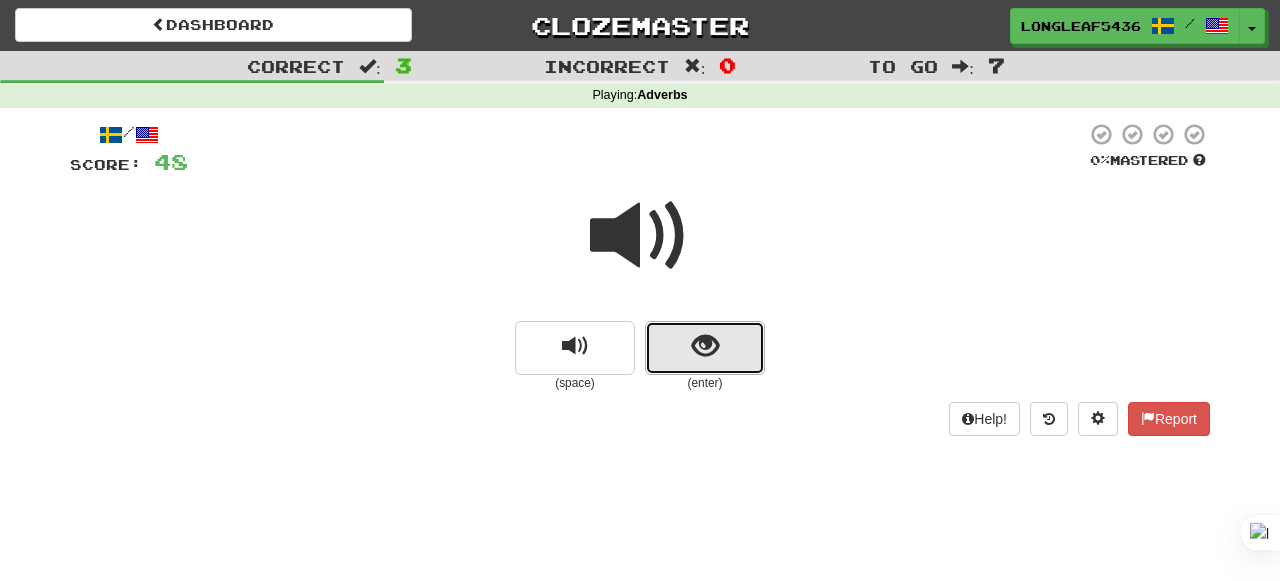 click at bounding box center [705, 348] 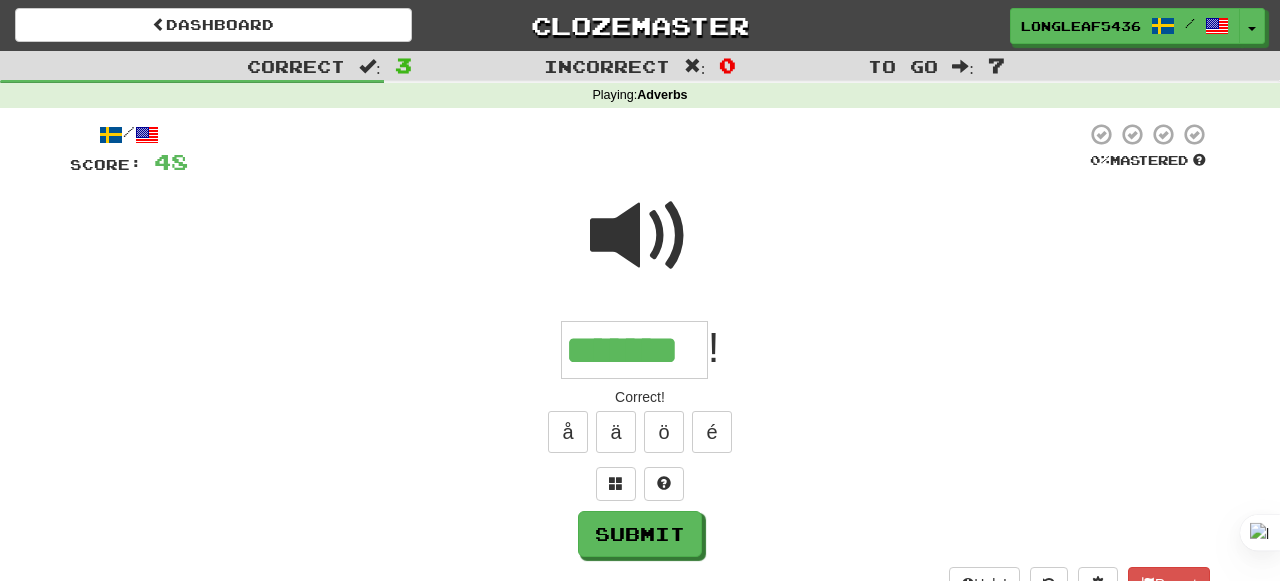 type on "*******" 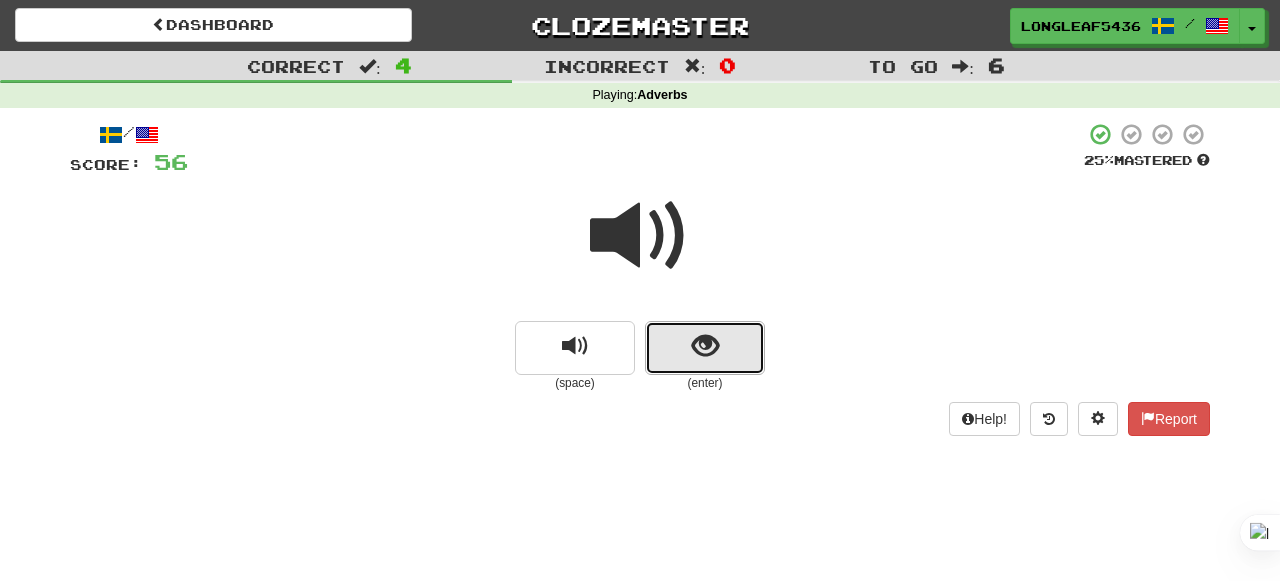 click at bounding box center (705, 348) 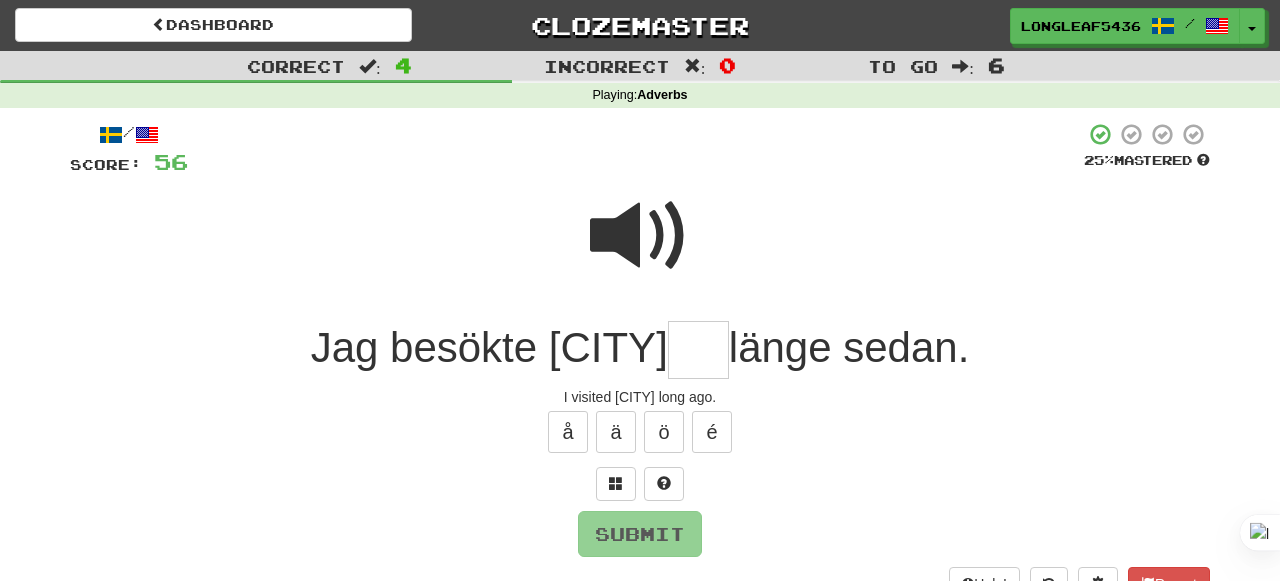 click at bounding box center [640, 236] 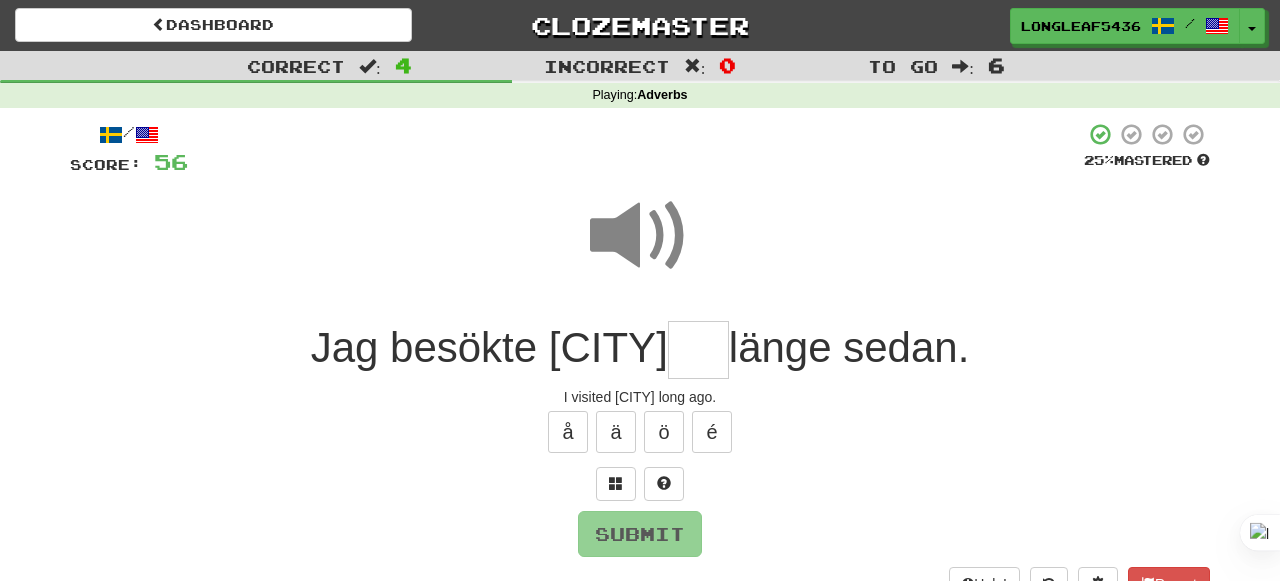 click at bounding box center (698, 350) 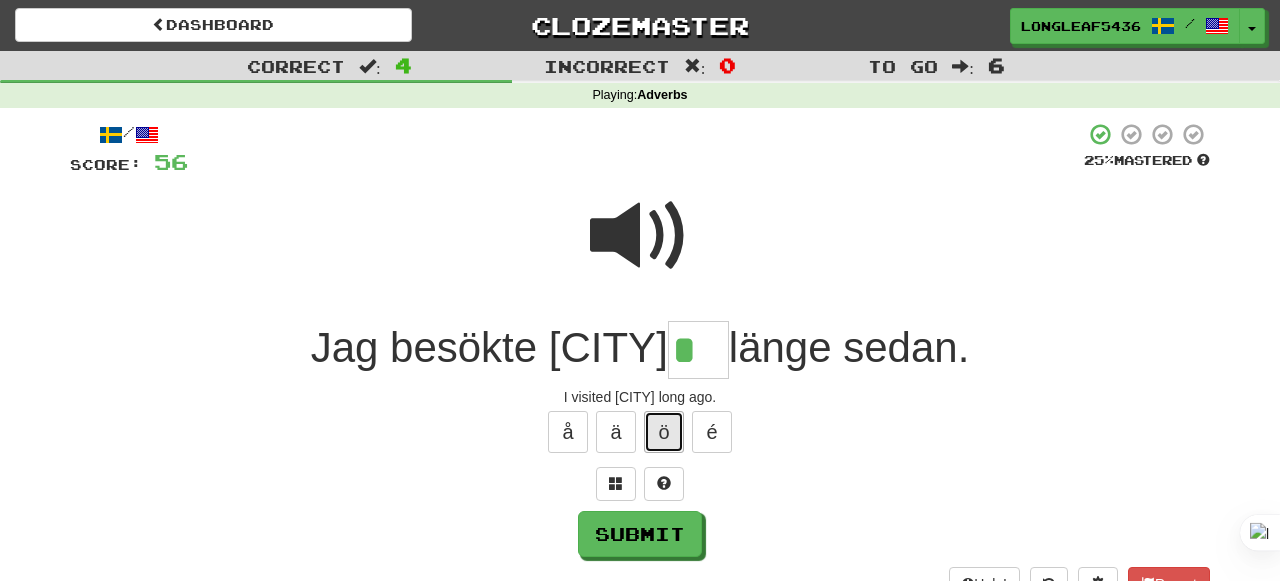 click on "ö" at bounding box center (664, 432) 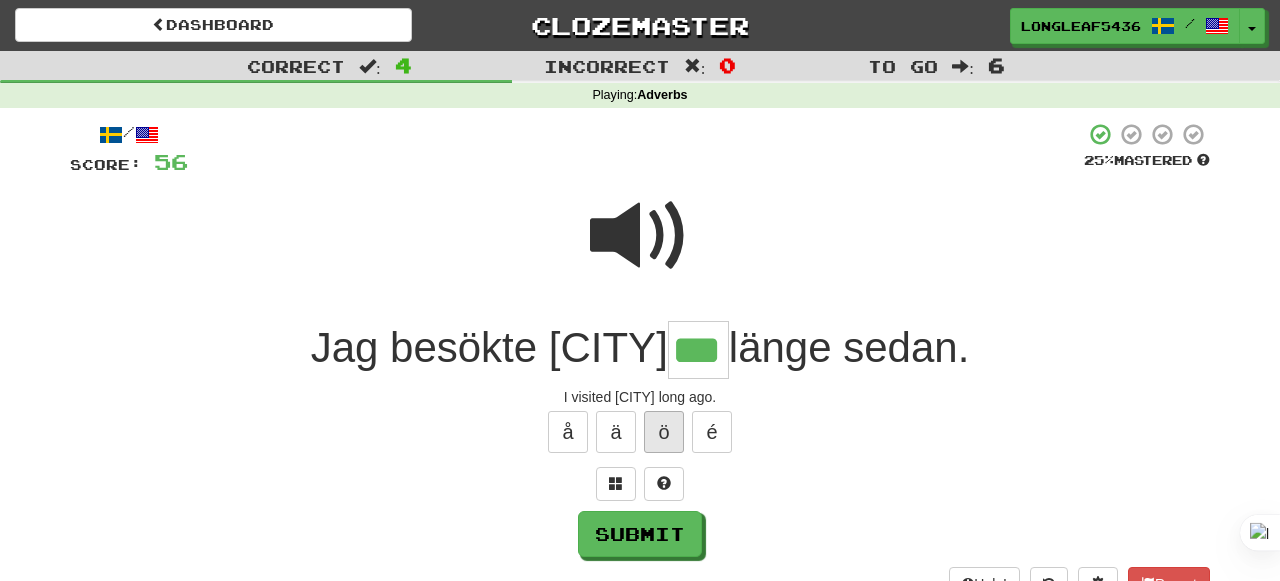 type on "***" 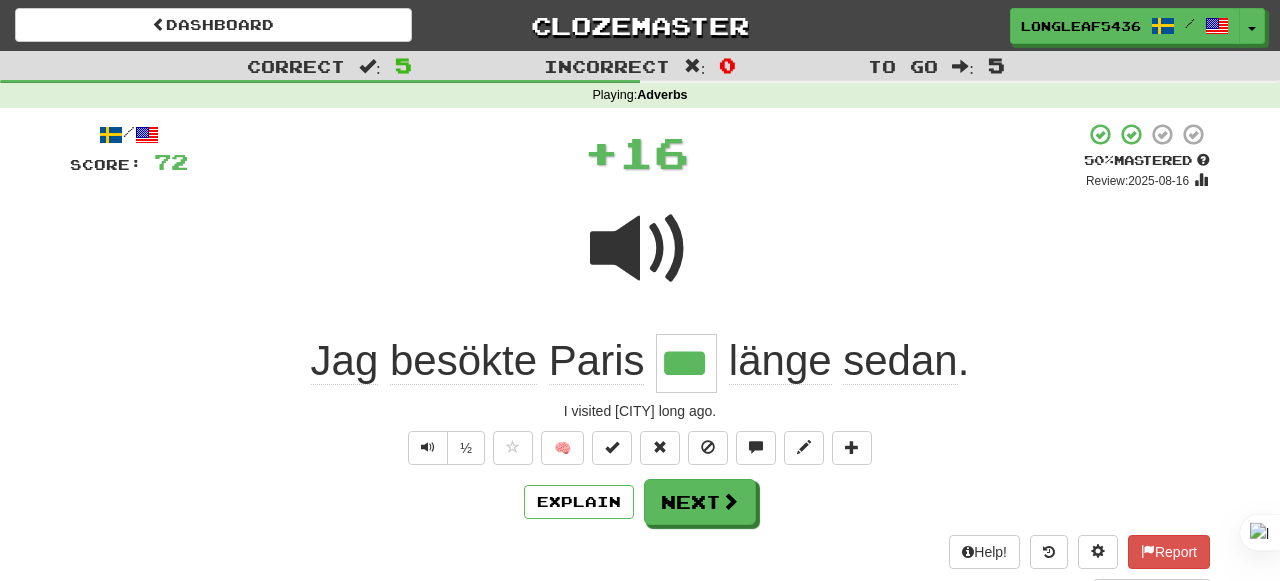 click on "/  Score:   72 + 16 50 %  Mastered Review:  2025-08-16 Jag   besökte   Paris   ***   länge   sedan . I visited Paris long ago. ½ 🧠 Explain Next  Help!  Report Sentence Source" at bounding box center (640, 361) 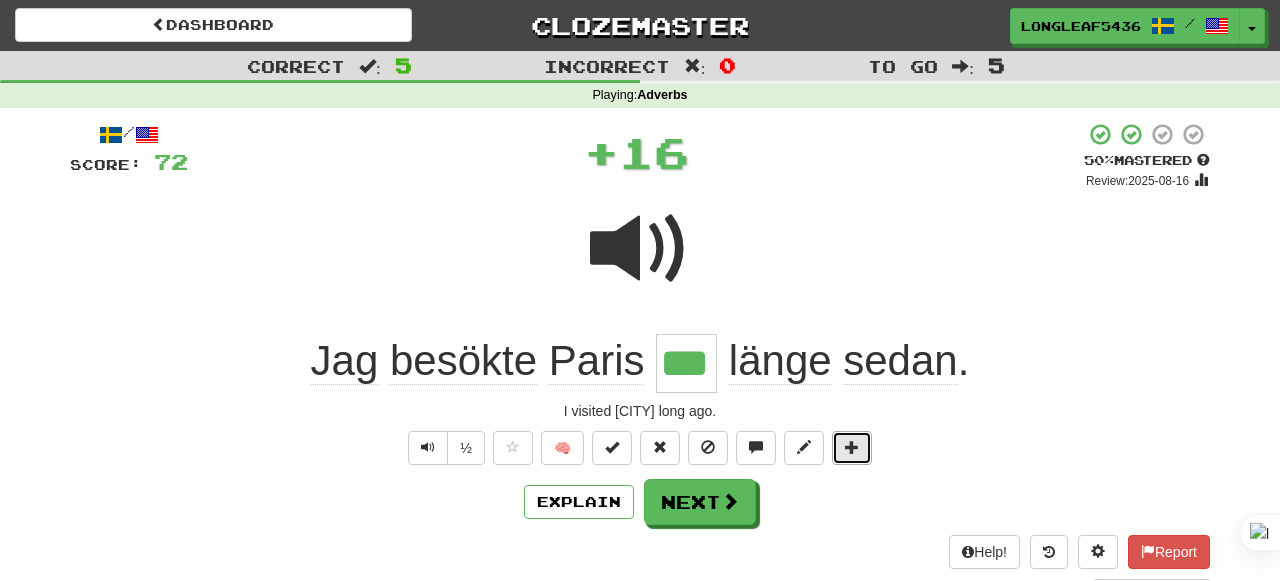 click at bounding box center [852, 448] 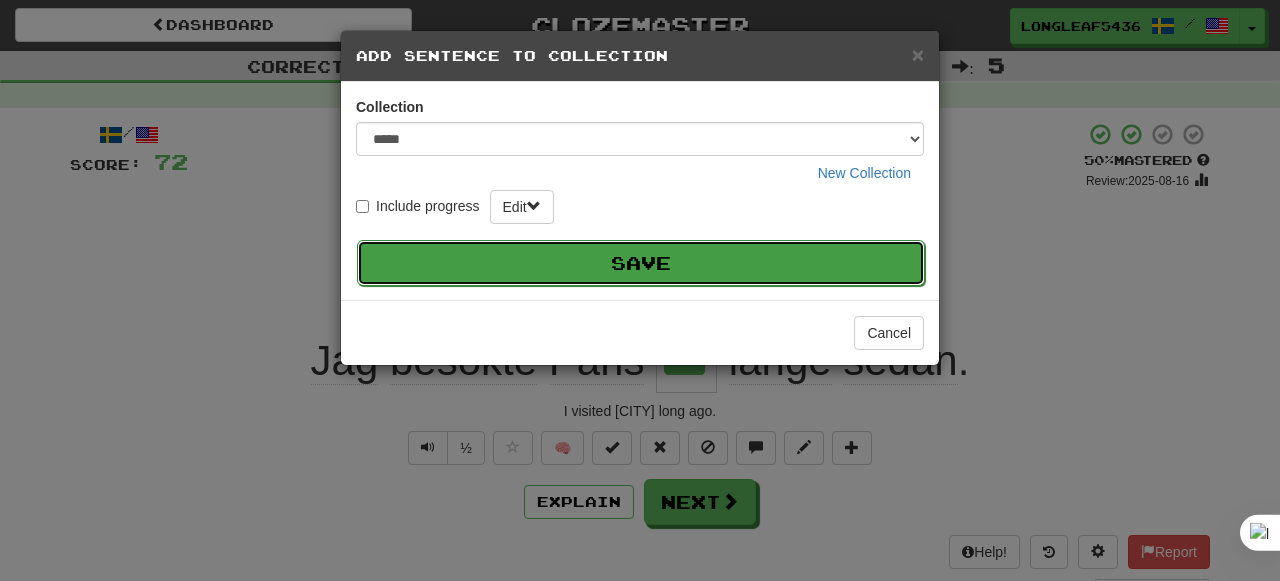 click on "Save" at bounding box center [641, 263] 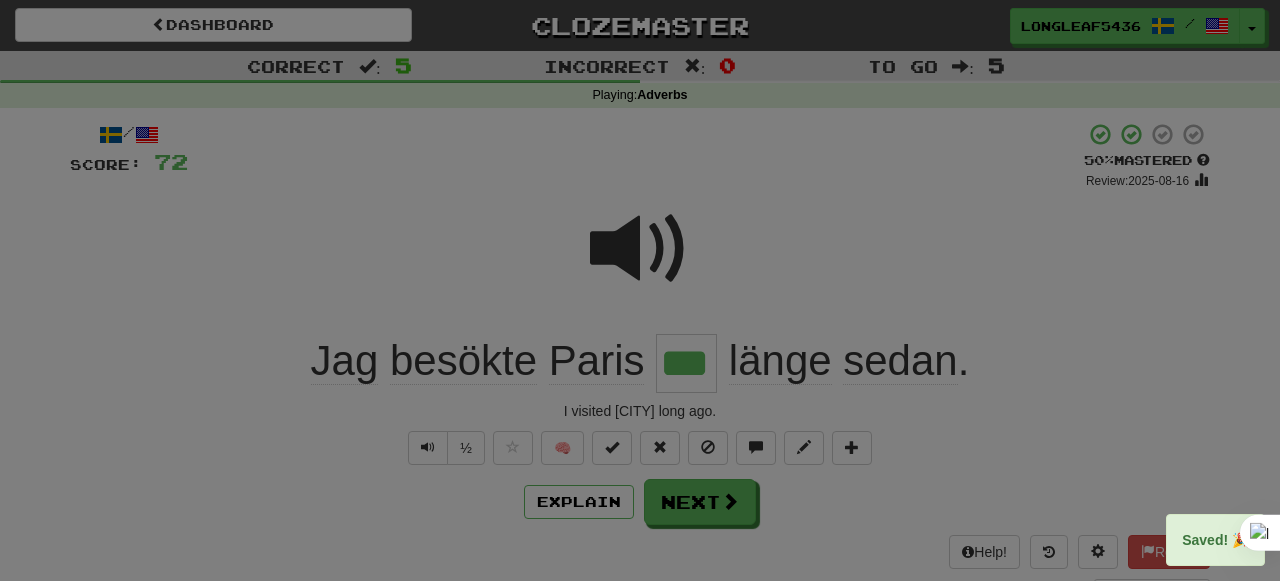 click at bounding box center (640, 290) 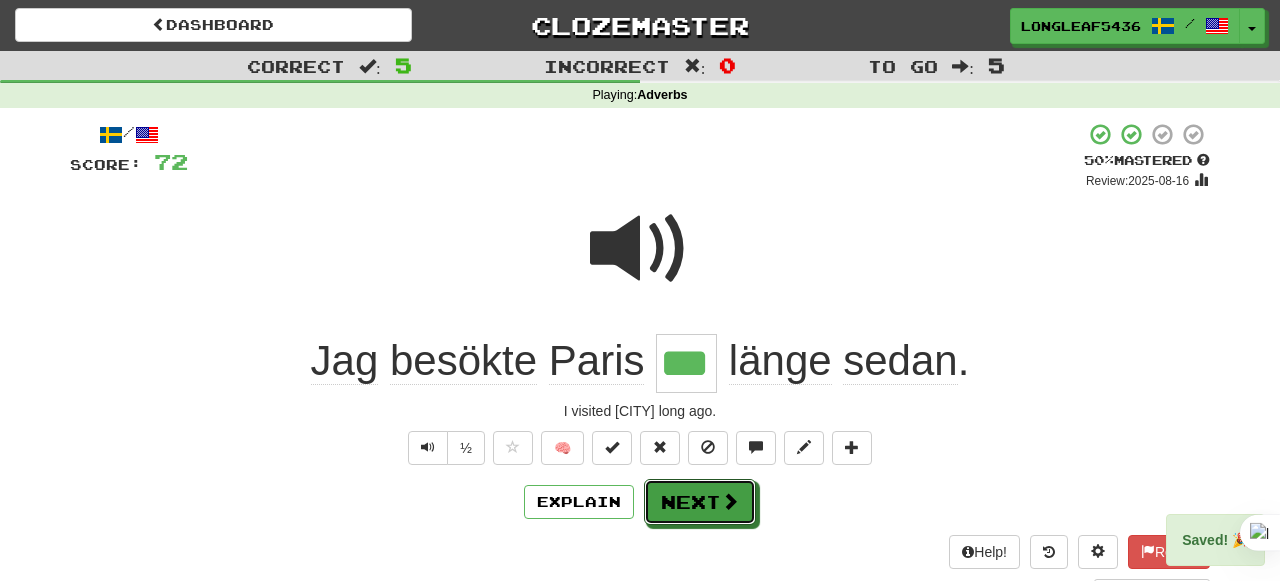 click on "Next" at bounding box center [700, 502] 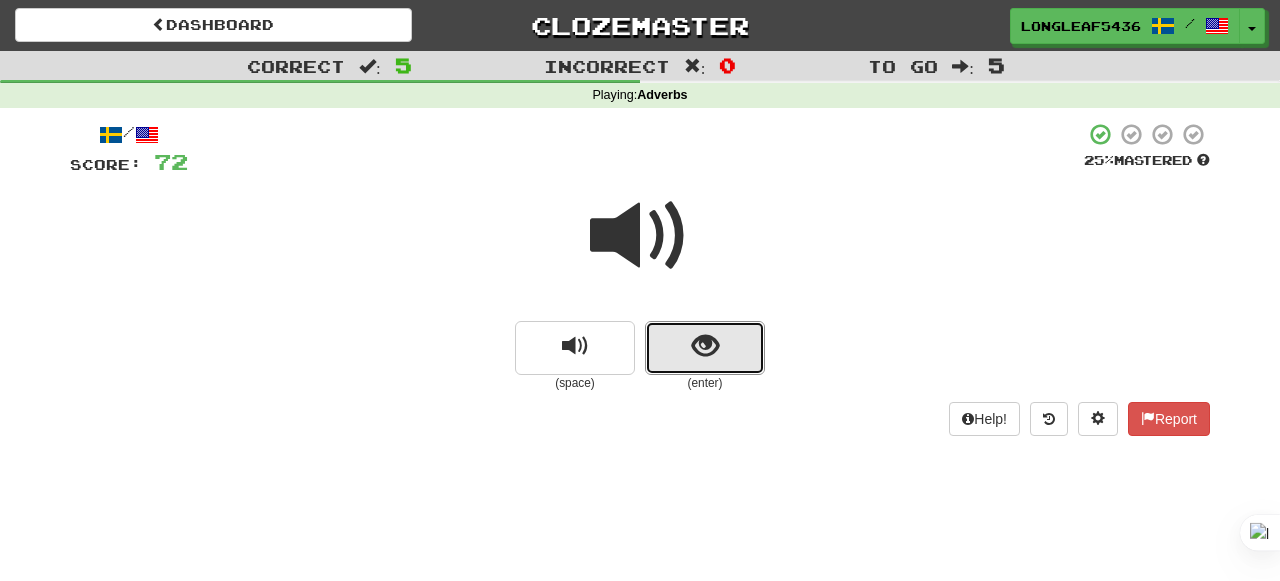 click at bounding box center (705, 348) 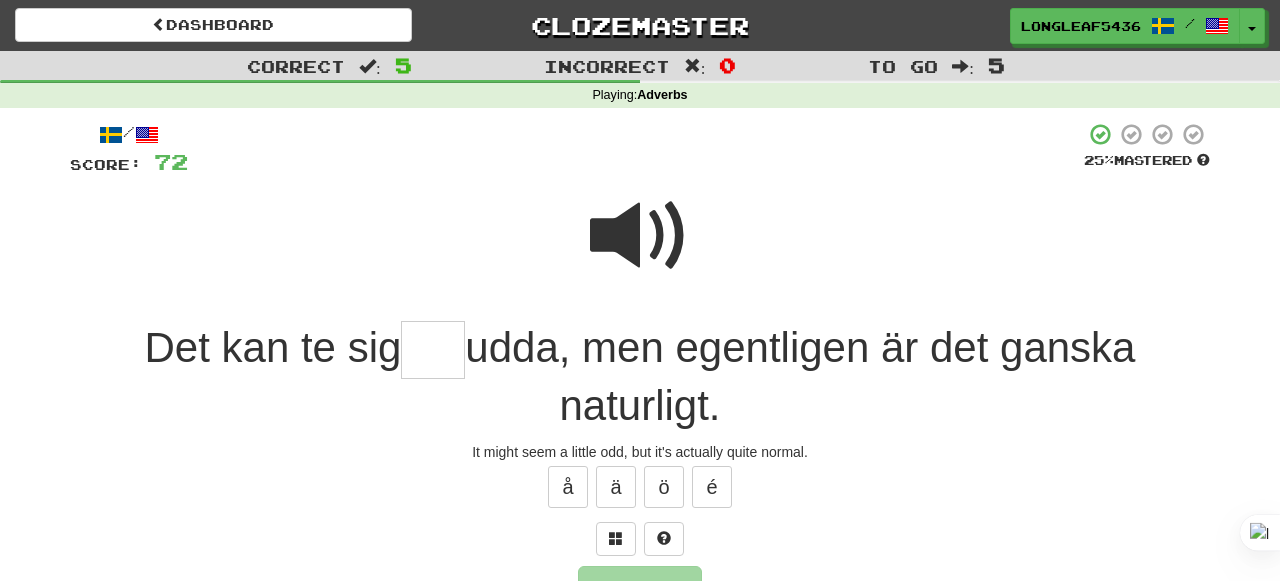 click at bounding box center (640, 236) 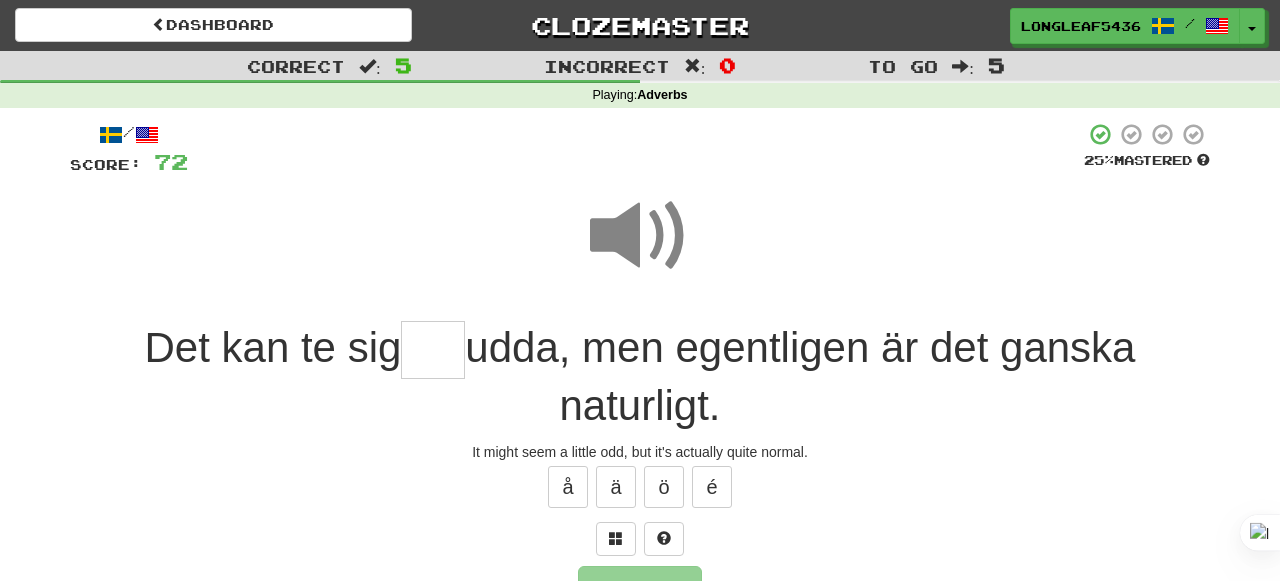 click at bounding box center (433, 350) 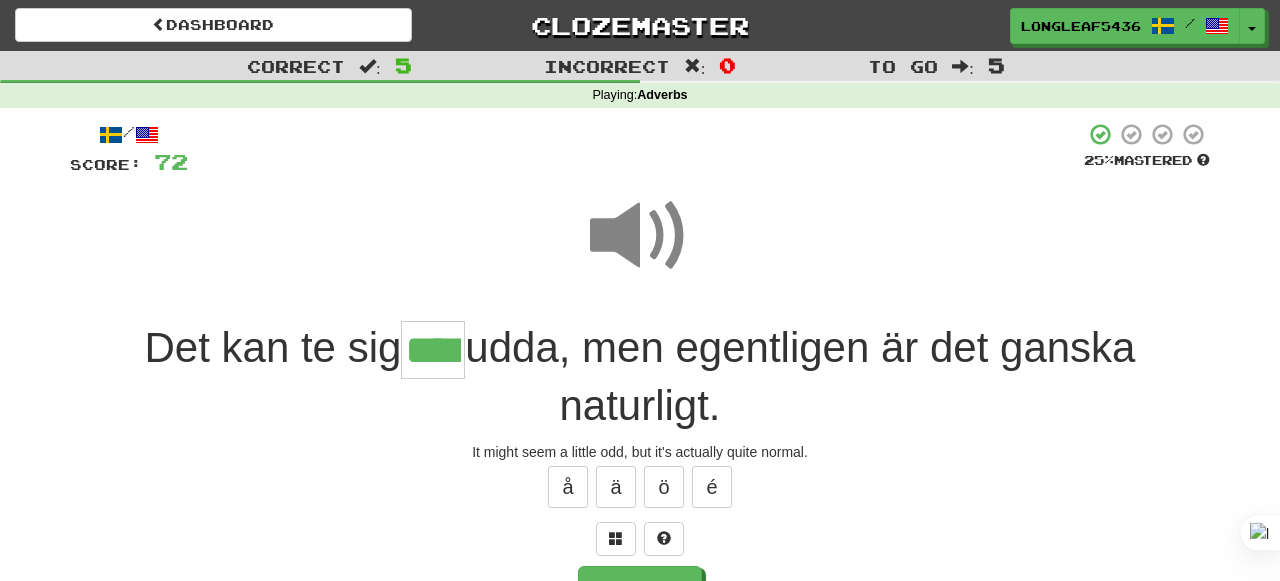 type on "****" 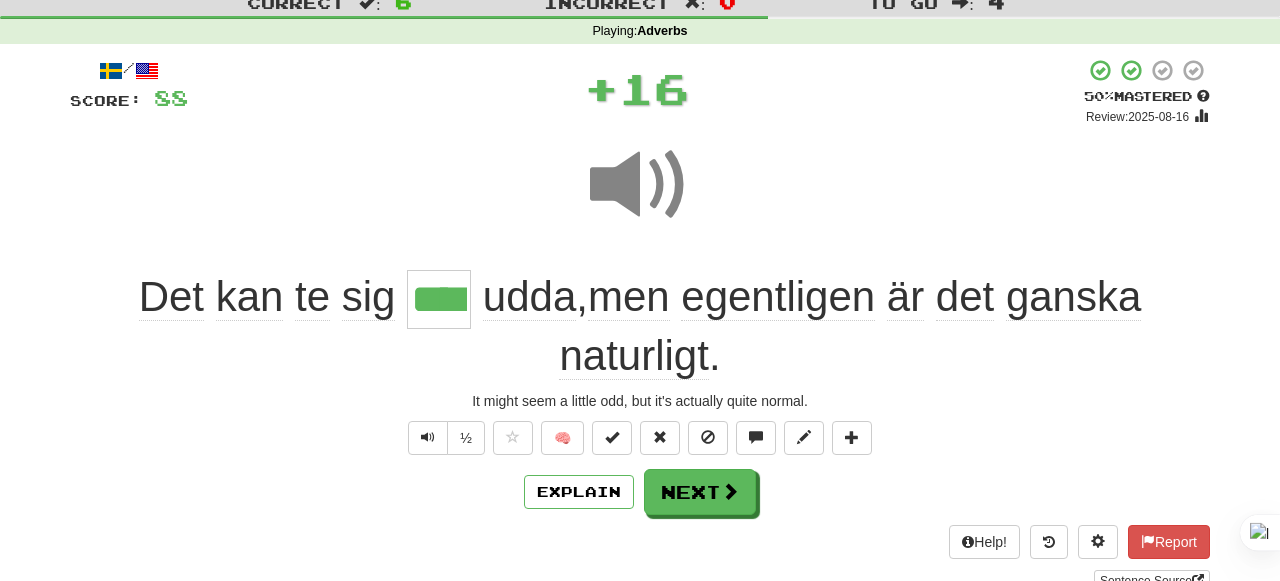 scroll, scrollTop: 68, scrollLeft: 0, axis: vertical 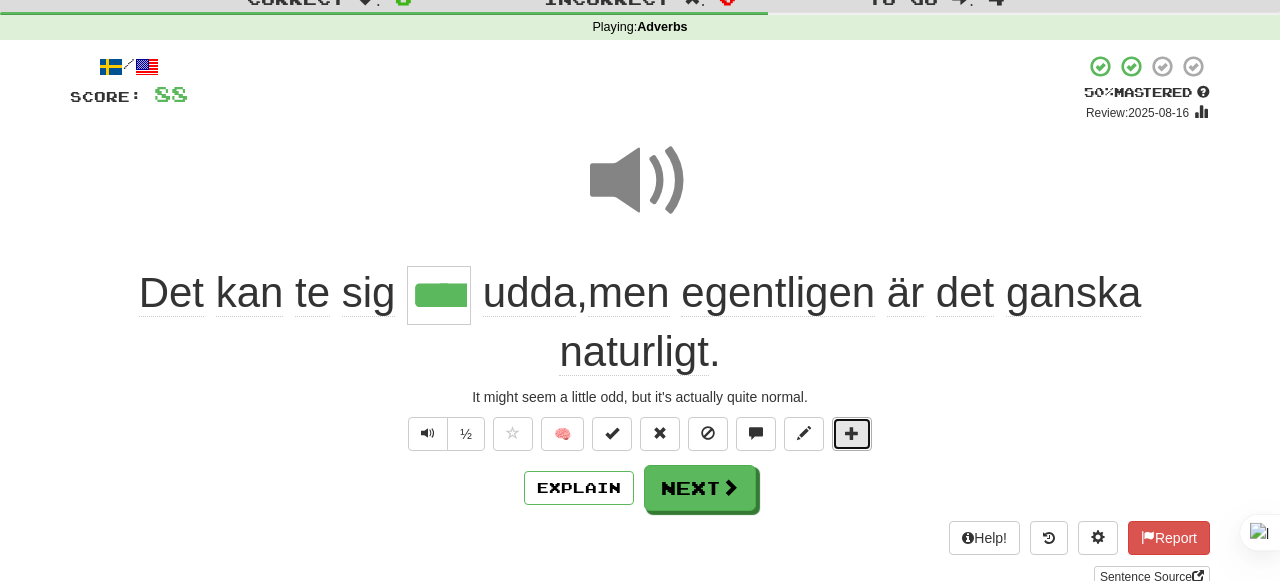 click at bounding box center (852, 433) 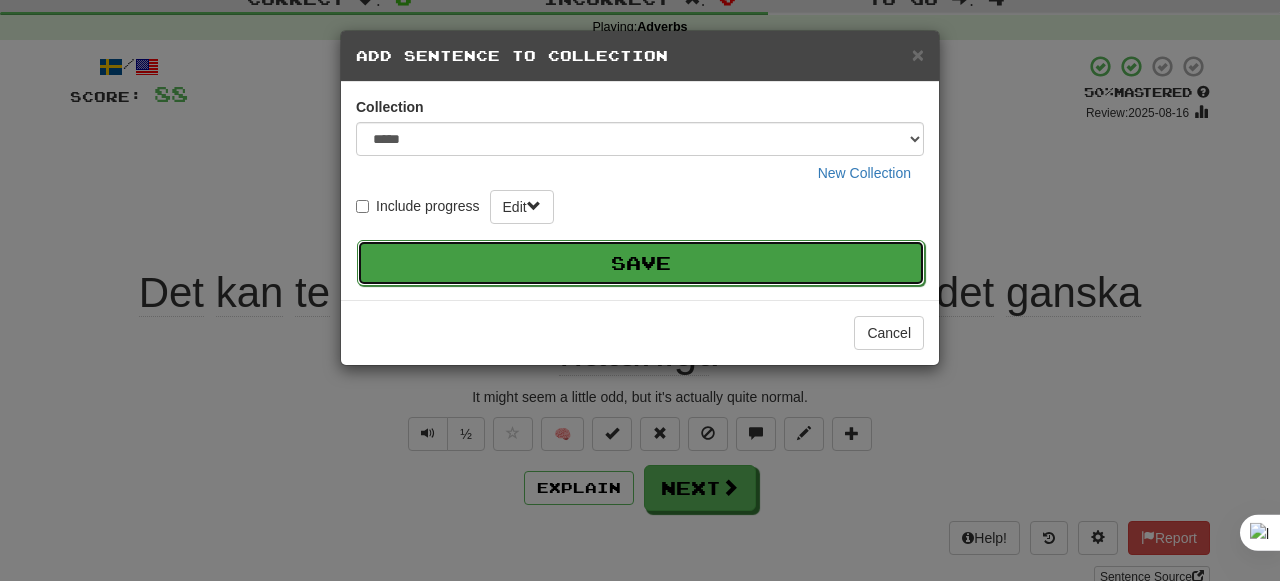 click on "Save" at bounding box center (641, 263) 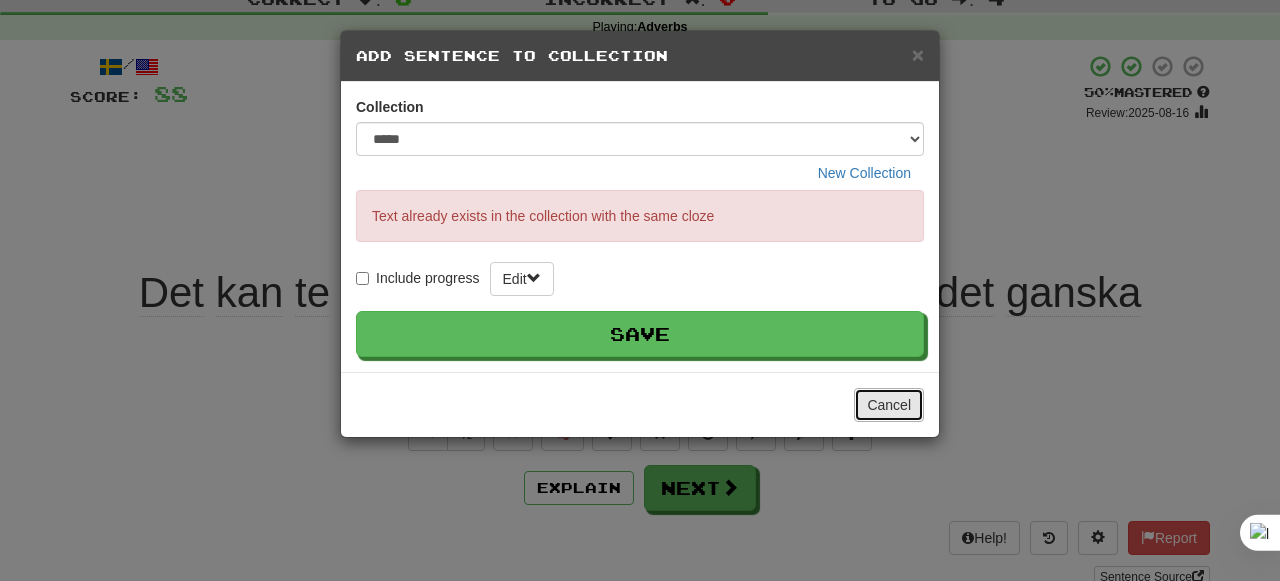 click on "Cancel" at bounding box center [889, 405] 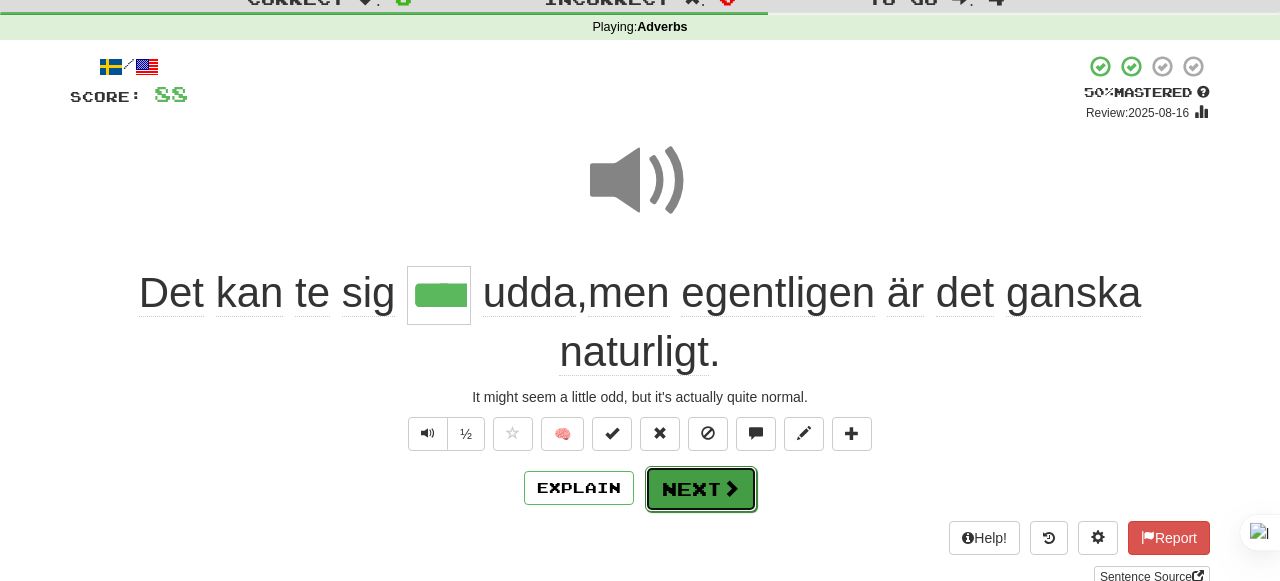 click on "Next" at bounding box center [701, 489] 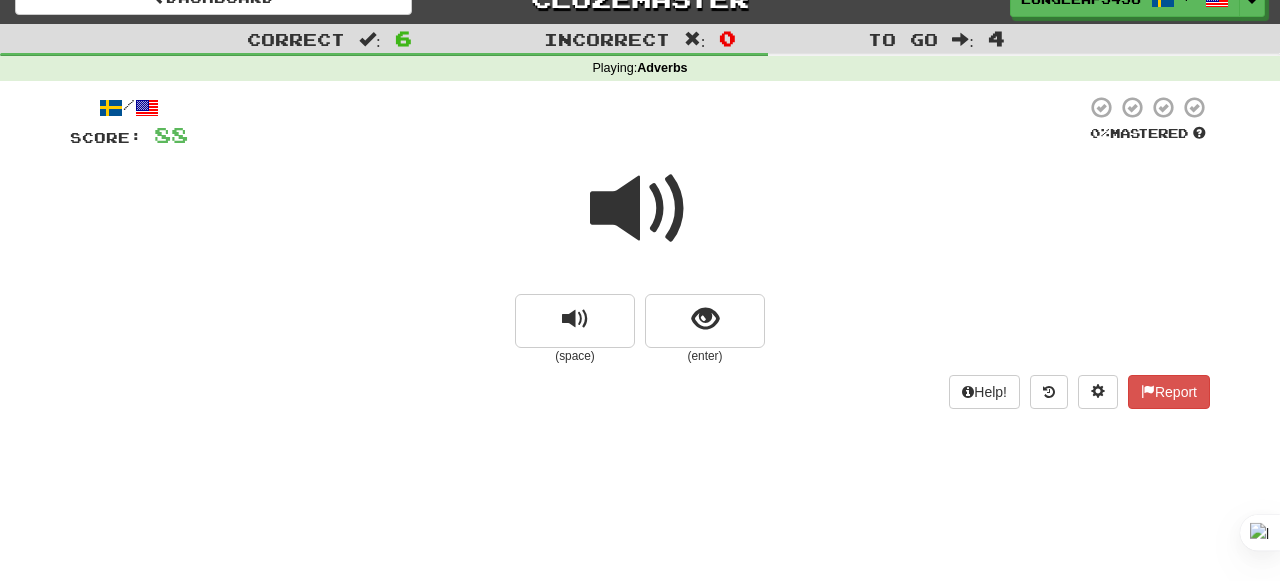 scroll, scrollTop: 18, scrollLeft: 0, axis: vertical 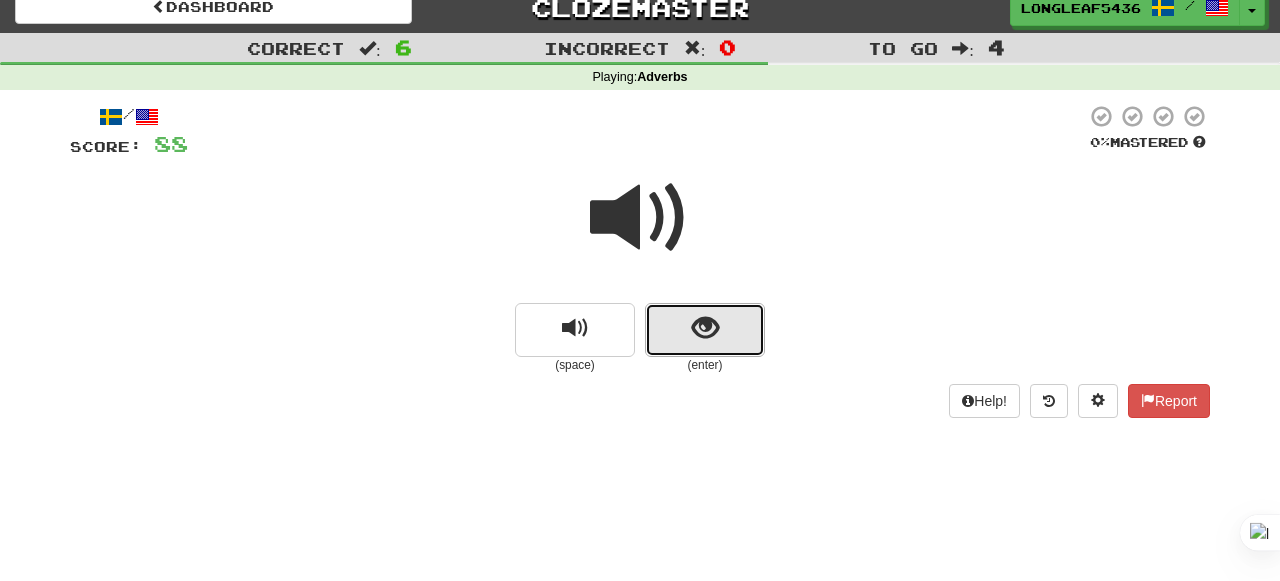 click at bounding box center [705, 330] 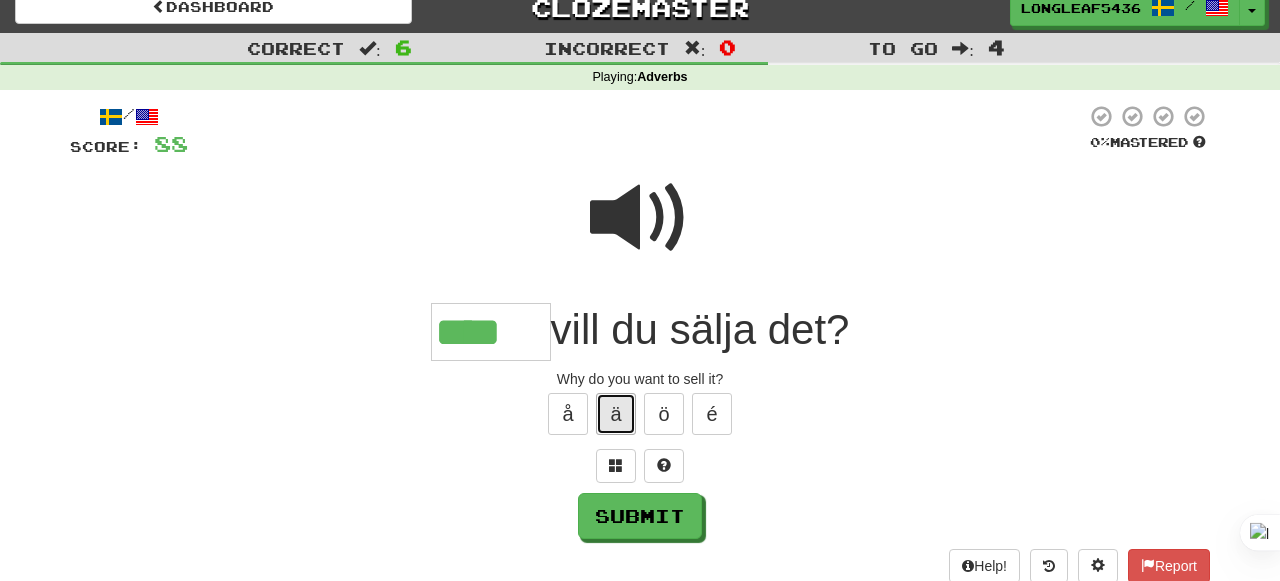 click on "ä" at bounding box center (616, 414) 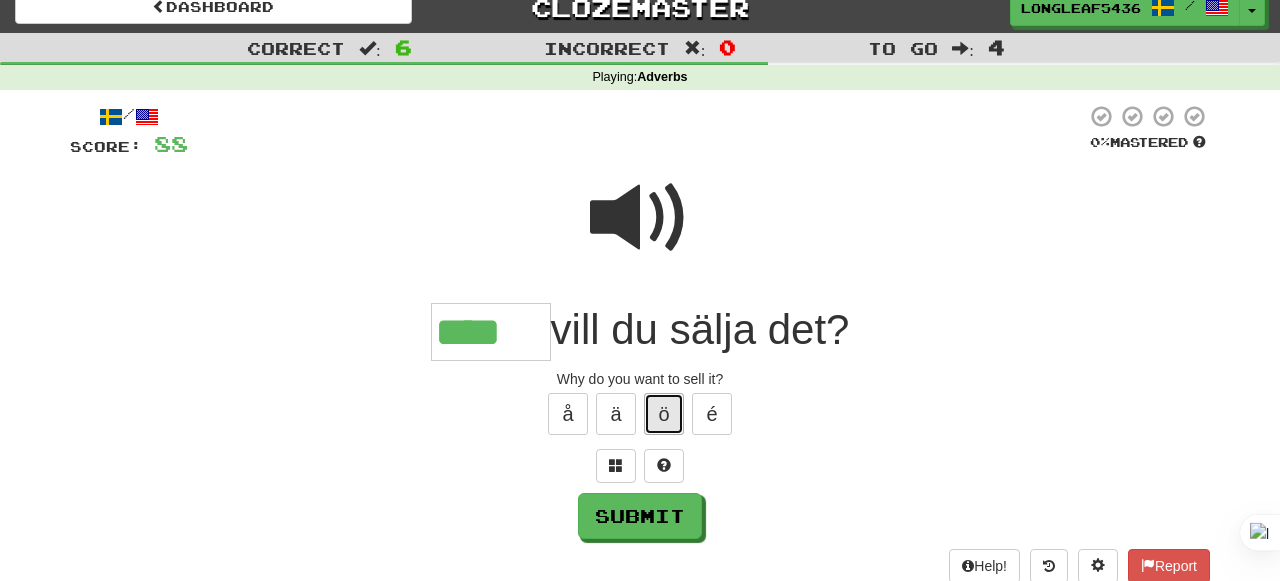 click on "ö" at bounding box center [664, 414] 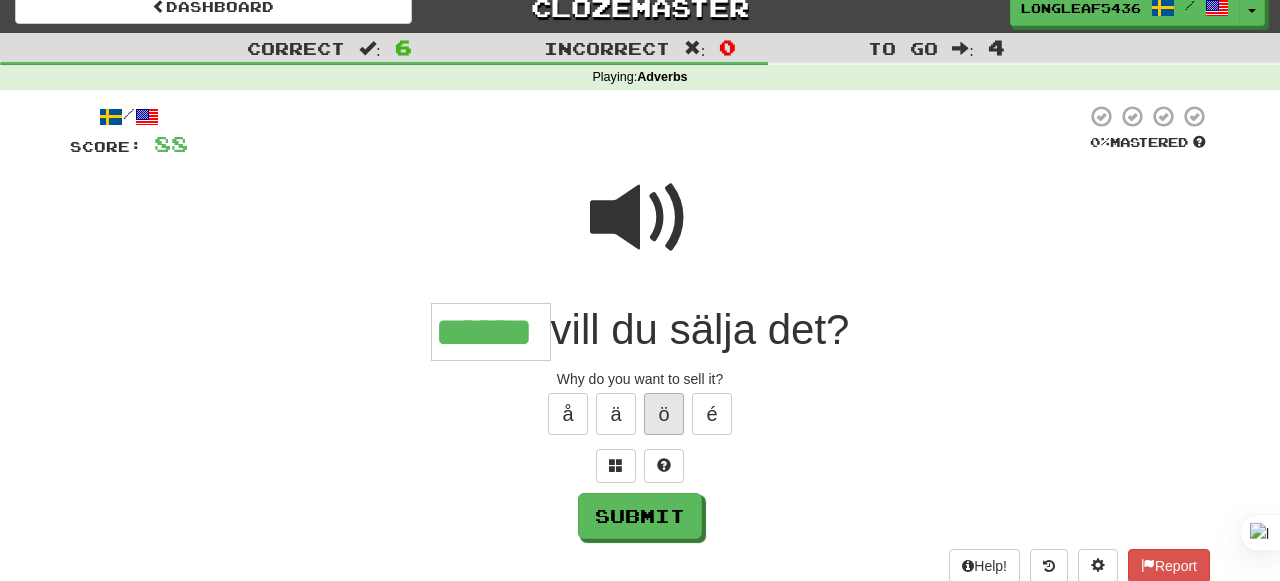 type on "******" 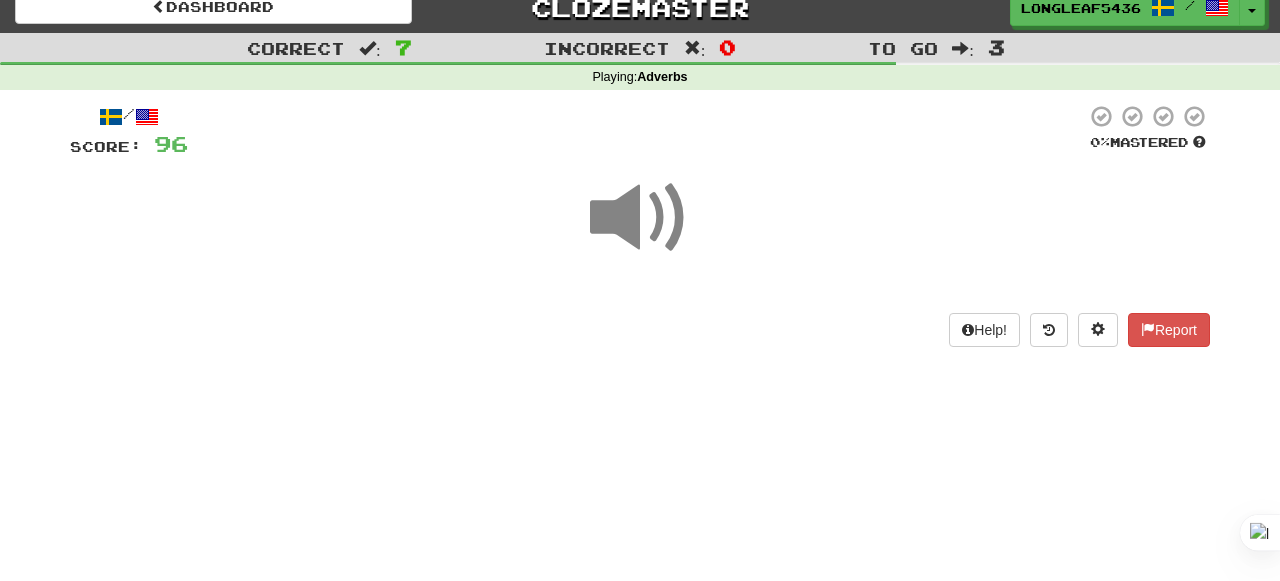 click at bounding box center [640, 218] 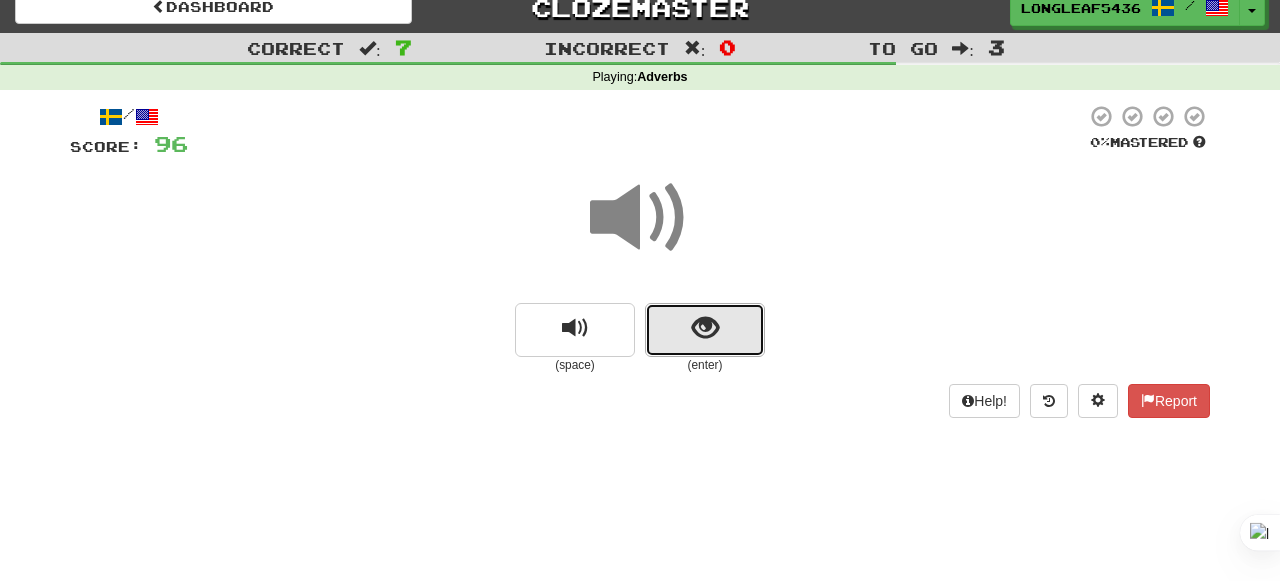 click at bounding box center (705, 328) 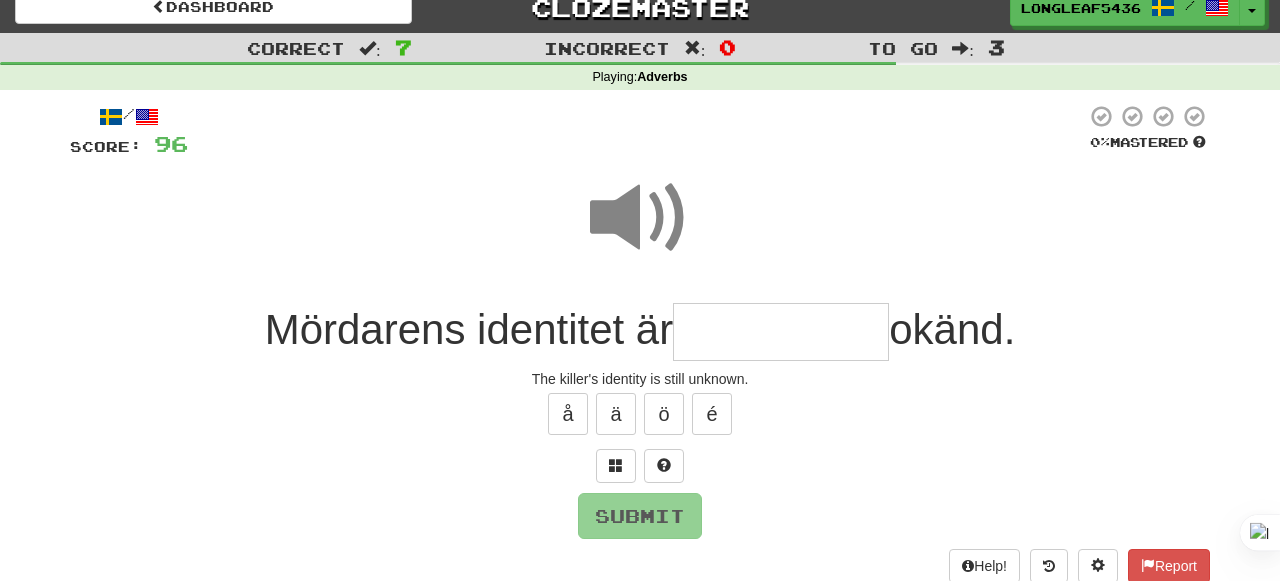 click at bounding box center (640, 218) 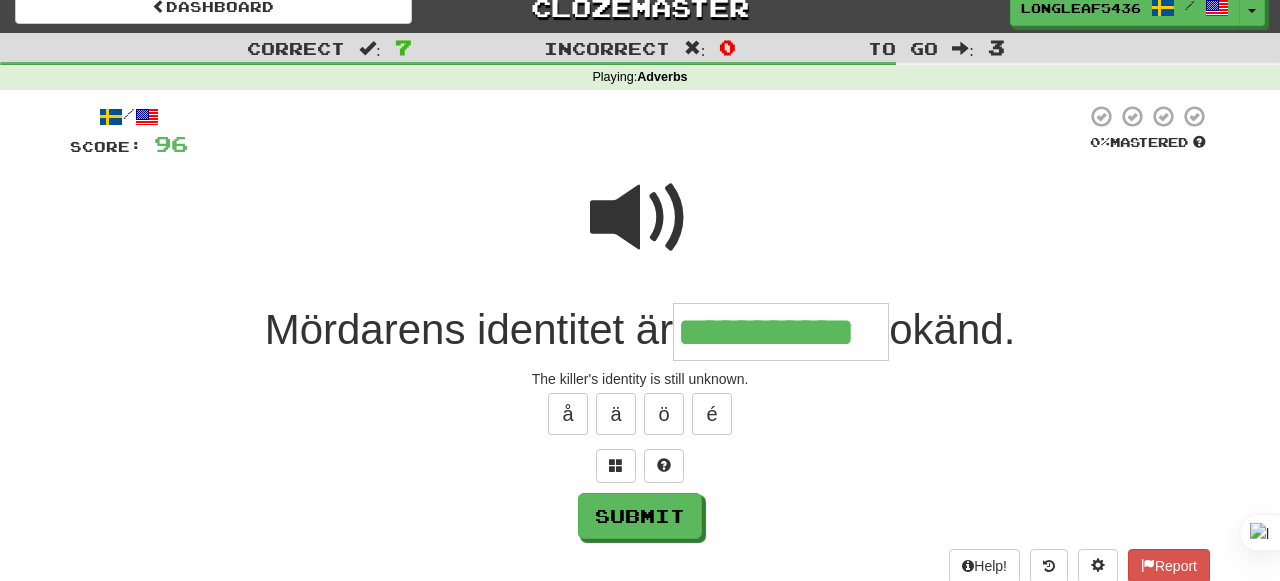 type on "**********" 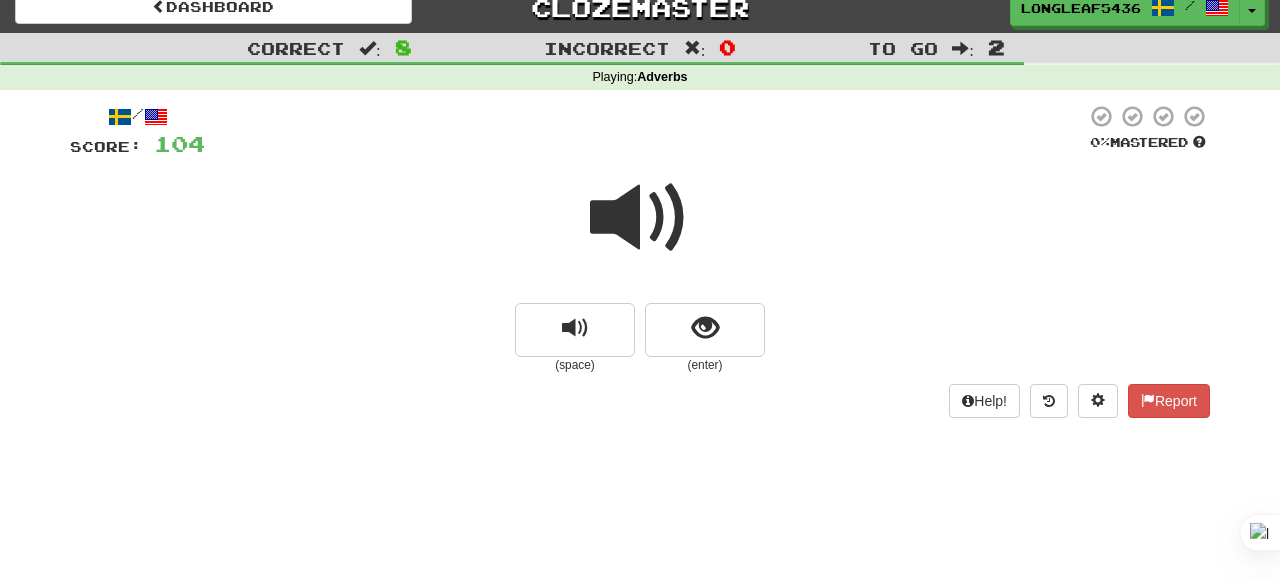 click at bounding box center [640, 231] 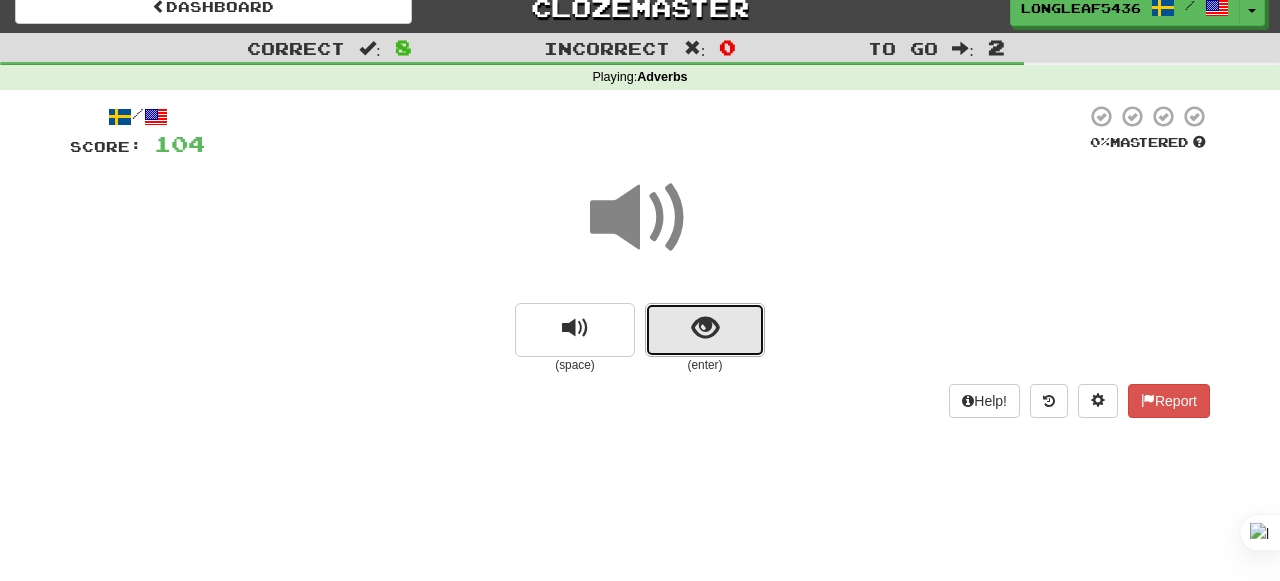 click at bounding box center [705, 328] 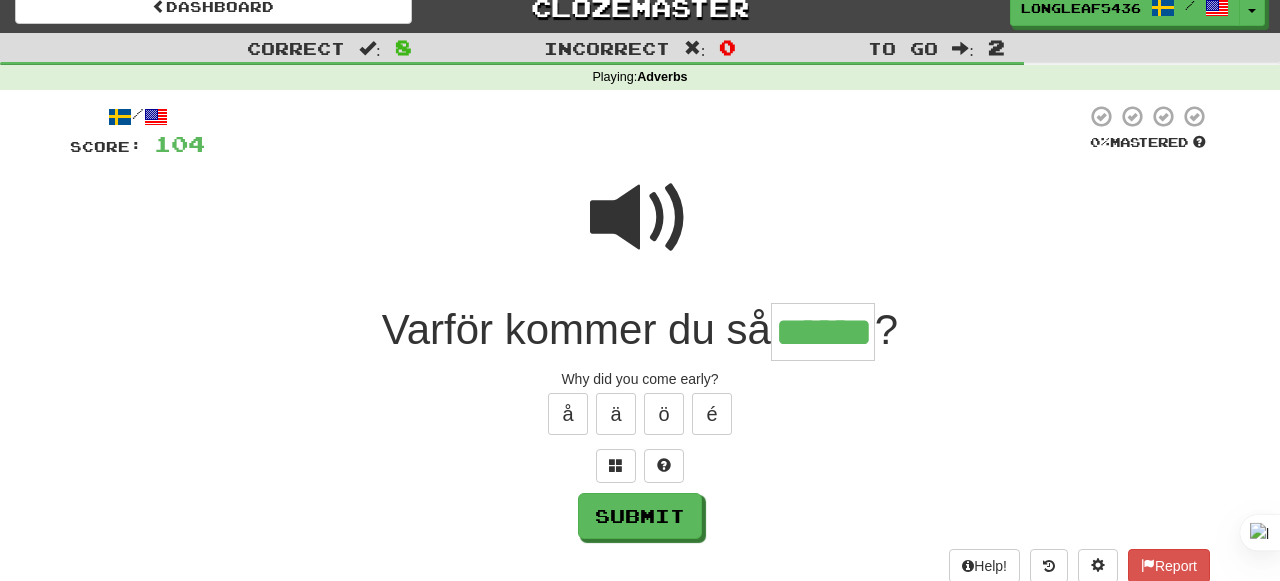type on "******" 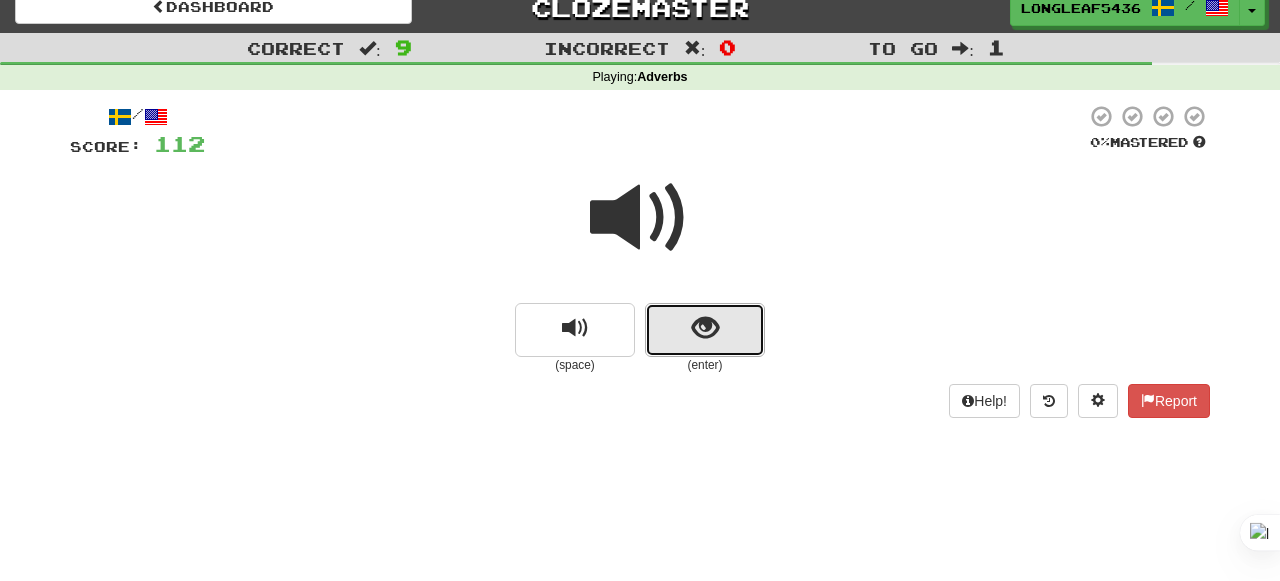 click at bounding box center [705, 328] 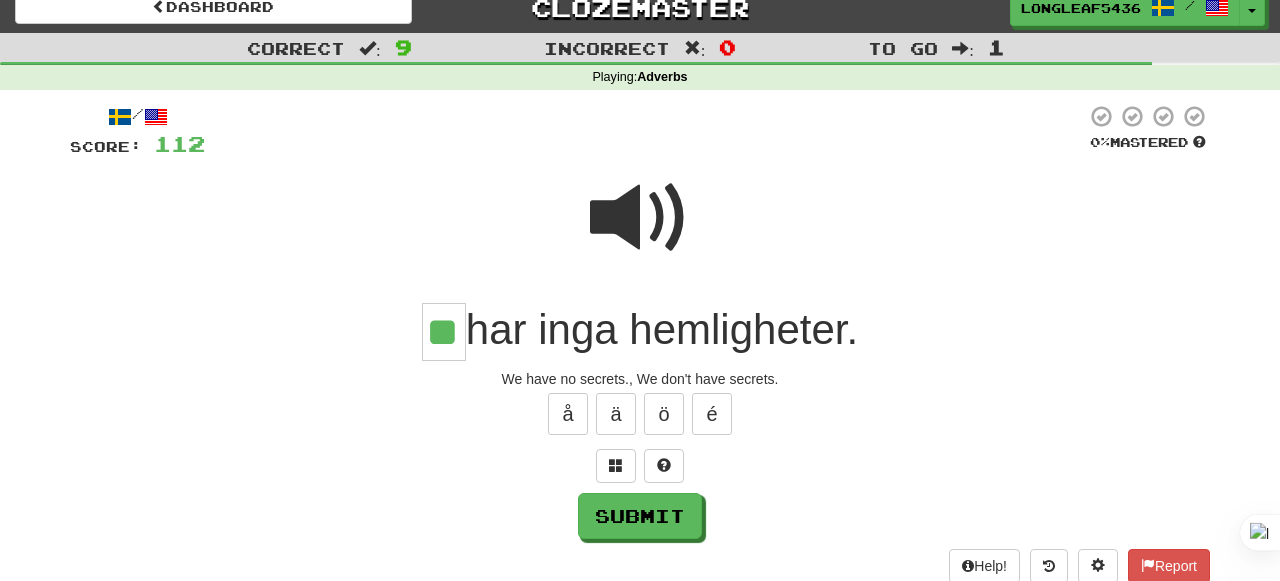 type on "**" 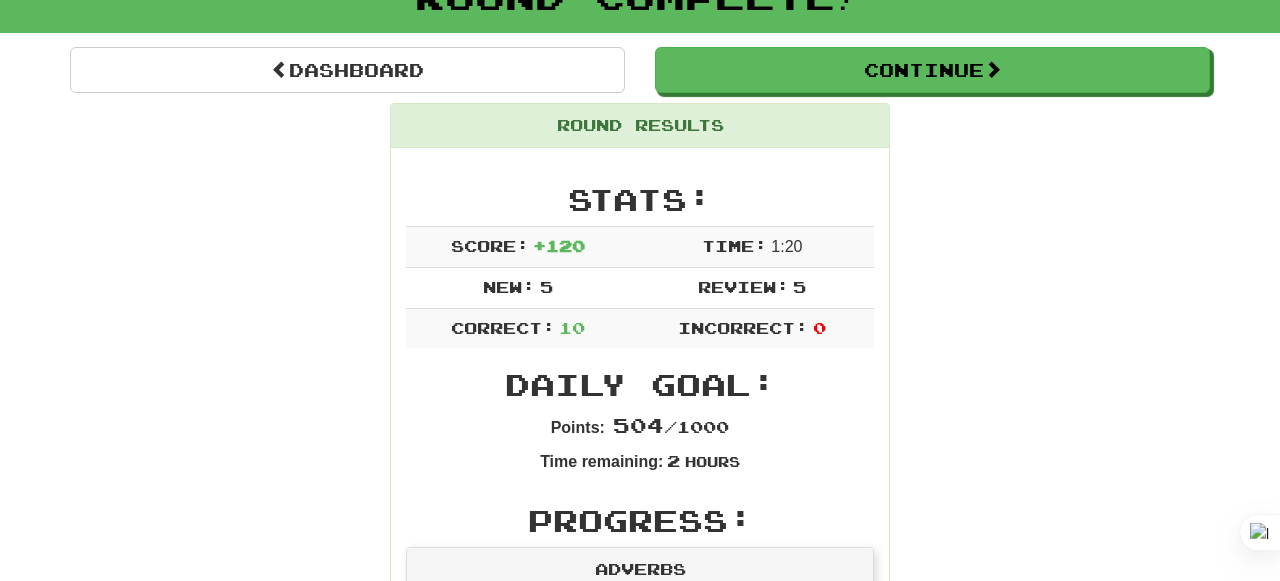 scroll, scrollTop: 154, scrollLeft: 0, axis: vertical 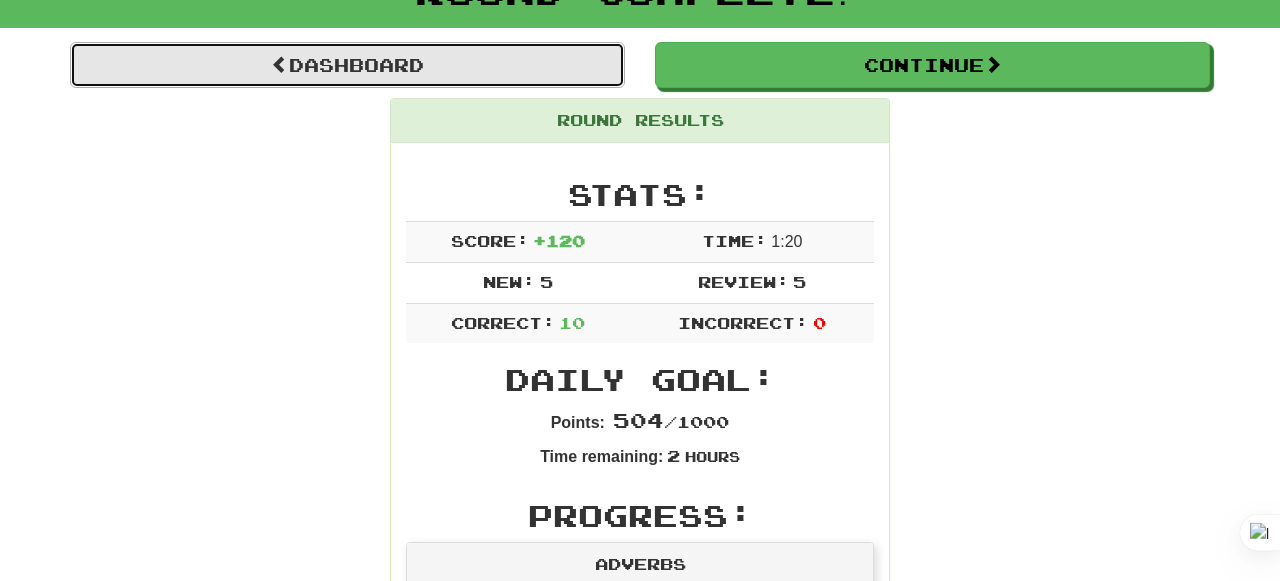 click on "Dashboard" at bounding box center [347, 65] 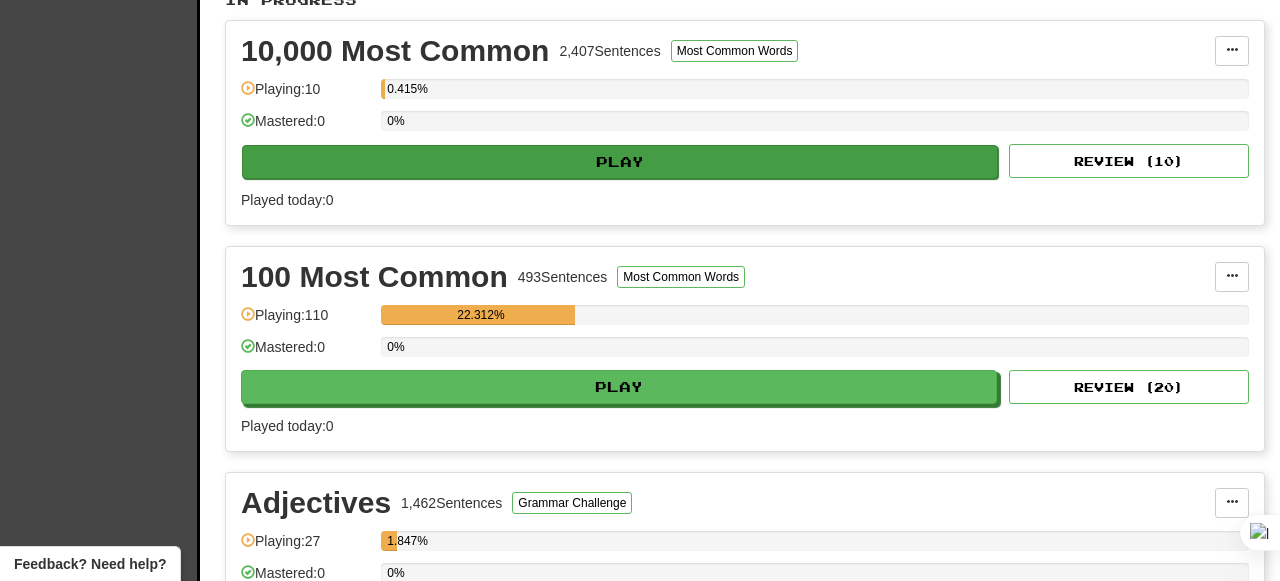 scroll, scrollTop: 440, scrollLeft: 0, axis: vertical 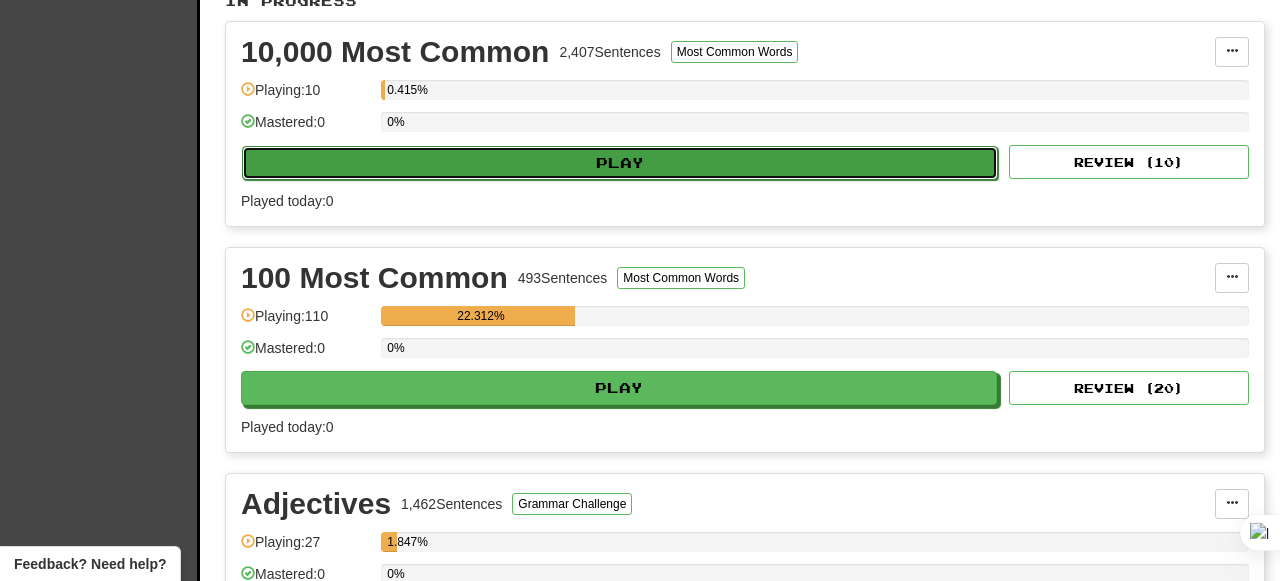 click on "Play" at bounding box center [620, 163] 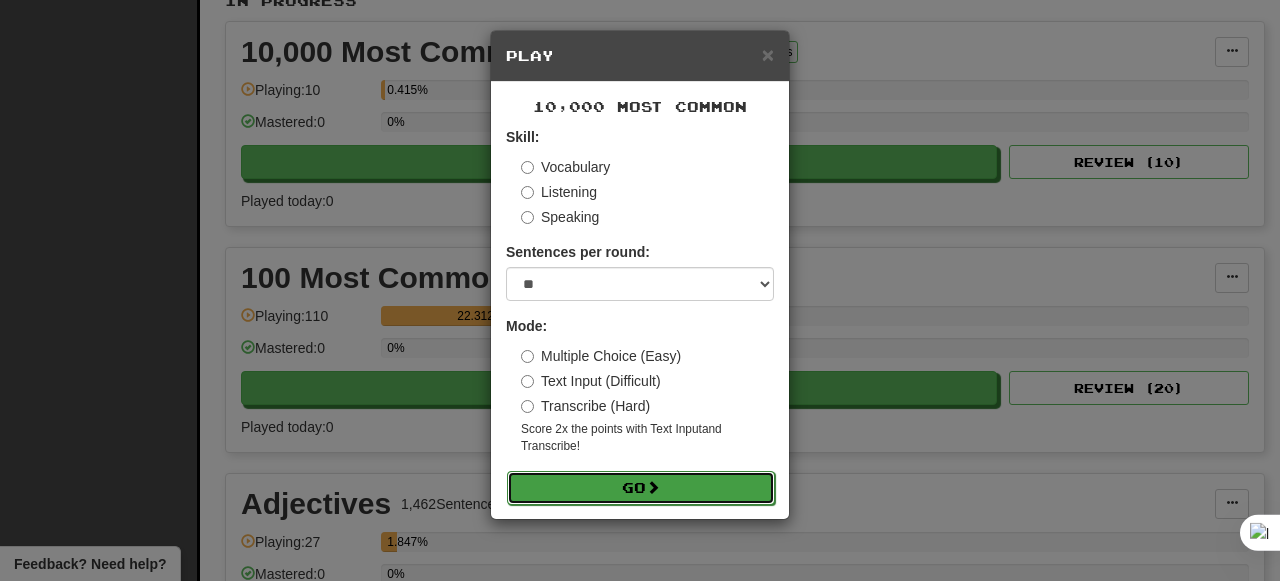 click on "Go" at bounding box center (641, 488) 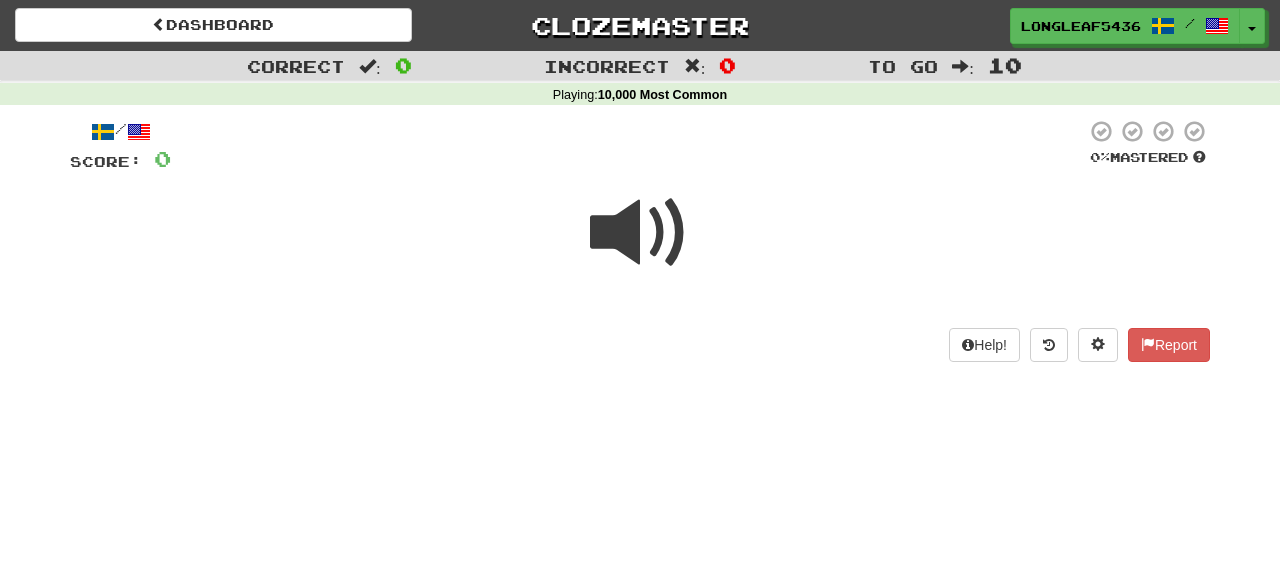 scroll, scrollTop: 0, scrollLeft: 0, axis: both 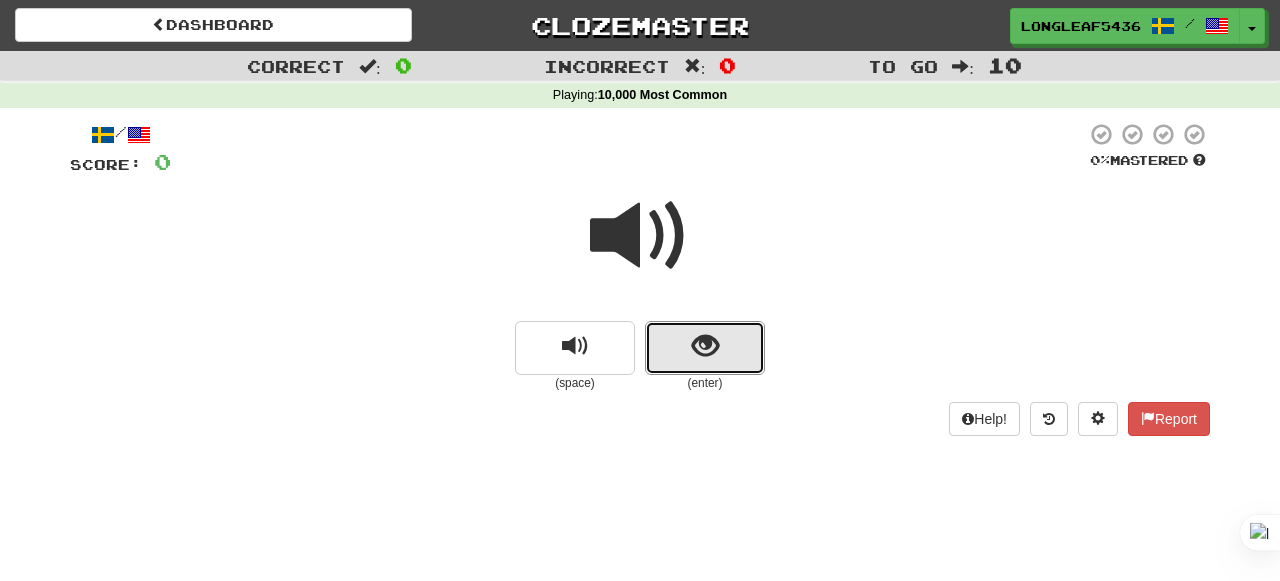 click at bounding box center (705, 348) 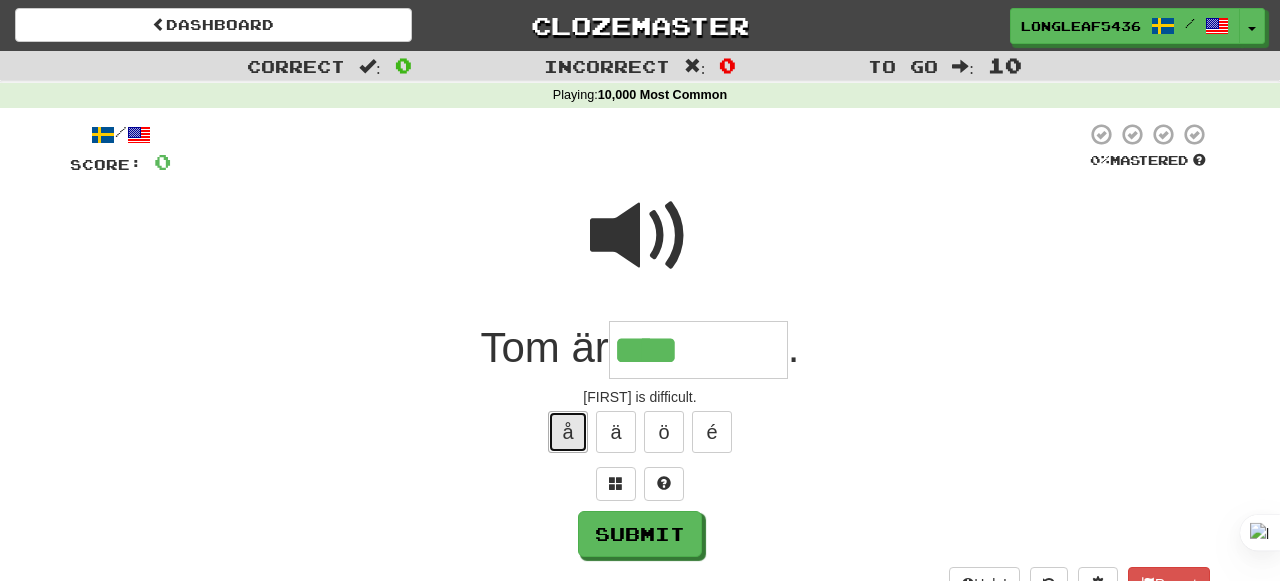click on "å" at bounding box center (568, 432) 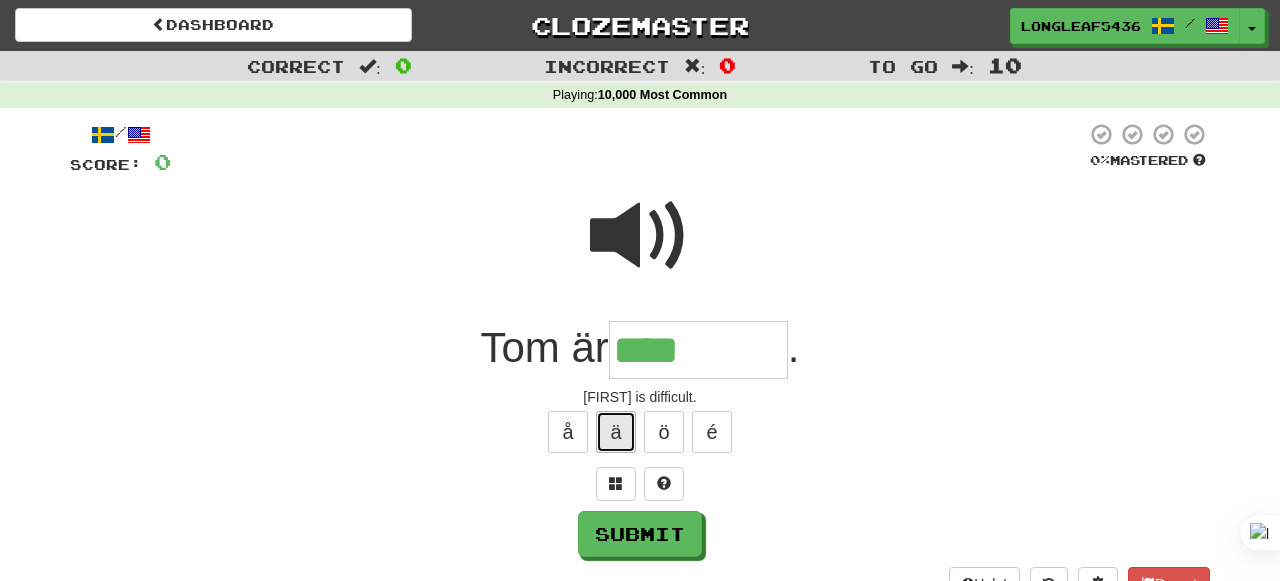click on "ä" at bounding box center [616, 432] 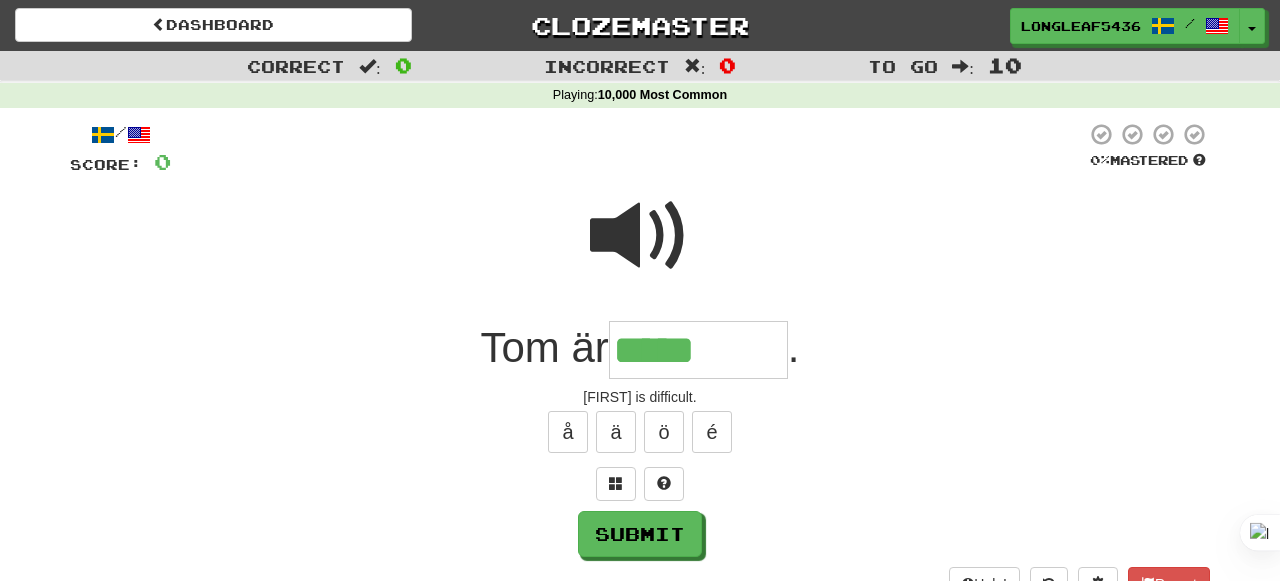 click at bounding box center (640, 236) 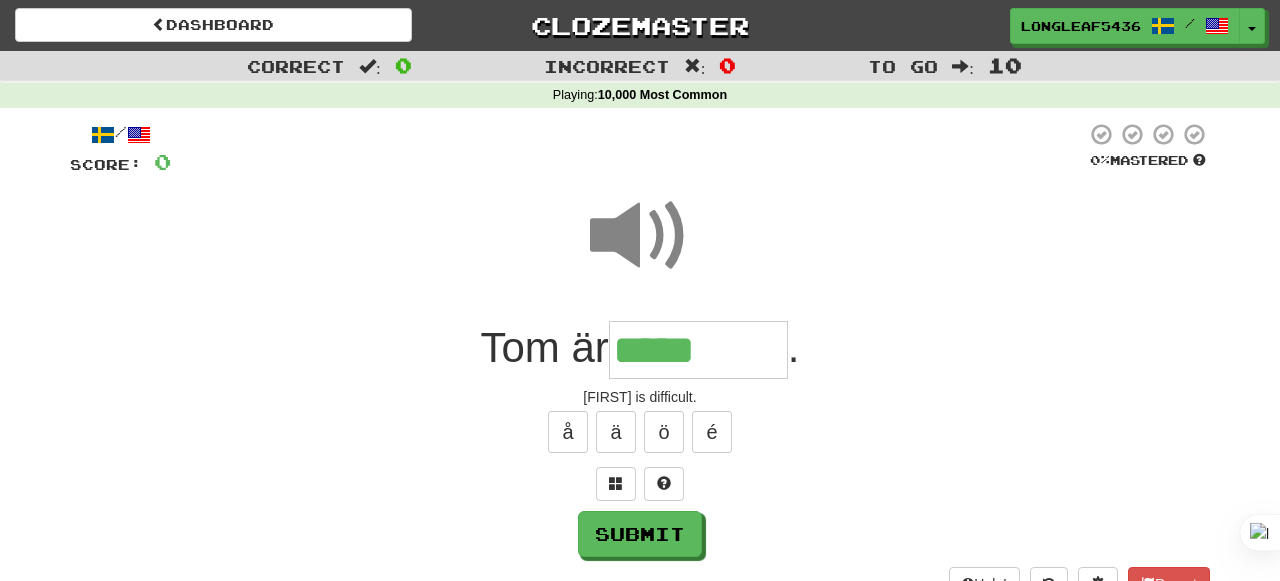 click on "*****" at bounding box center [698, 350] 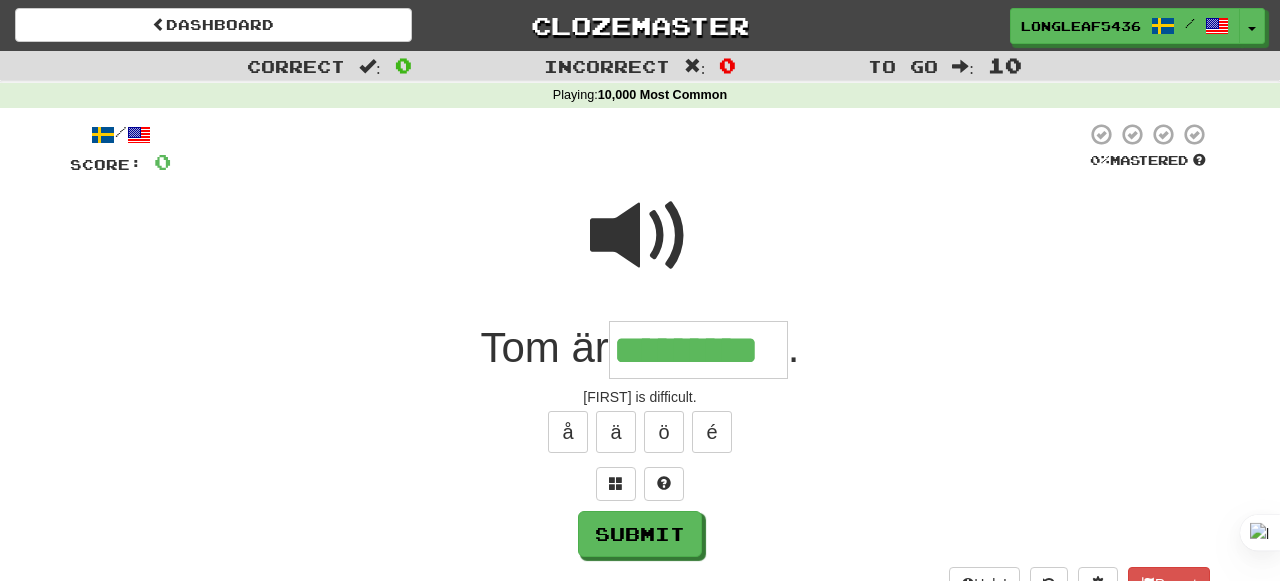 type on "*********" 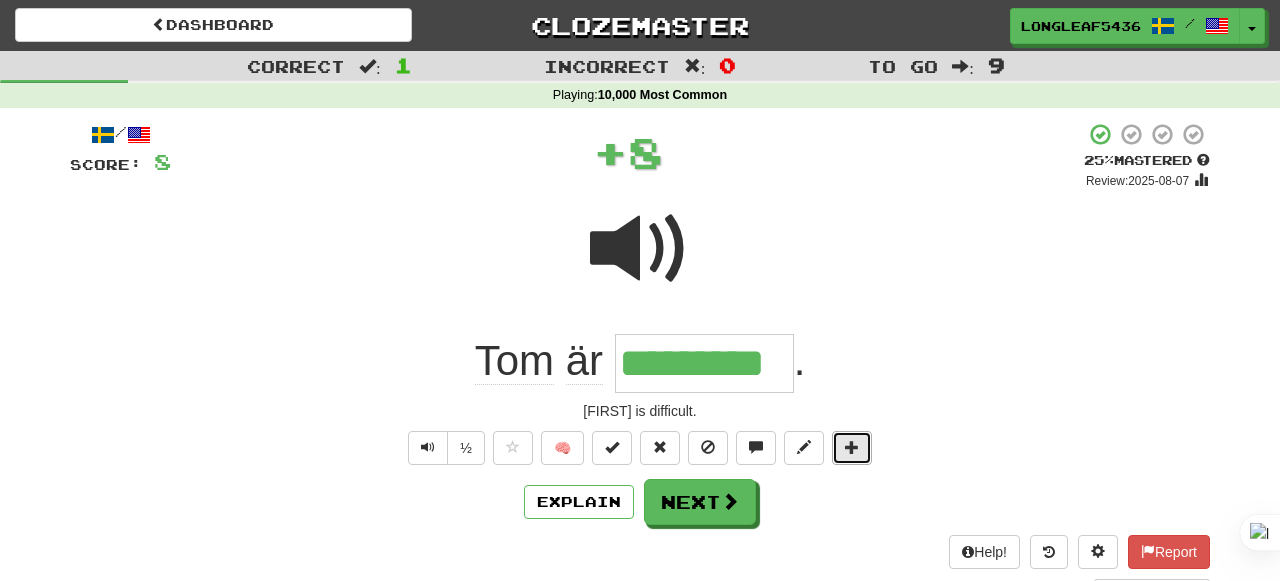 click at bounding box center [852, 447] 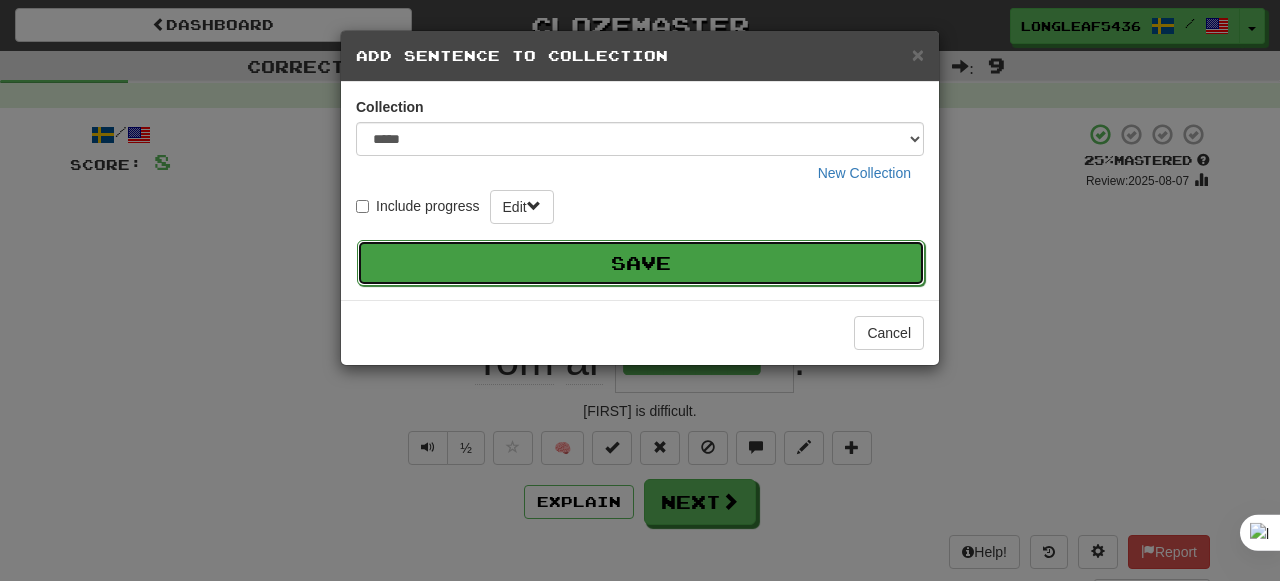 click on "Save" at bounding box center [641, 263] 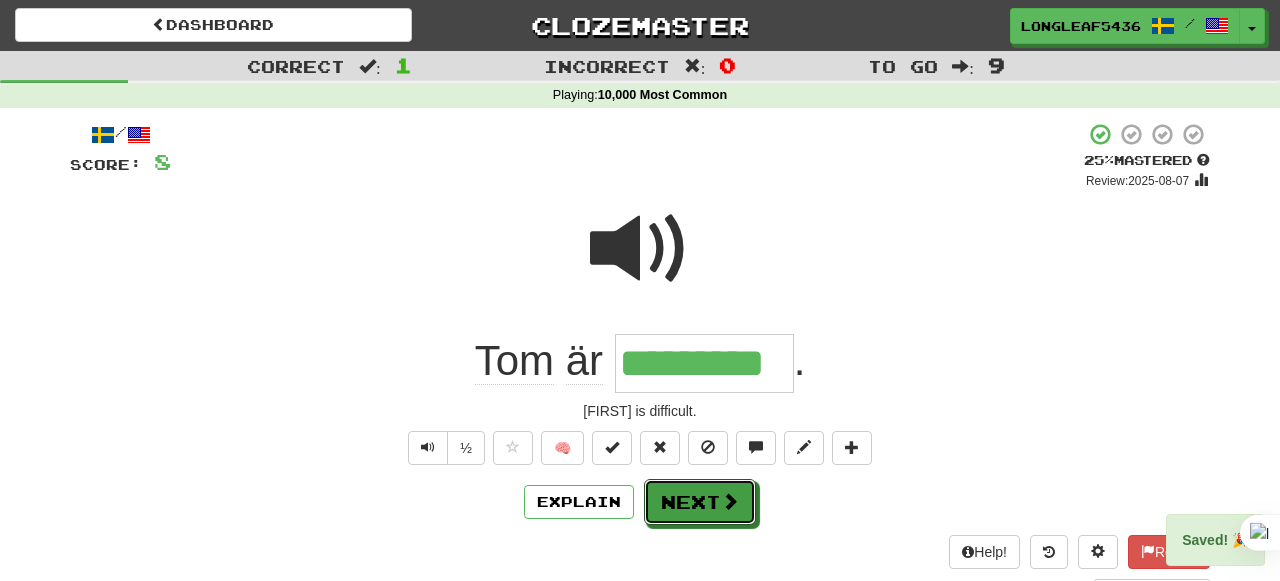click on "Next" at bounding box center [700, 502] 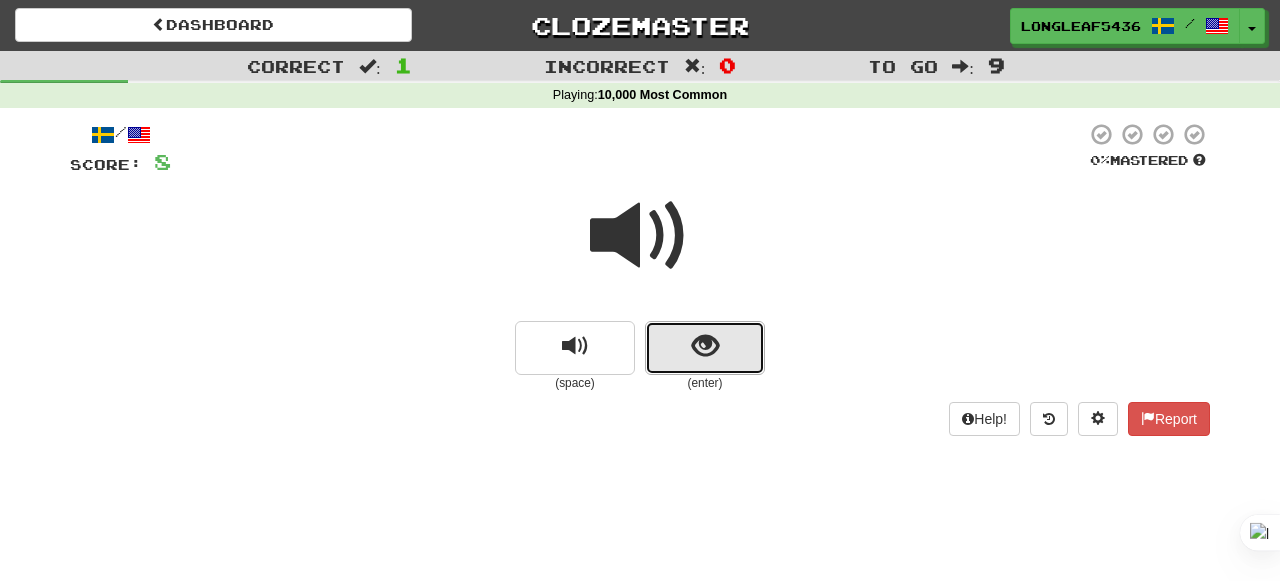 click at bounding box center (705, 348) 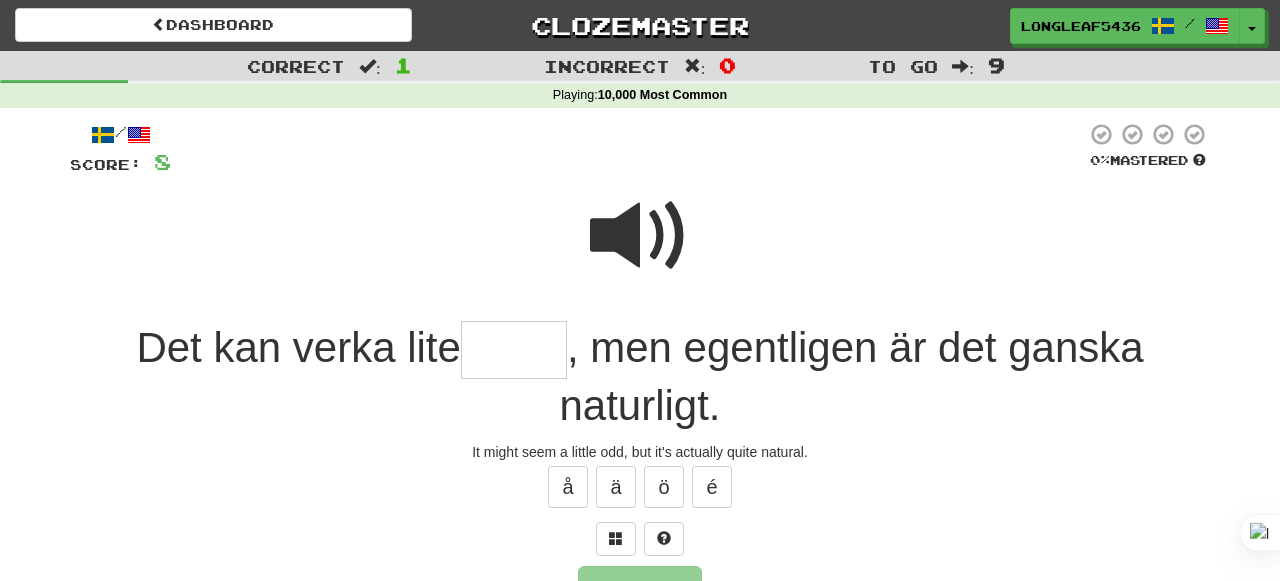 click at bounding box center [640, 236] 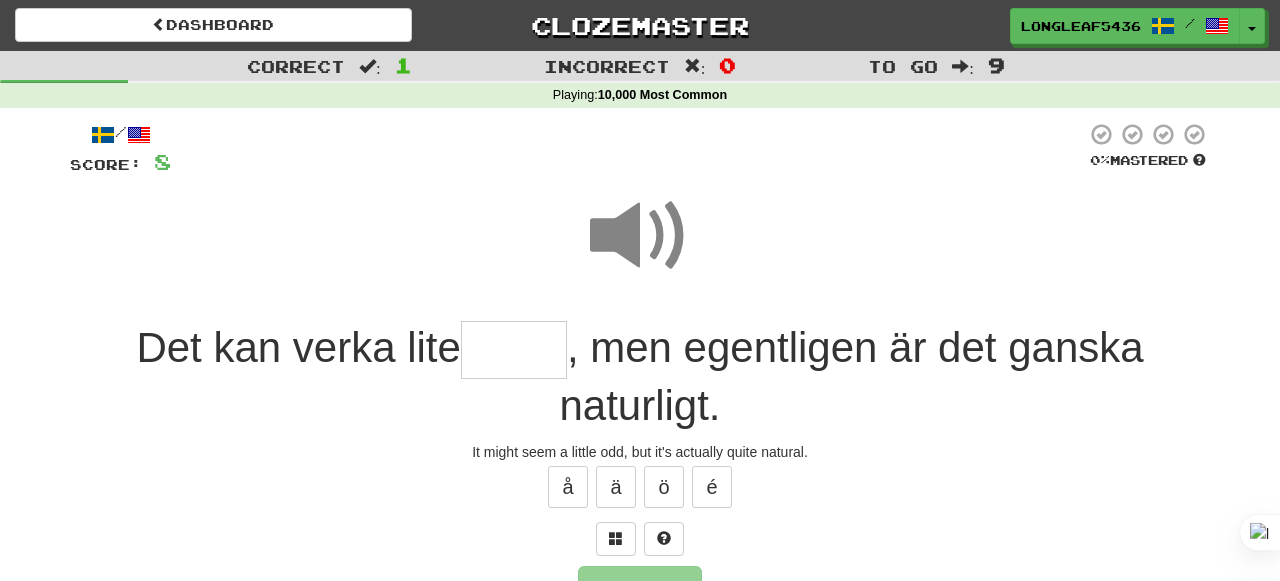 click at bounding box center (514, 350) 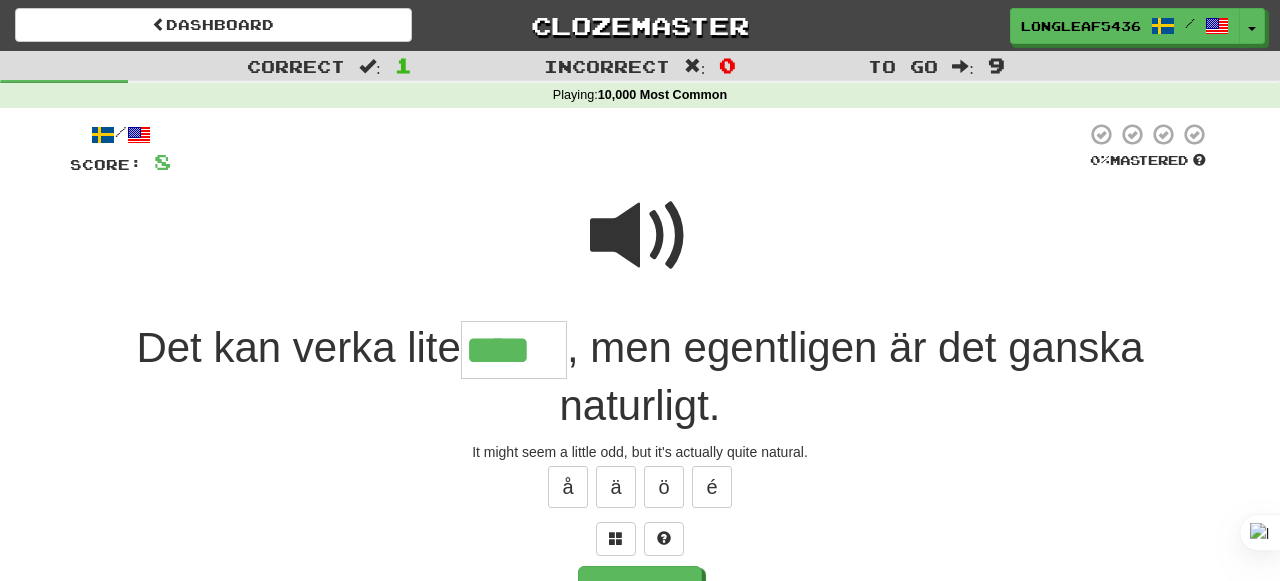 type on "****" 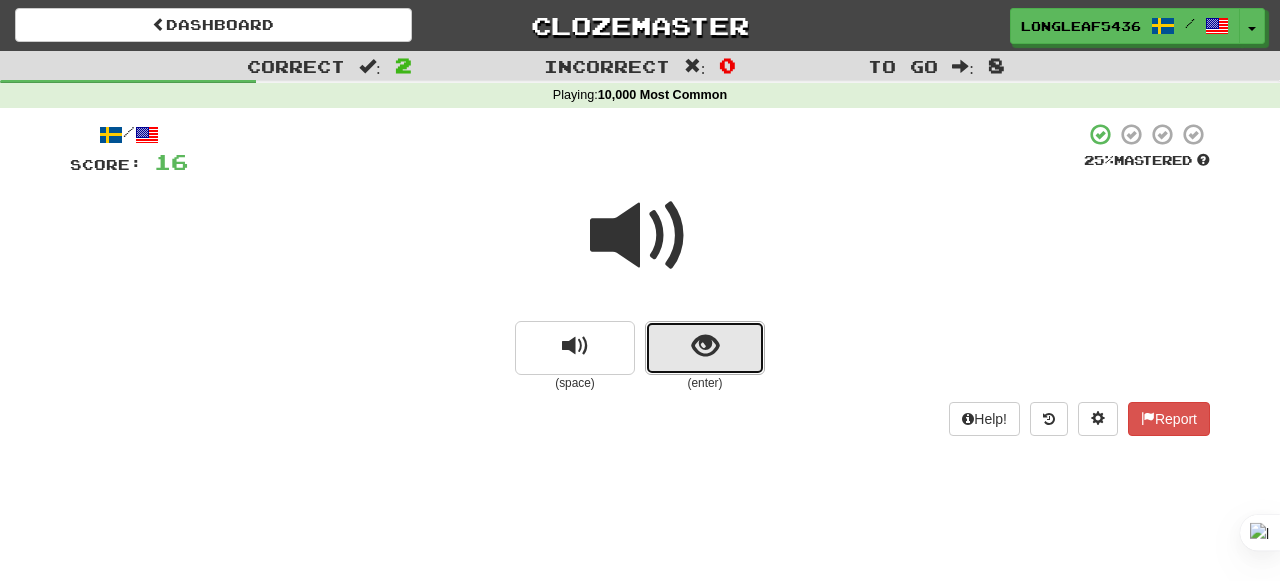 click at bounding box center (705, 346) 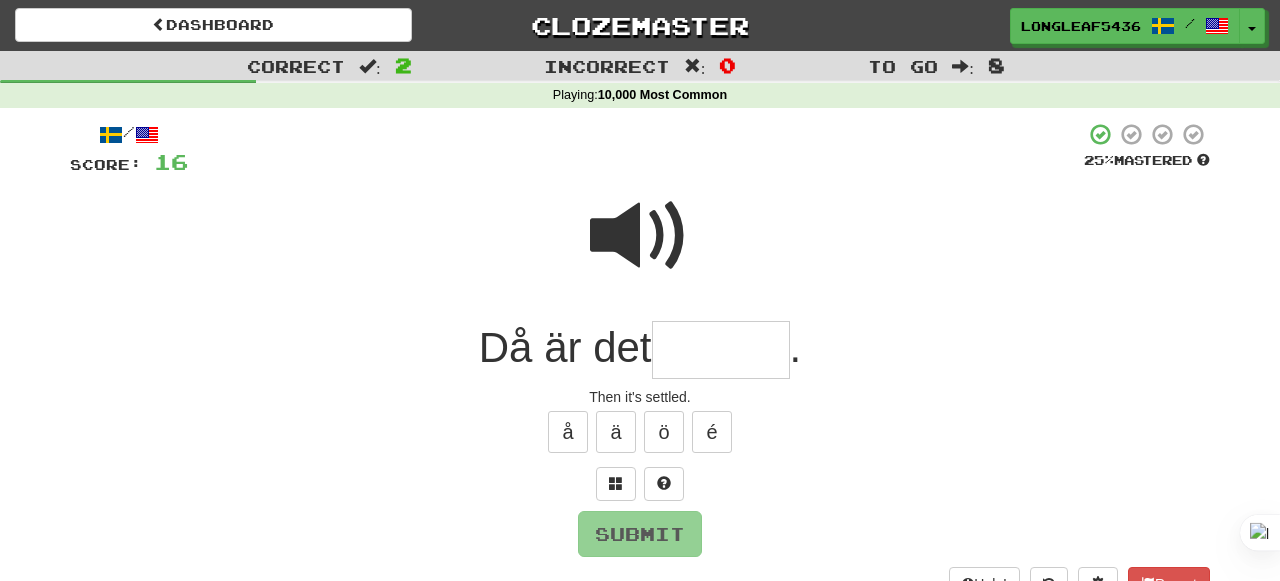 click at bounding box center [721, 350] 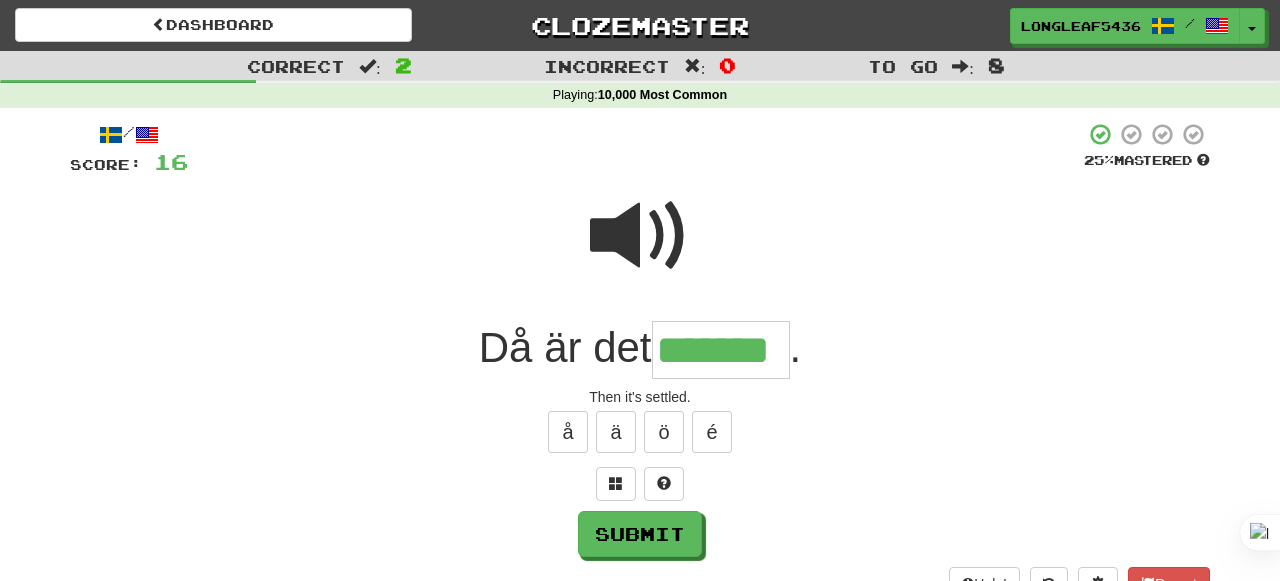 type on "*******" 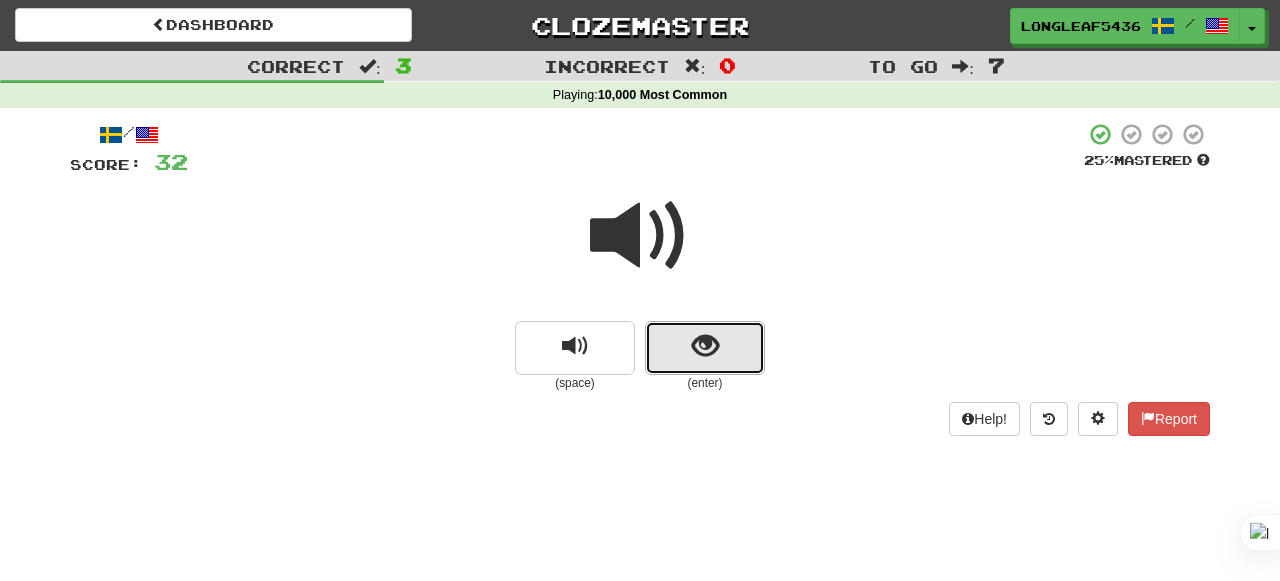 click at bounding box center [705, 346] 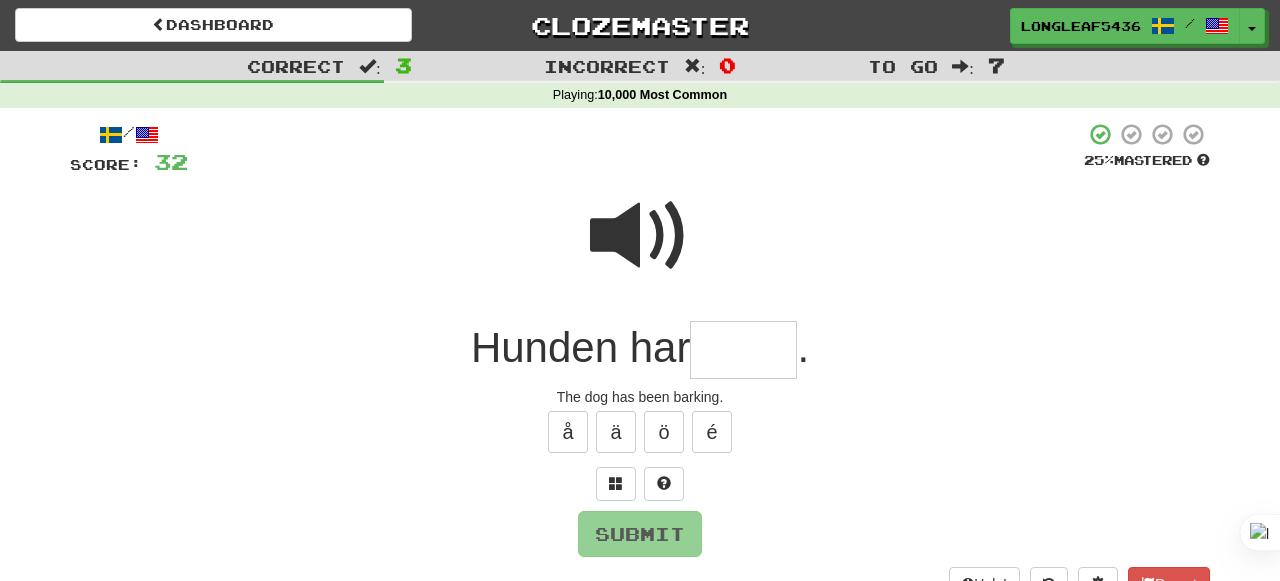 type on "*" 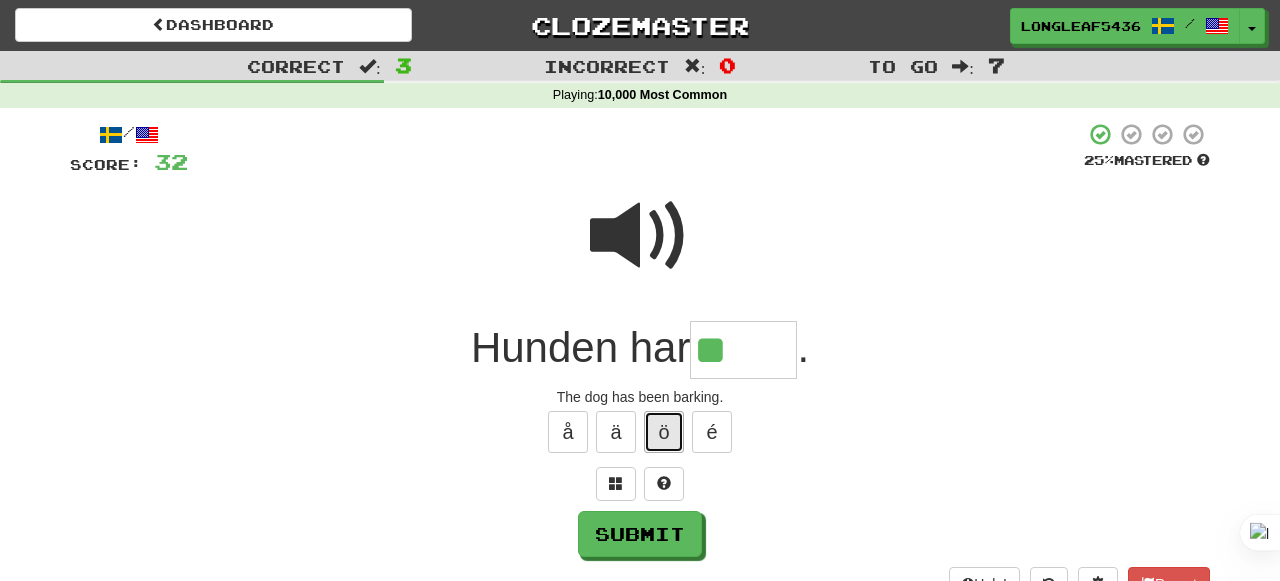 click on "ö" at bounding box center (664, 432) 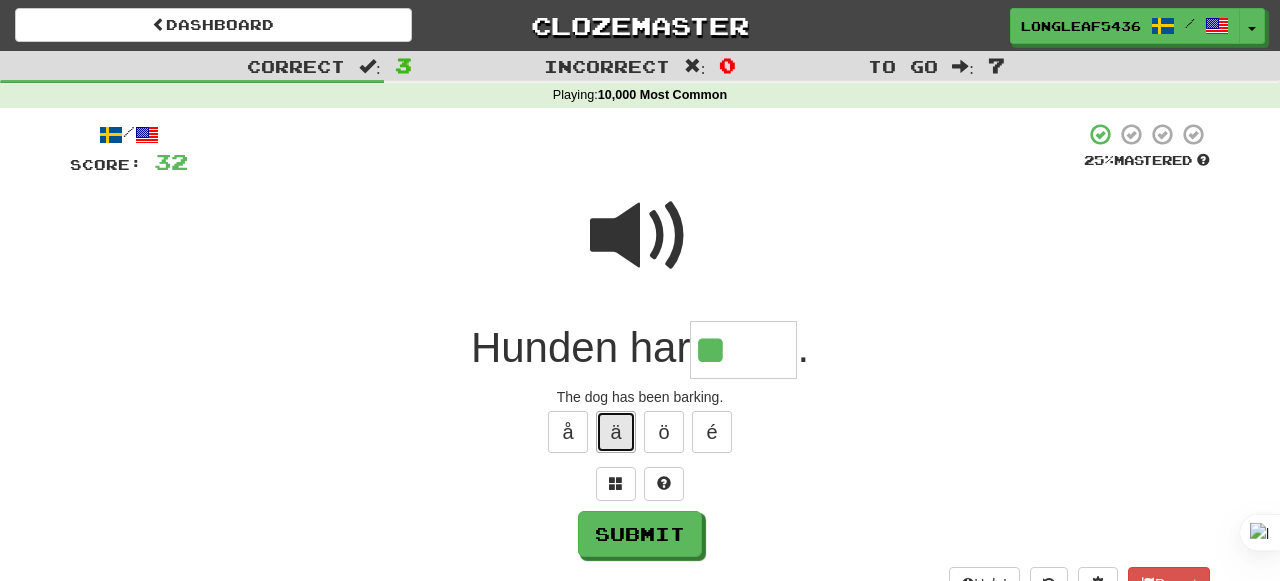 click on "ä" at bounding box center (616, 432) 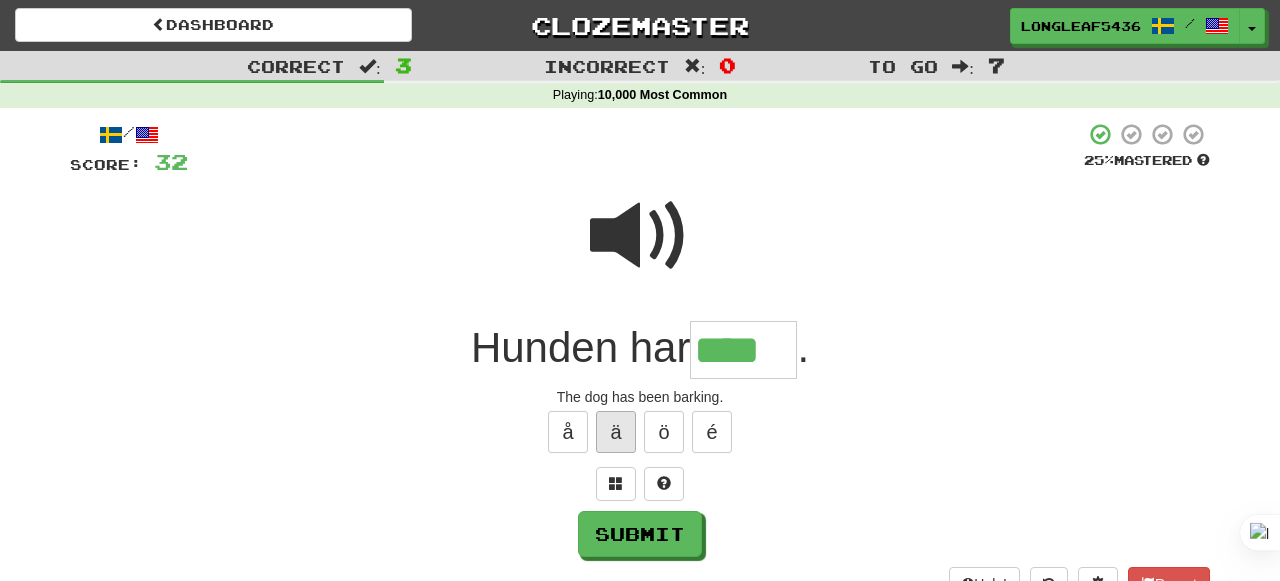 scroll, scrollTop: 0, scrollLeft: 0, axis: both 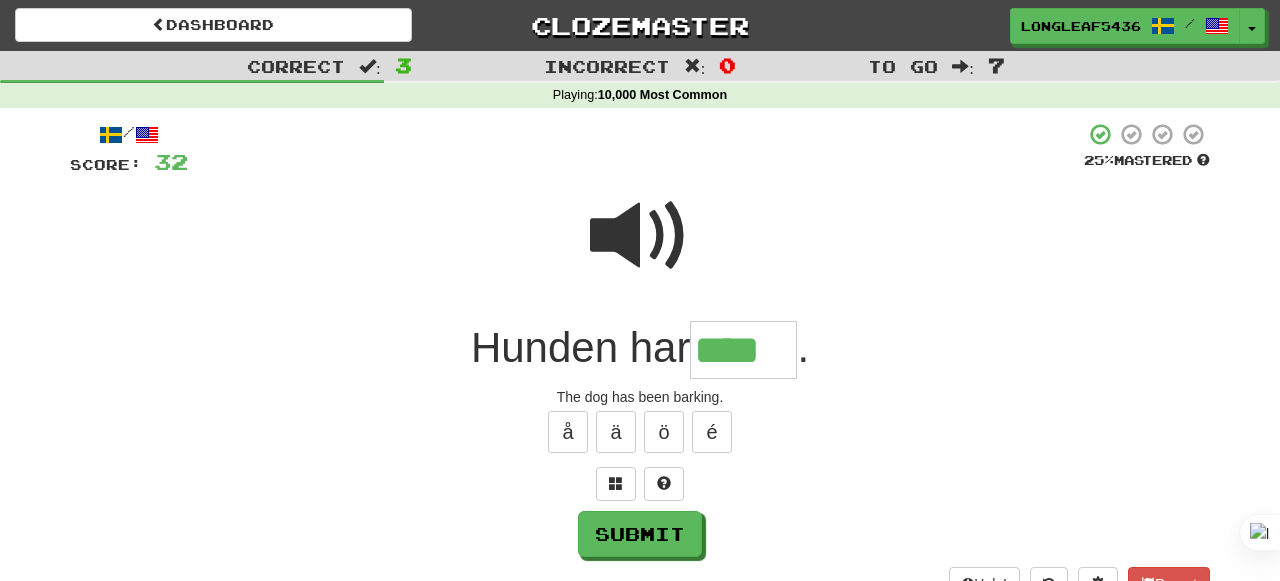 click at bounding box center [640, 236] 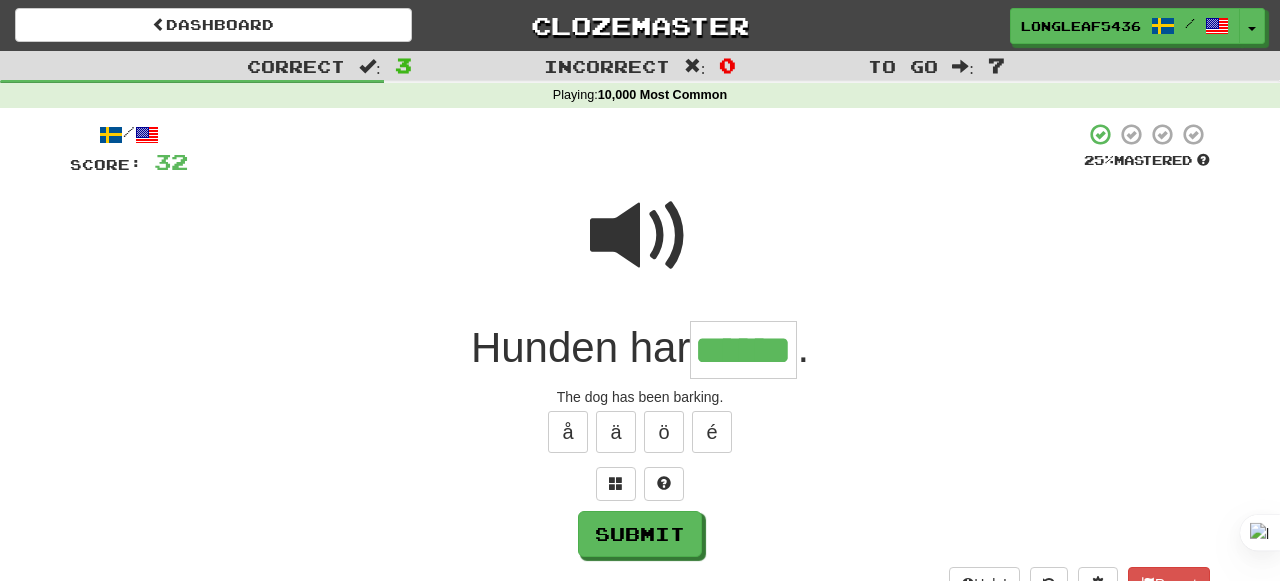 type on "******" 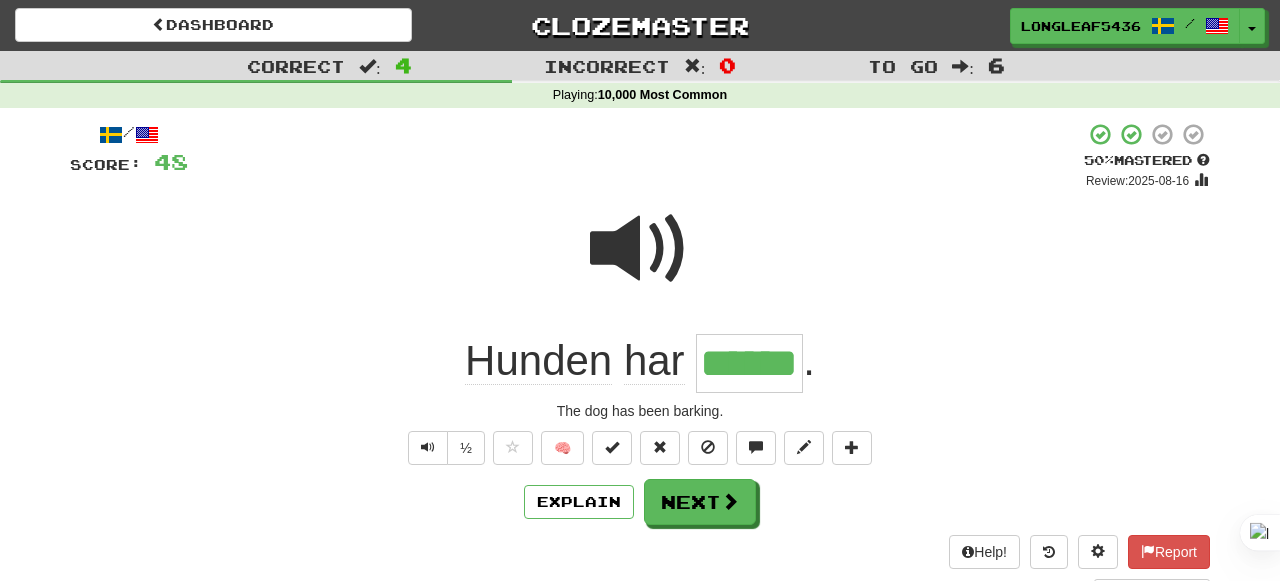 click at bounding box center (640, 249) 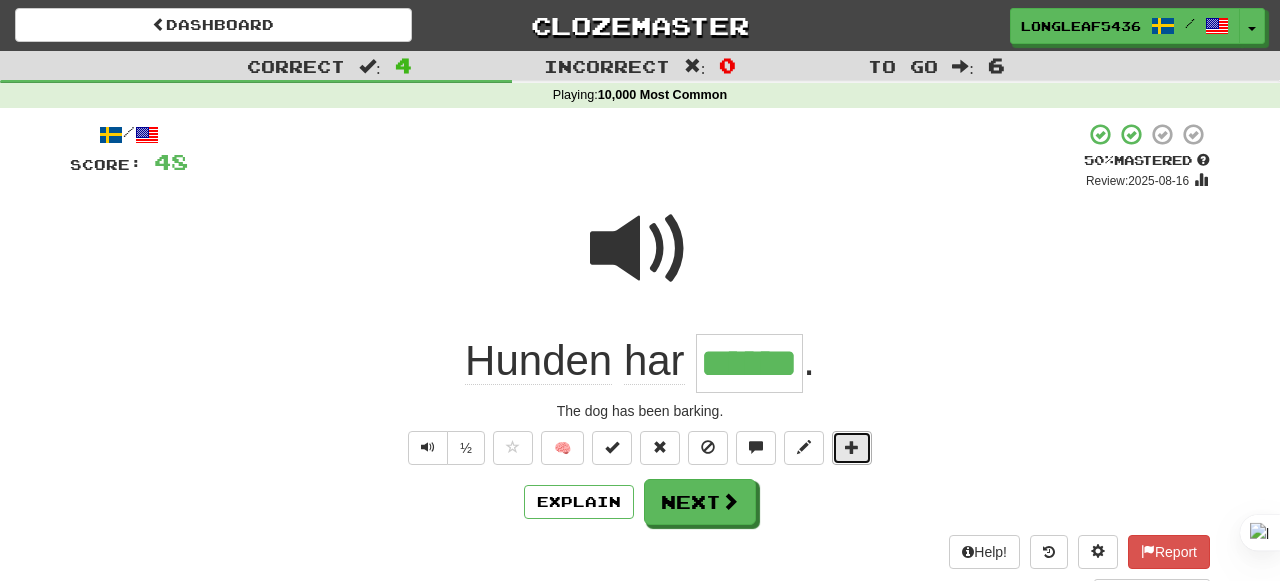 click at bounding box center [852, 448] 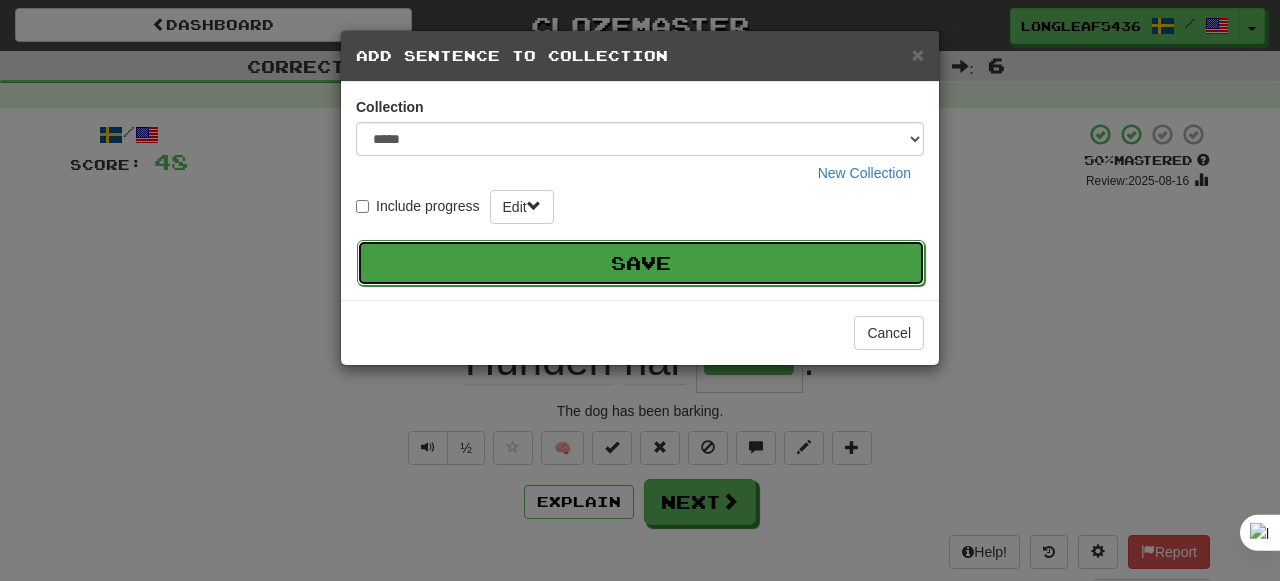 click on "Save" at bounding box center (641, 263) 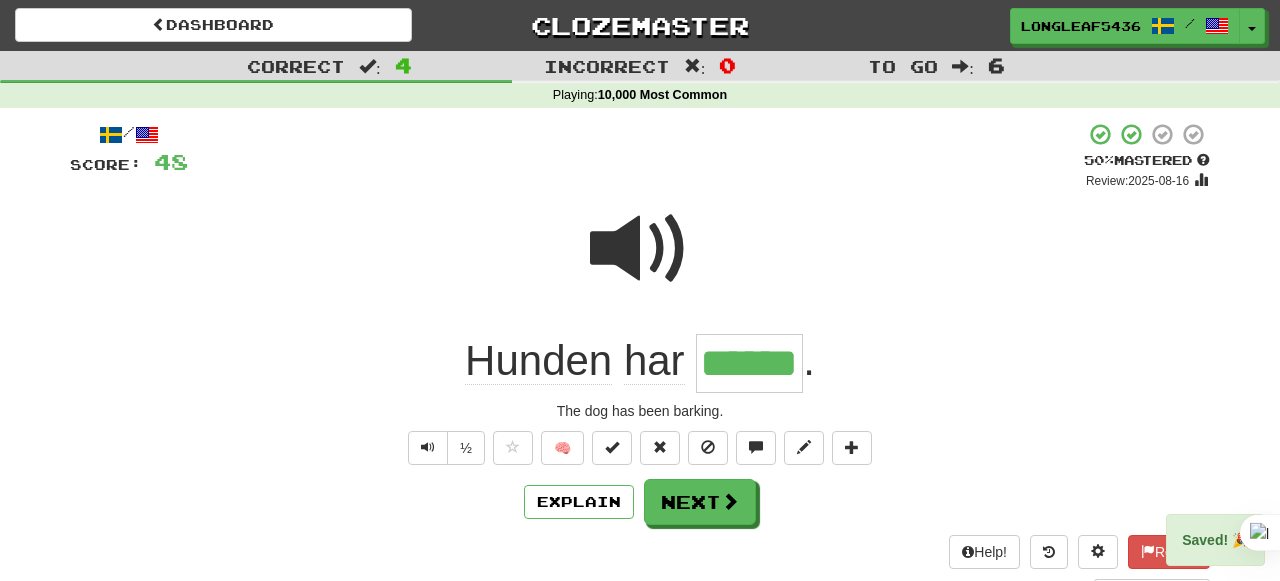 click on "Help!  Report Sentence Source" at bounding box center [640, 568] 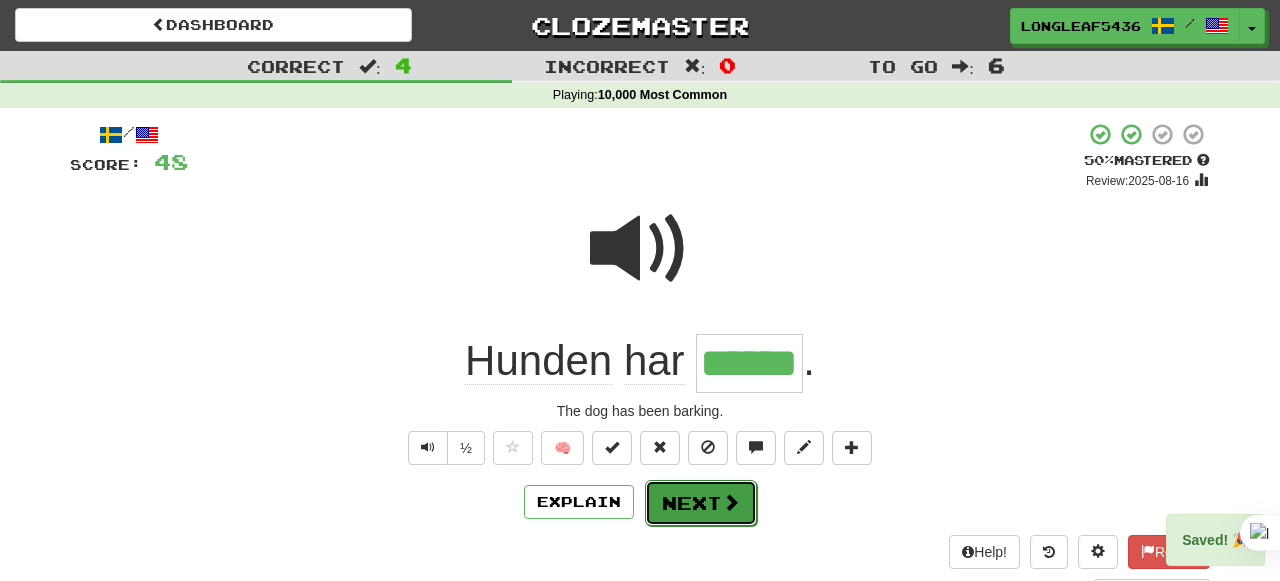 click on "Next" at bounding box center (701, 503) 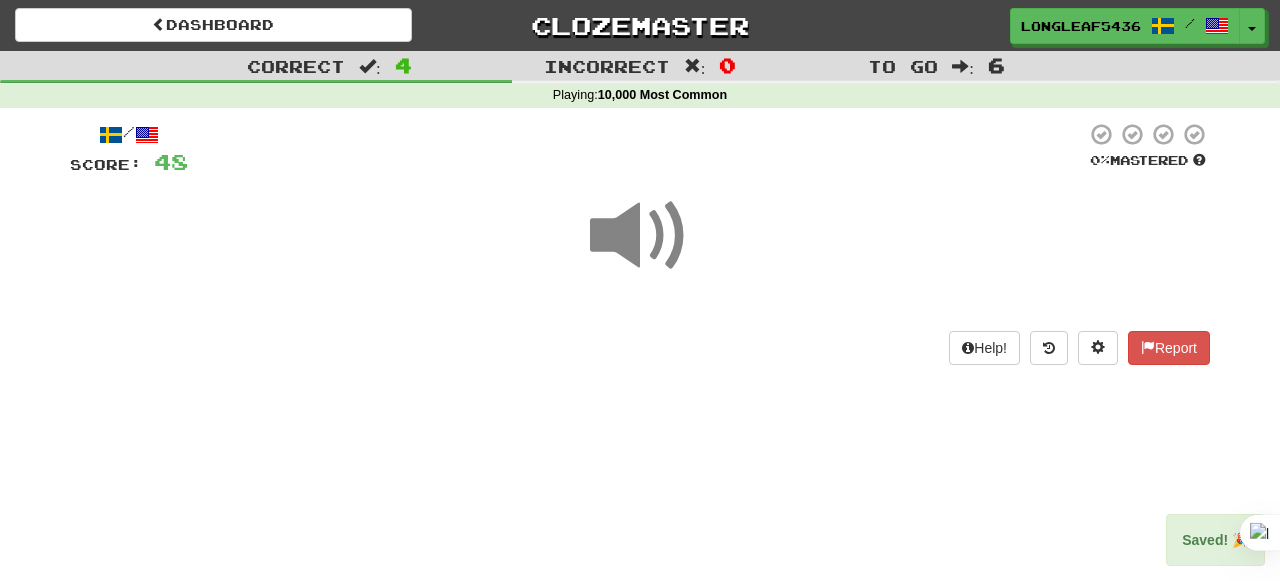click at bounding box center (640, 236) 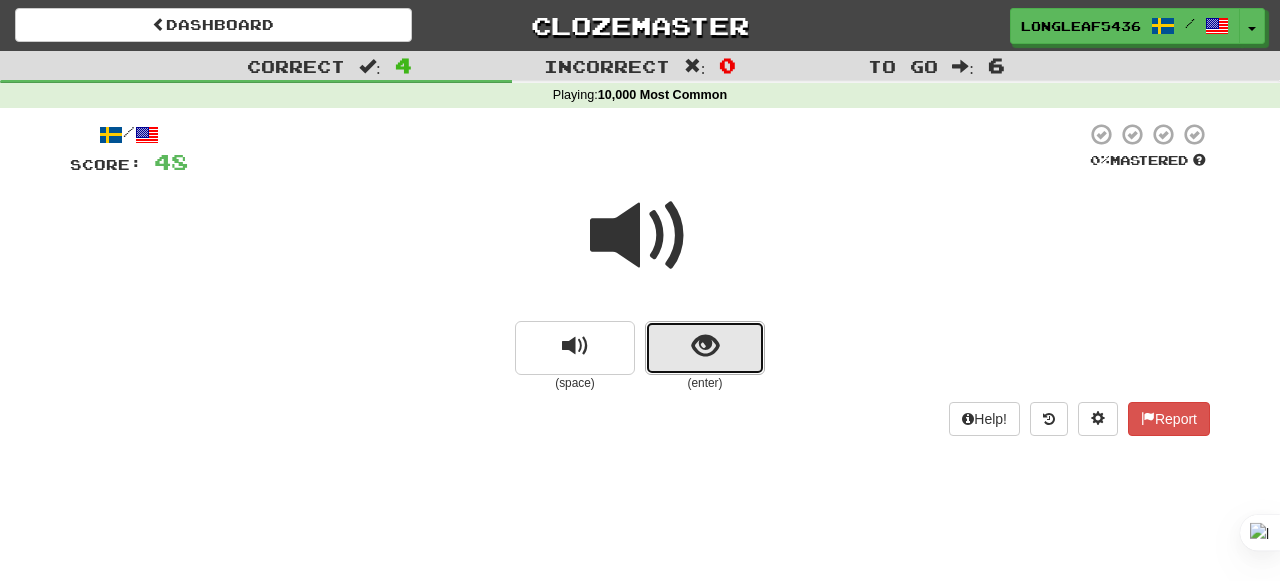 click at bounding box center [705, 346] 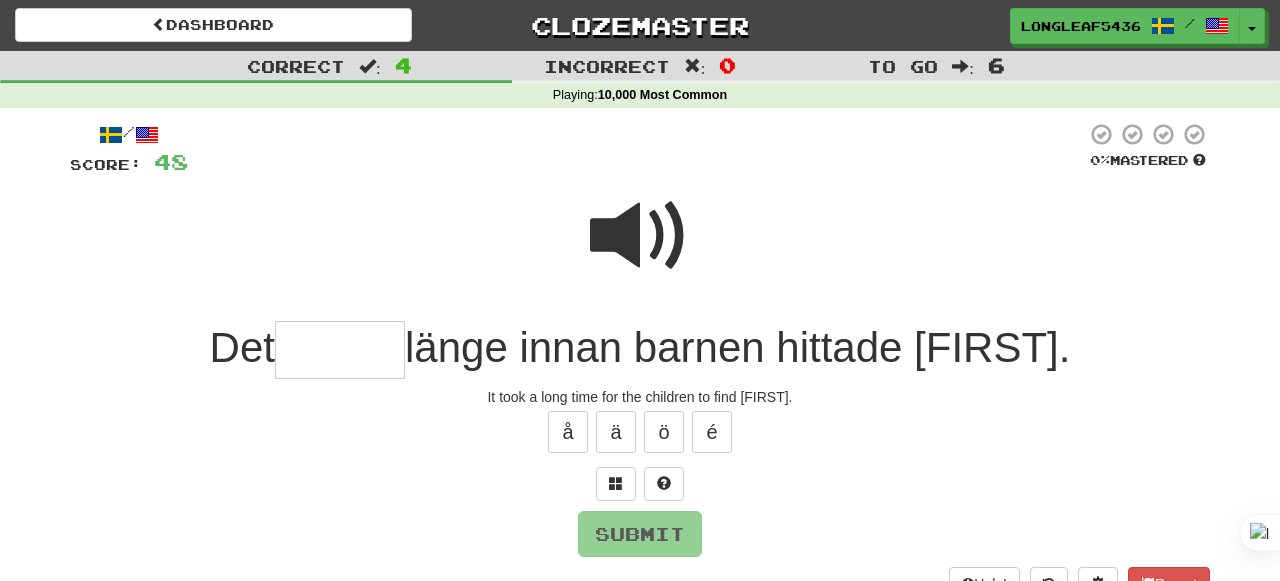 click at bounding box center (640, 236) 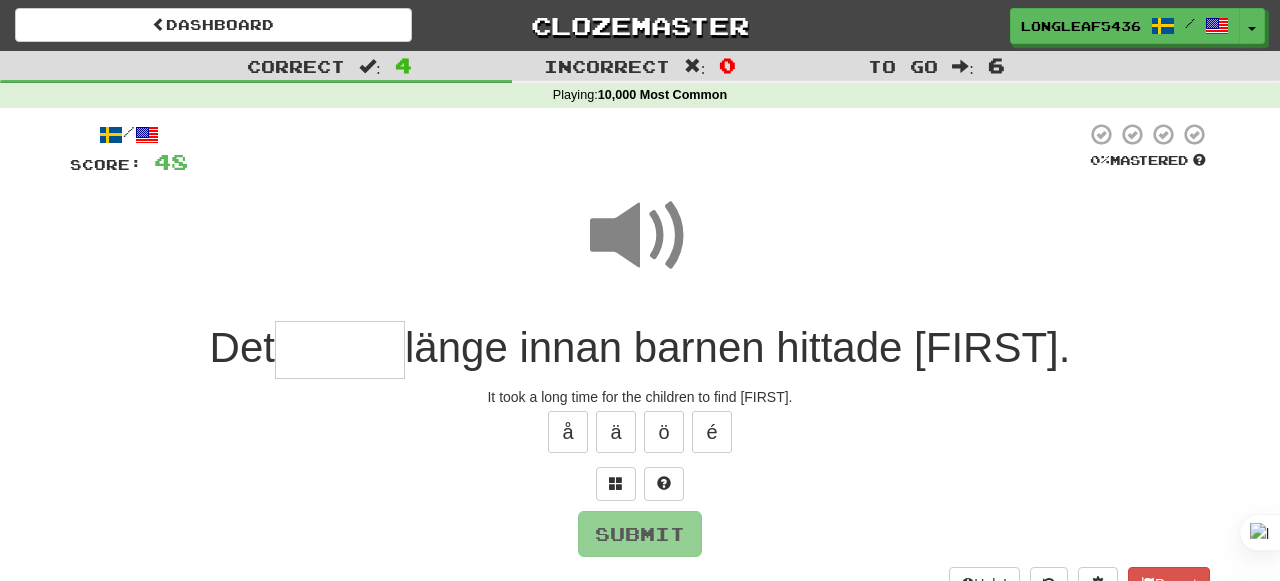 click at bounding box center [340, 350] 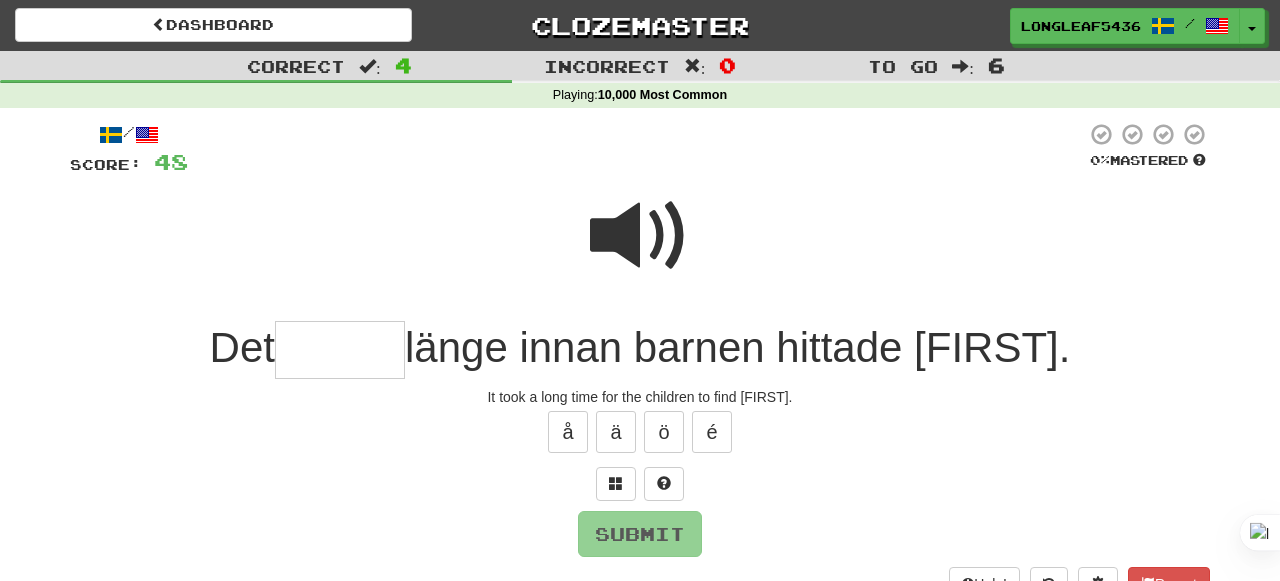 click at bounding box center [640, 236] 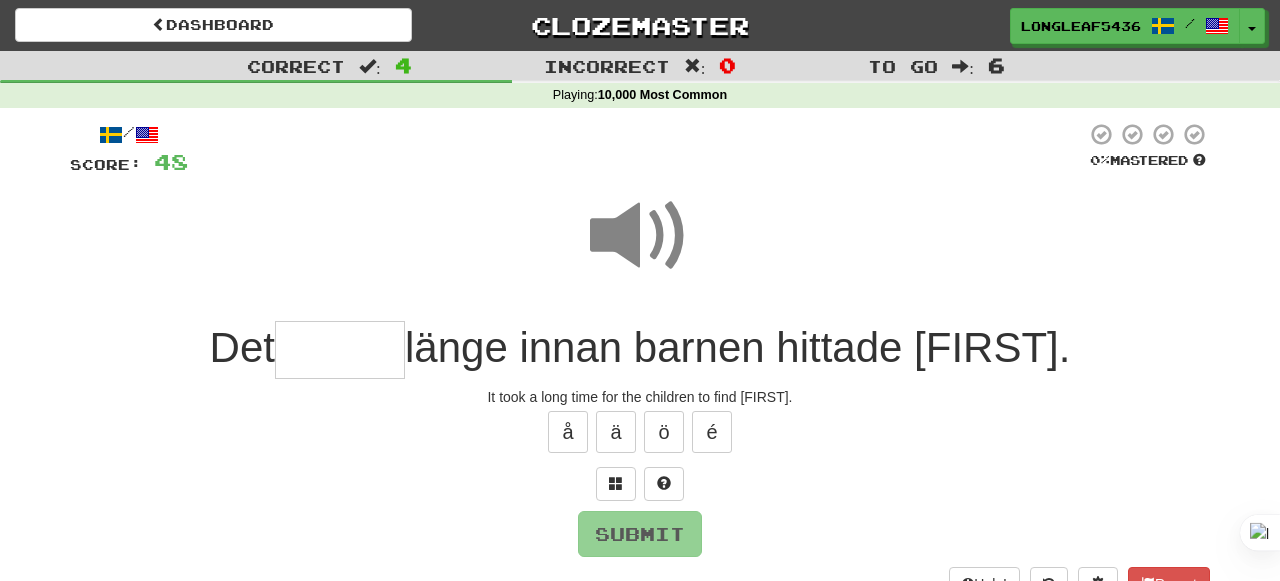 click at bounding box center [340, 350] 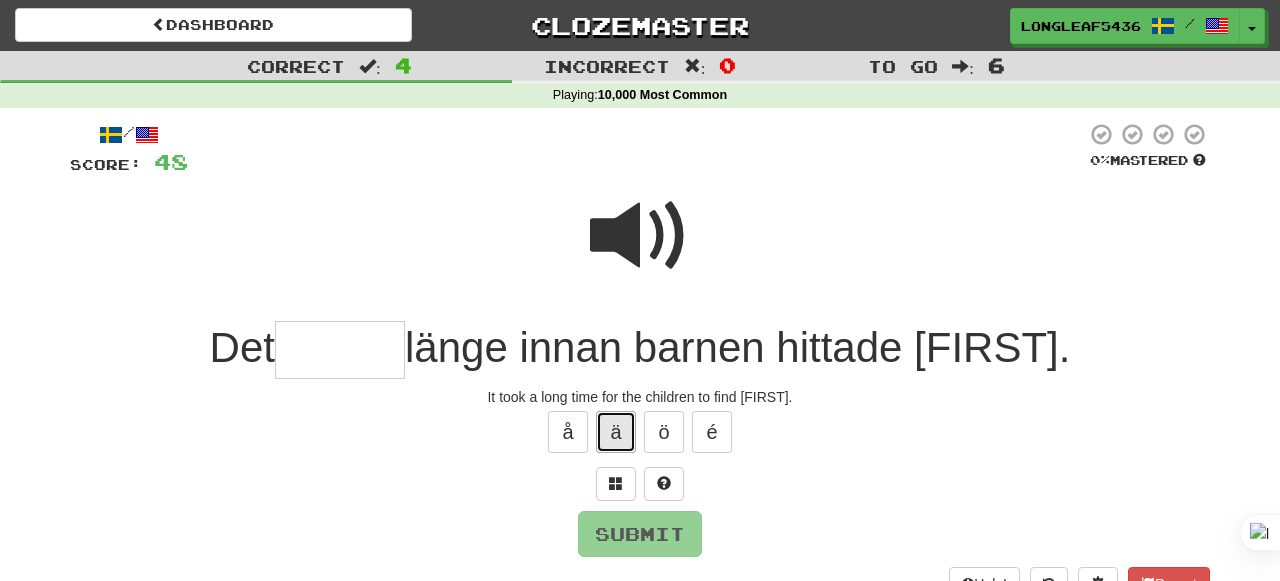 click on "ä" at bounding box center (616, 432) 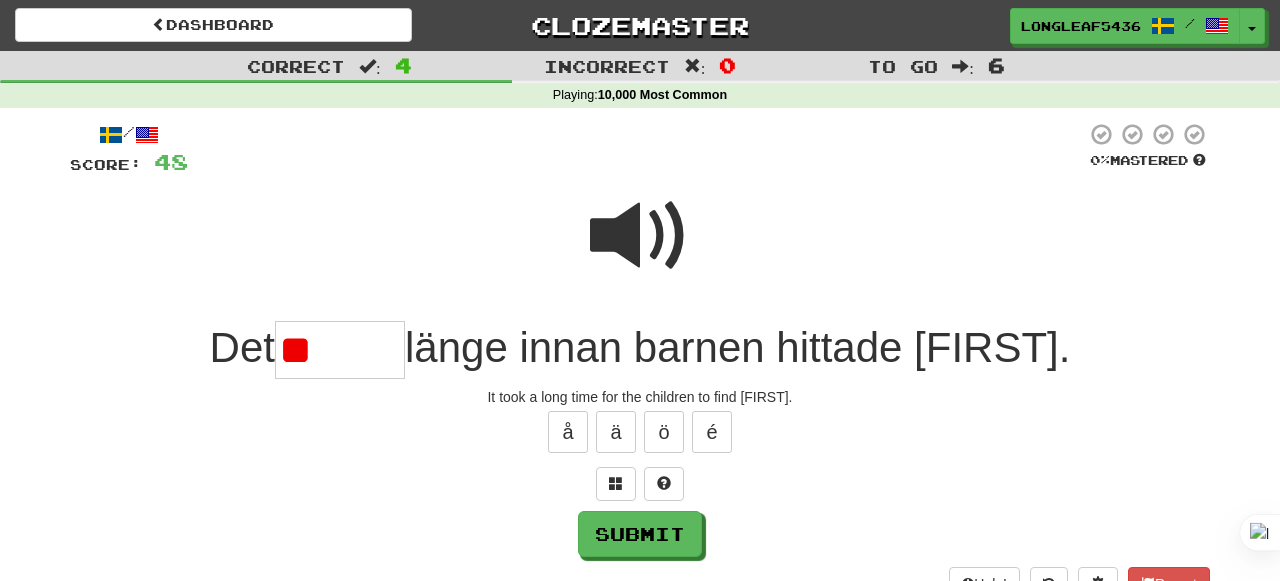 type on "*" 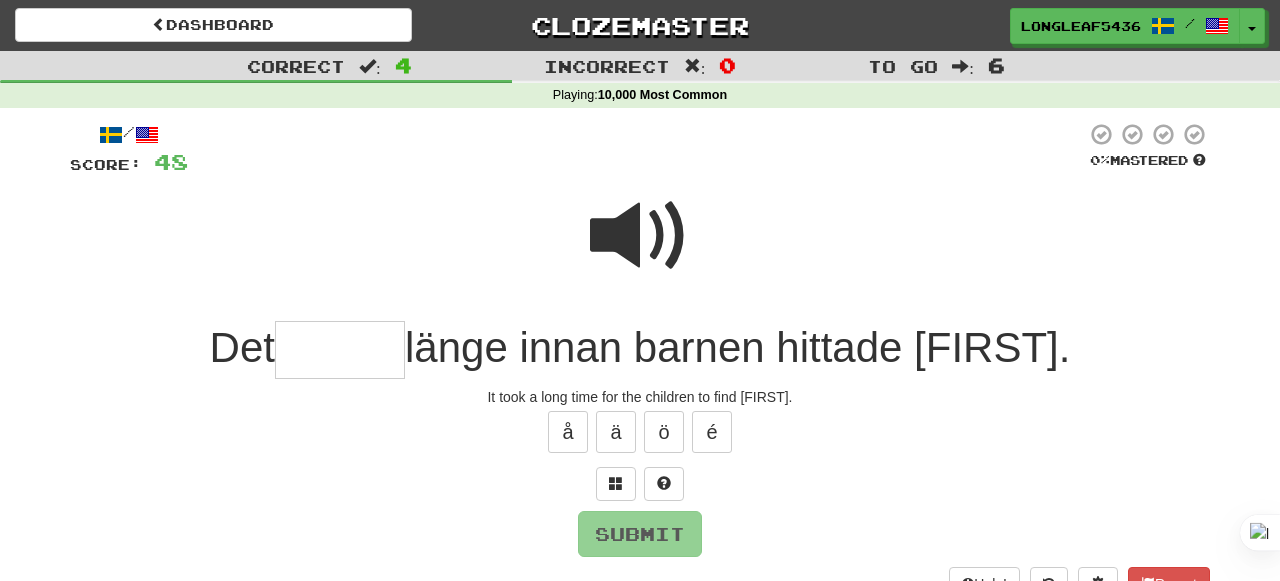 click at bounding box center [640, 236] 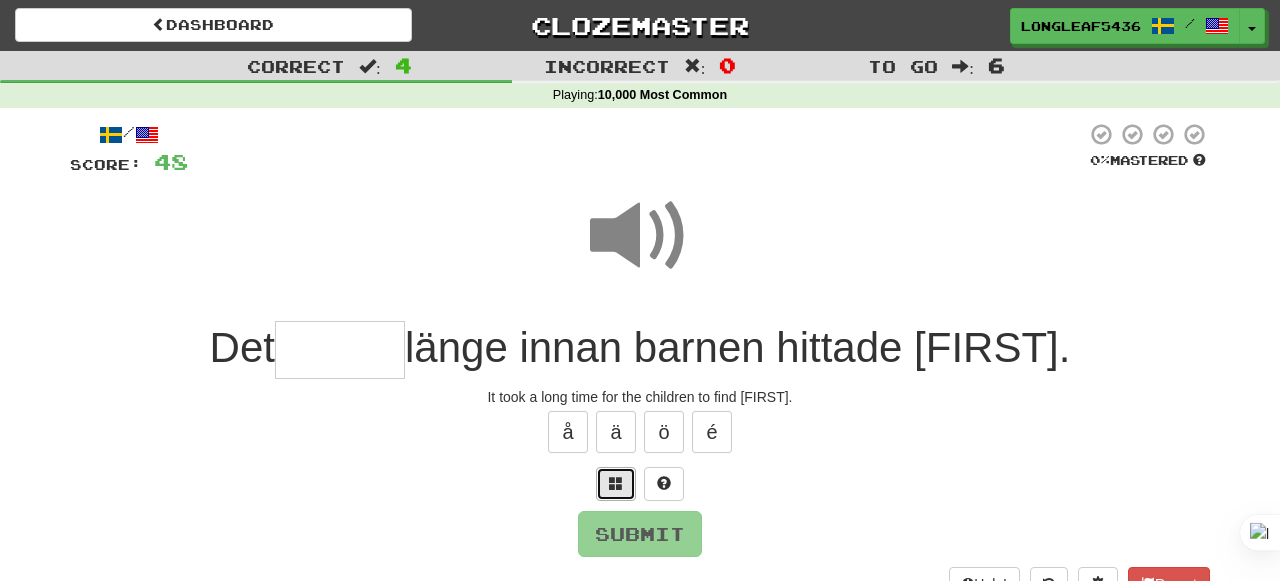 click at bounding box center (616, 484) 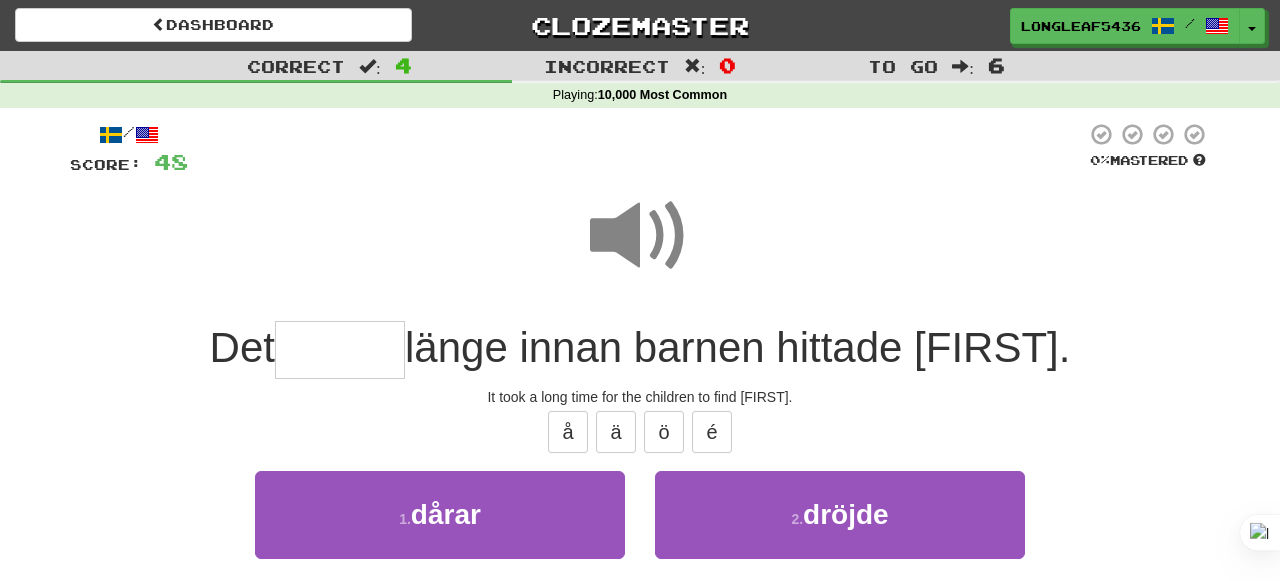 click at bounding box center [640, 236] 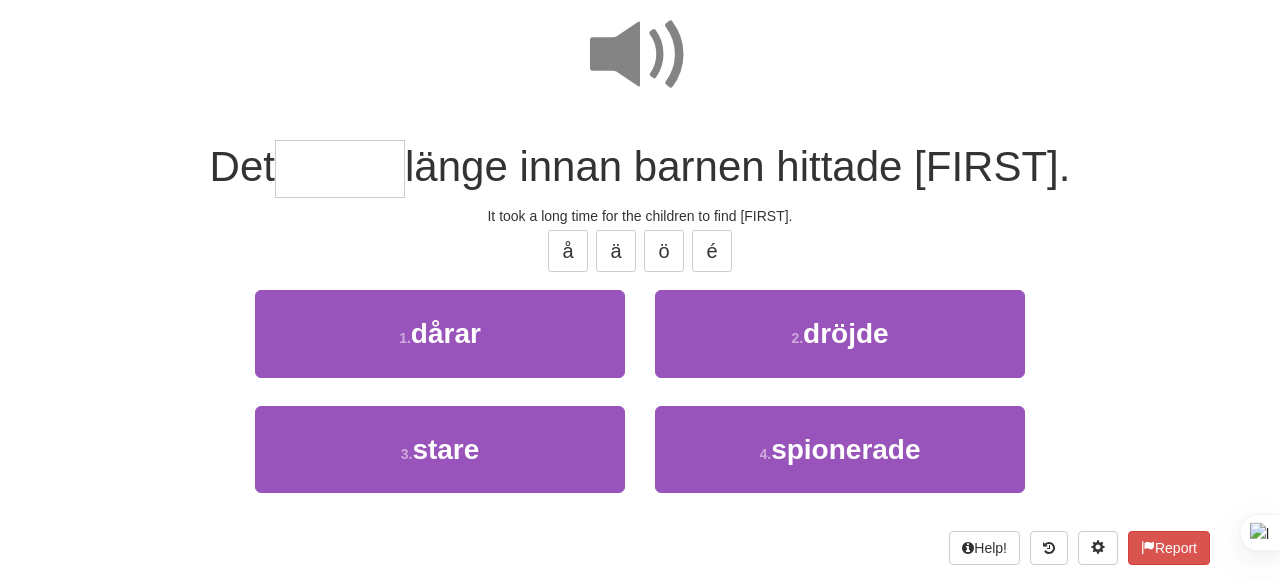 scroll, scrollTop: 131, scrollLeft: 0, axis: vertical 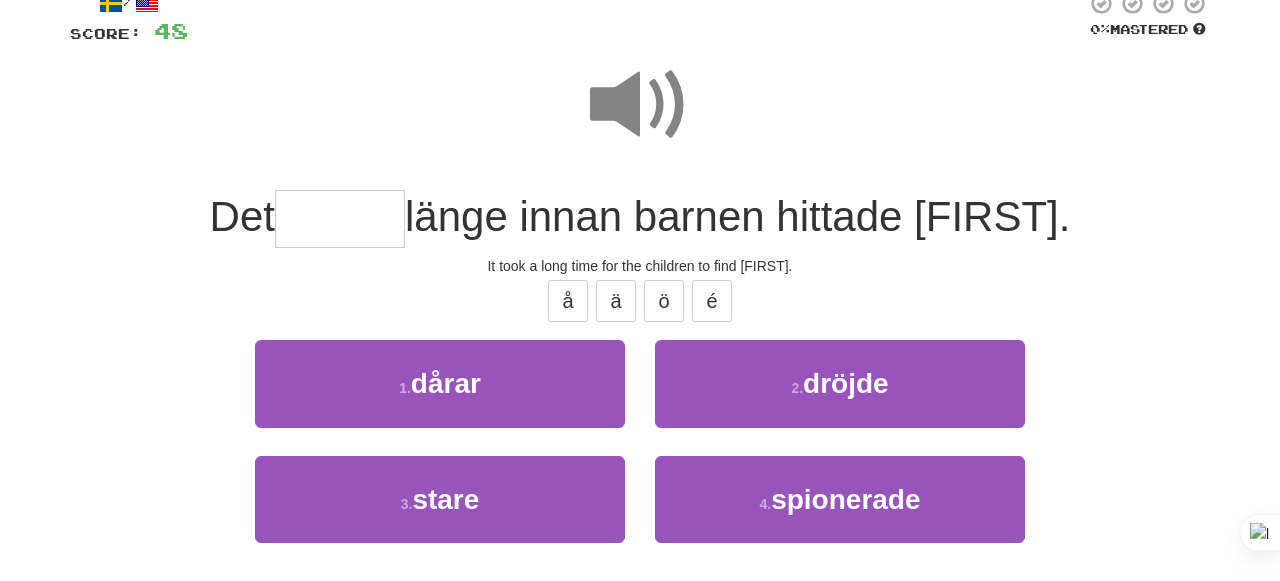 click at bounding box center (640, 105) 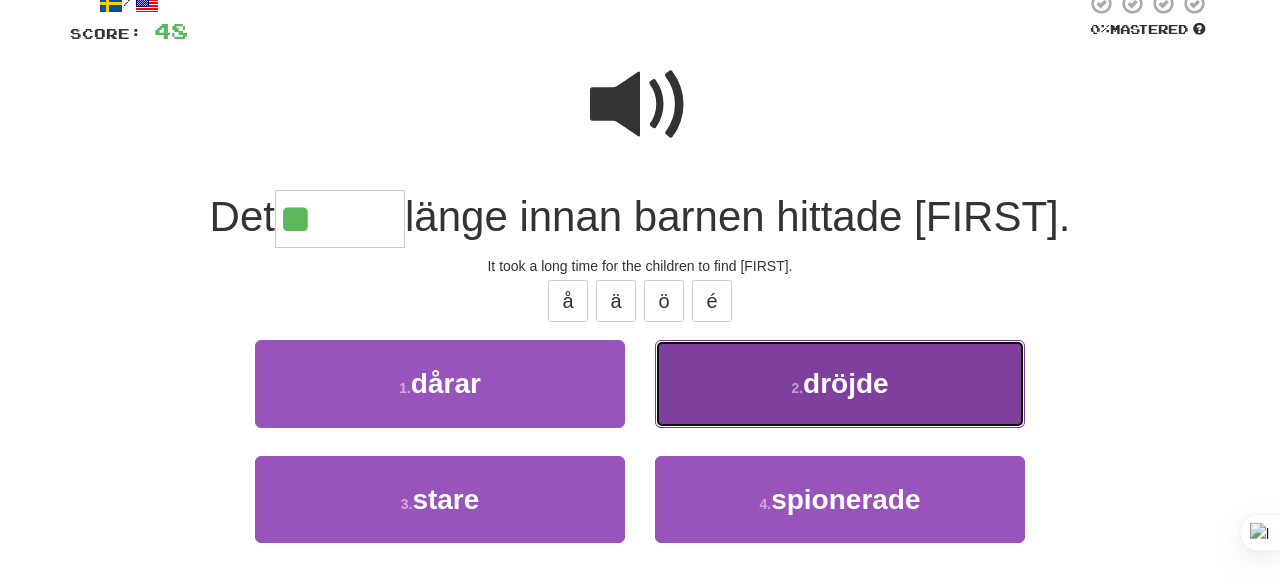 click on "2 .  dröjde" at bounding box center (840, 383) 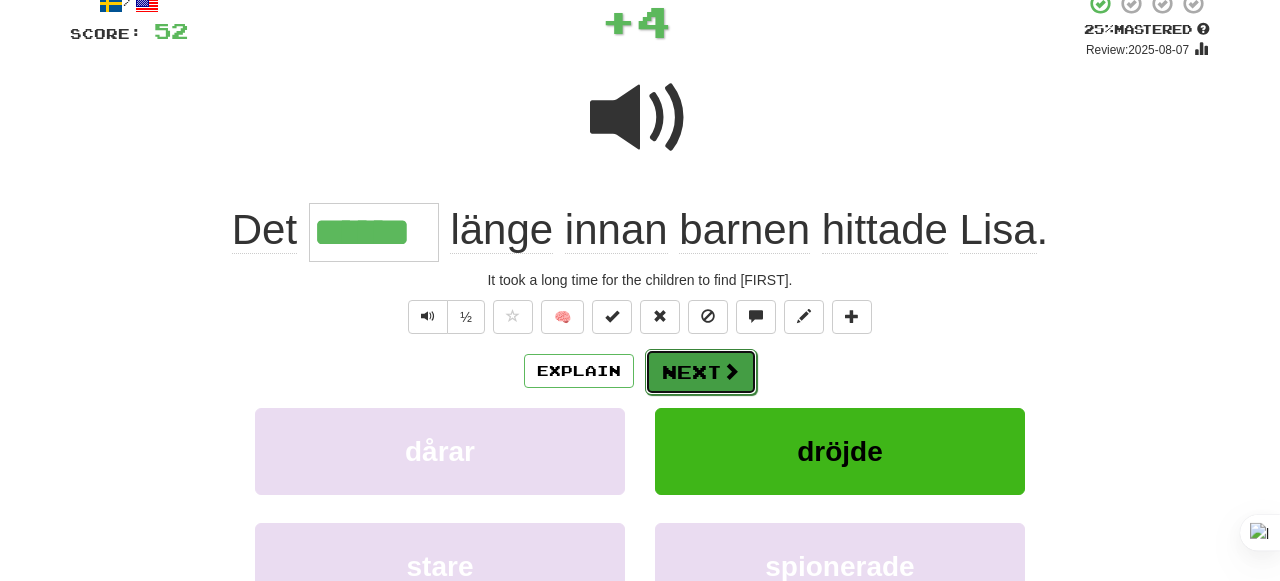 click on "Next" at bounding box center (701, 372) 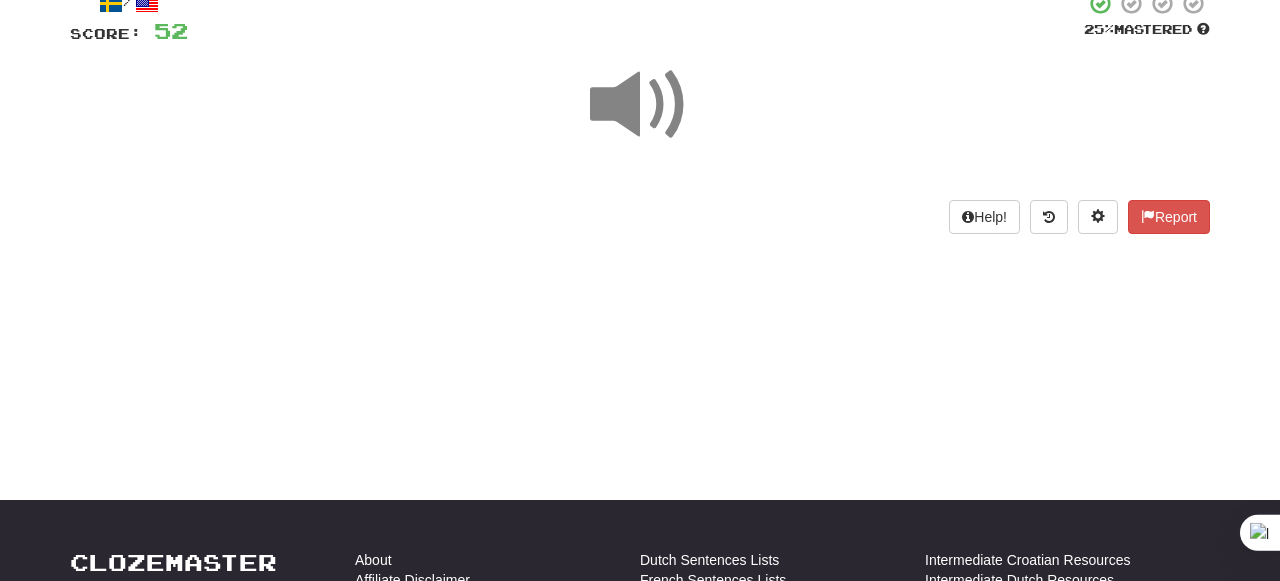 scroll, scrollTop: 62, scrollLeft: 0, axis: vertical 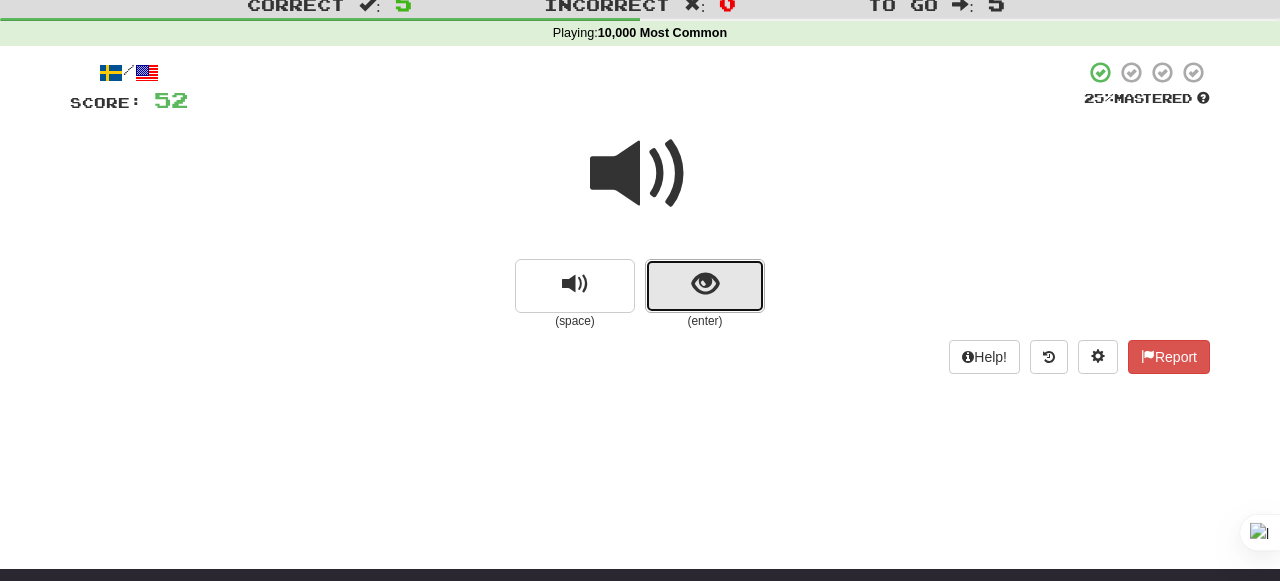 click at bounding box center (705, 286) 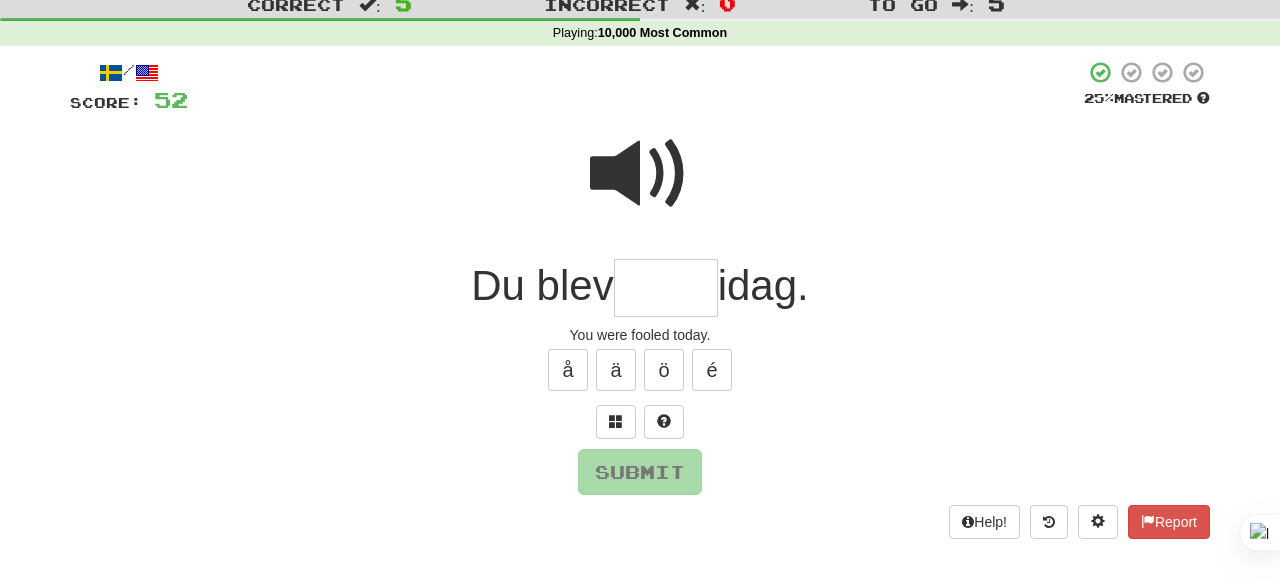click at bounding box center (640, 174) 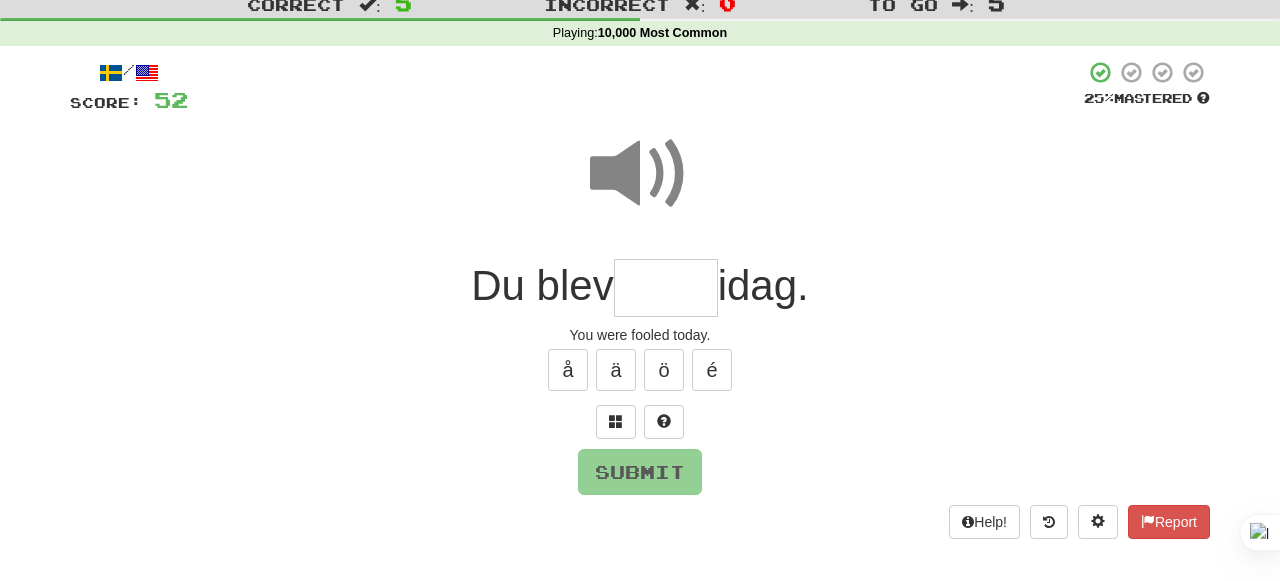 click at bounding box center [666, 288] 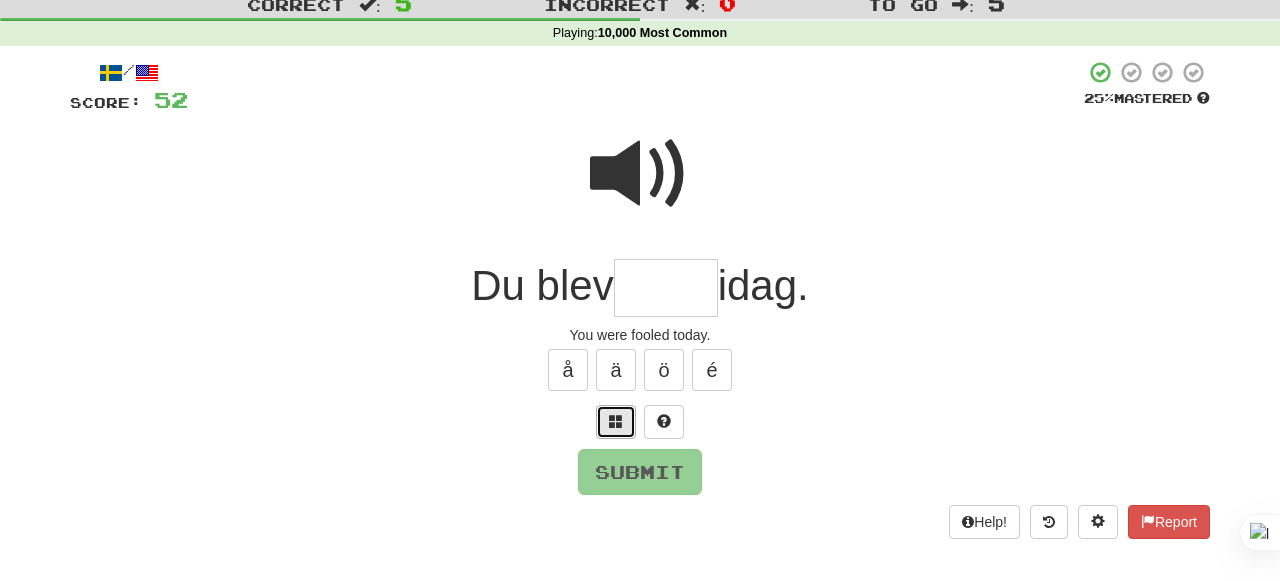 click at bounding box center (616, 422) 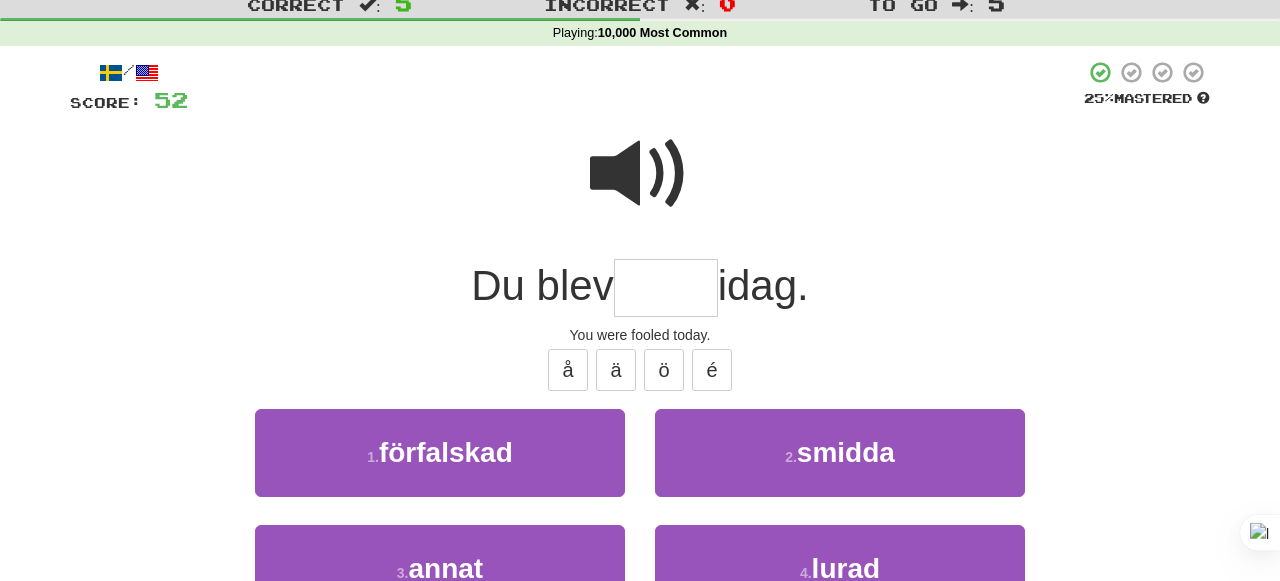 click at bounding box center (640, 174) 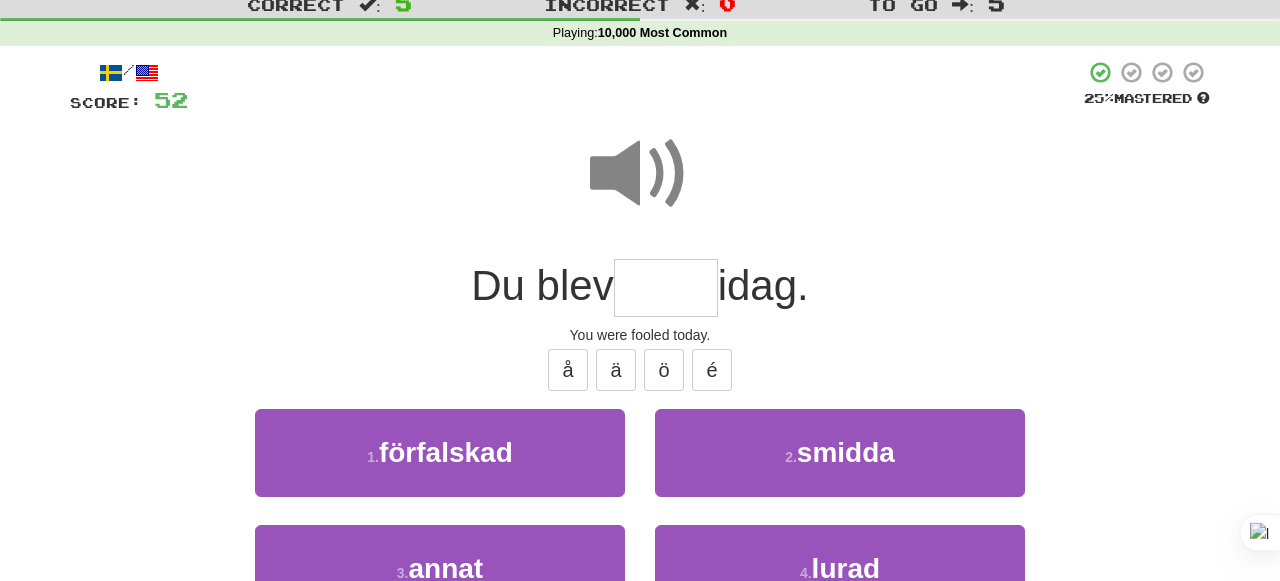 scroll, scrollTop: 103, scrollLeft: 0, axis: vertical 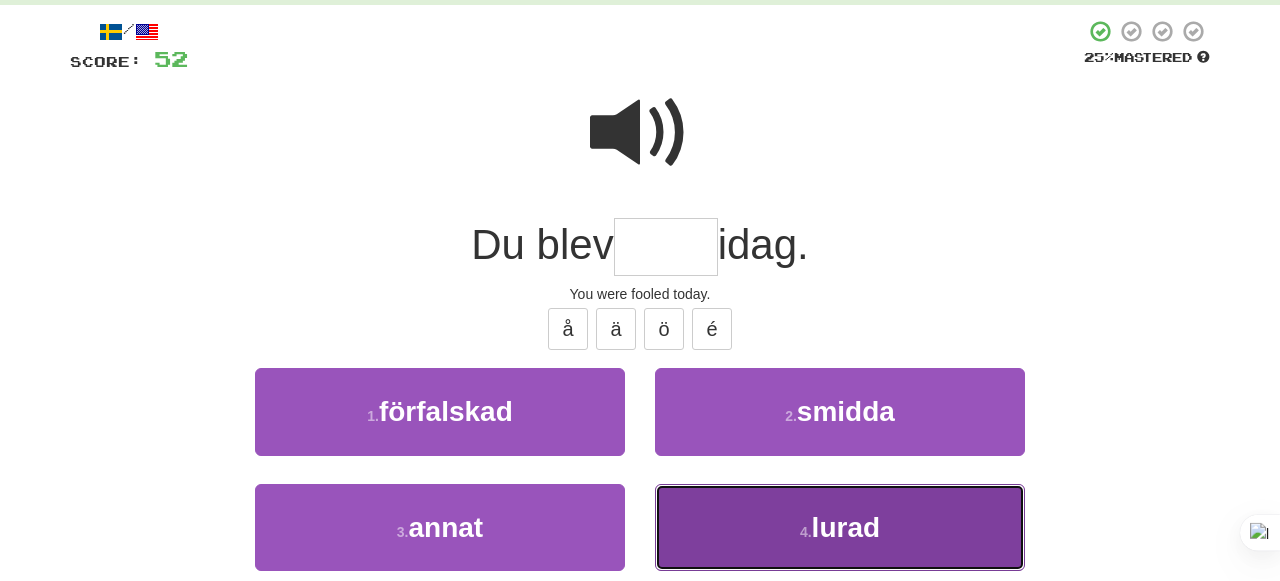 click on "4 .  lurad" at bounding box center [840, 527] 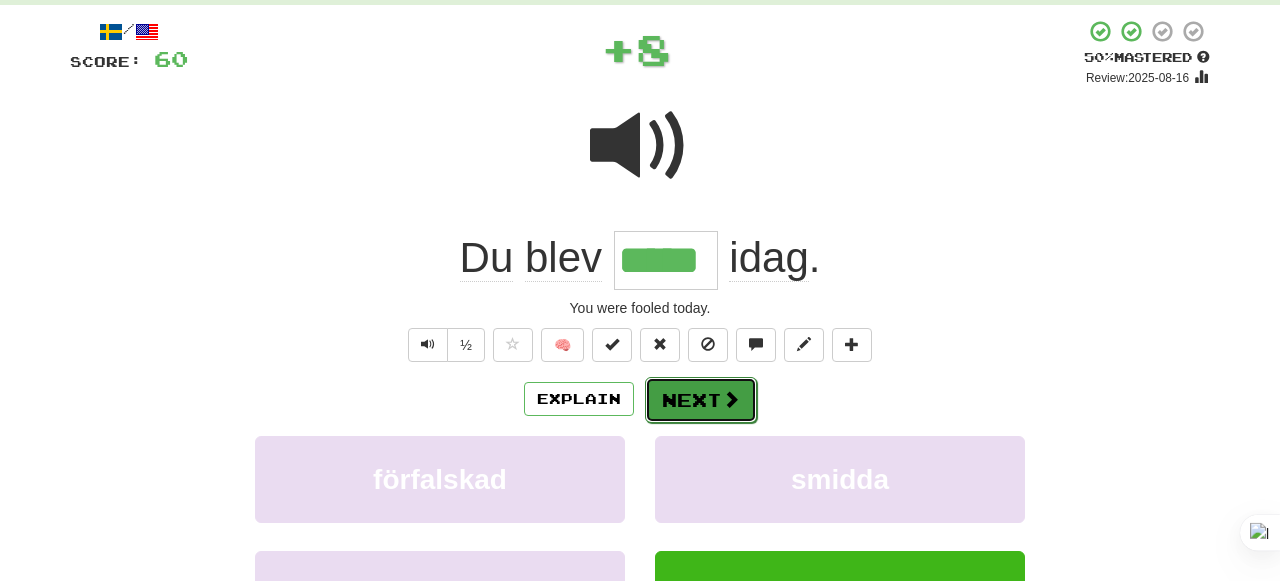 click on "Next" at bounding box center (701, 400) 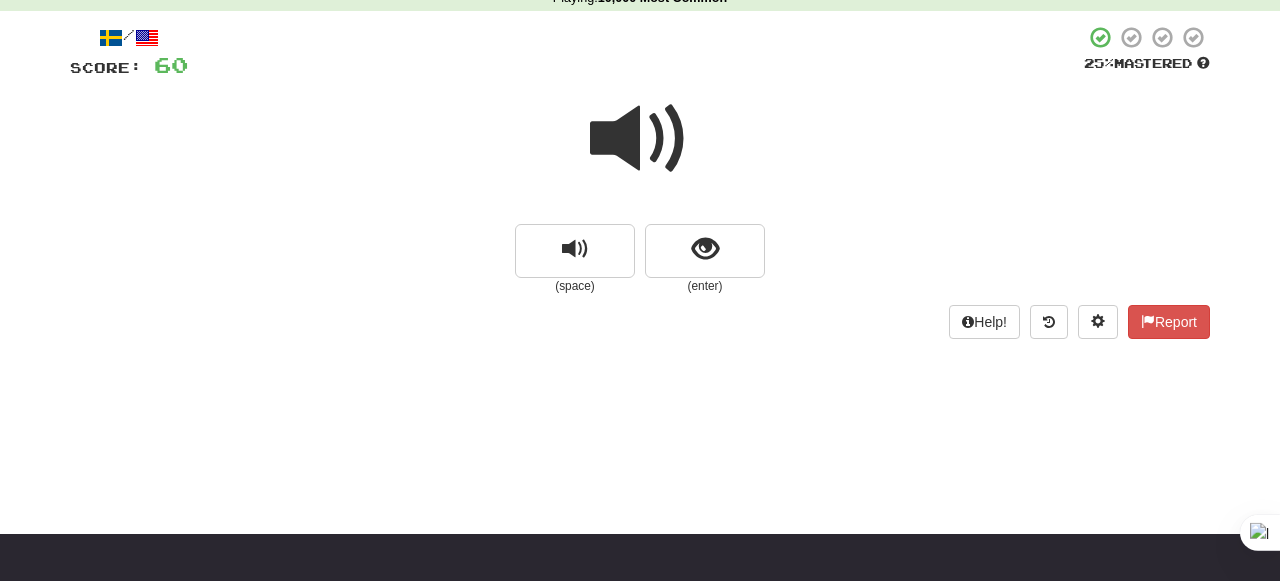 scroll, scrollTop: 93, scrollLeft: 0, axis: vertical 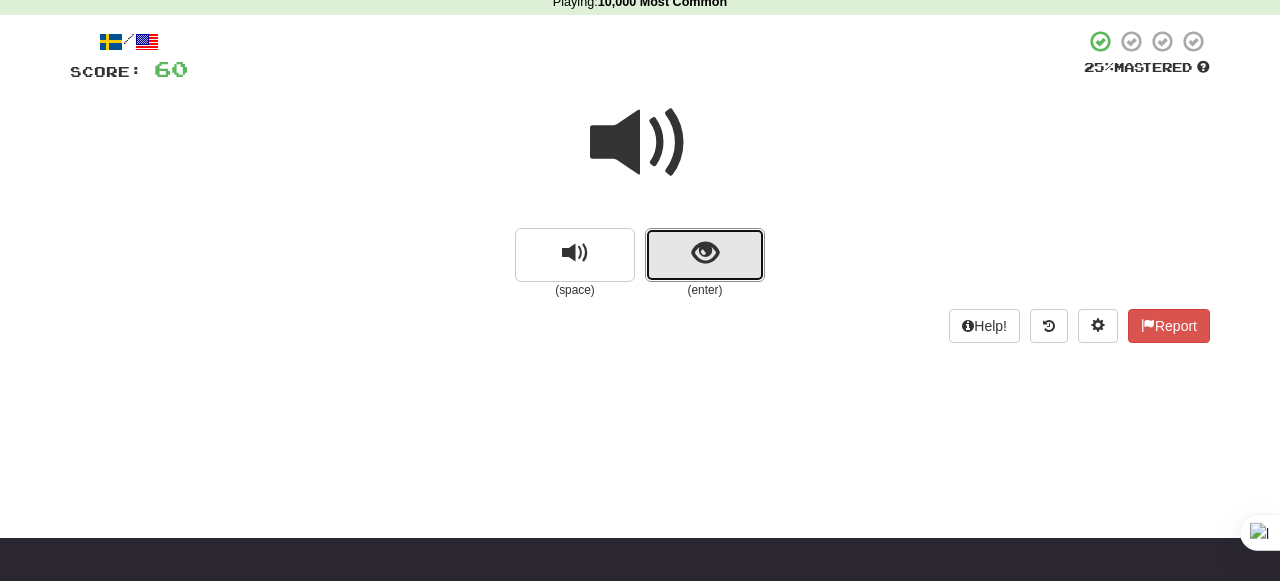 click at bounding box center (705, 255) 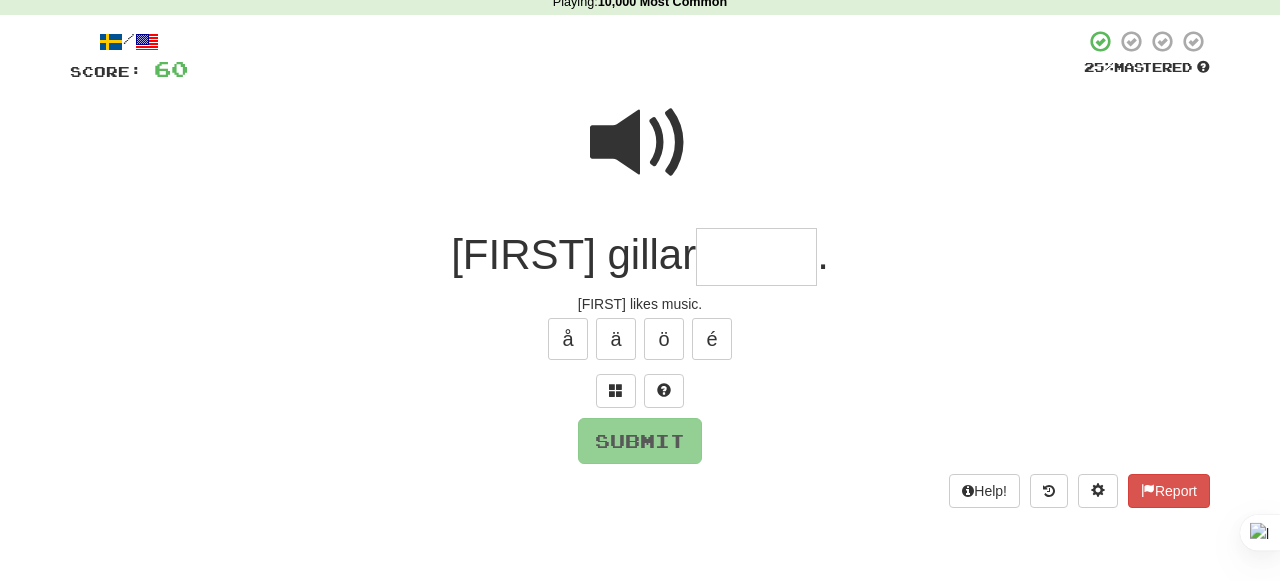 click at bounding box center (640, 143) 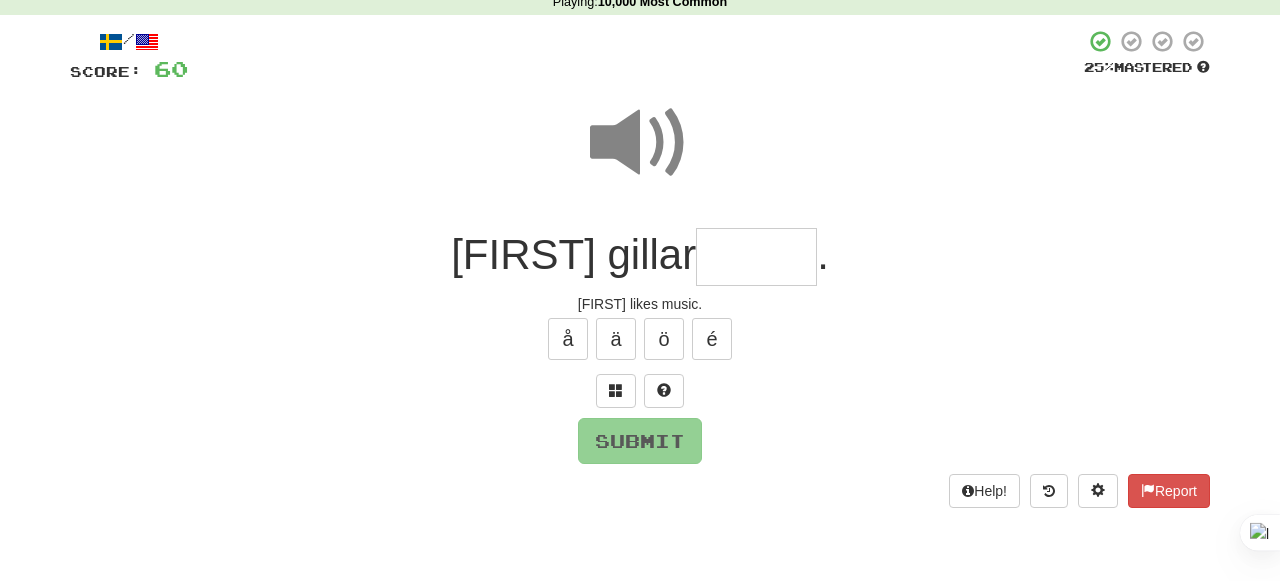 click at bounding box center [756, 257] 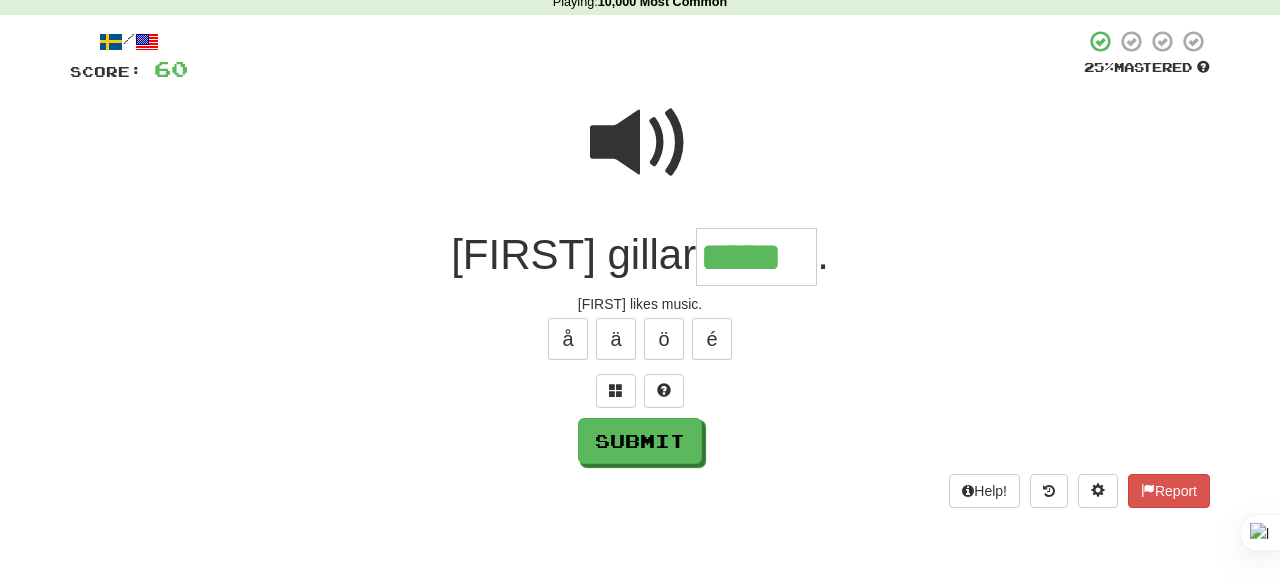 type on "*****" 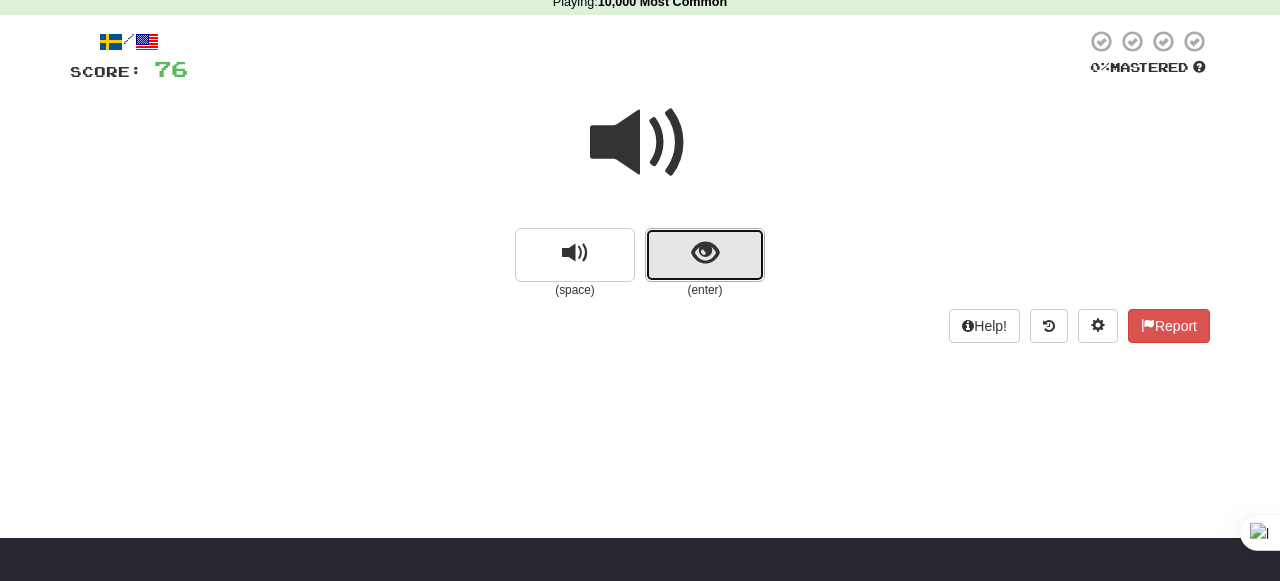 click at bounding box center (705, 255) 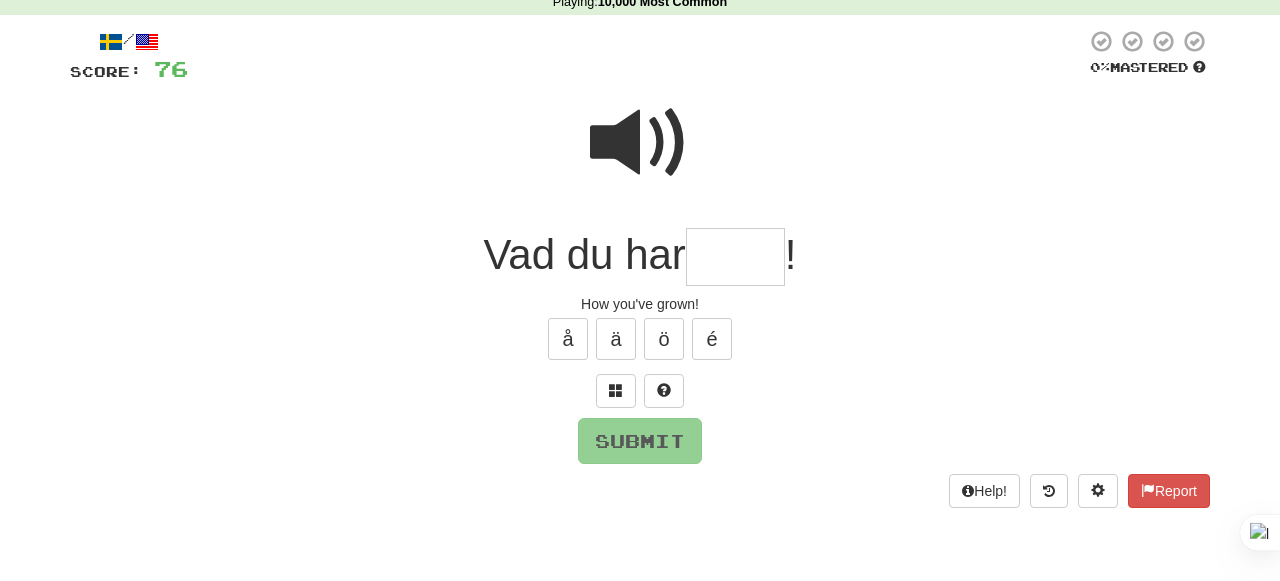 click at bounding box center (640, 143) 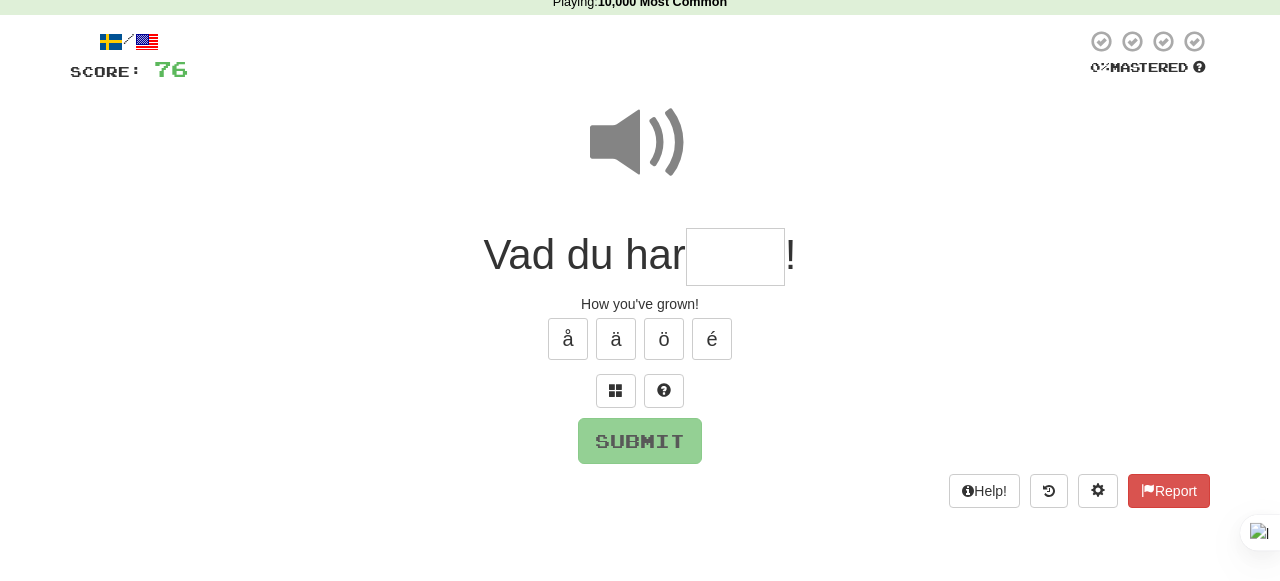 click at bounding box center (735, 257) 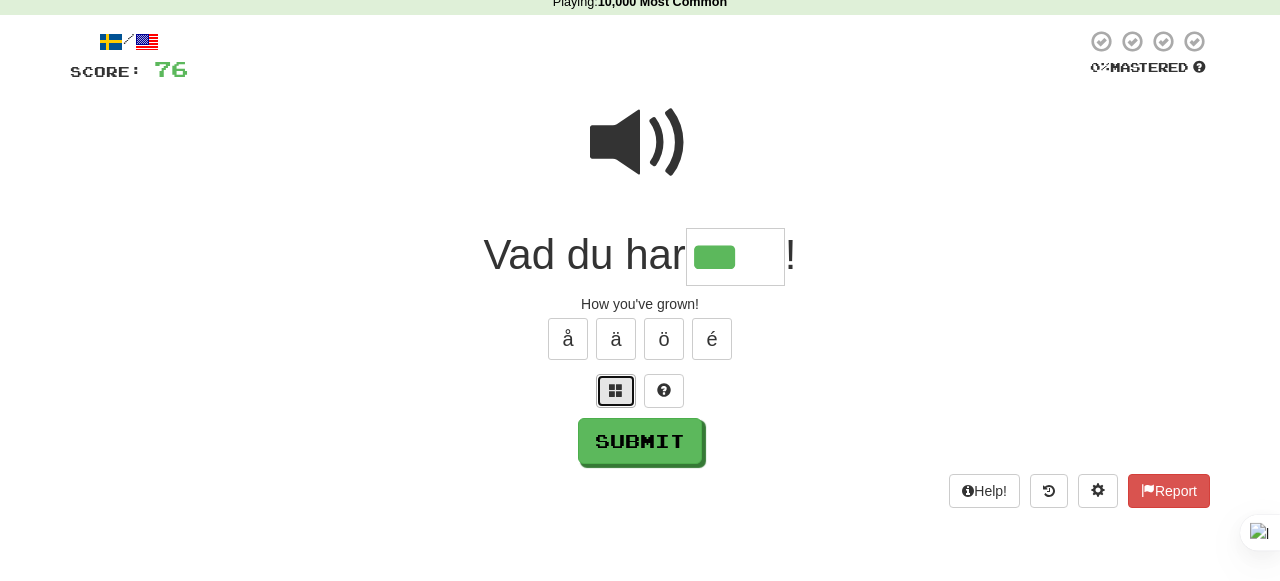 click at bounding box center [616, 390] 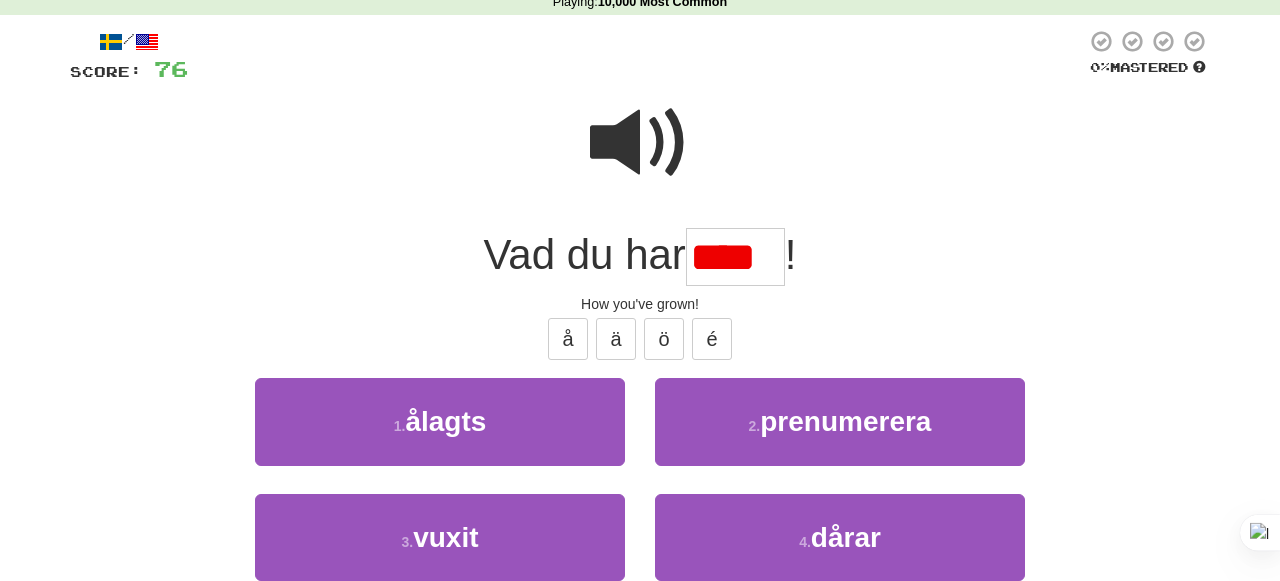 scroll, scrollTop: 0, scrollLeft: 0, axis: both 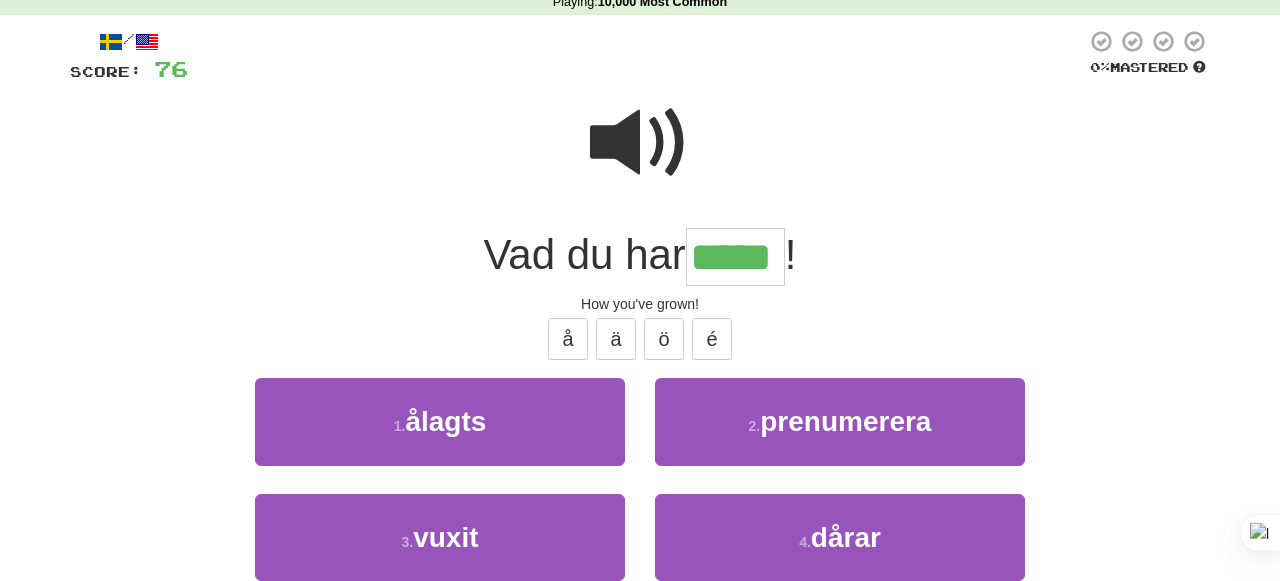 type on "*****" 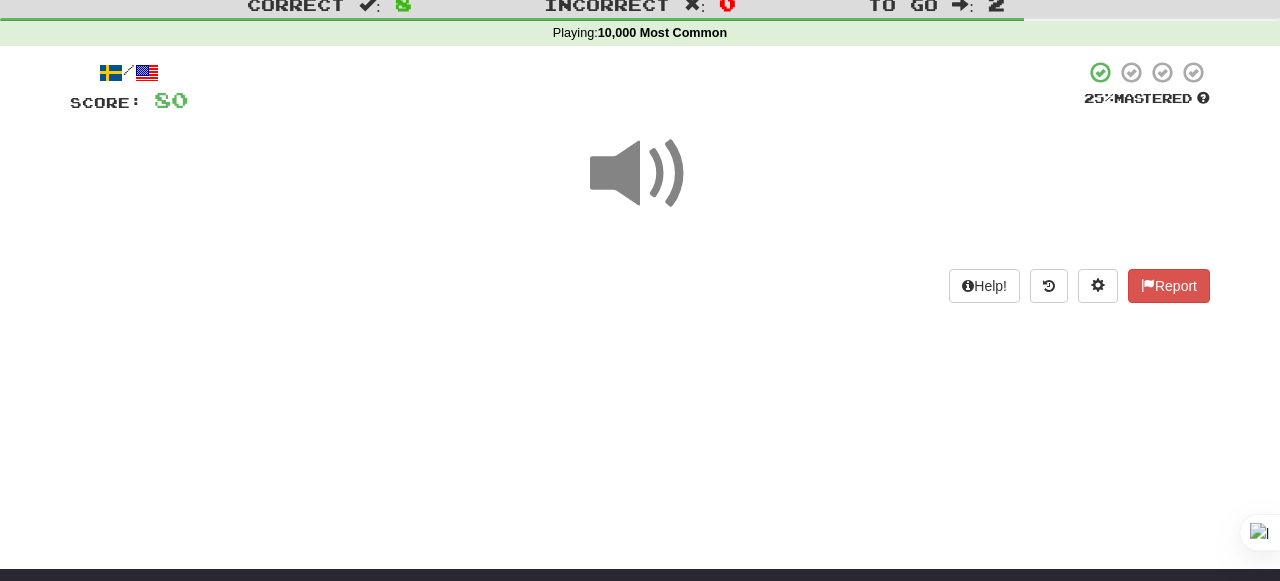 scroll, scrollTop: 55, scrollLeft: 0, axis: vertical 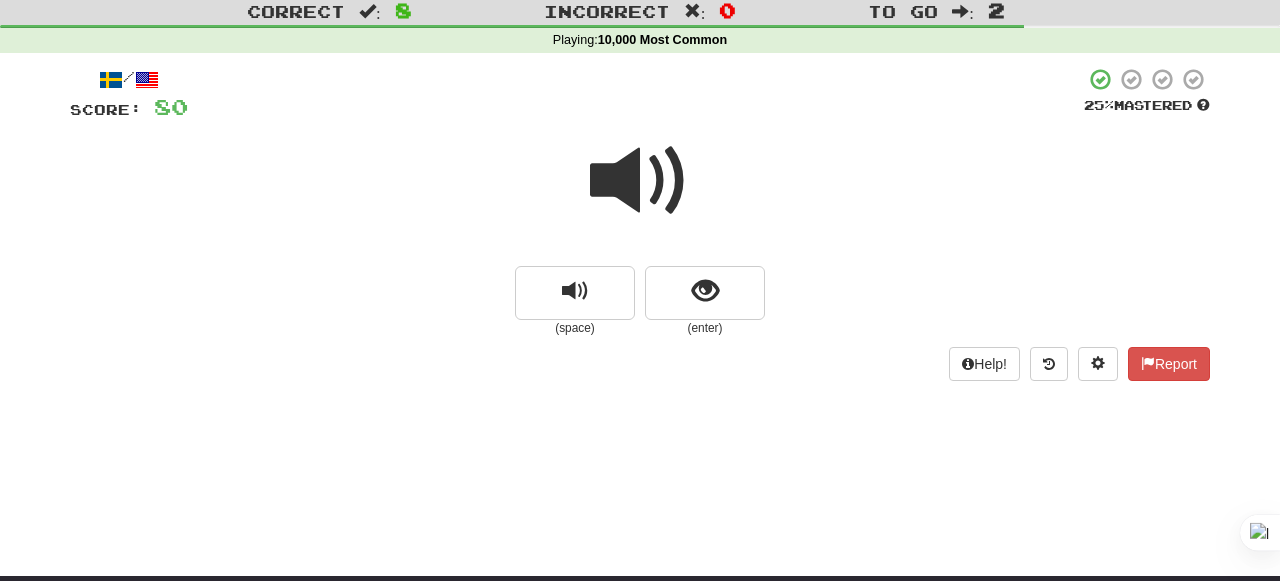 click at bounding box center (640, 181) 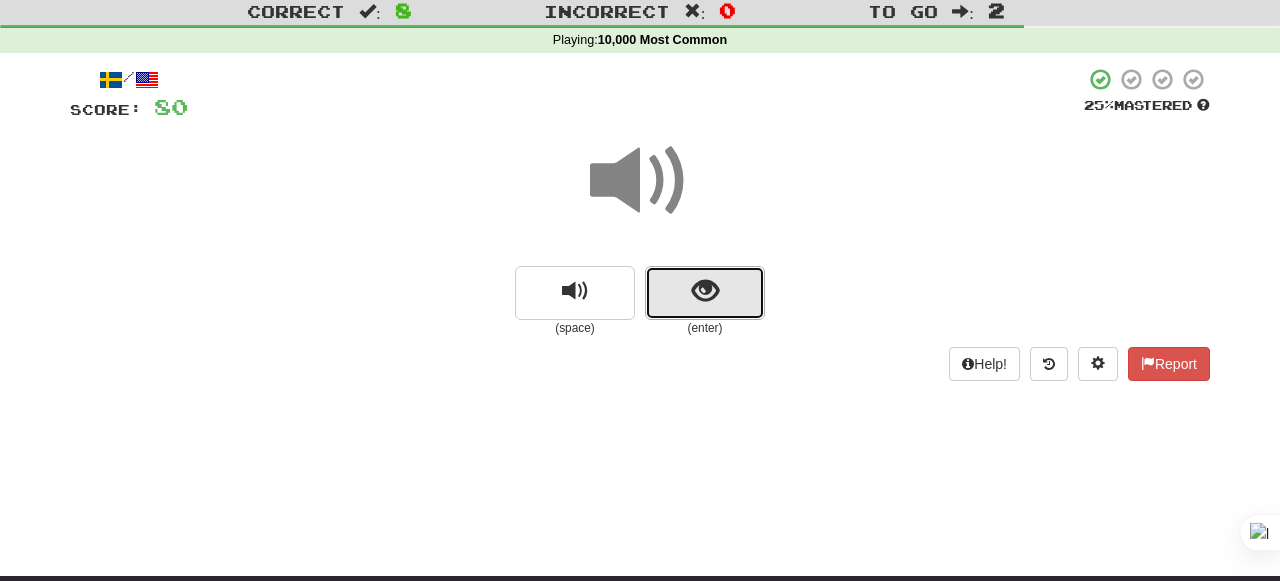click at bounding box center [705, 293] 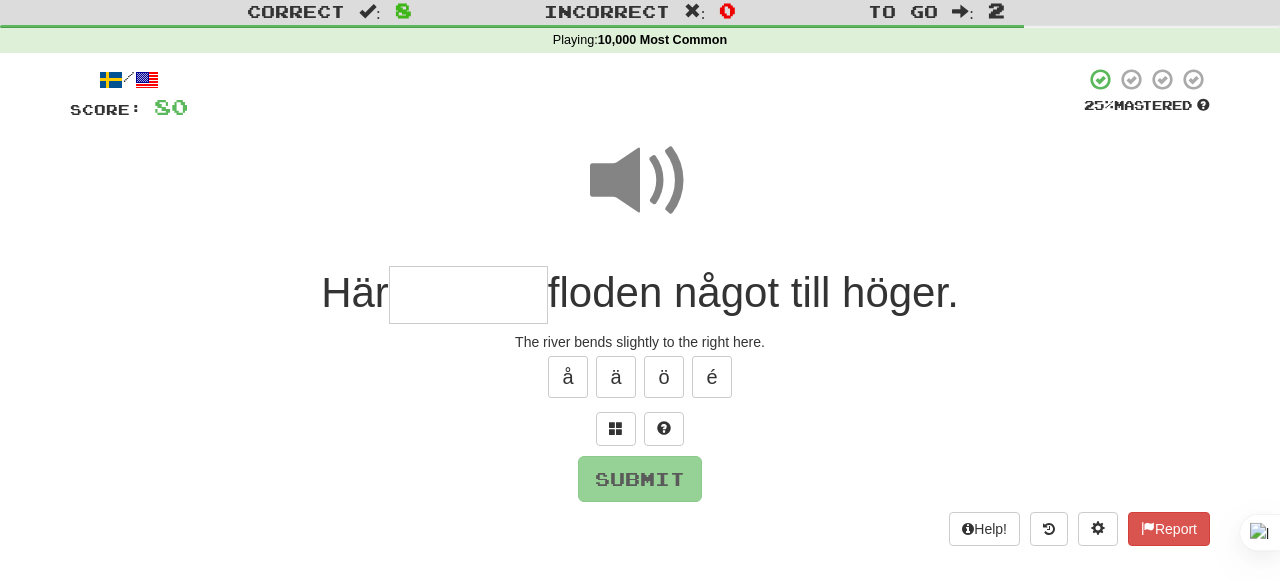 click at bounding box center (640, 181) 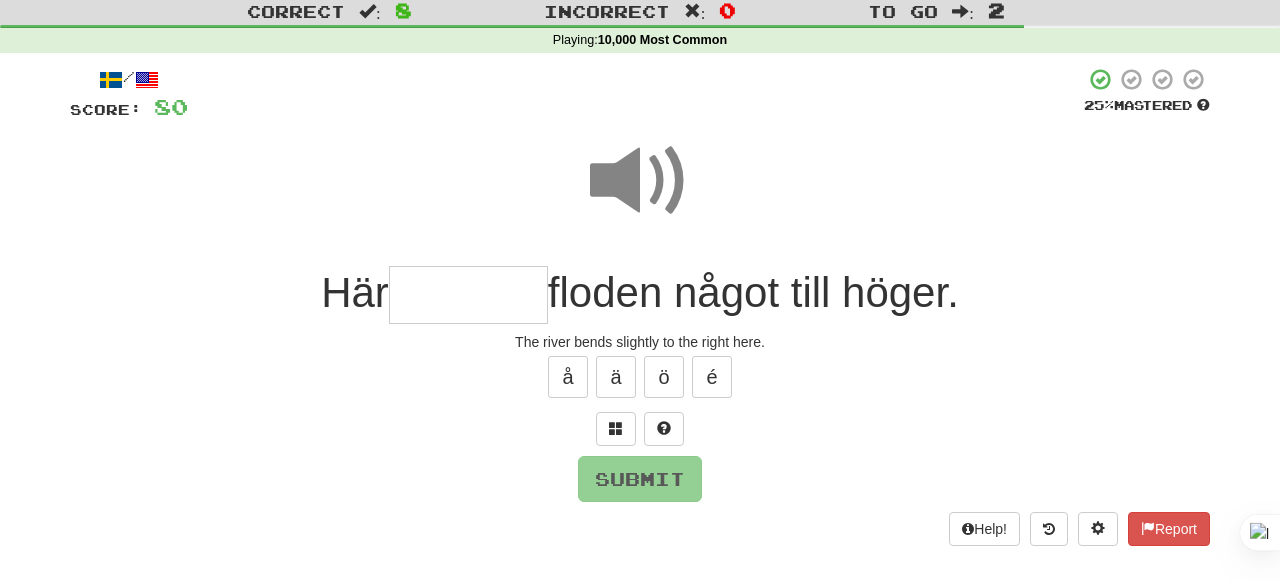 click at bounding box center (468, 295) 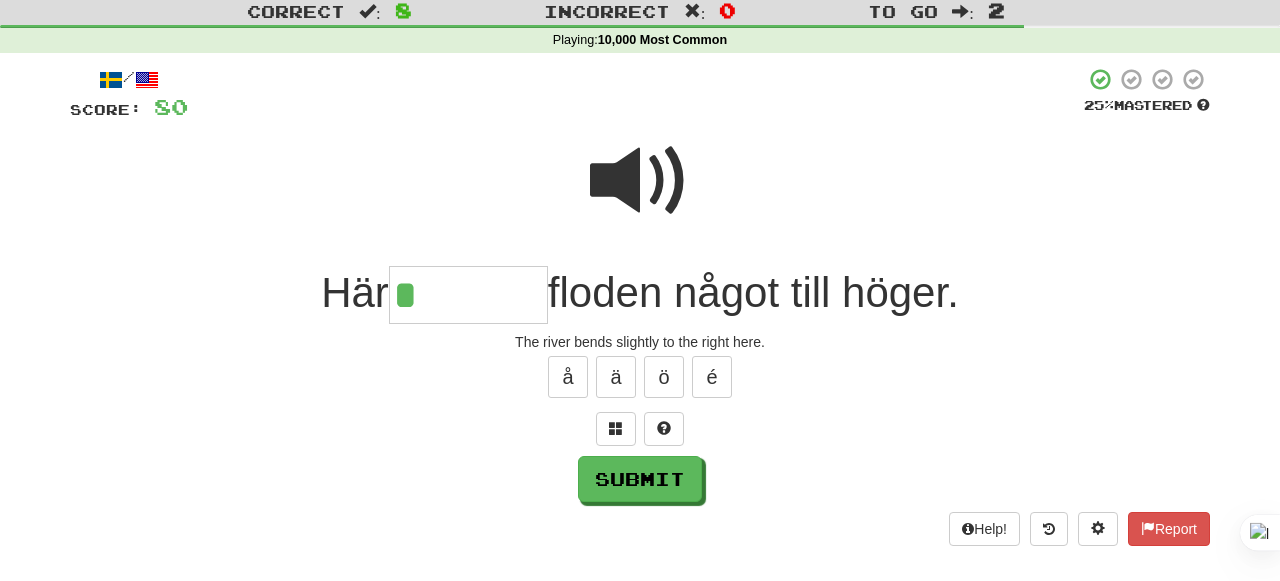 click at bounding box center [640, 181] 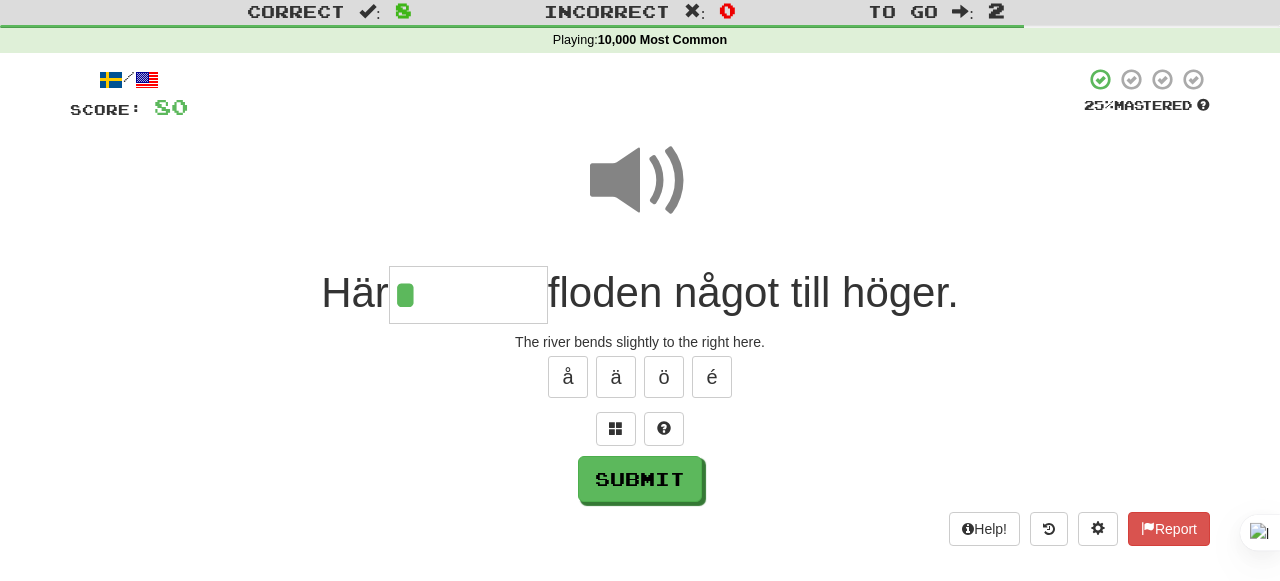click on "*" at bounding box center [468, 295] 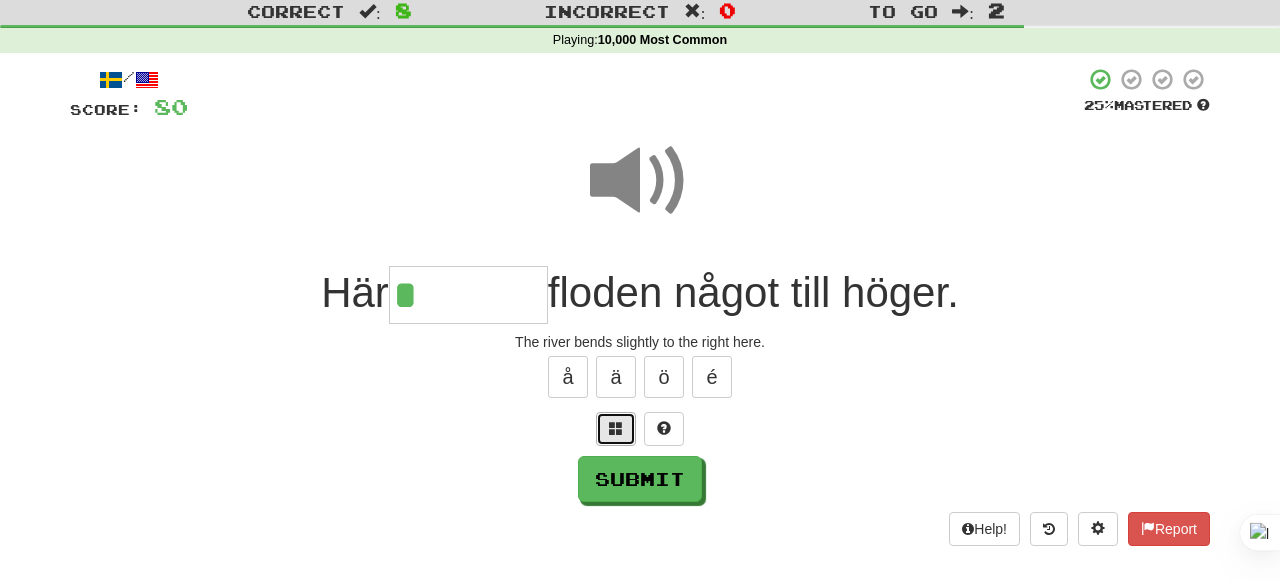 click at bounding box center (616, 429) 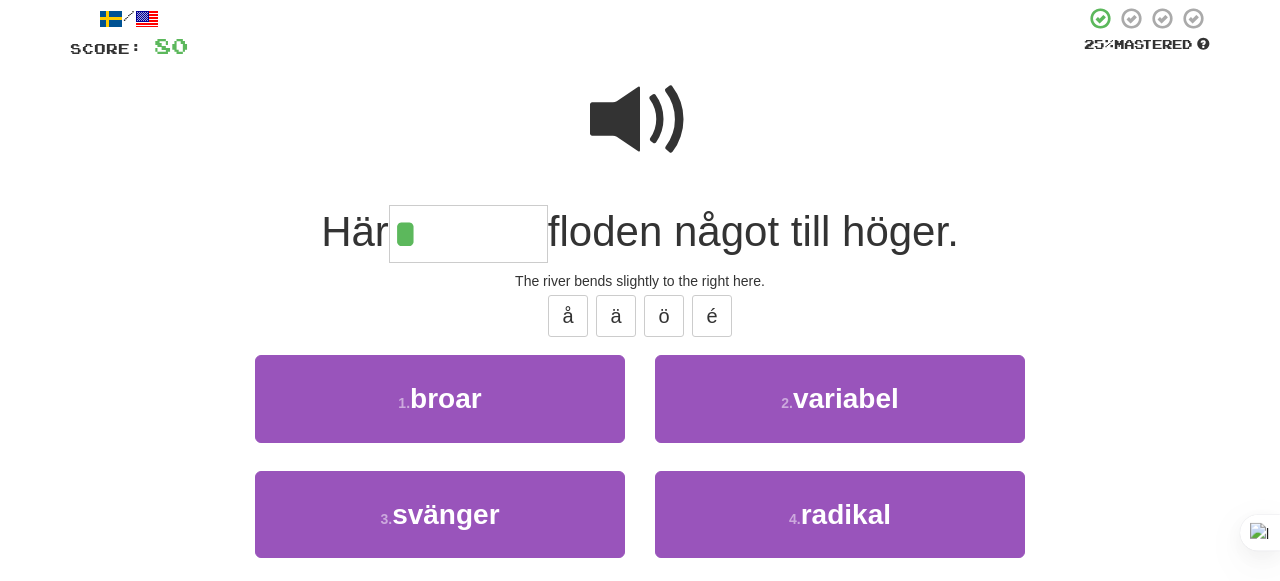 scroll, scrollTop: 127, scrollLeft: 0, axis: vertical 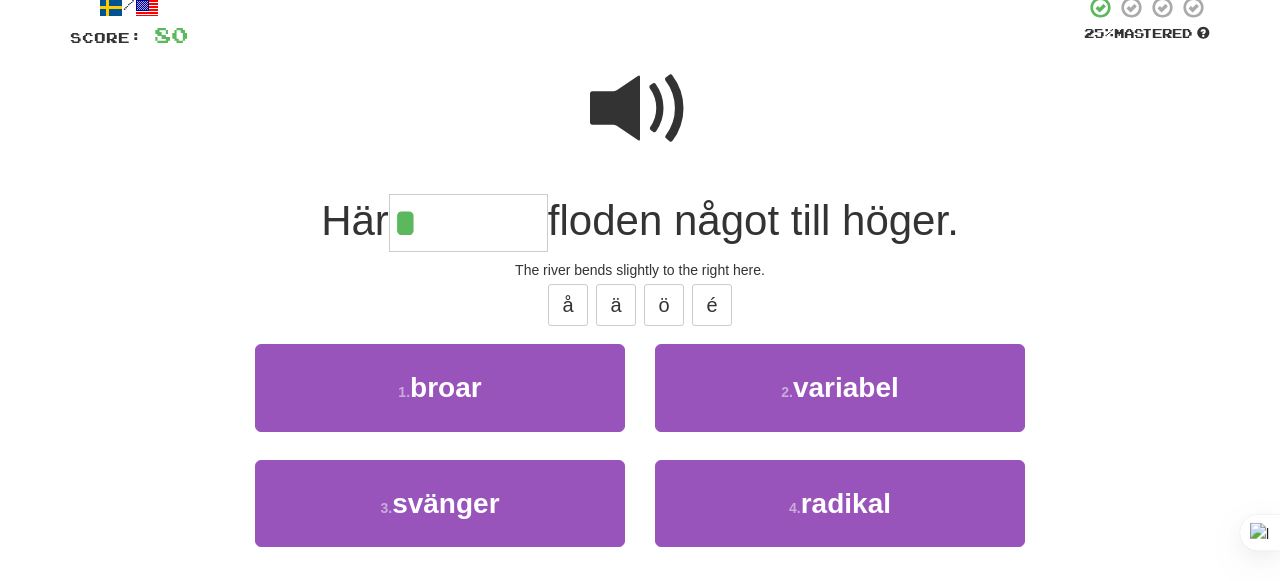 click on "*" at bounding box center (468, 223) 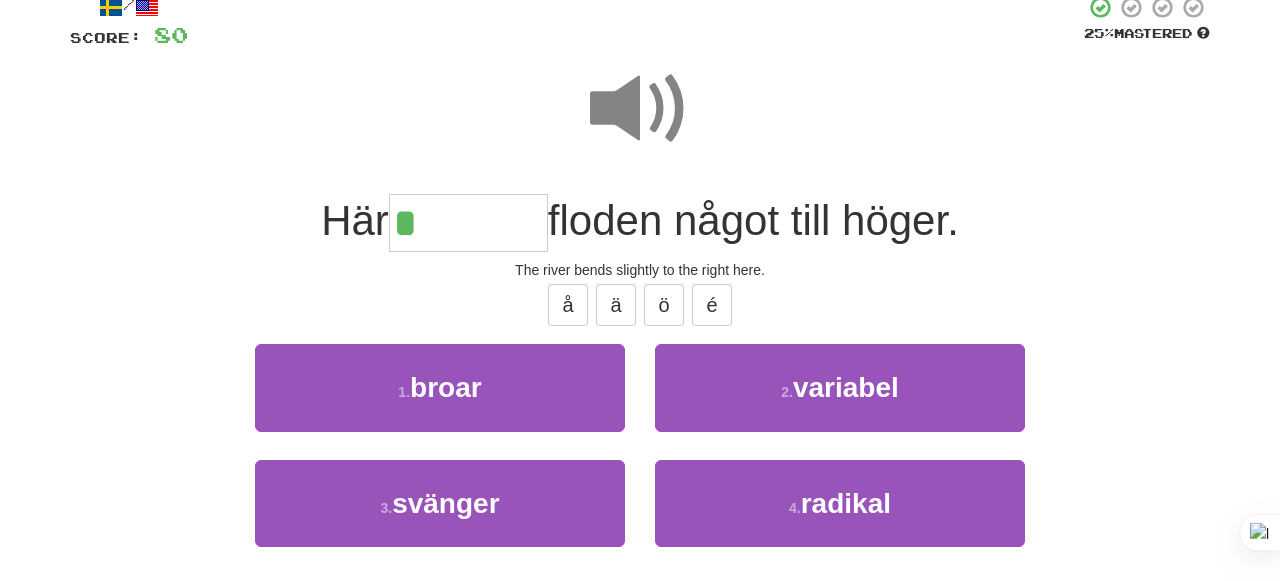 click on "*" at bounding box center [468, 223] 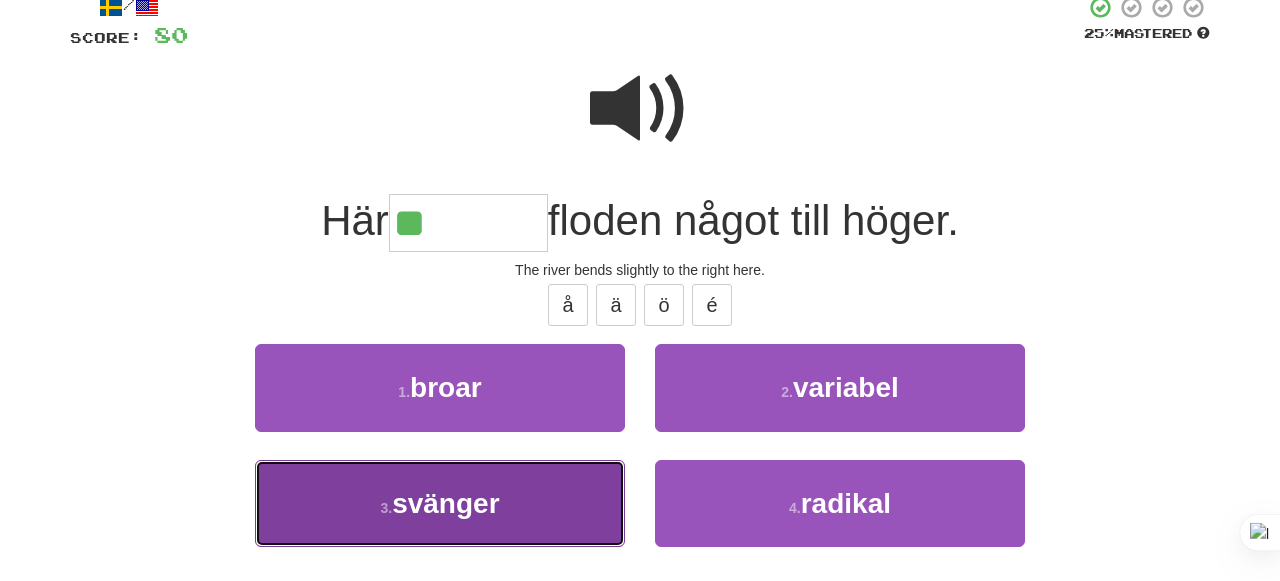 click on "svänger" at bounding box center (445, 503) 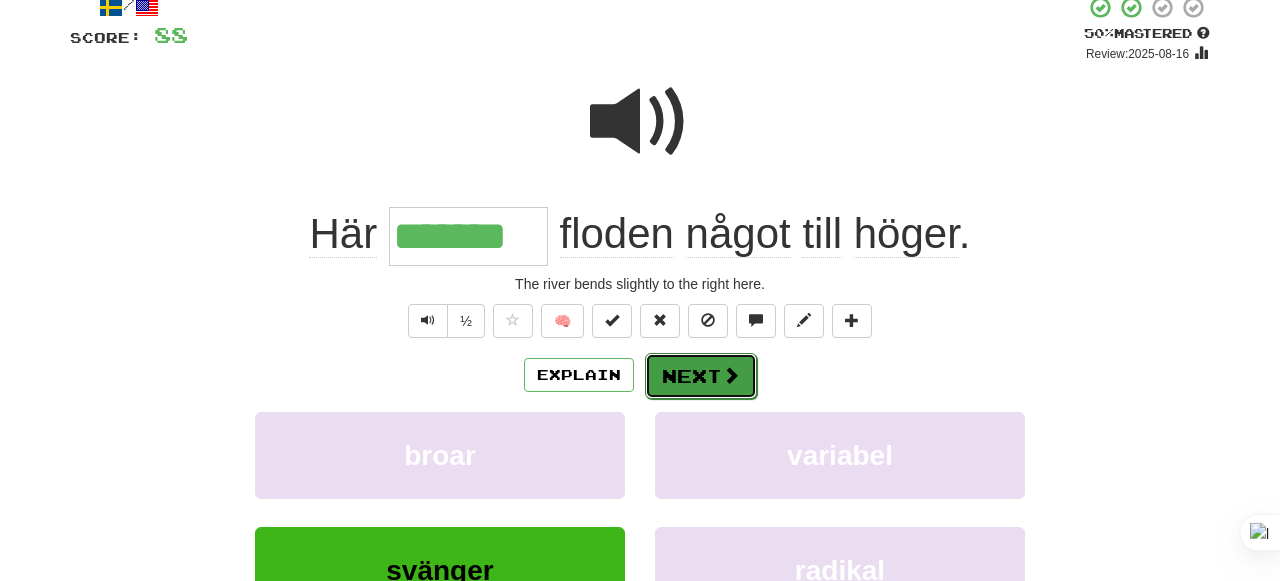click at bounding box center [731, 375] 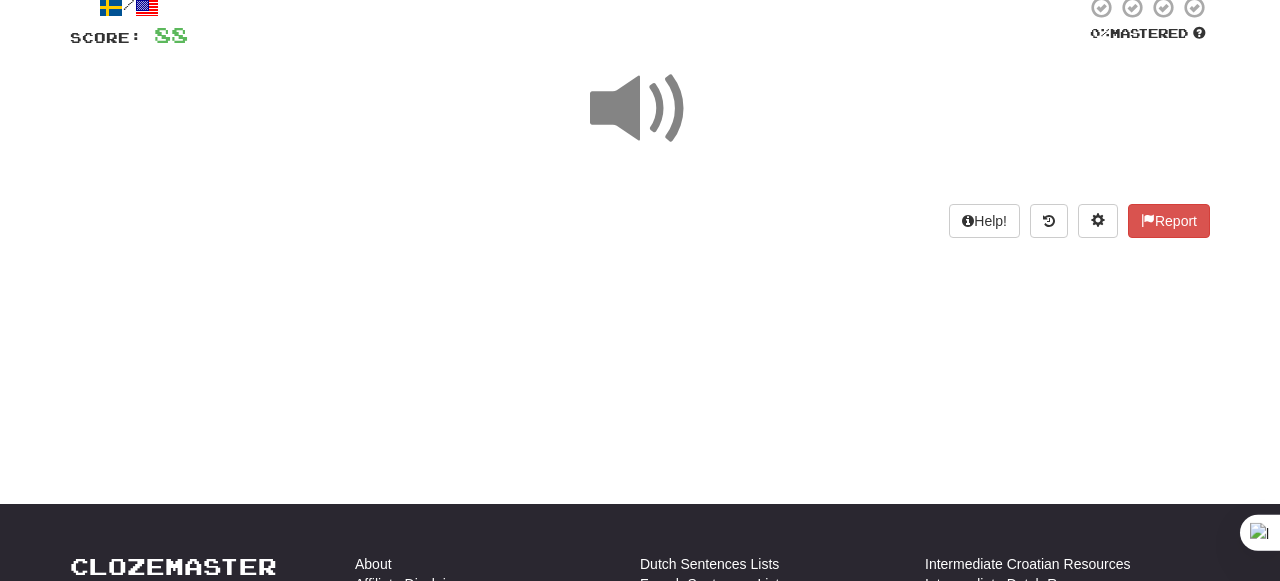 scroll, scrollTop: 78, scrollLeft: 0, axis: vertical 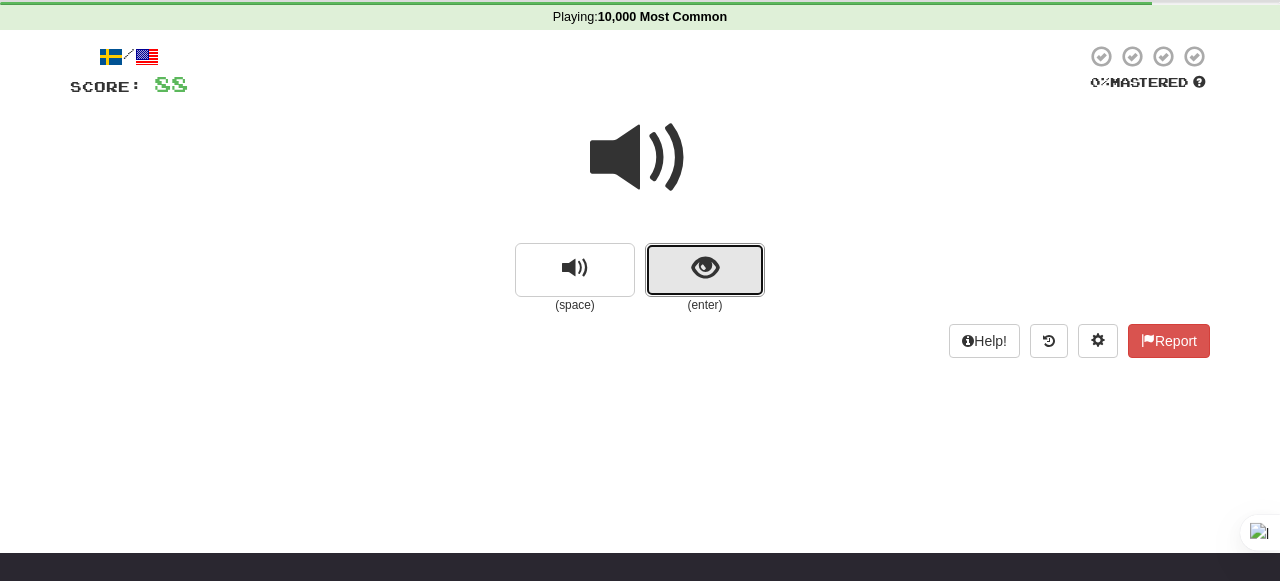 click at bounding box center [705, 268] 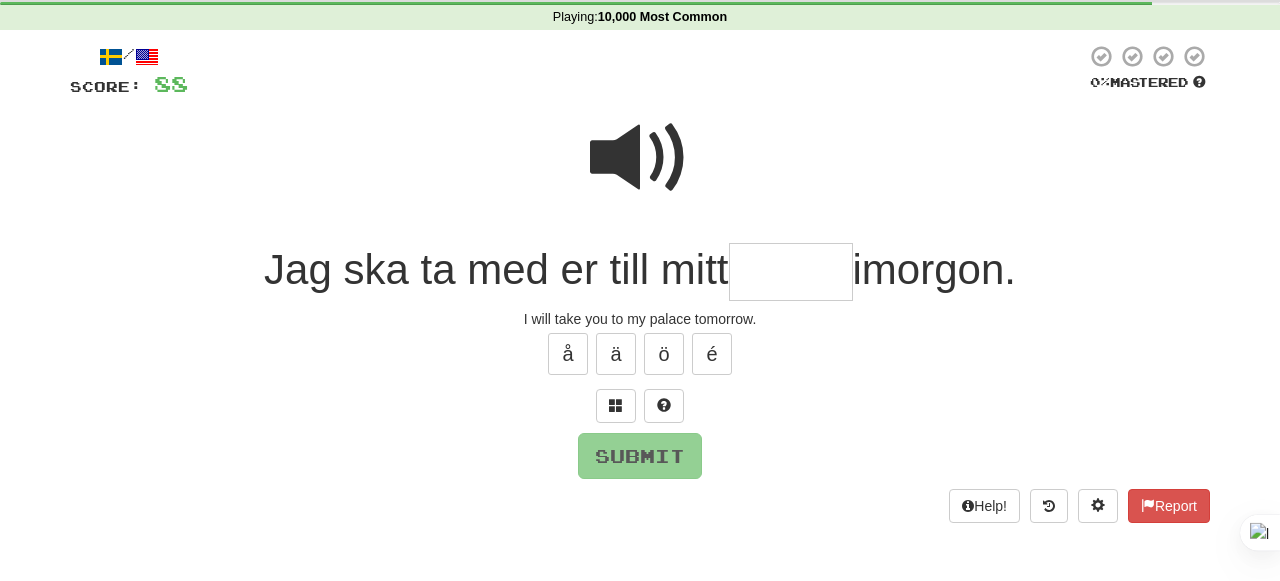 click at bounding box center (640, 158) 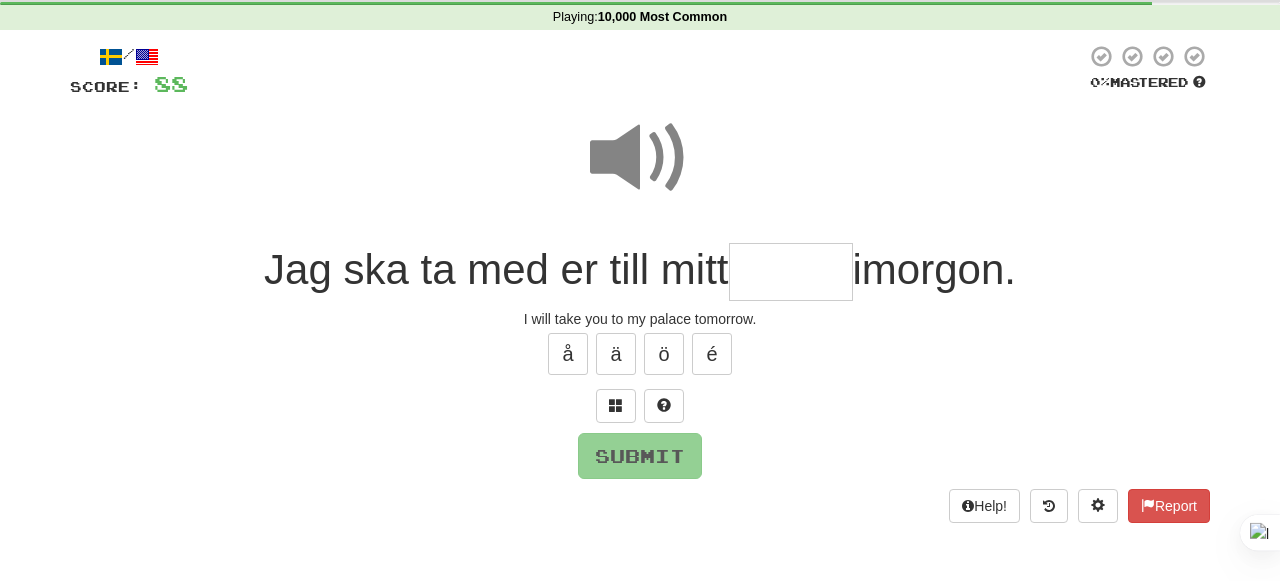 click at bounding box center (791, 272) 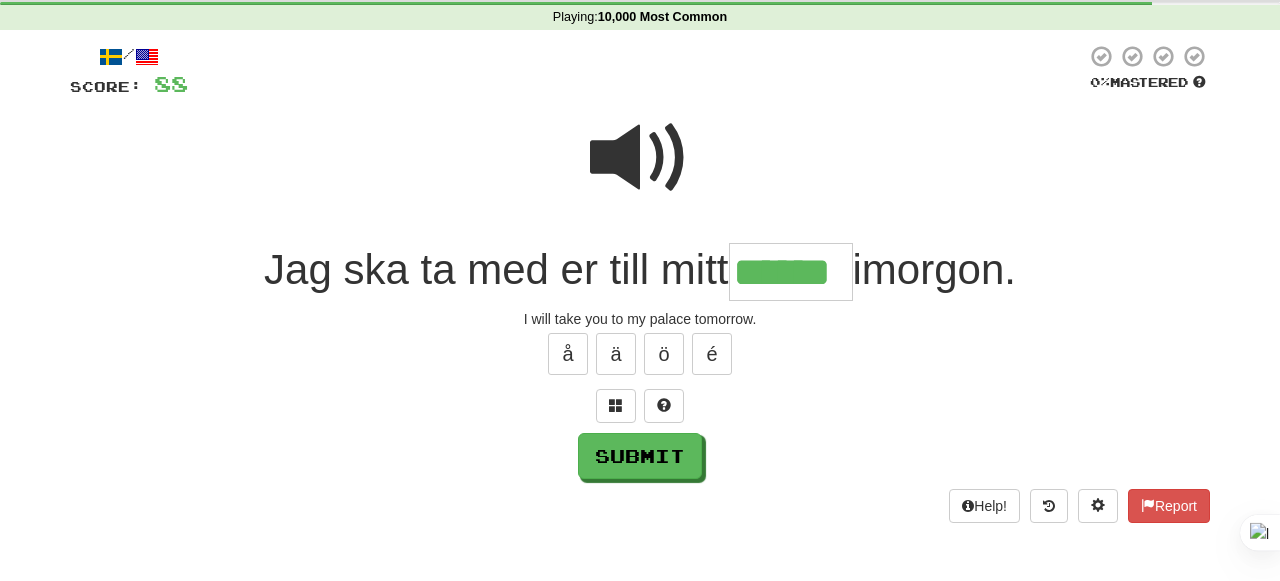 type on "******" 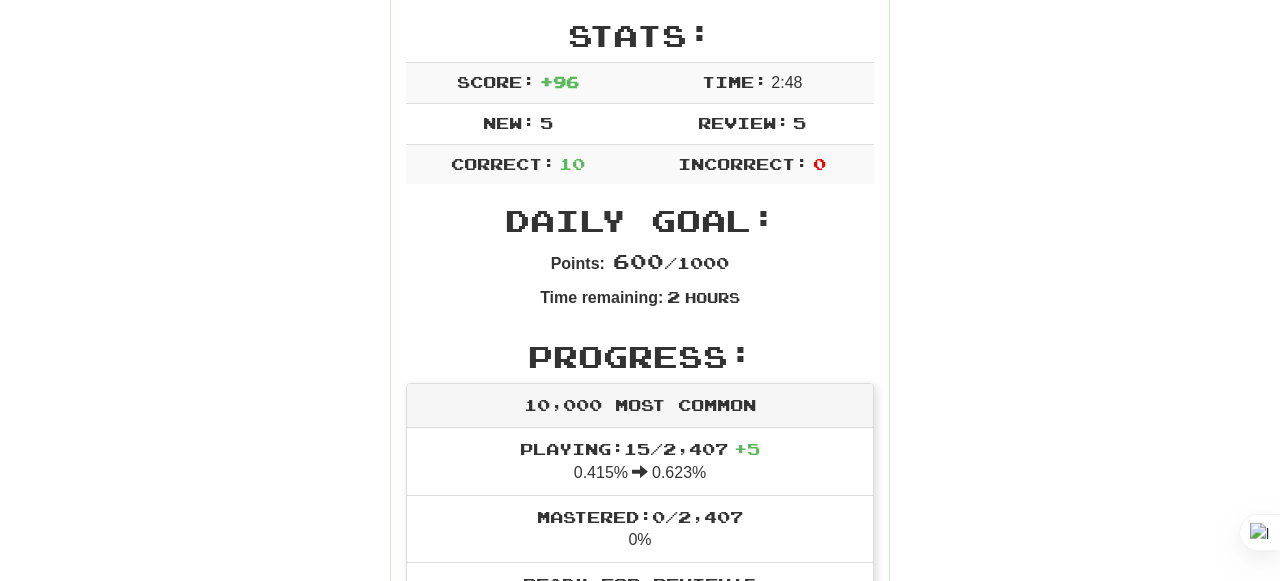 scroll, scrollTop: 89, scrollLeft: 0, axis: vertical 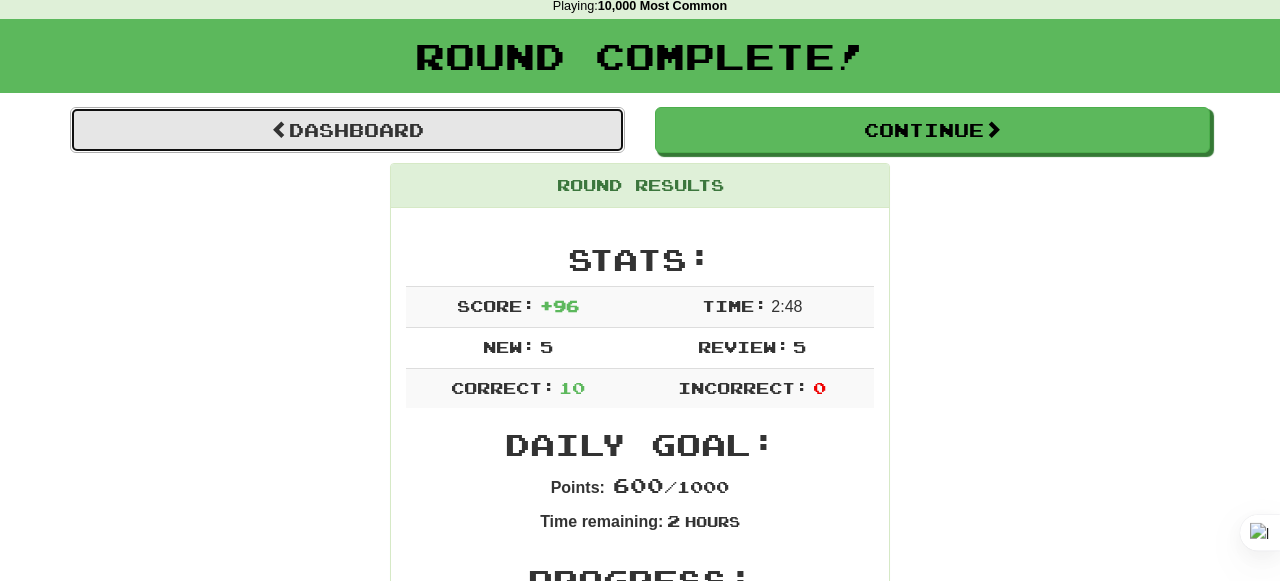 click on "Dashboard" at bounding box center (347, 130) 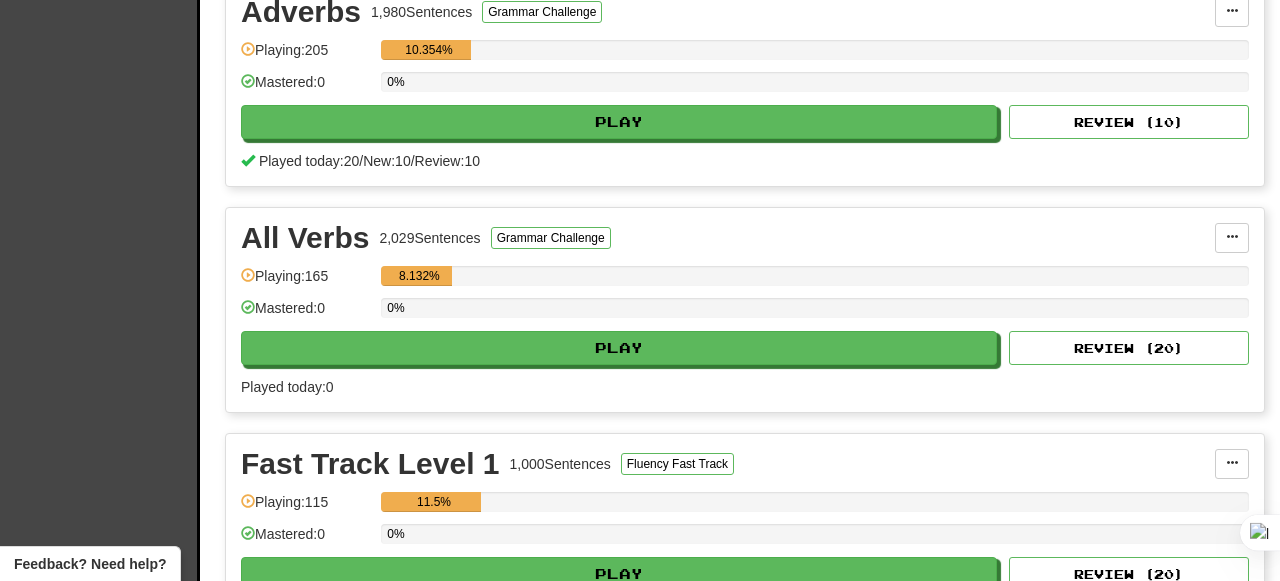 scroll, scrollTop: 1167, scrollLeft: 0, axis: vertical 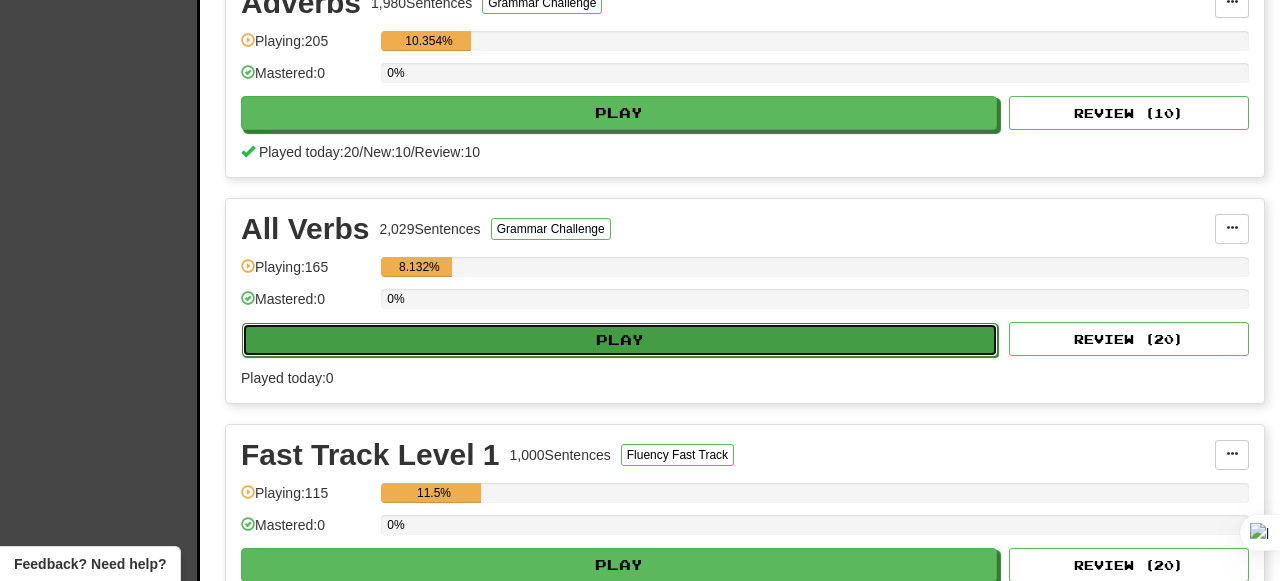 click on "Play" at bounding box center (620, 340) 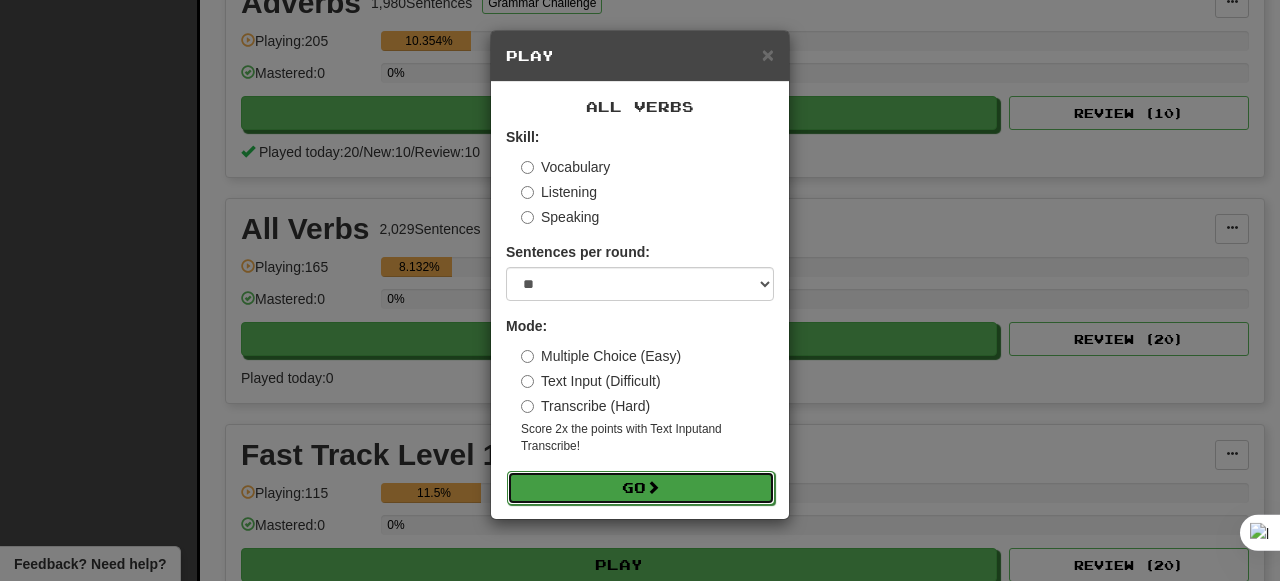 click on "Go" at bounding box center (641, 488) 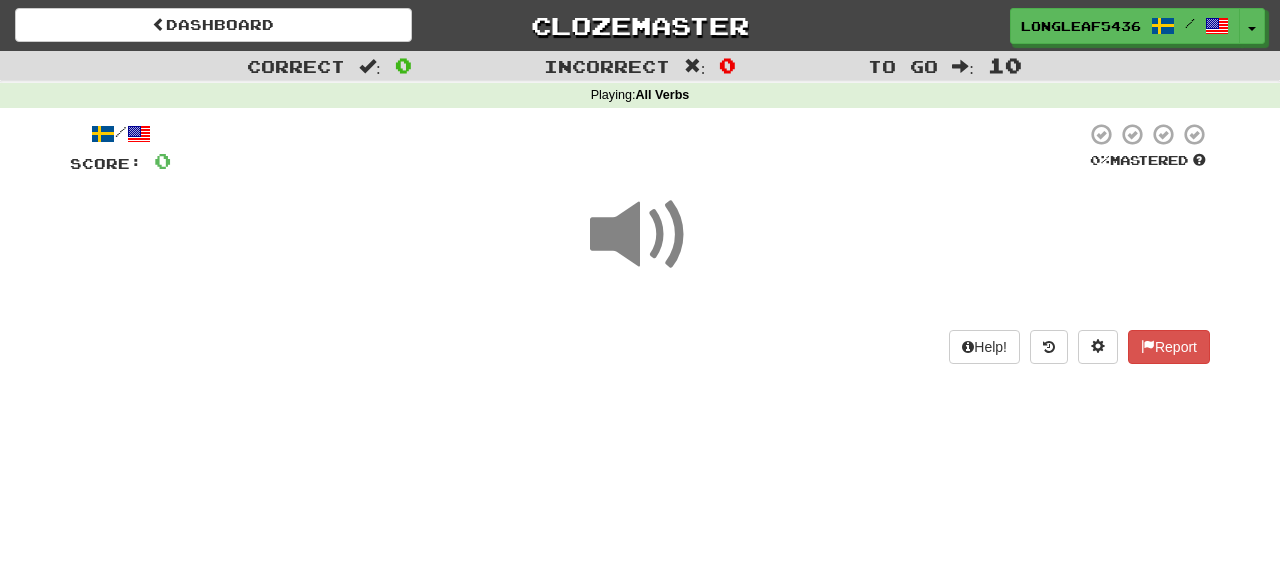 scroll, scrollTop: 0, scrollLeft: 0, axis: both 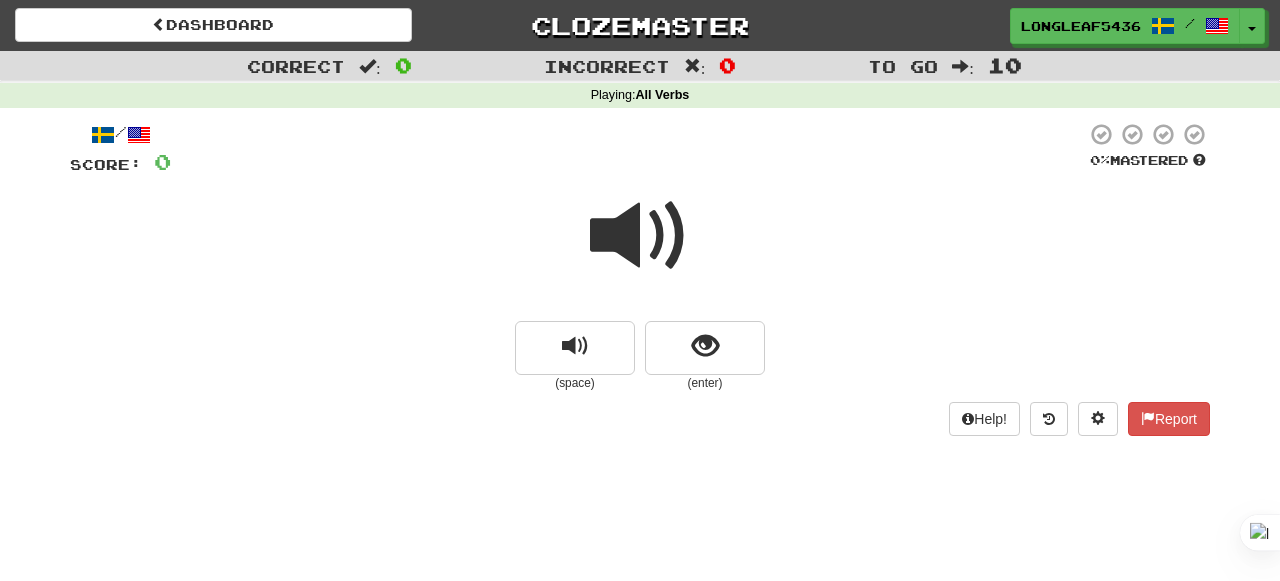 click at bounding box center [640, 236] 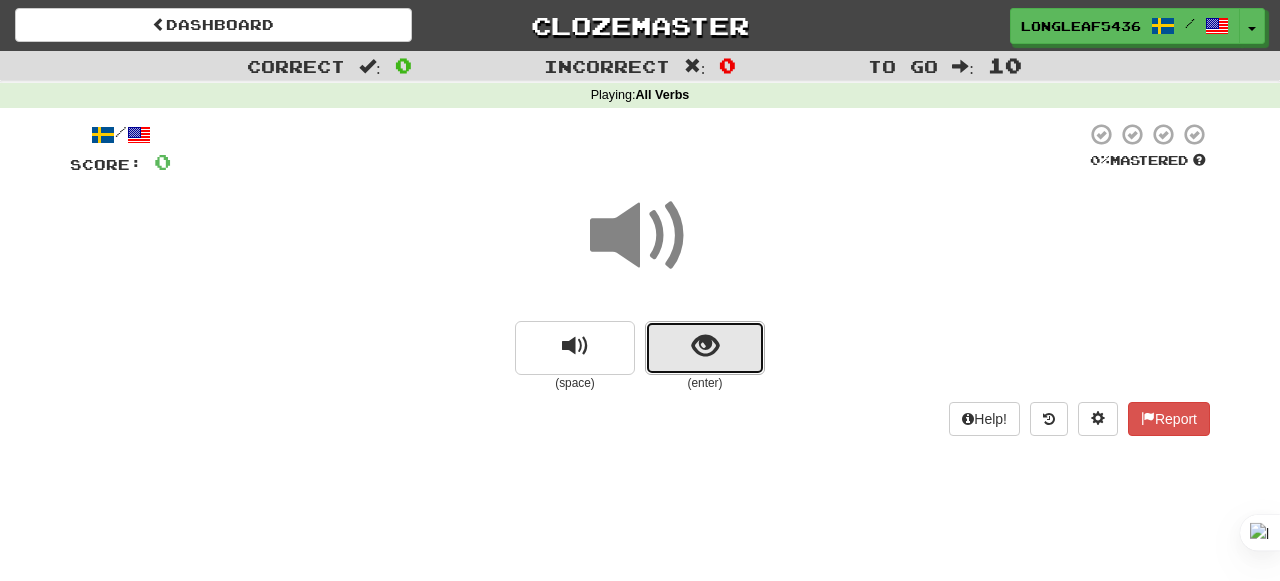 click at bounding box center (705, 346) 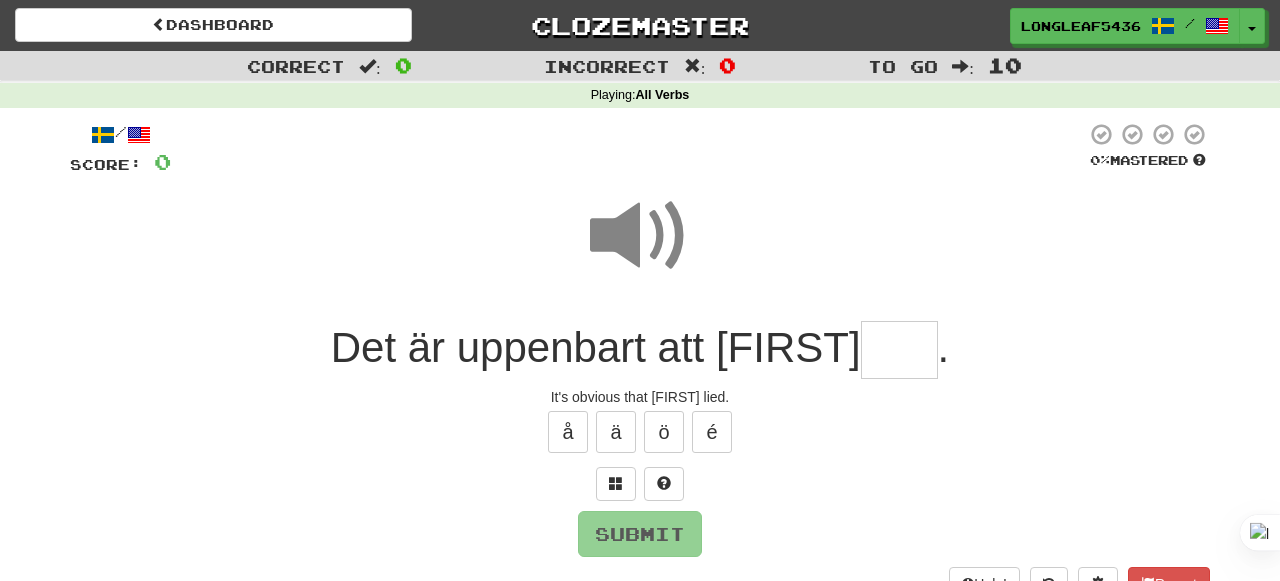 click at bounding box center (640, 236) 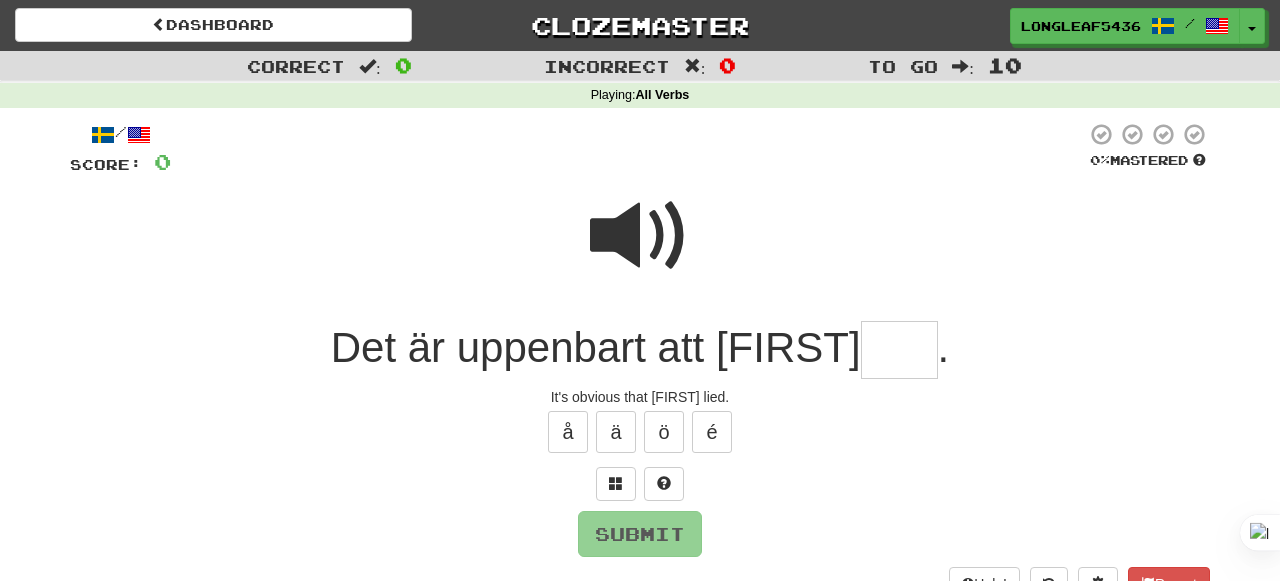type on "*" 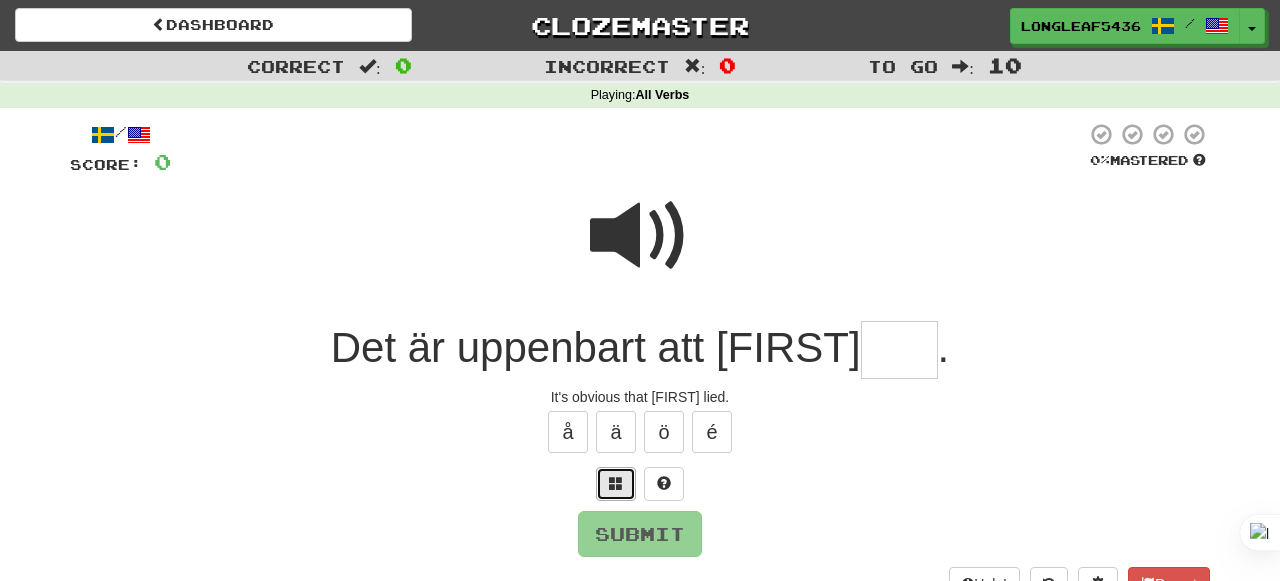 click at bounding box center [616, 483] 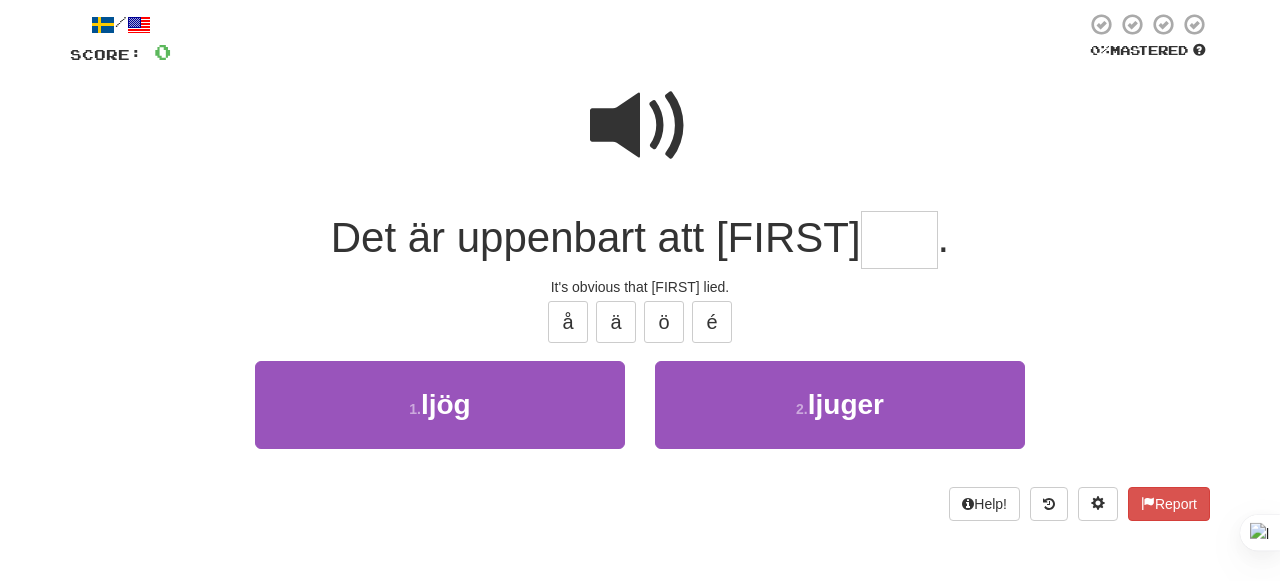 scroll, scrollTop: 106, scrollLeft: 0, axis: vertical 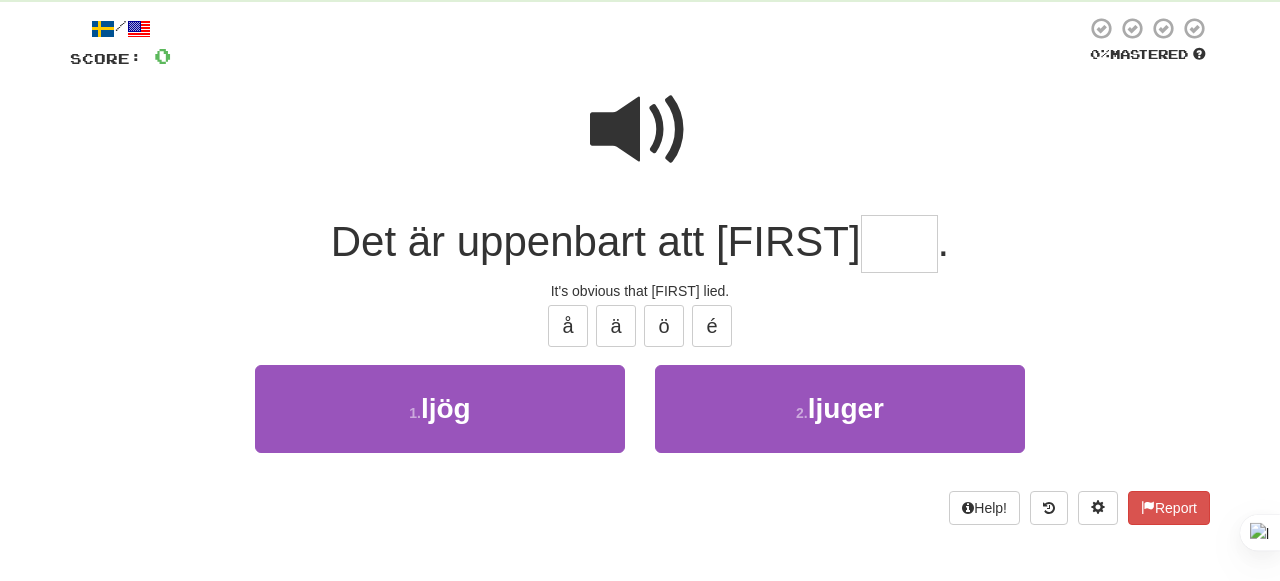 click at bounding box center [899, 244] 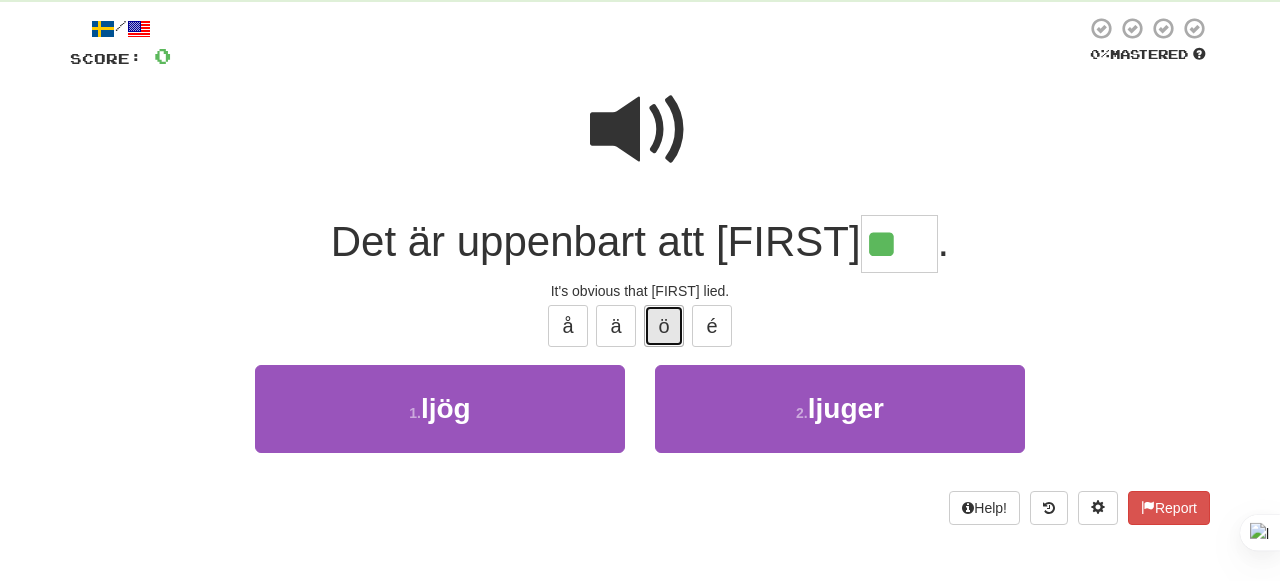 click on "ö" at bounding box center [664, 326] 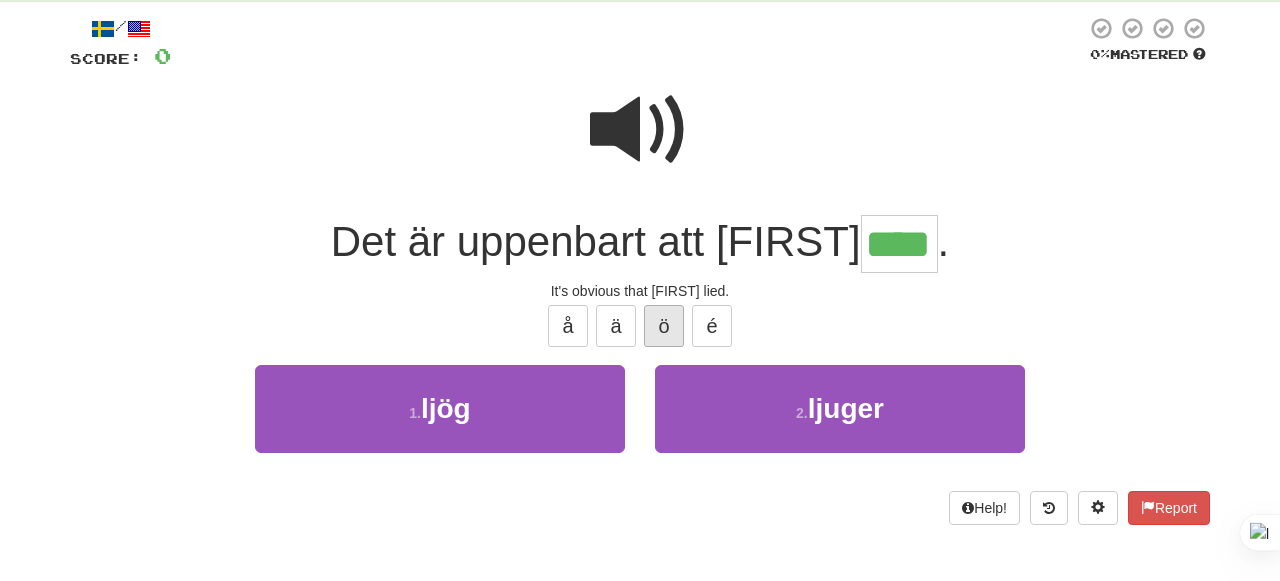 type on "****" 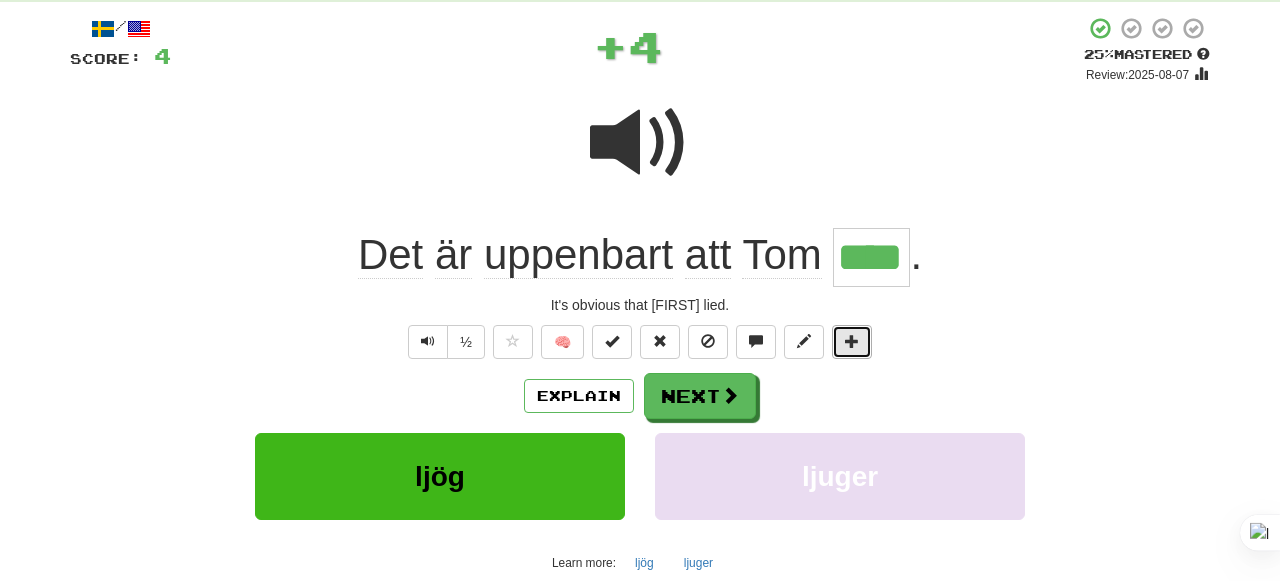 click at bounding box center (852, 342) 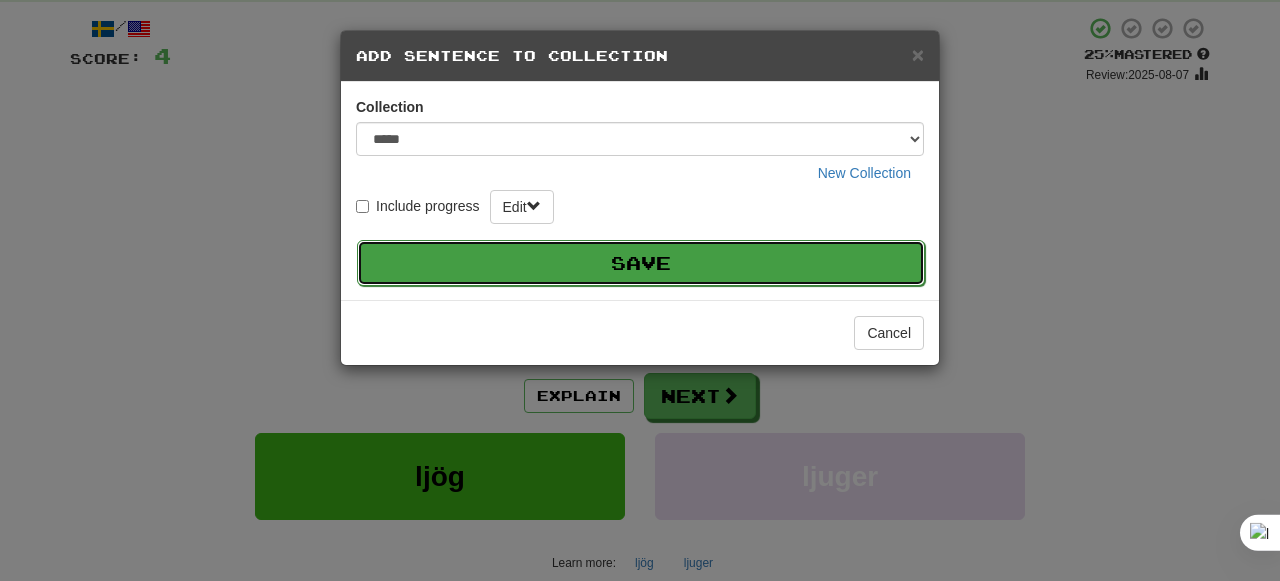 click on "Save" at bounding box center [641, 263] 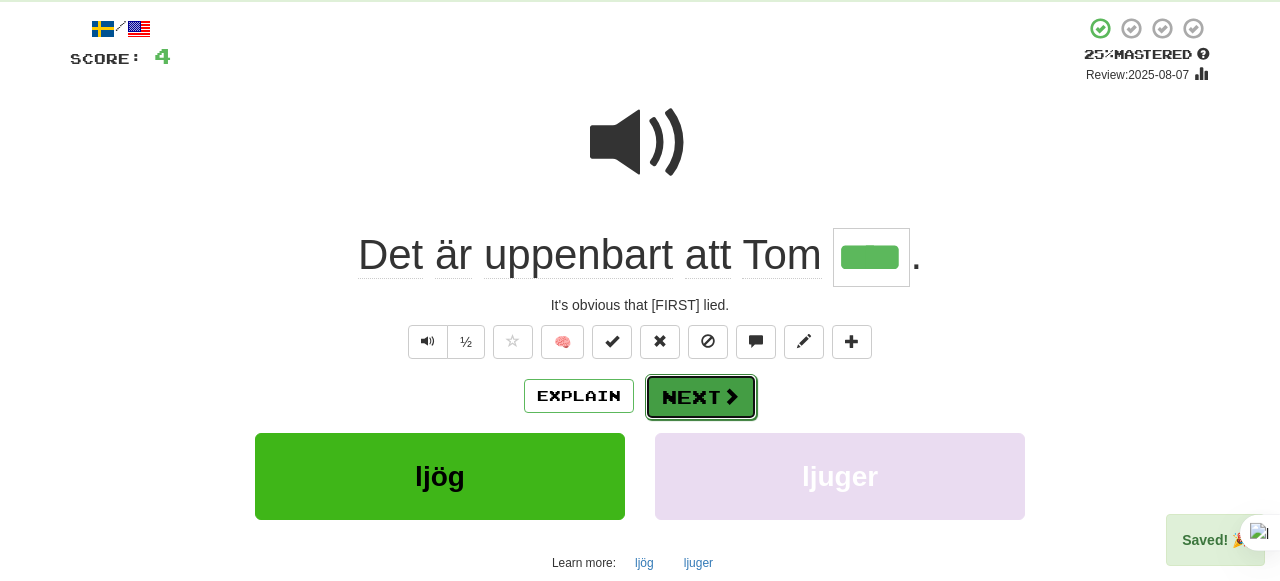 click on "Next" at bounding box center (701, 397) 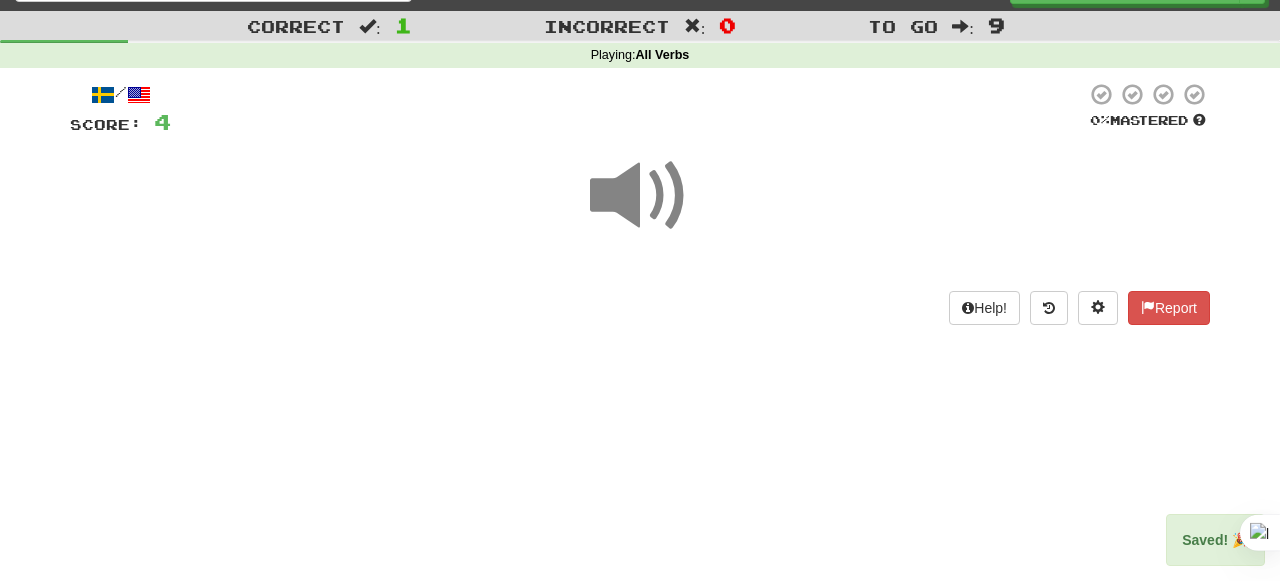 scroll, scrollTop: 38, scrollLeft: 0, axis: vertical 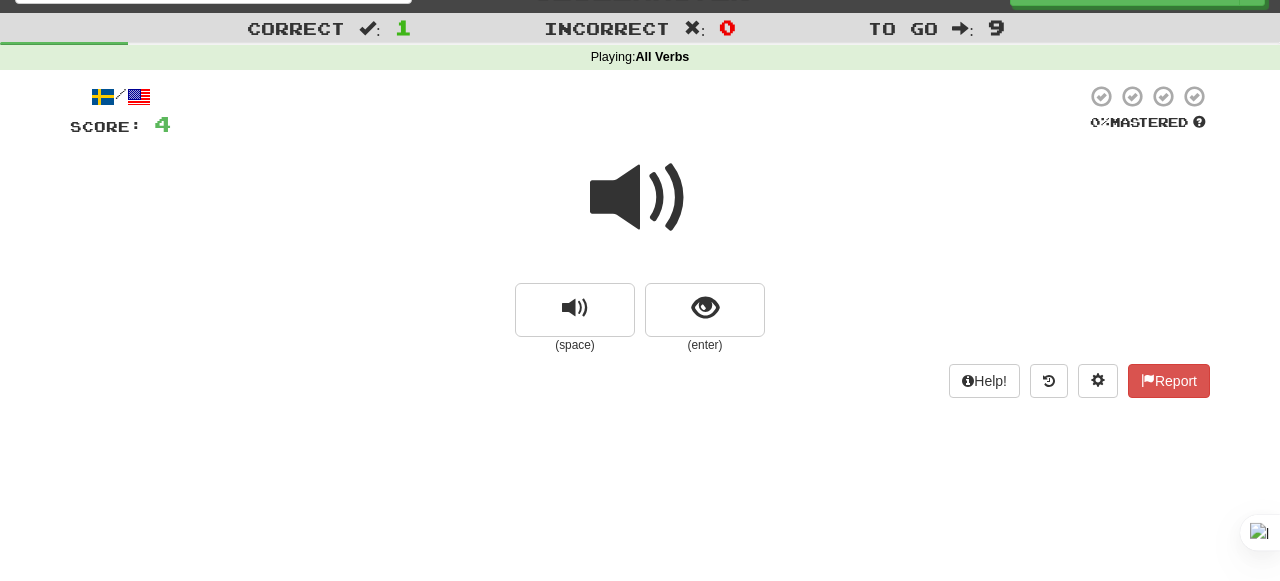 click at bounding box center (640, 198) 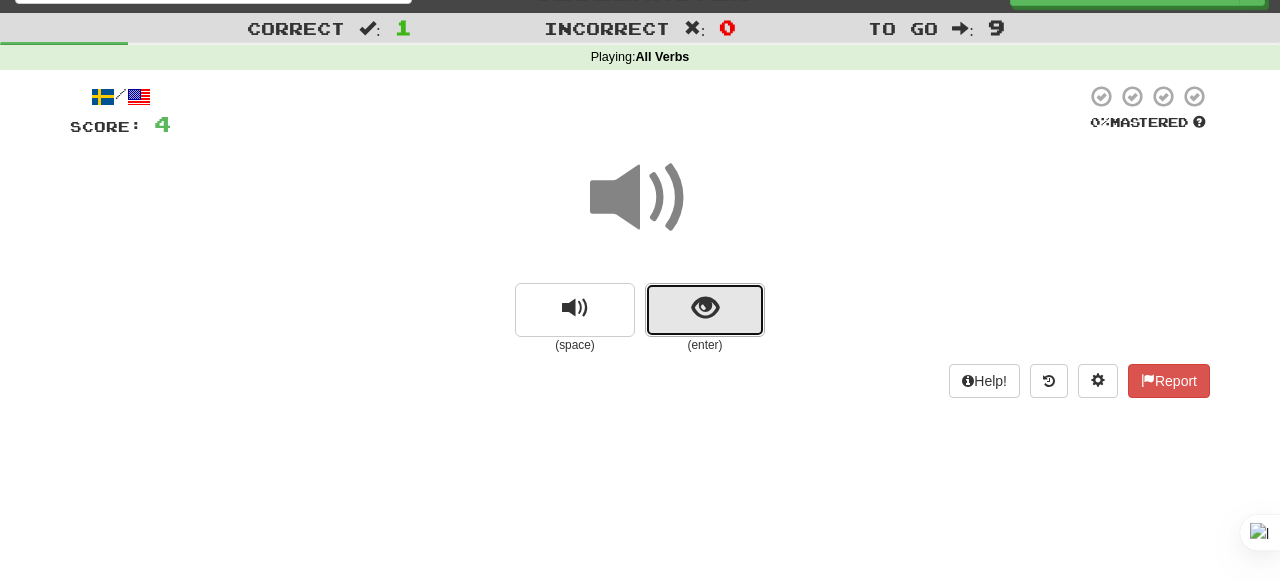 click at bounding box center [705, 308] 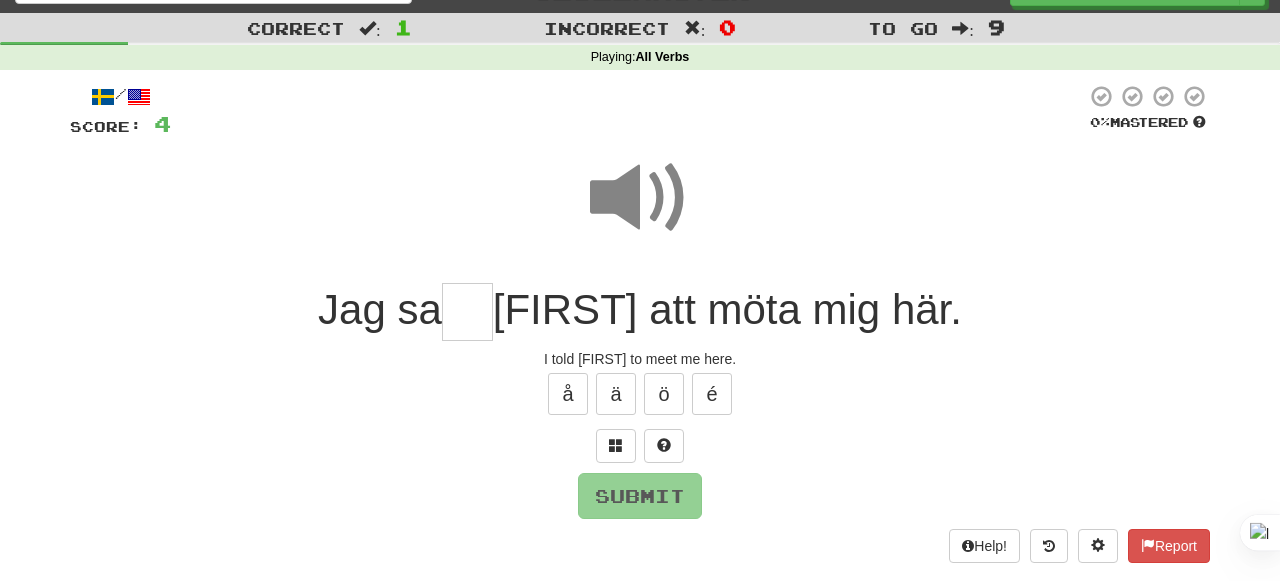 click at bounding box center (640, 198) 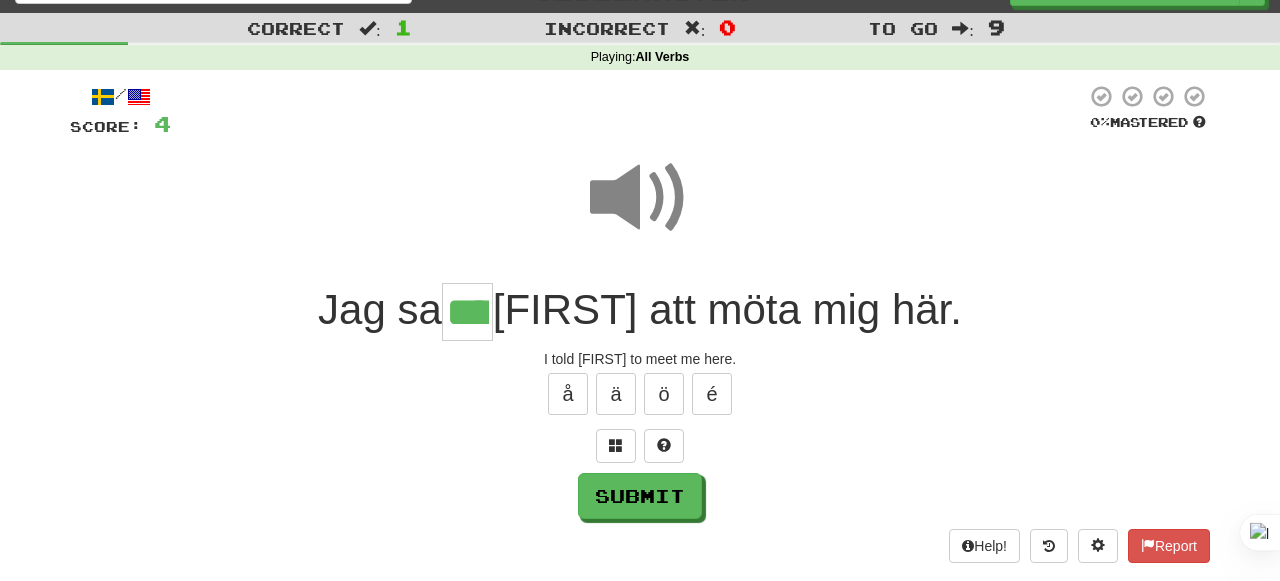 type on "****" 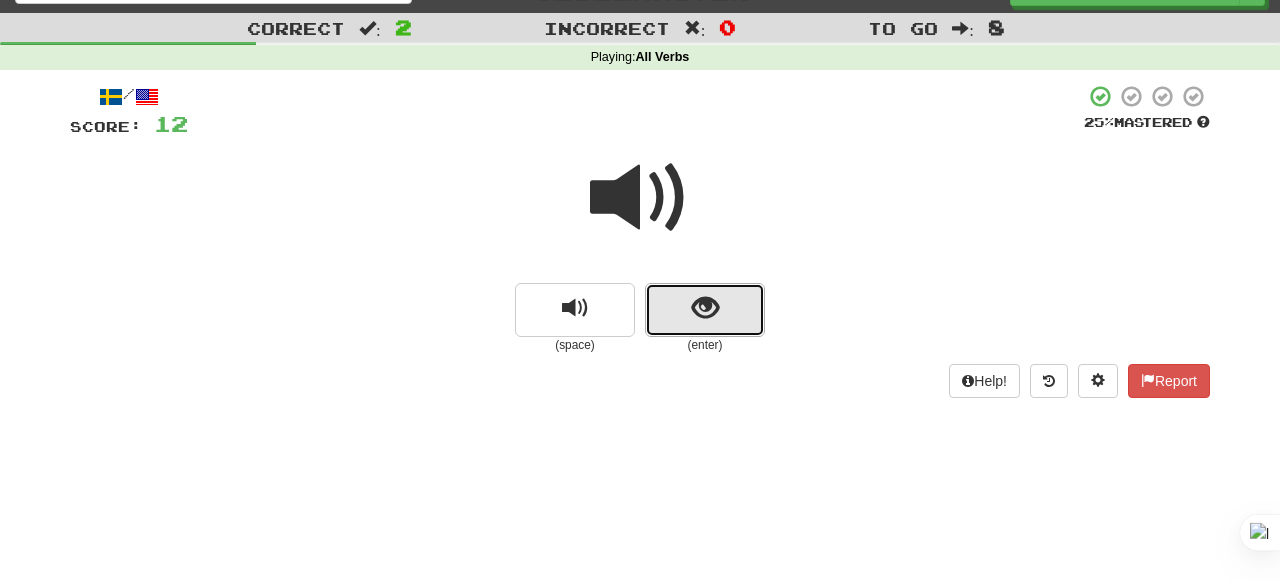 click at bounding box center (705, 310) 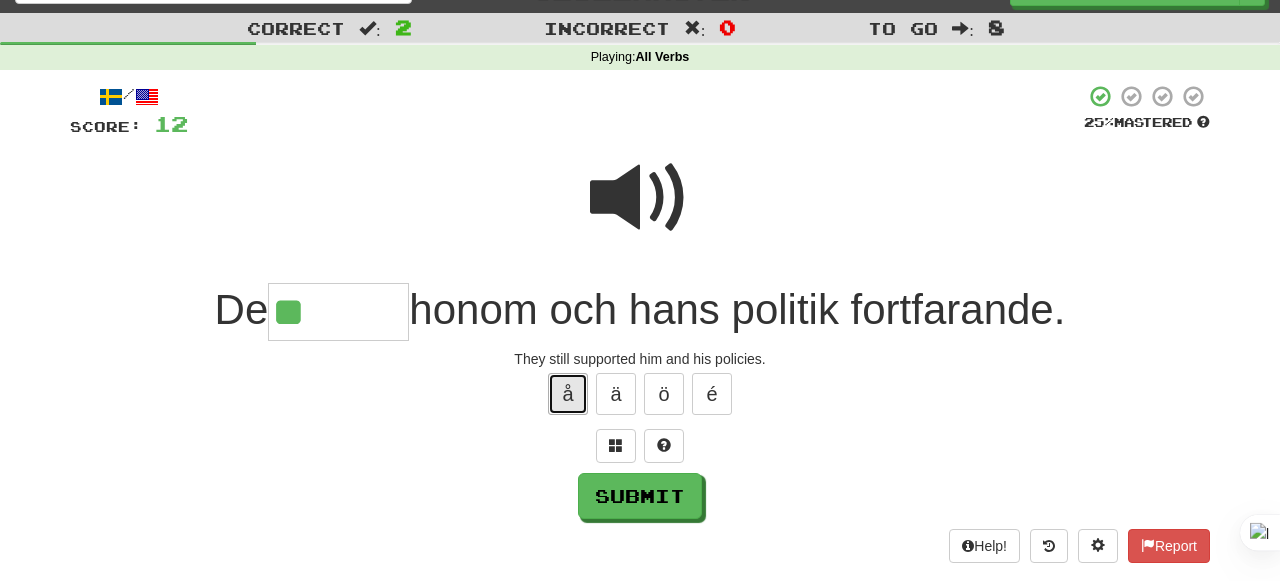 click on "å" at bounding box center [568, 394] 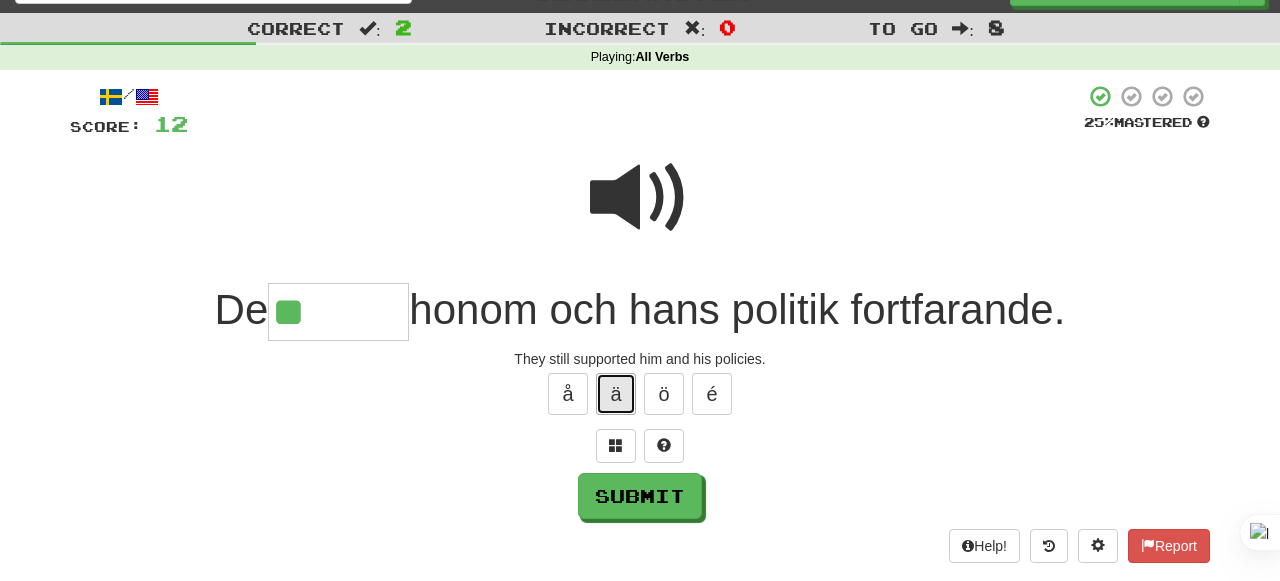 click on "ä" at bounding box center (616, 394) 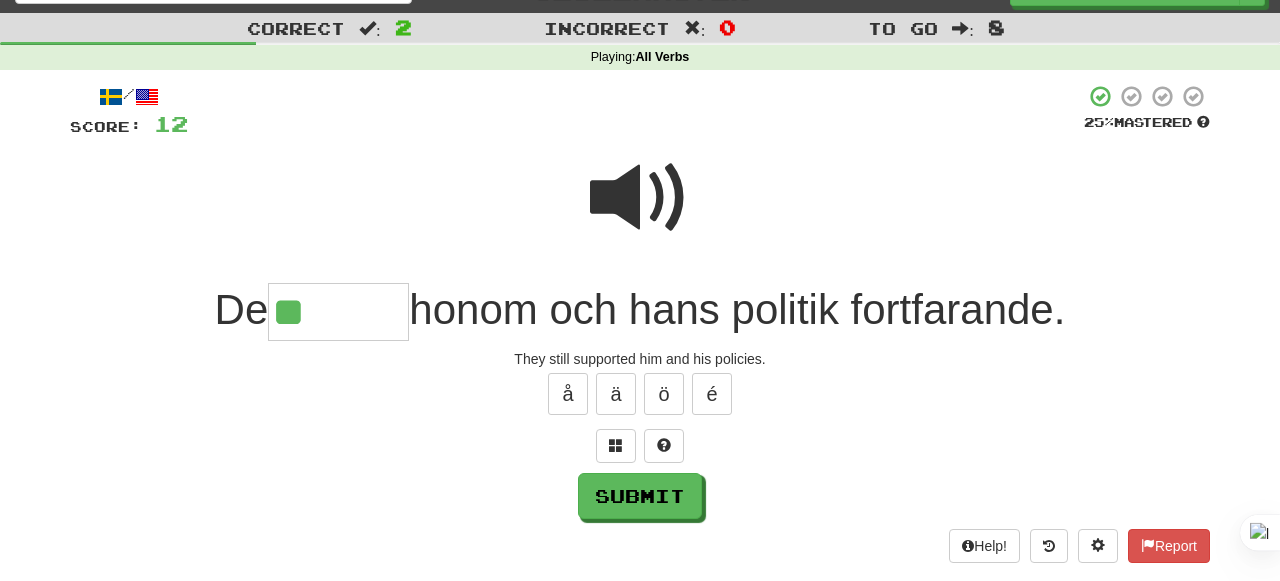 click at bounding box center [640, 198] 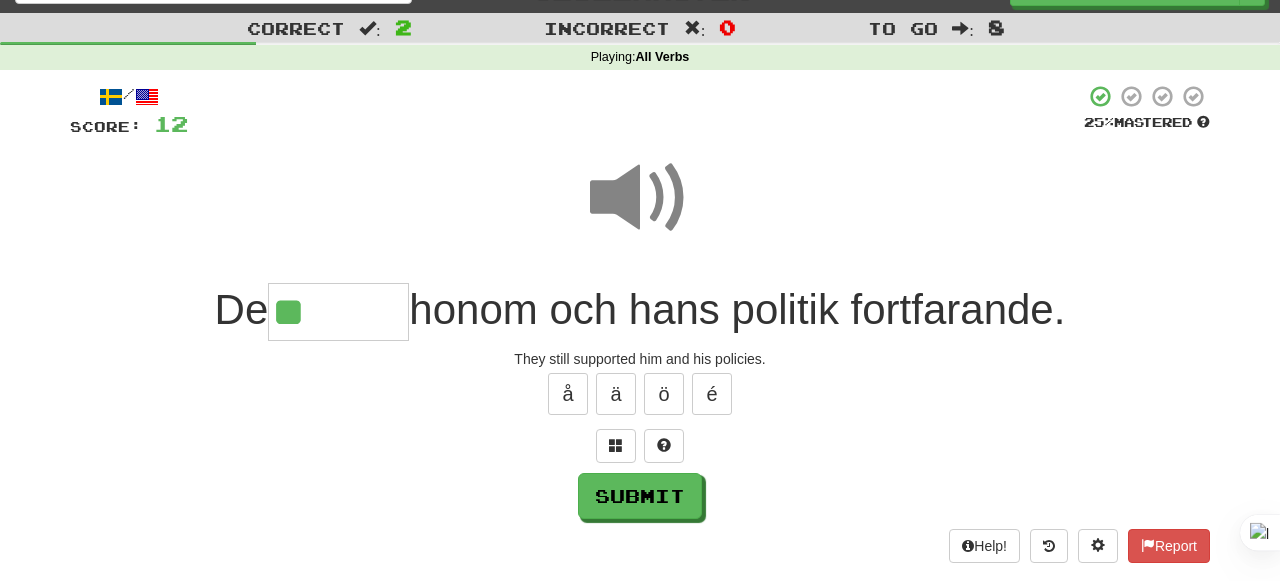click on "**" at bounding box center [338, 312] 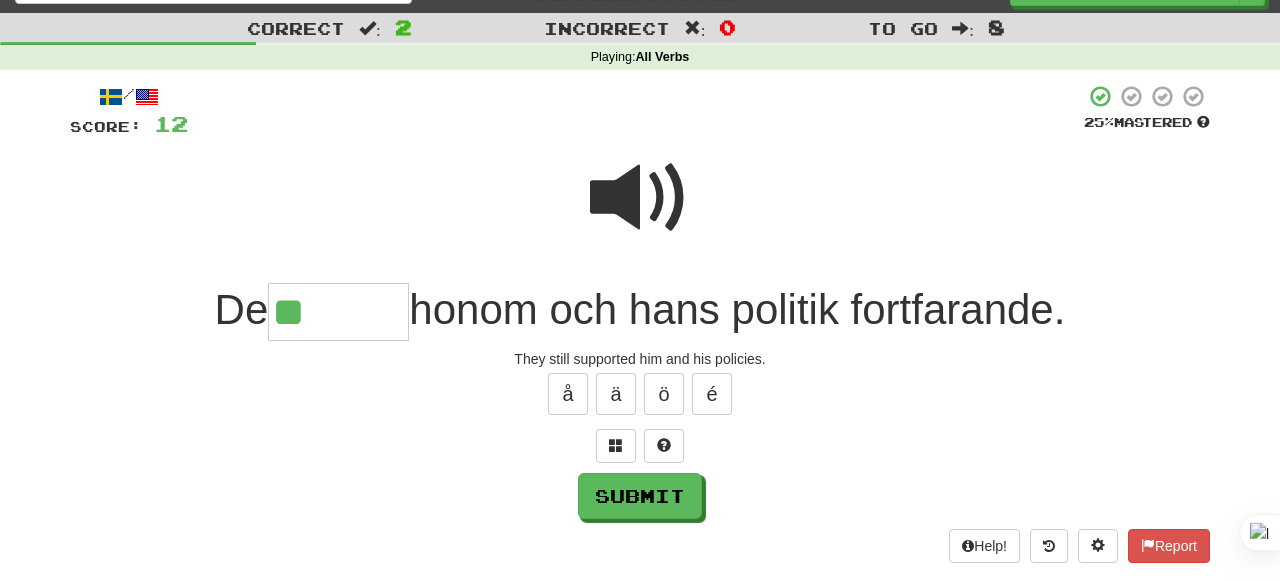 click at bounding box center (640, 198) 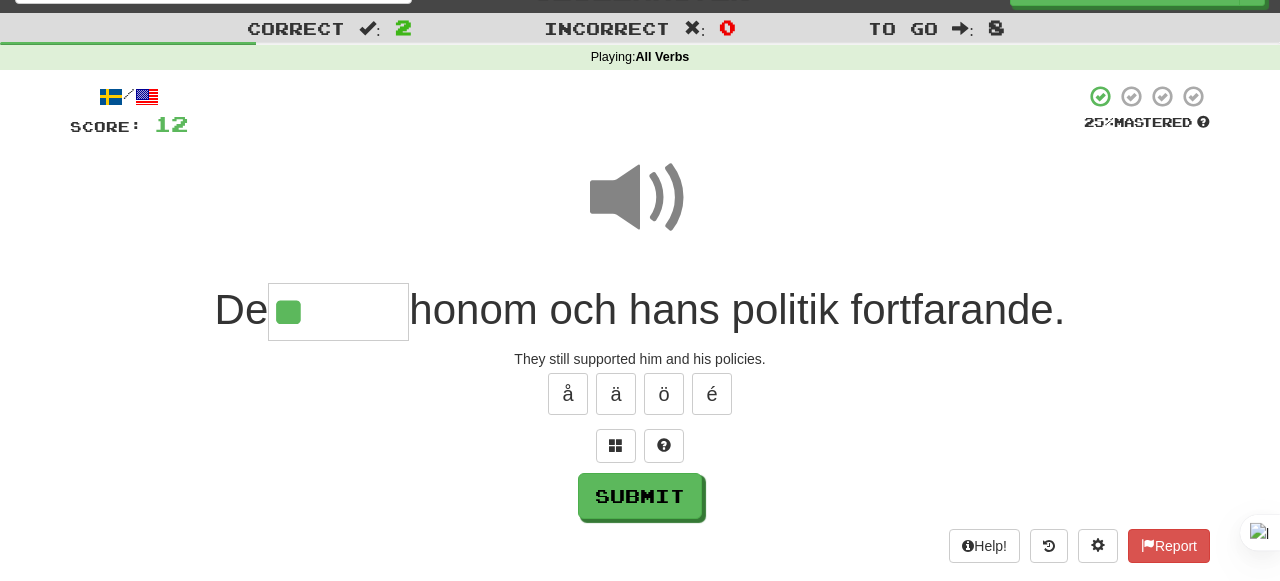 click on "**" at bounding box center (338, 312) 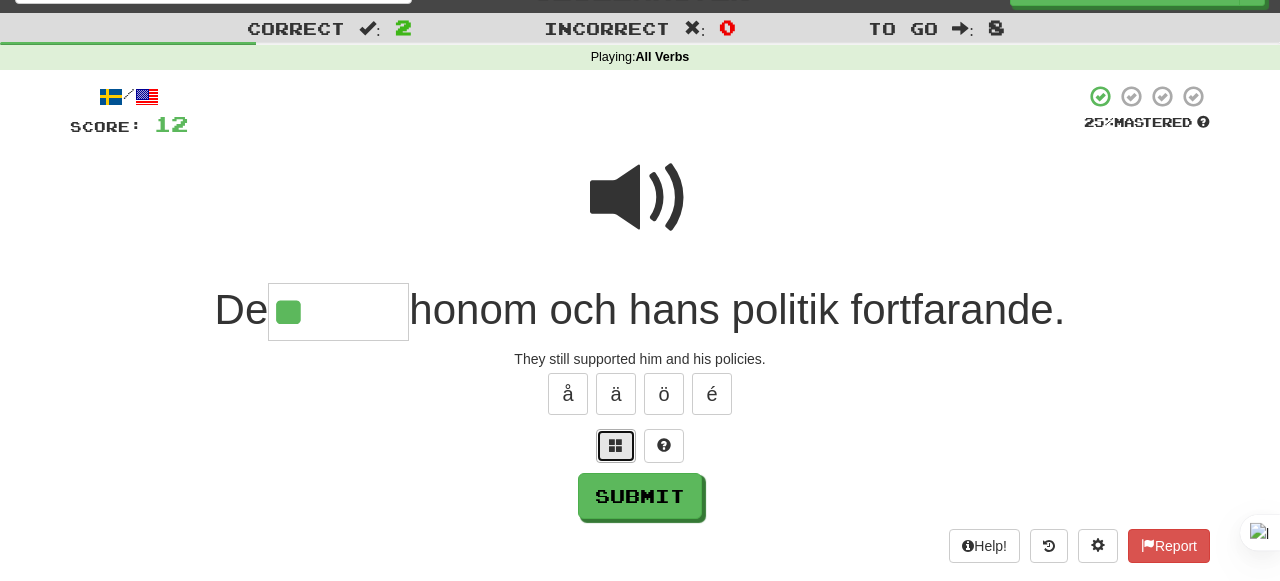 click at bounding box center [616, 446] 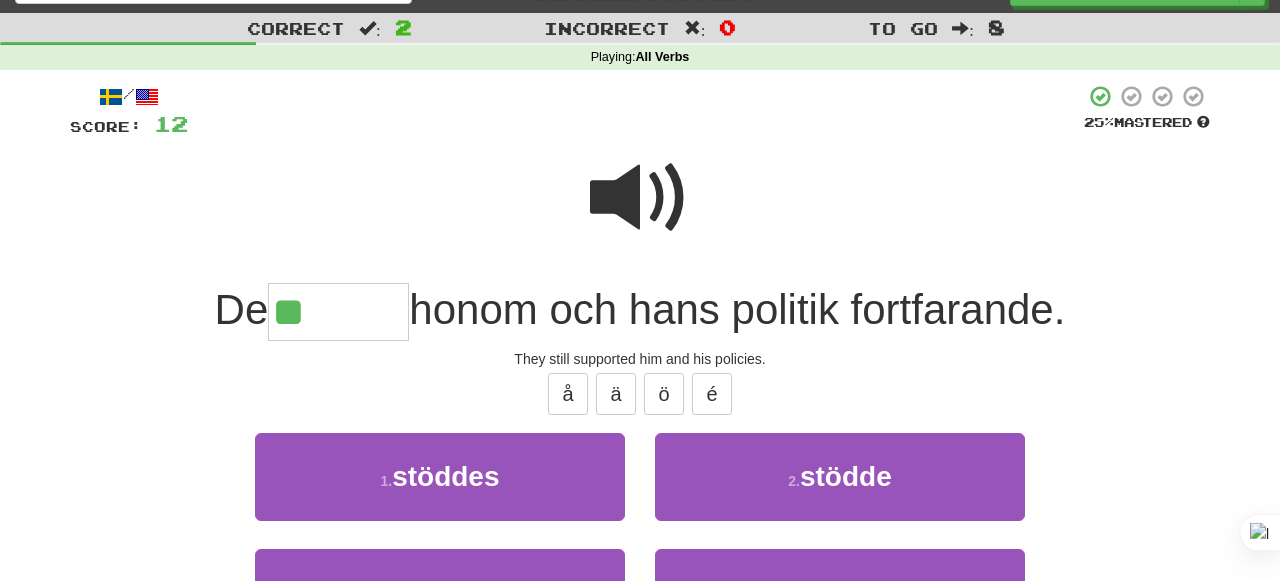 click at bounding box center (640, 198) 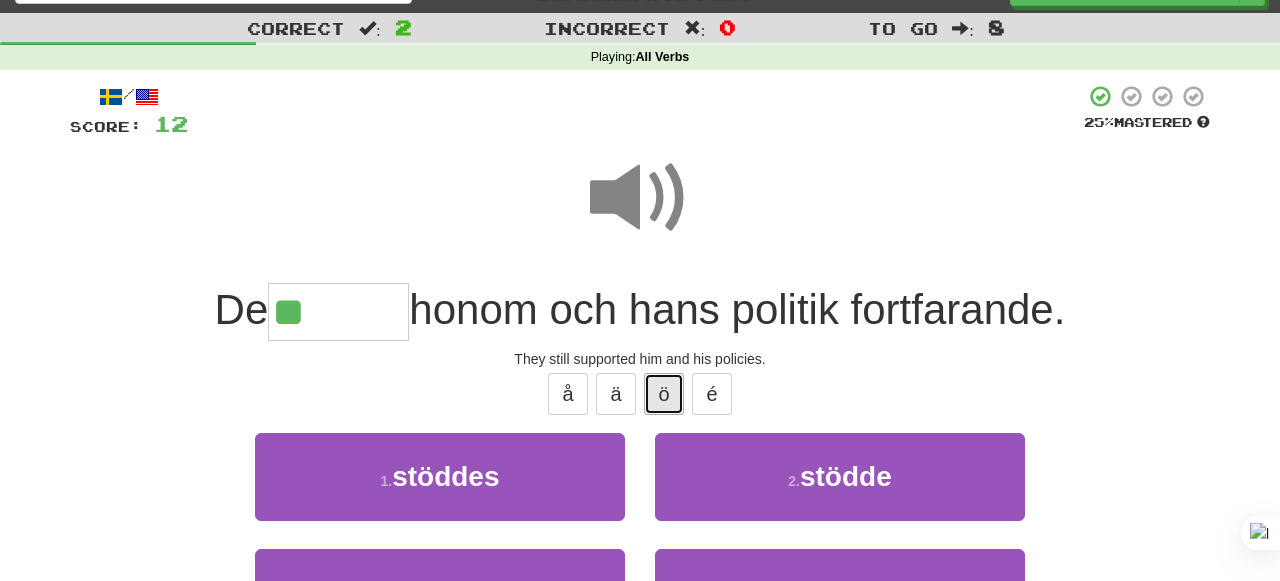 click on "ö" at bounding box center [664, 394] 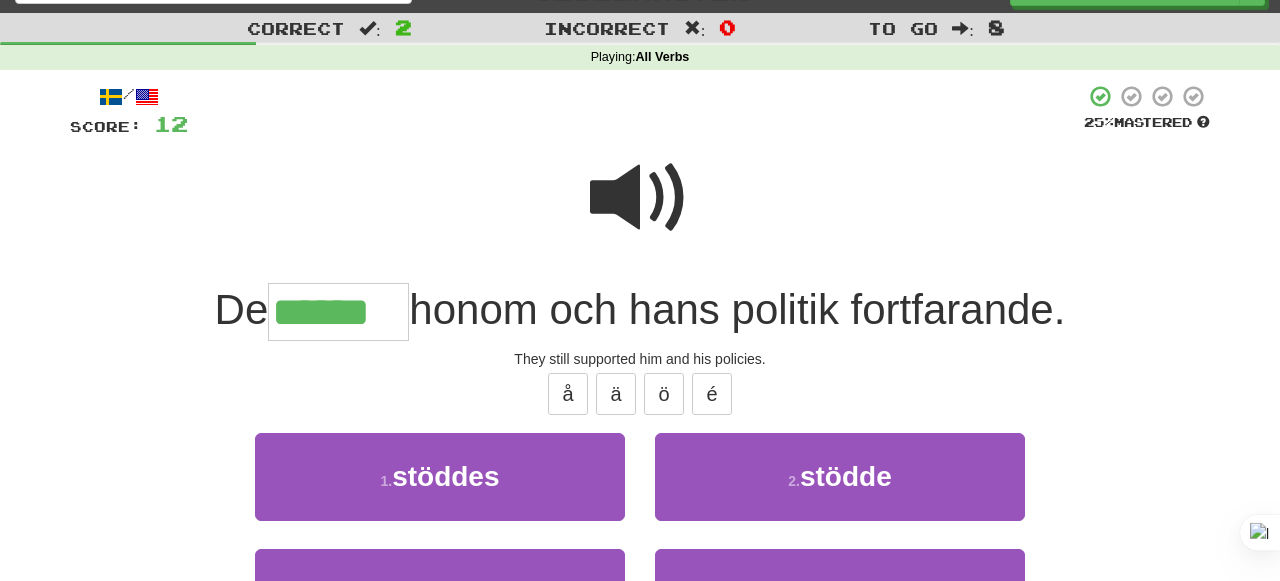 type on "******" 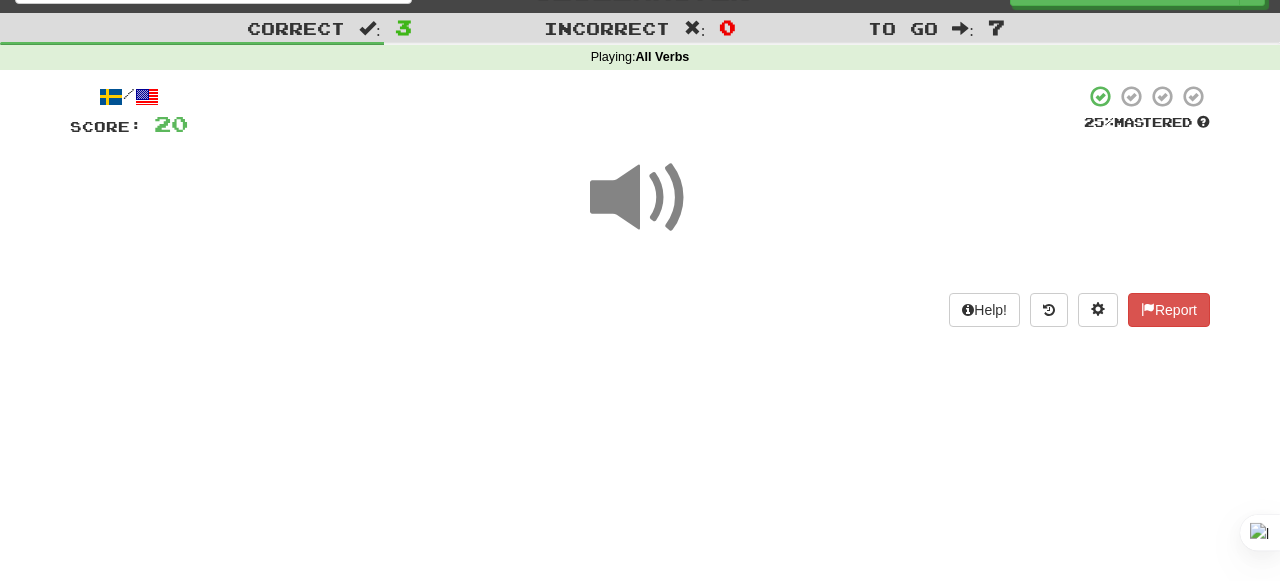 click at bounding box center [640, 198] 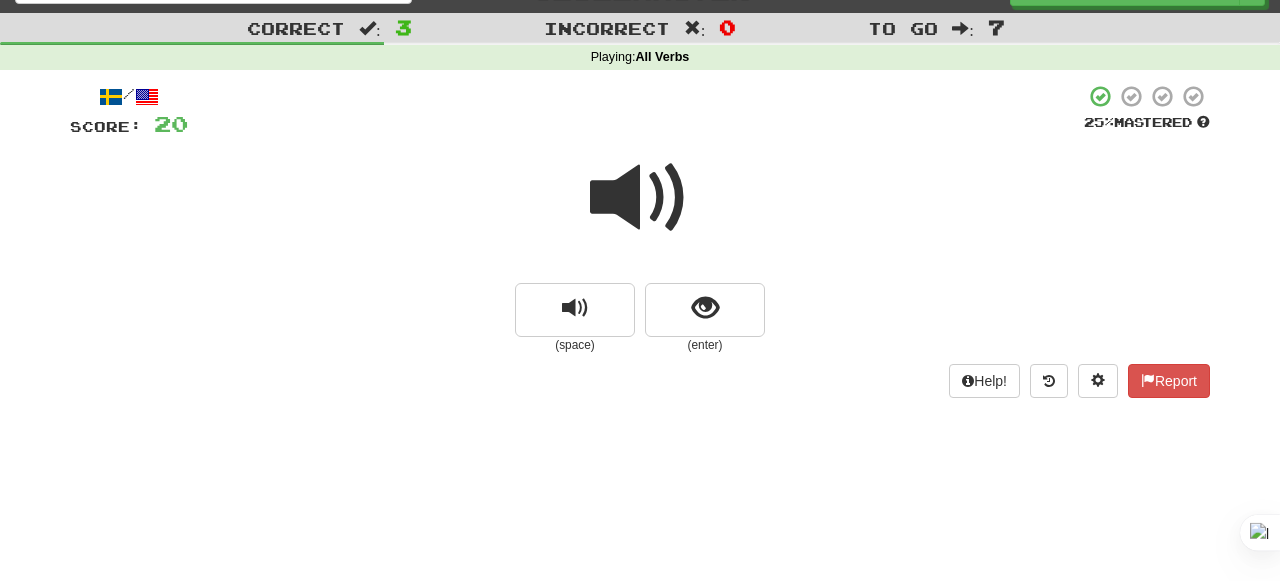 click at bounding box center [705, 310] 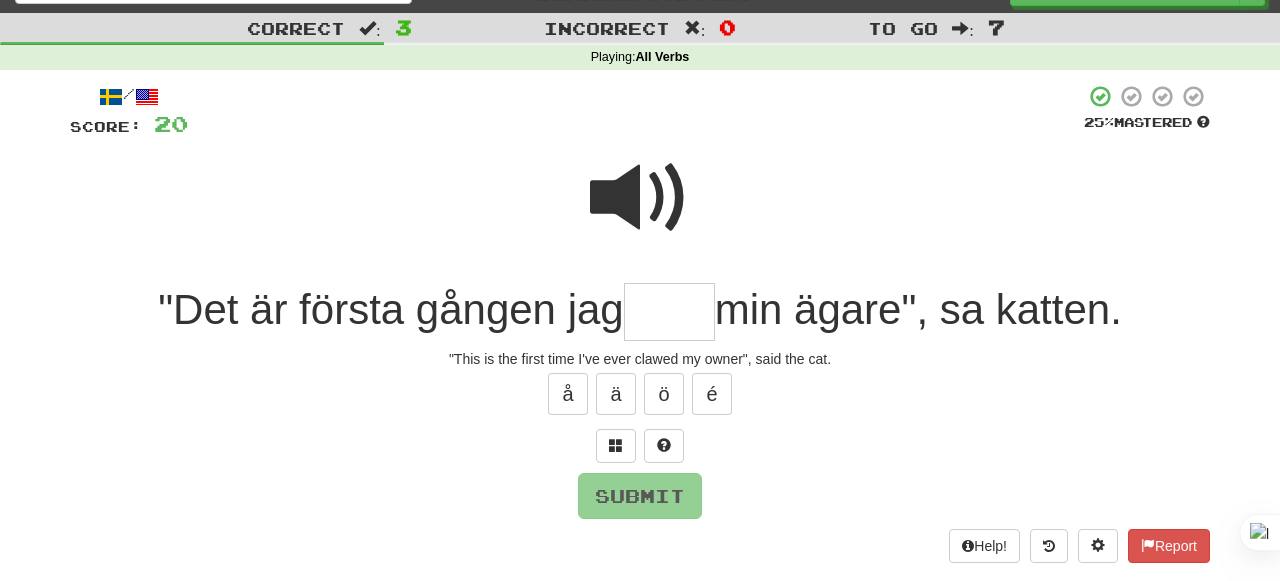 click at bounding box center (640, 198) 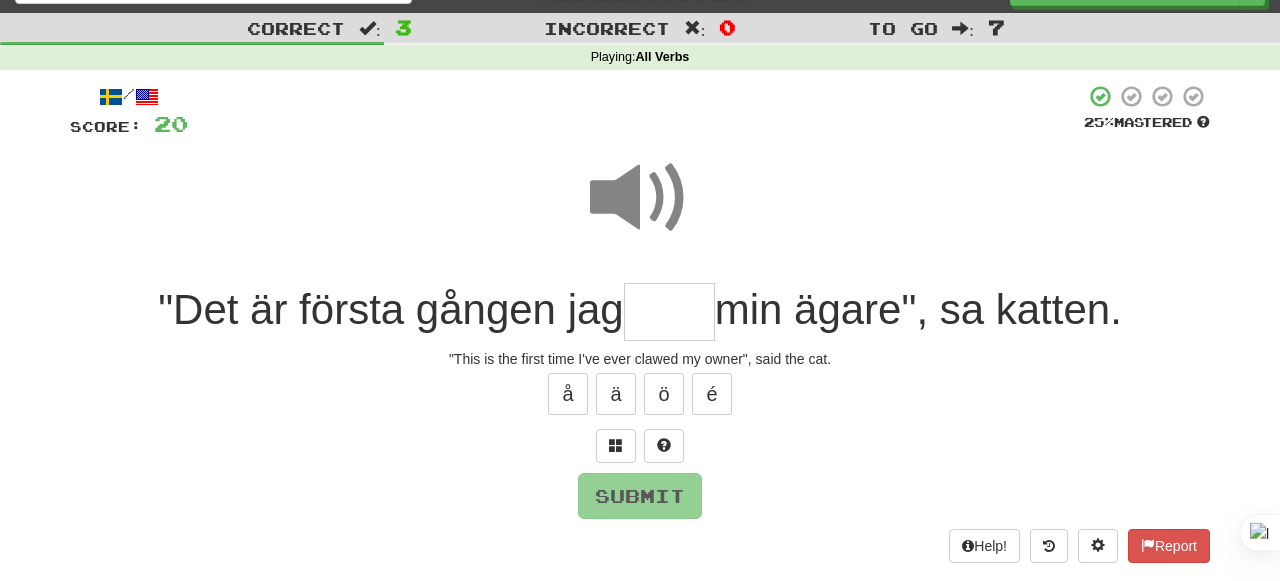 click at bounding box center [669, 312] 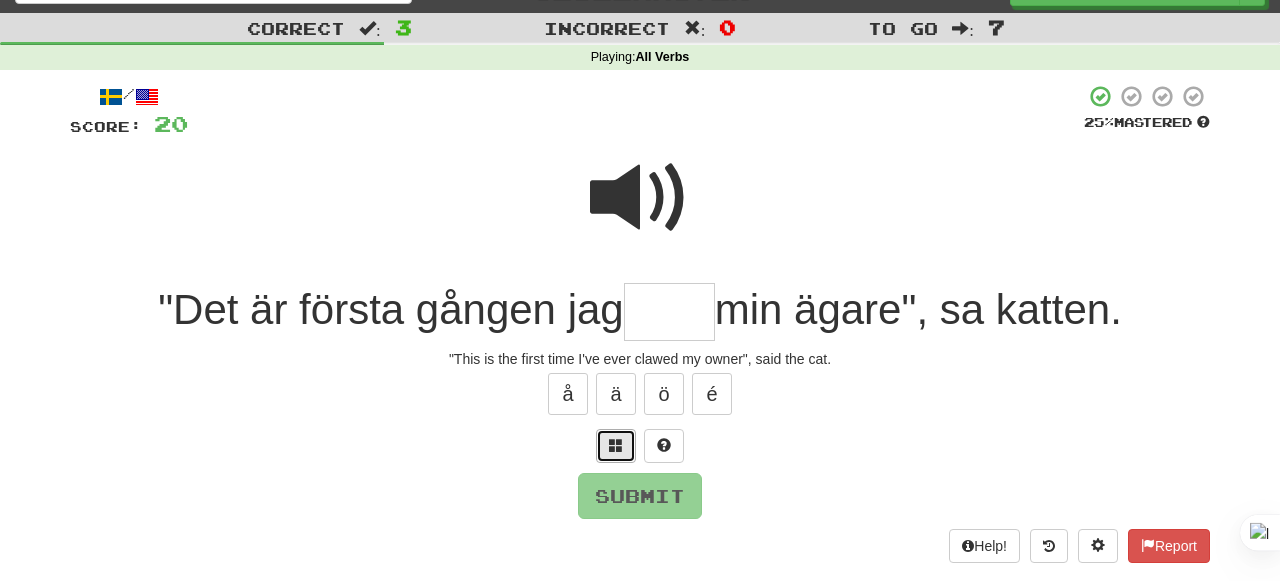 click at bounding box center (616, 446) 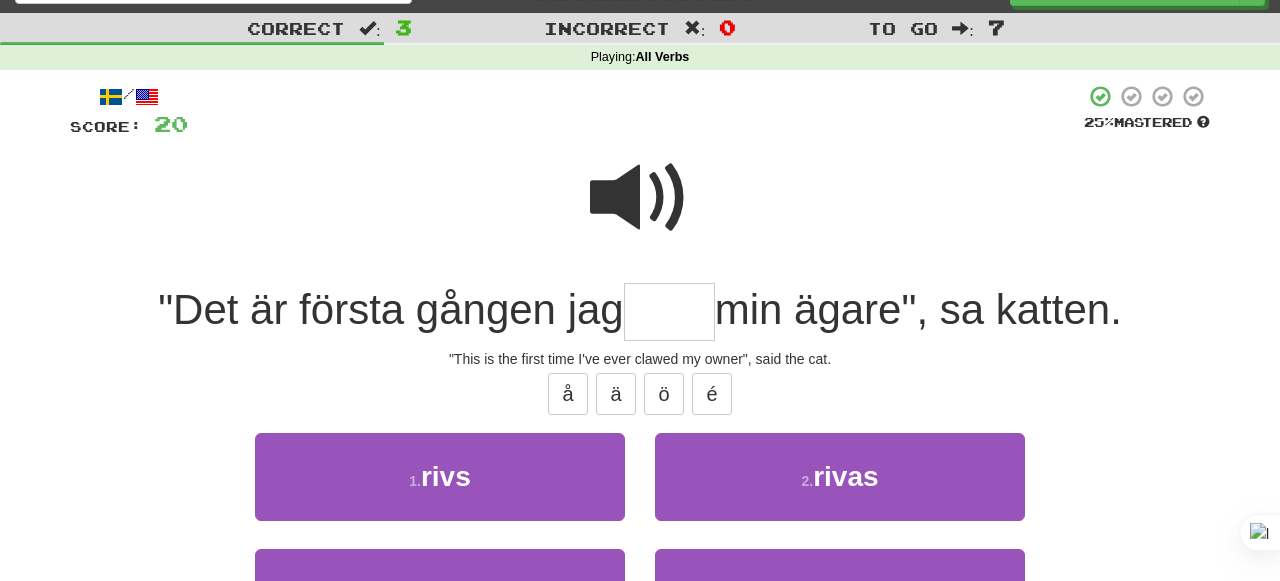 scroll, scrollTop: 66, scrollLeft: 0, axis: vertical 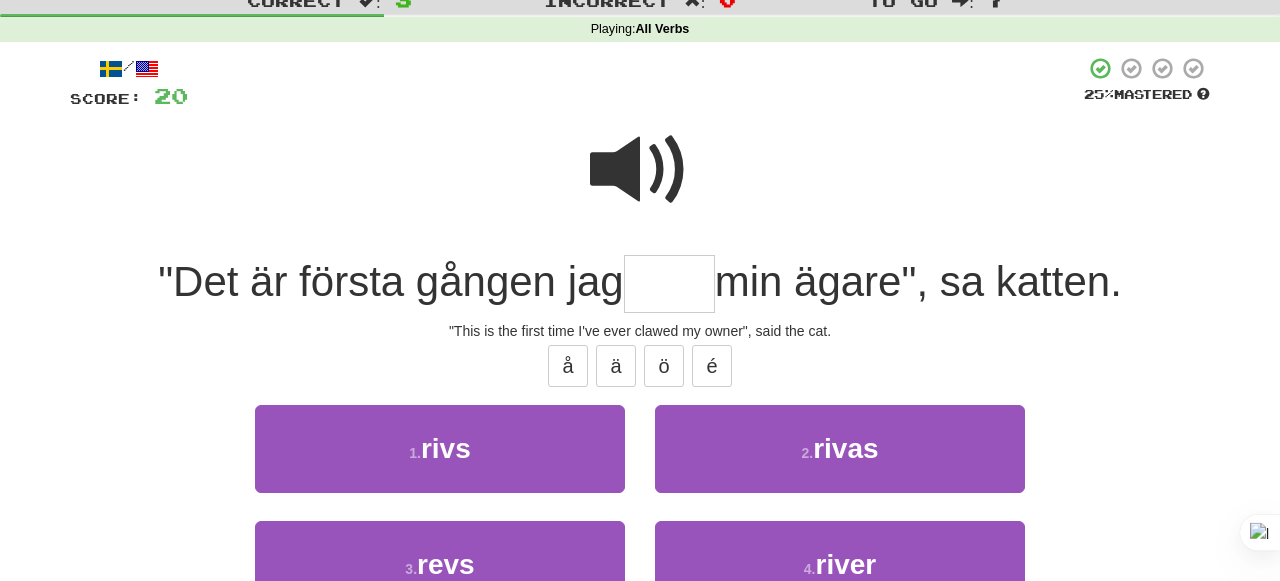 click at bounding box center [669, 284] 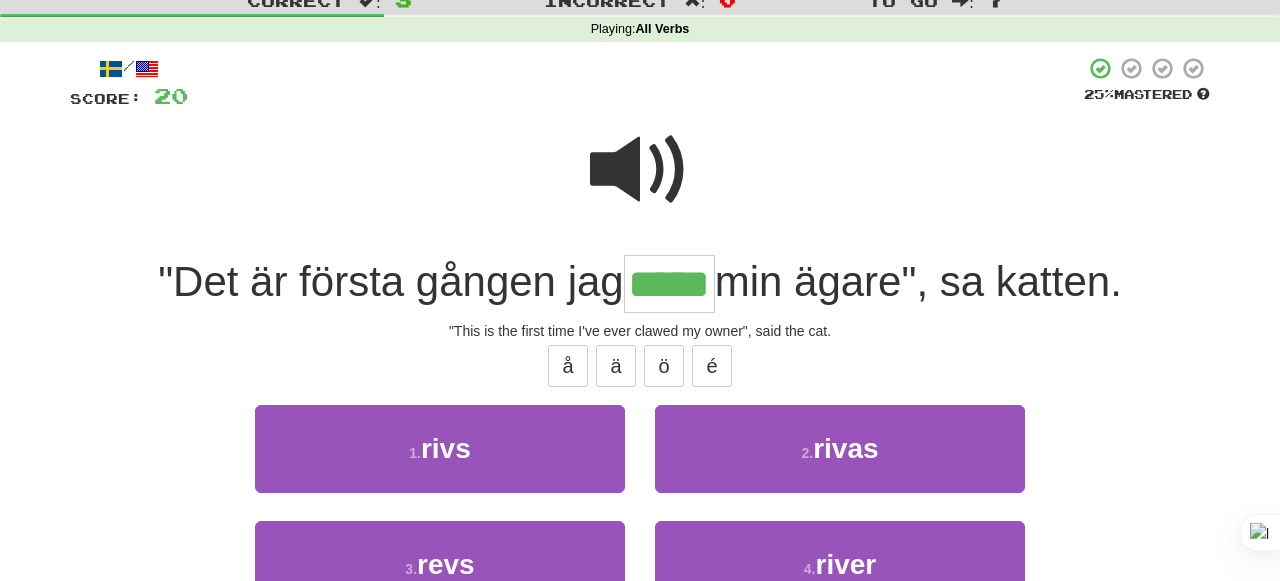 type on "*****" 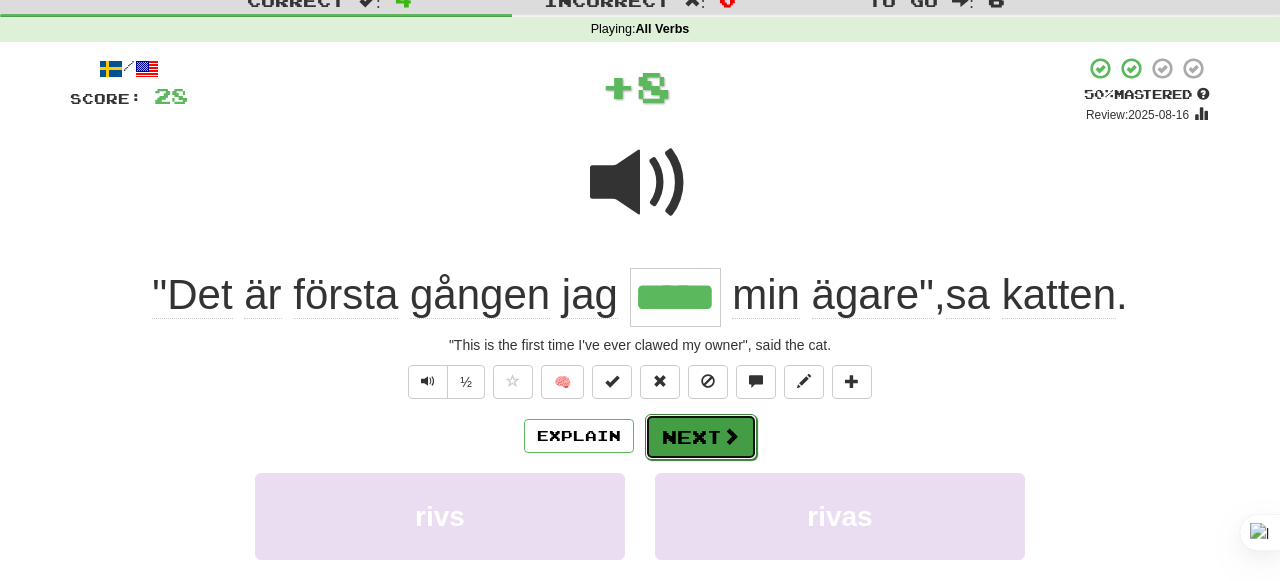 click on "Next" at bounding box center (701, 437) 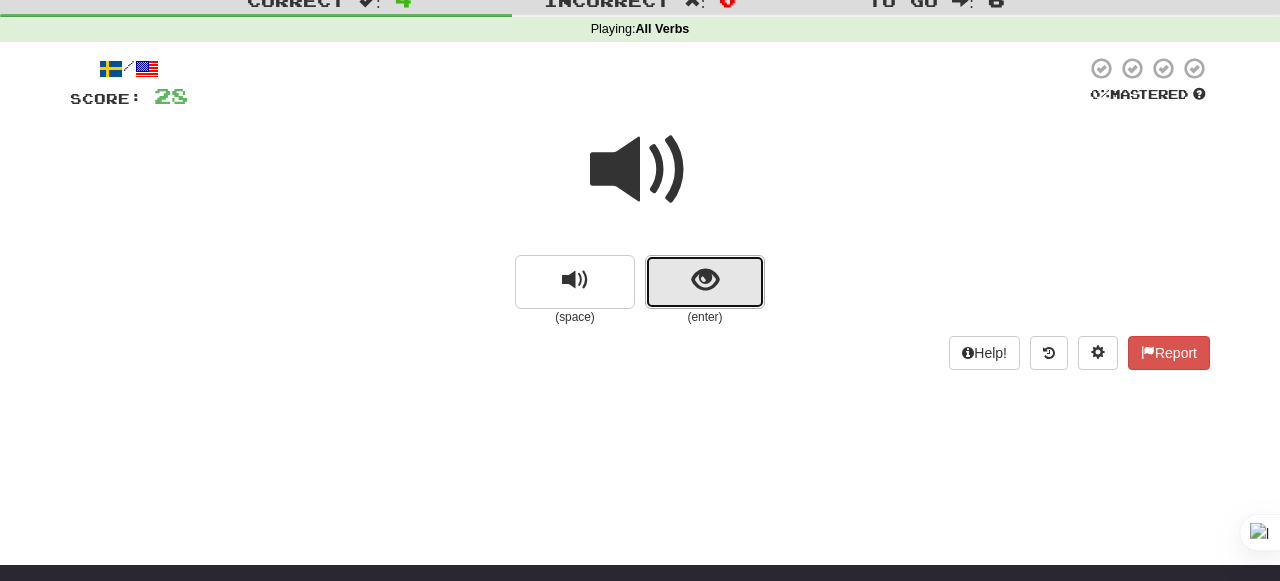 click at bounding box center [705, 280] 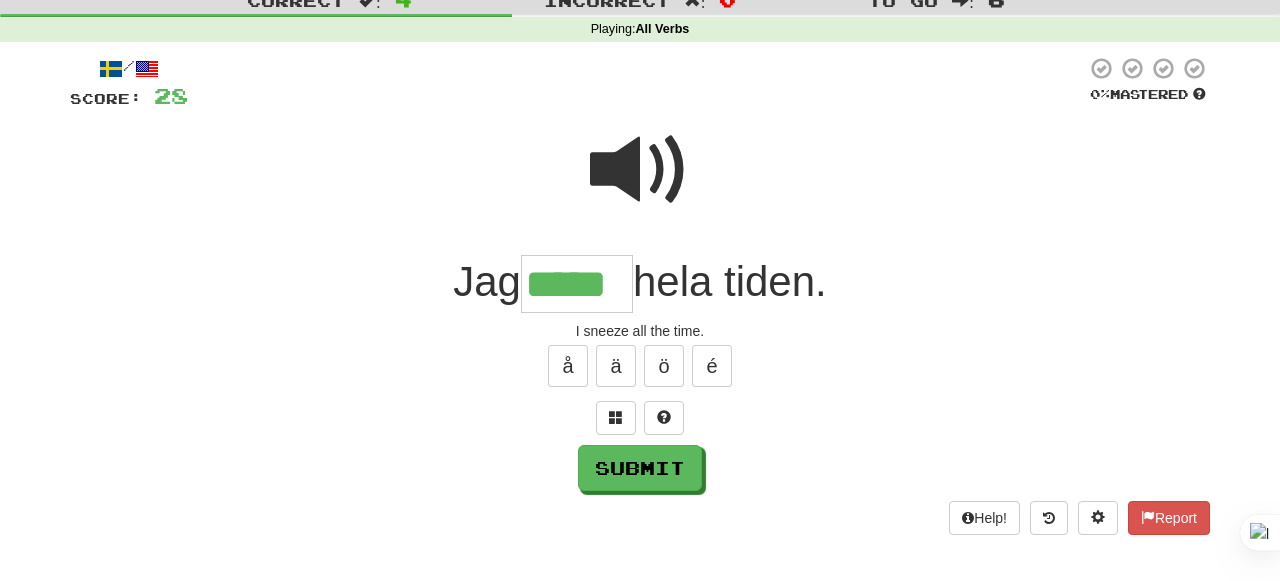 type on "*****" 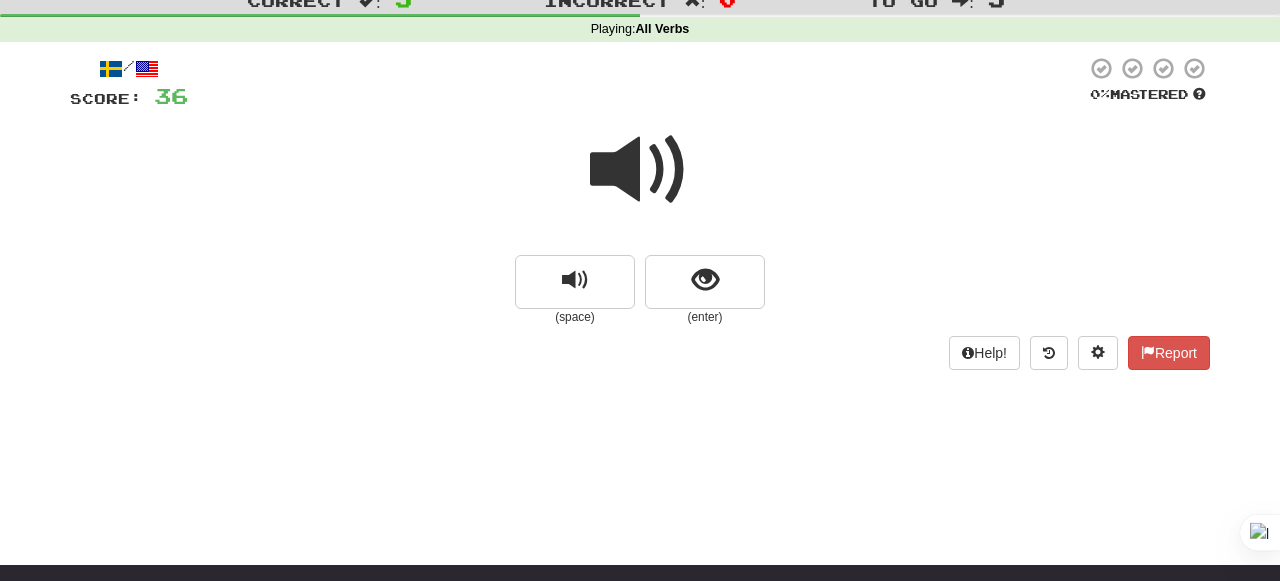 click at bounding box center (640, 183) 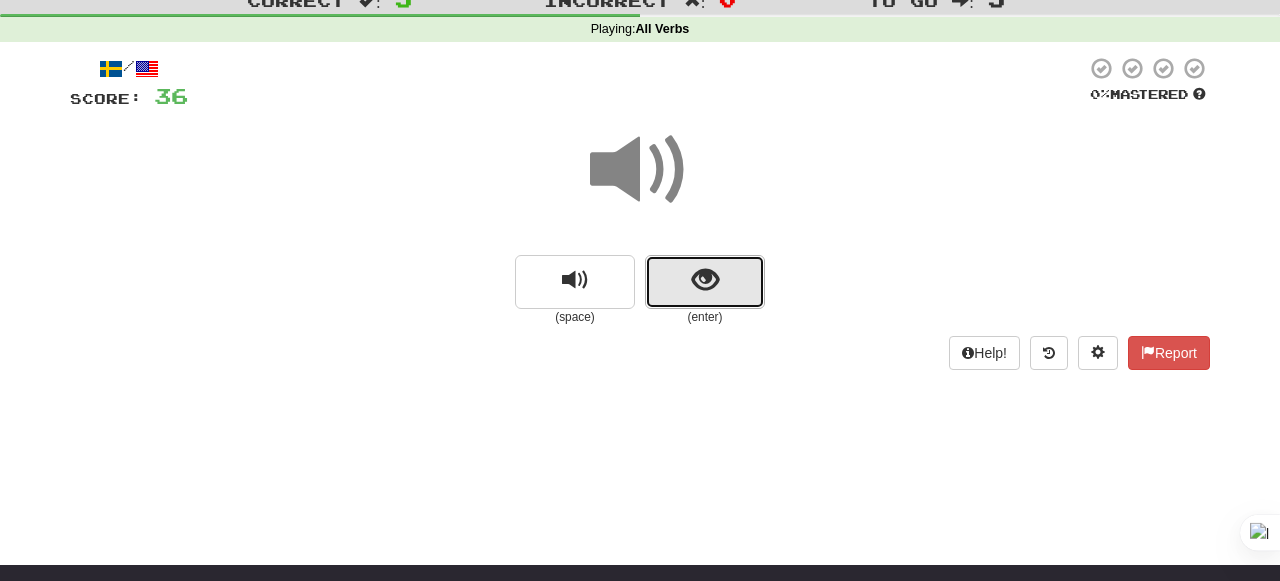 click at bounding box center [705, 280] 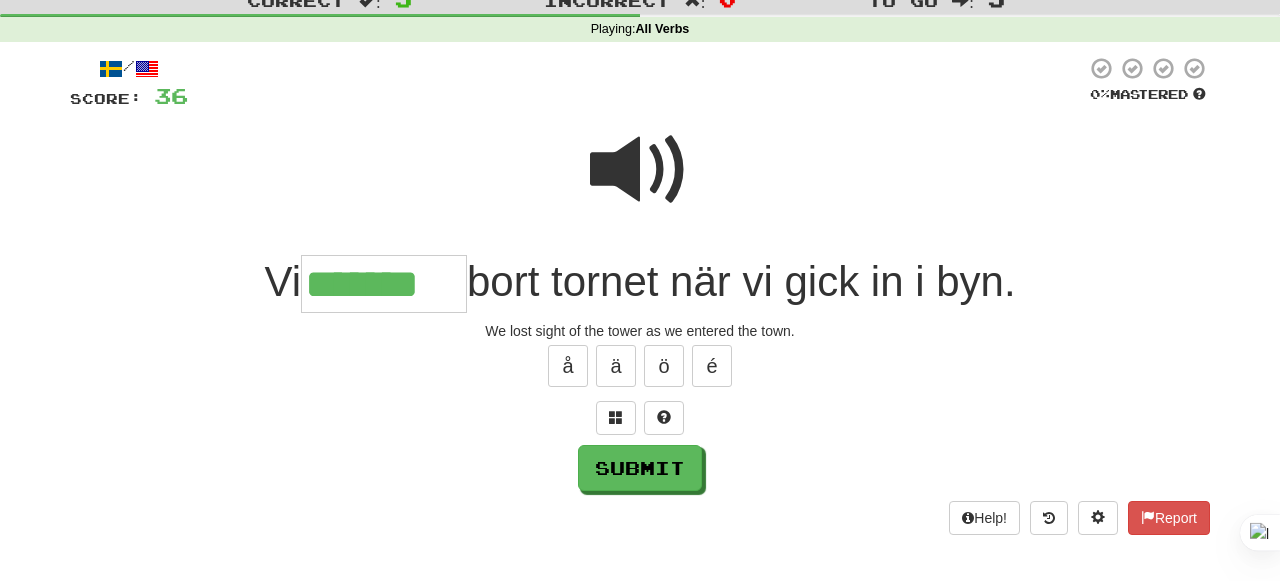 type on "*******" 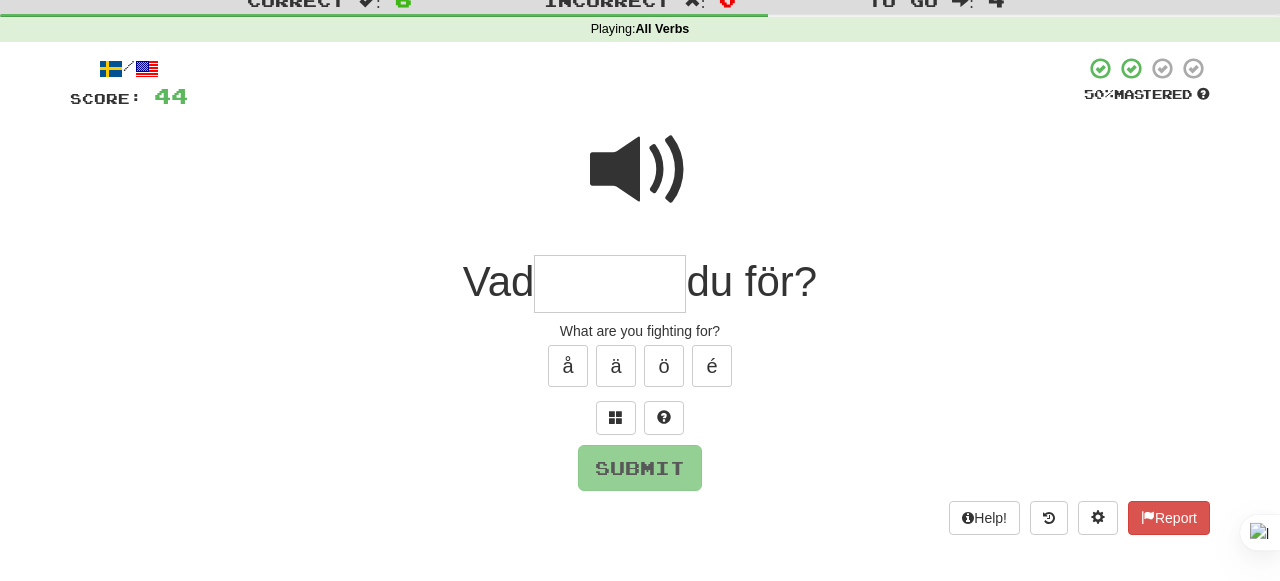 click at bounding box center [640, 170] 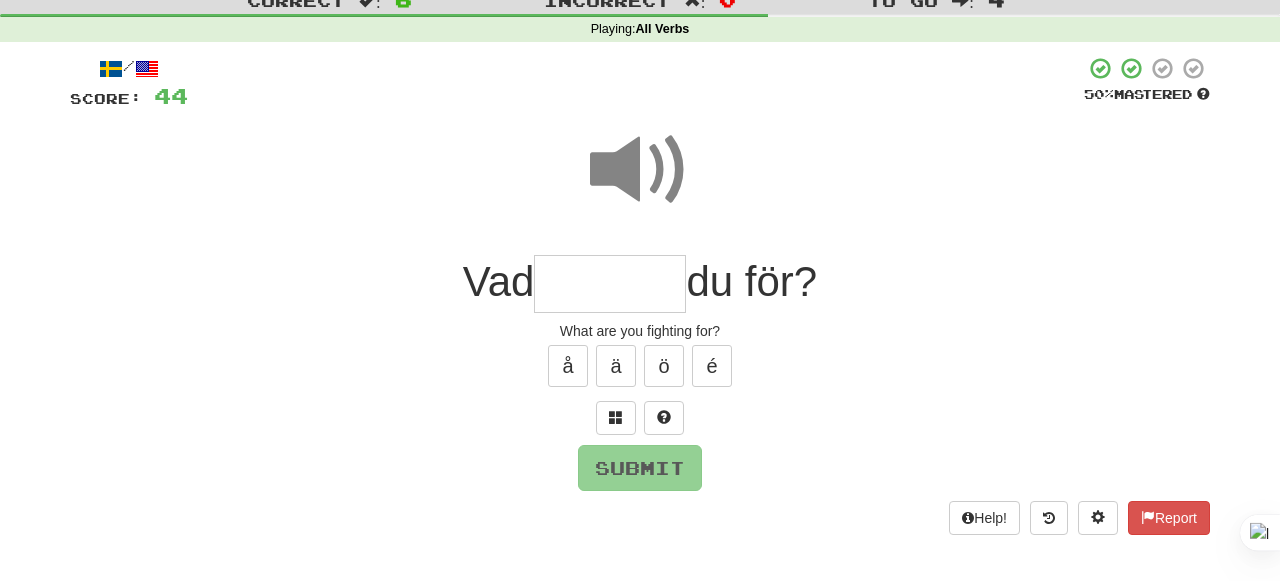 click at bounding box center [640, 183] 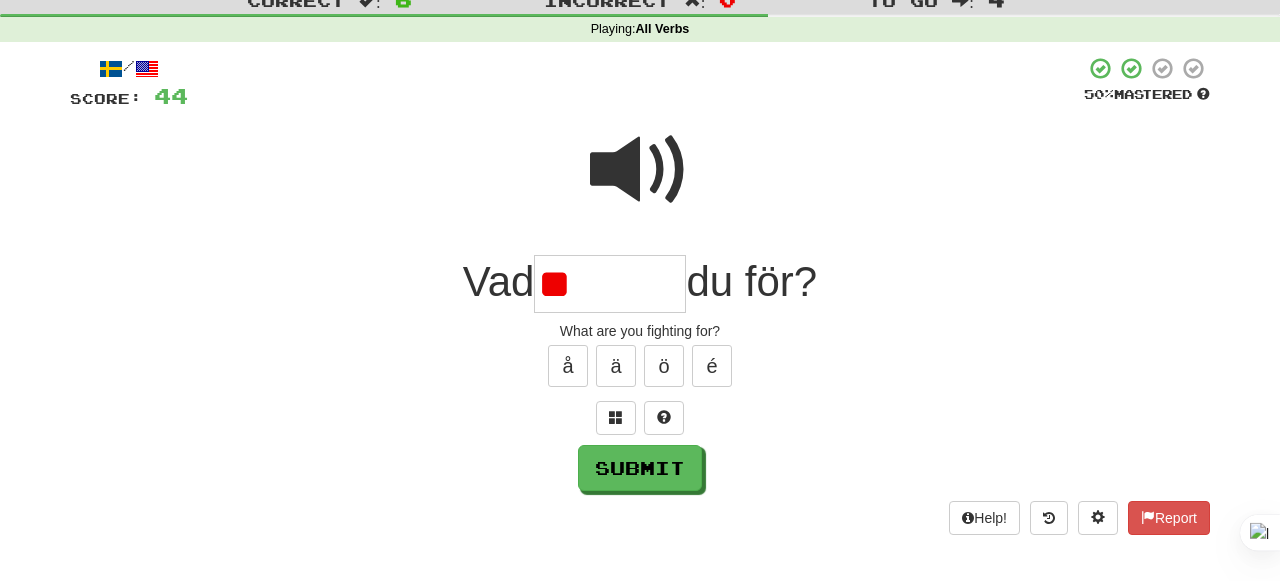 type on "*" 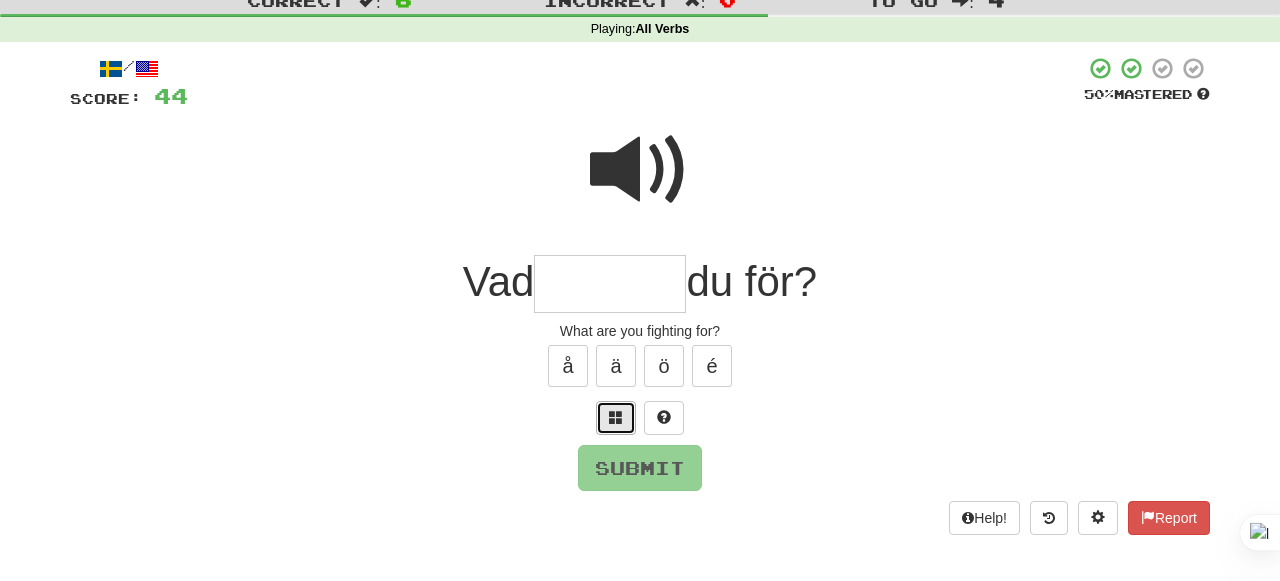 click at bounding box center [616, 418] 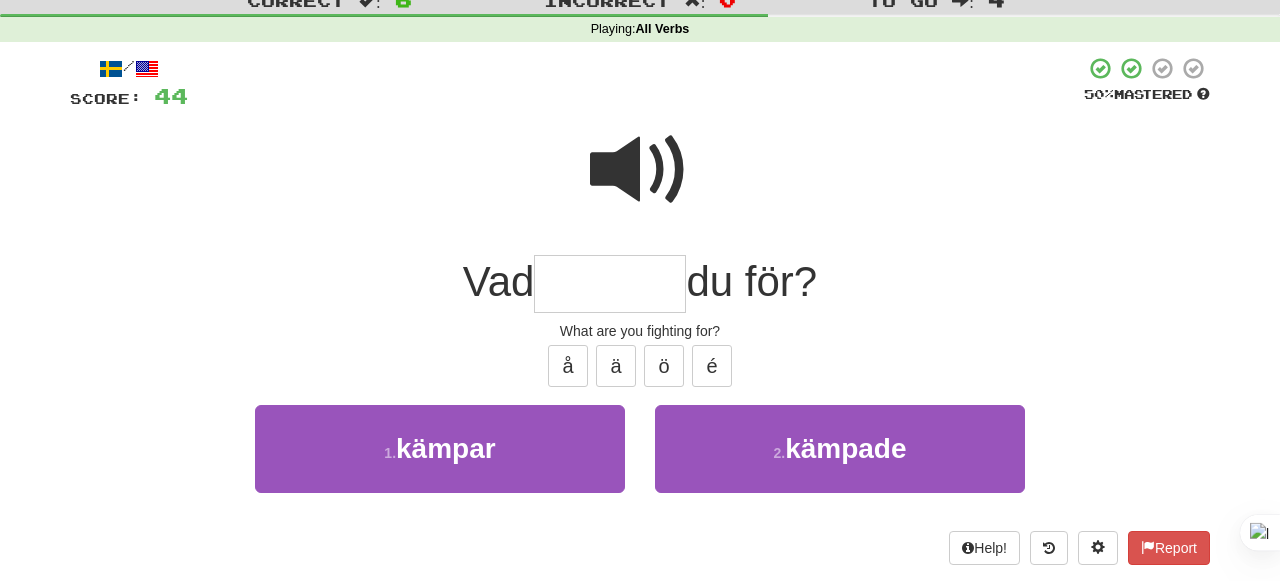 click at bounding box center [610, 284] 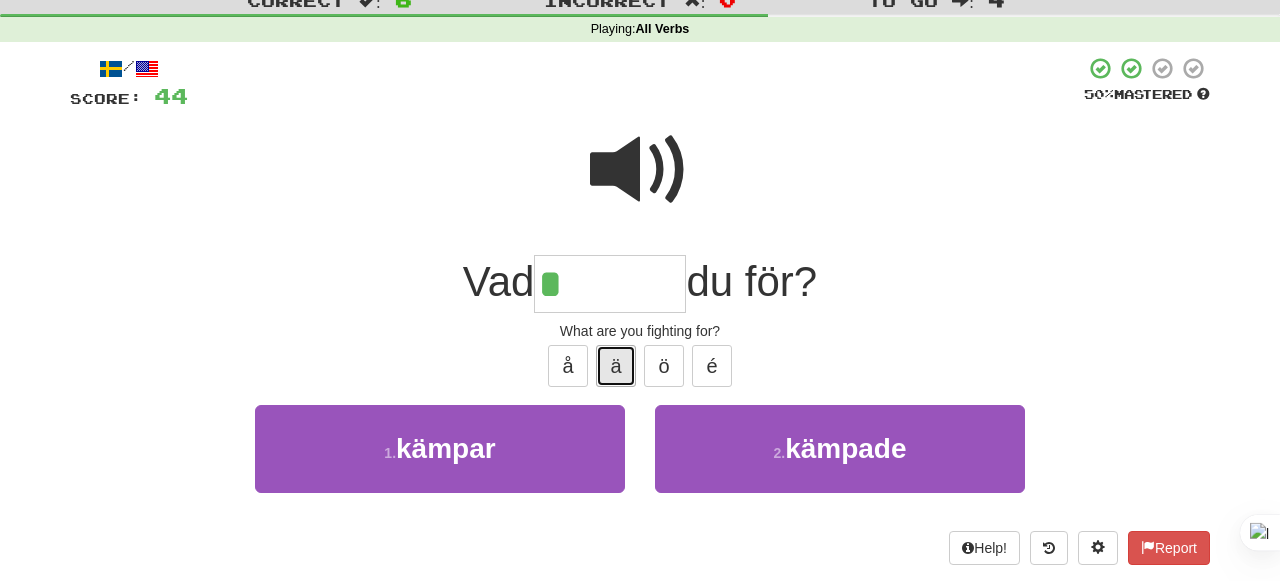 click on "ä" at bounding box center (616, 366) 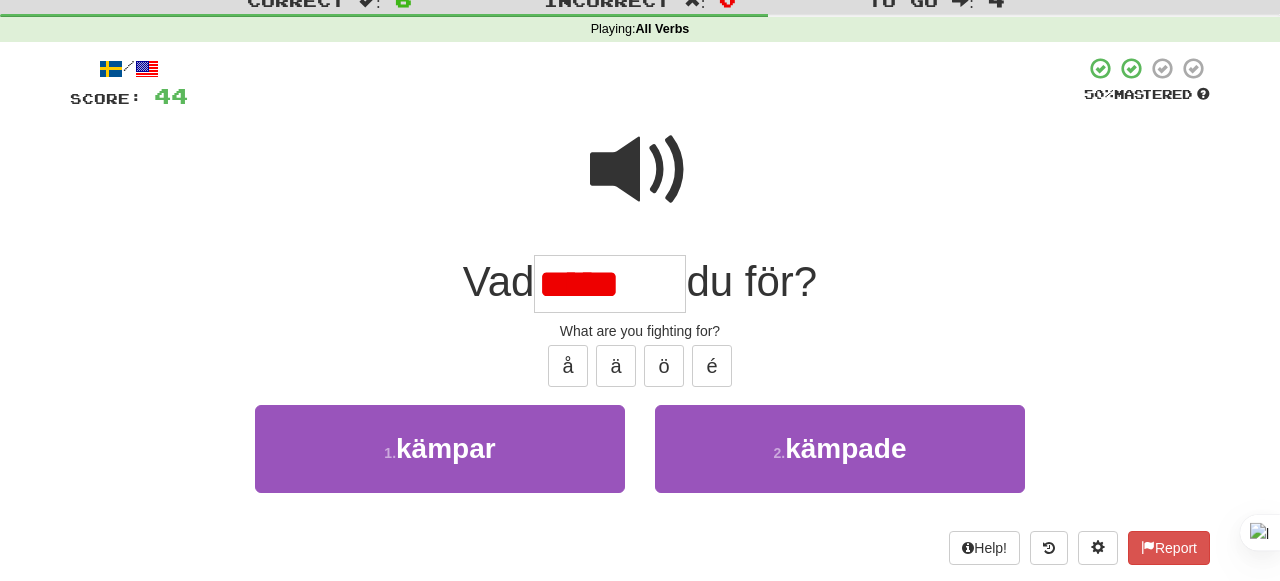 scroll, scrollTop: 0, scrollLeft: 0, axis: both 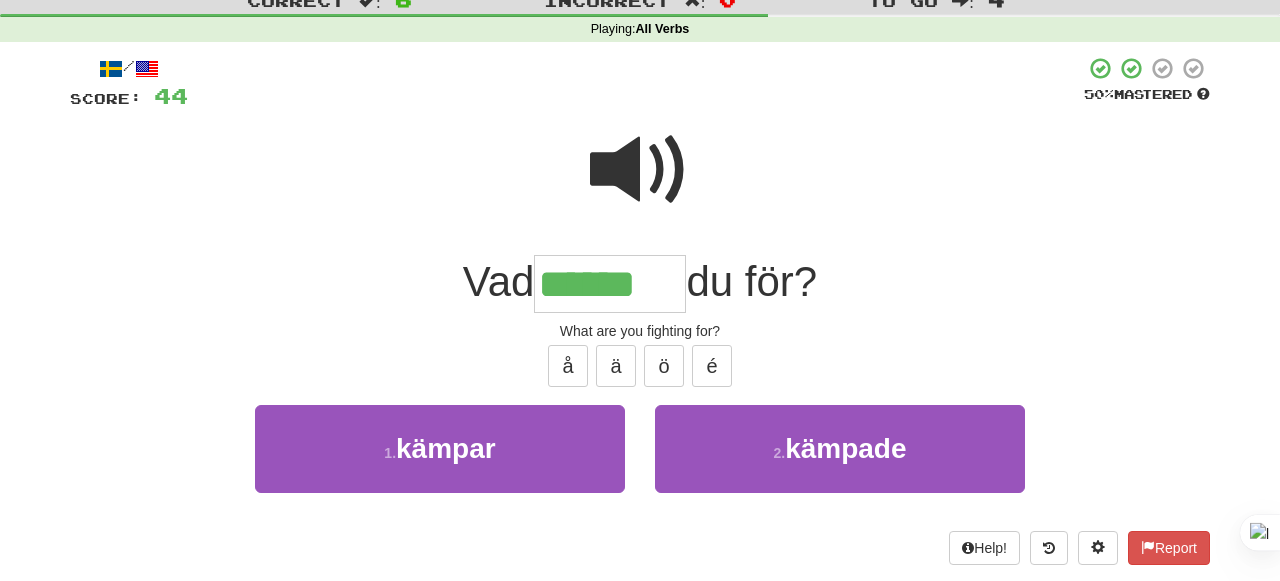 type on "******" 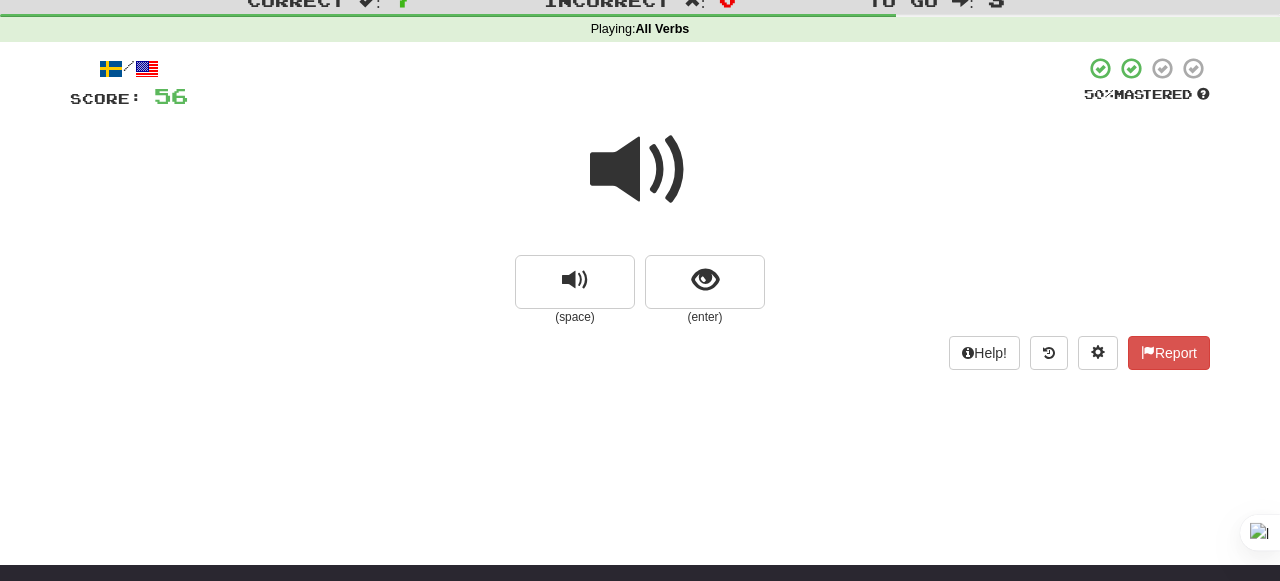 click at bounding box center [640, 170] 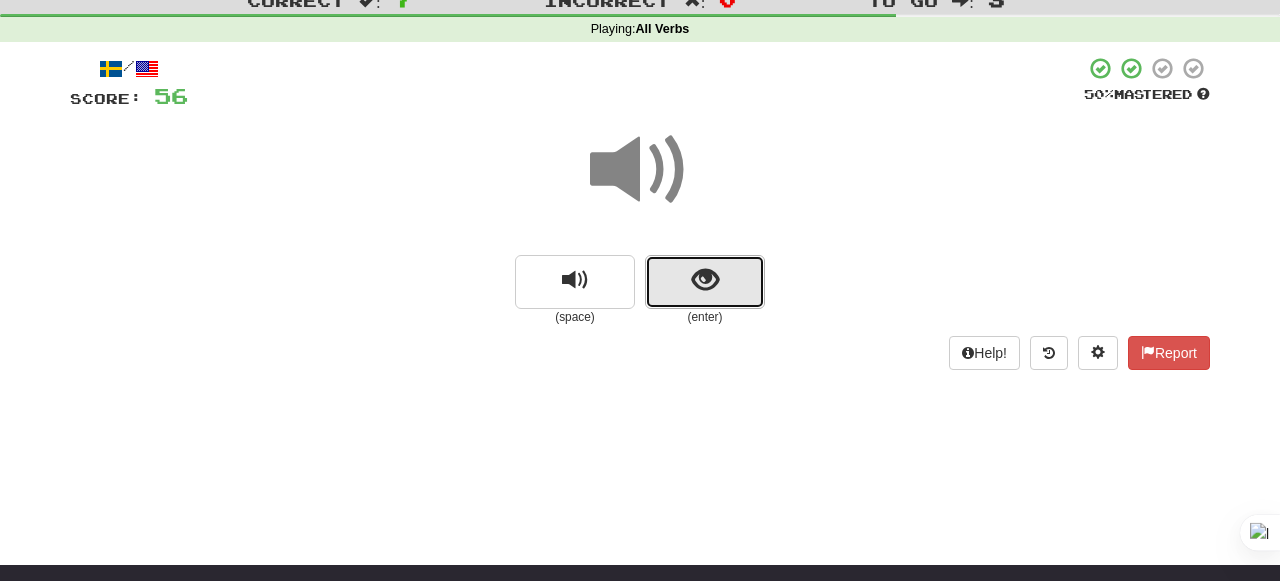 click at bounding box center (705, 280) 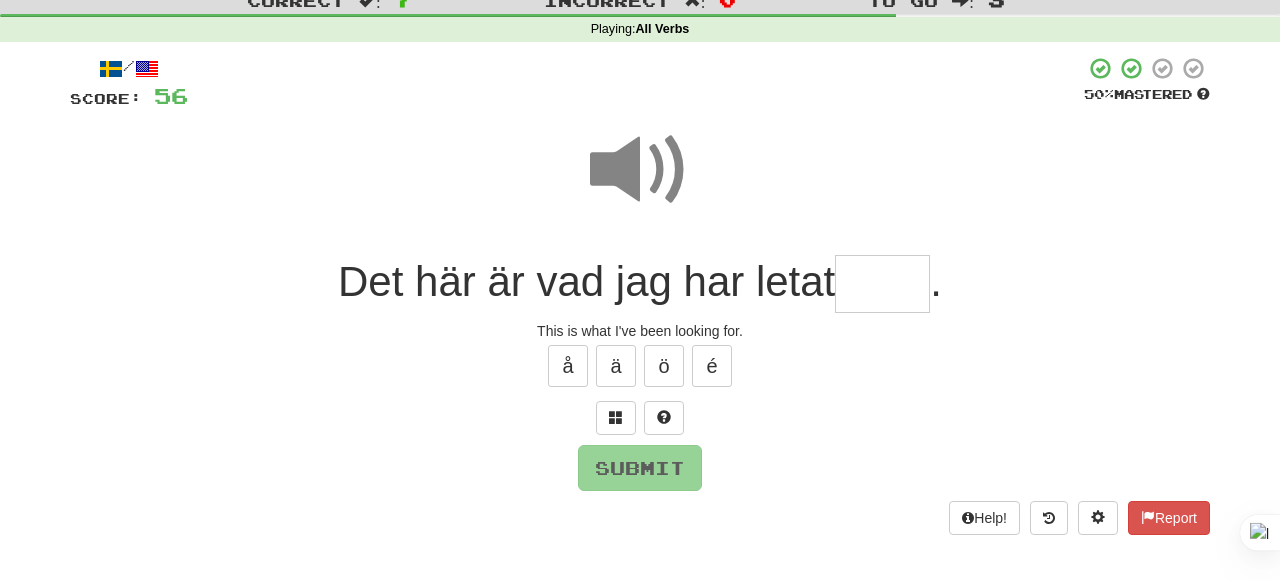 click at bounding box center [640, 170] 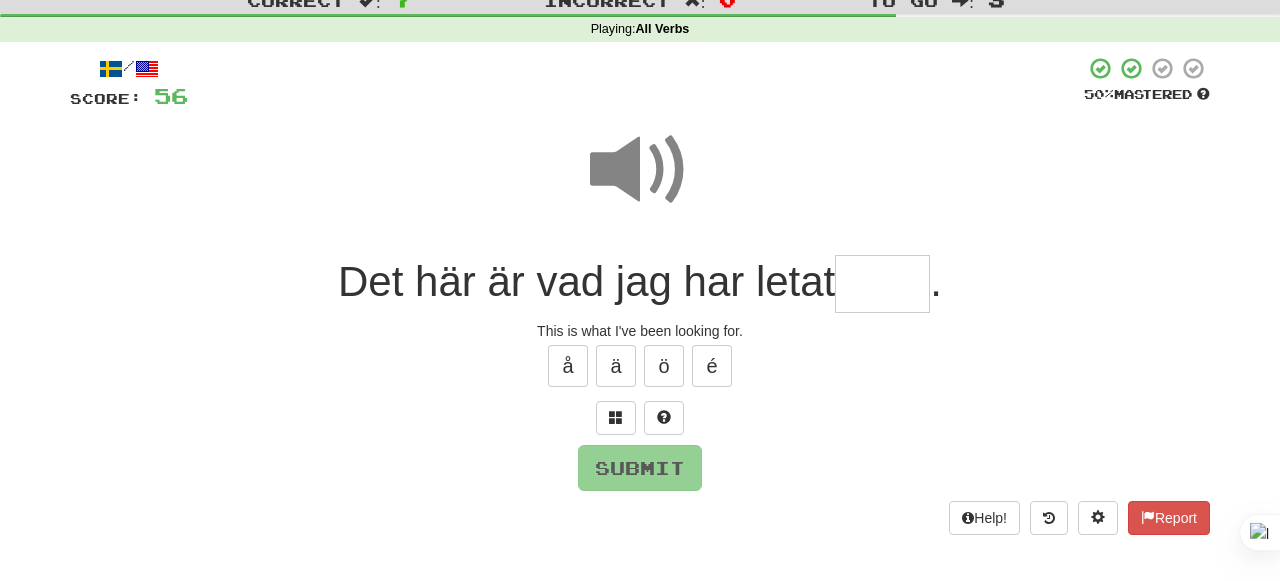 click at bounding box center [882, 284] 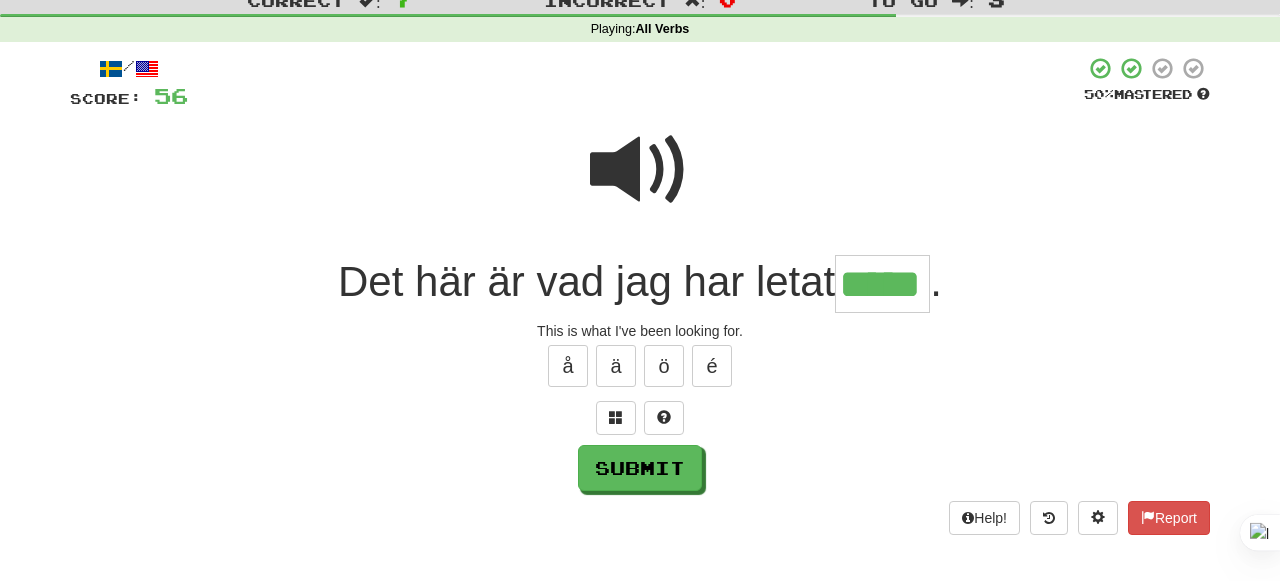 type on "*****" 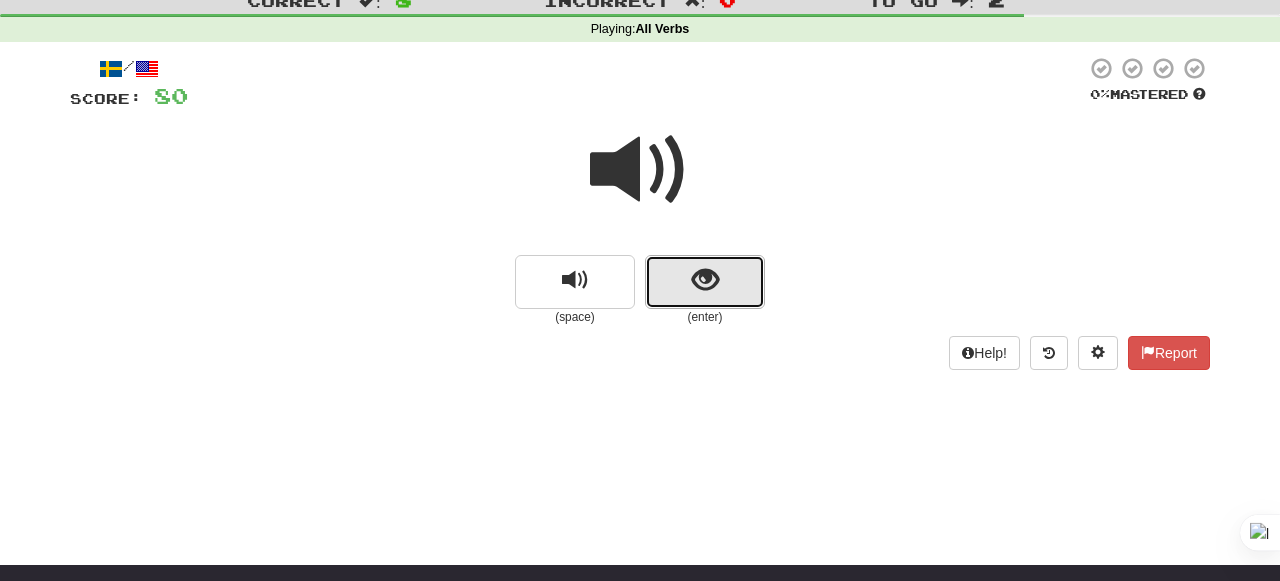 click at bounding box center [705, 280] 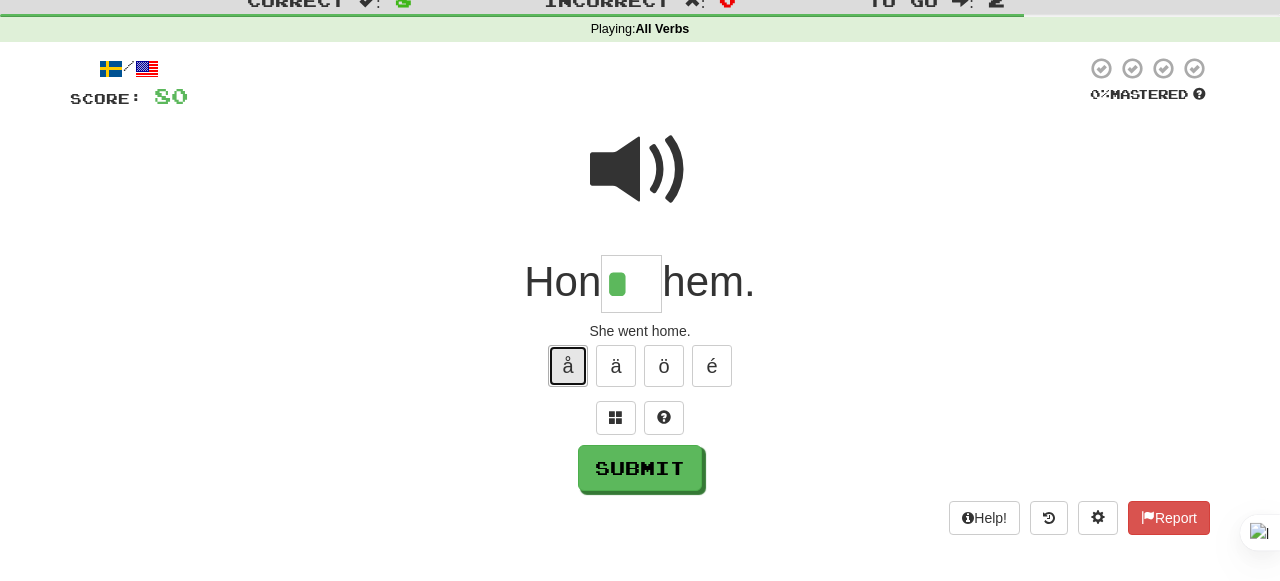 click on "å" at bounding box center [568, 366] 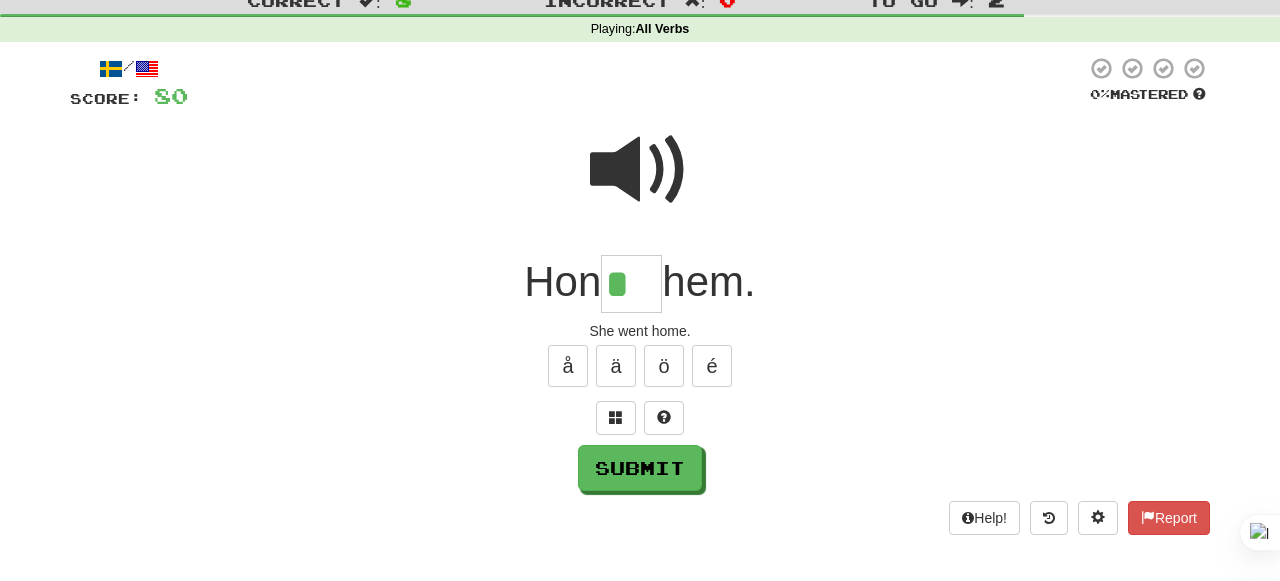 click at bounding box center [640, 170] 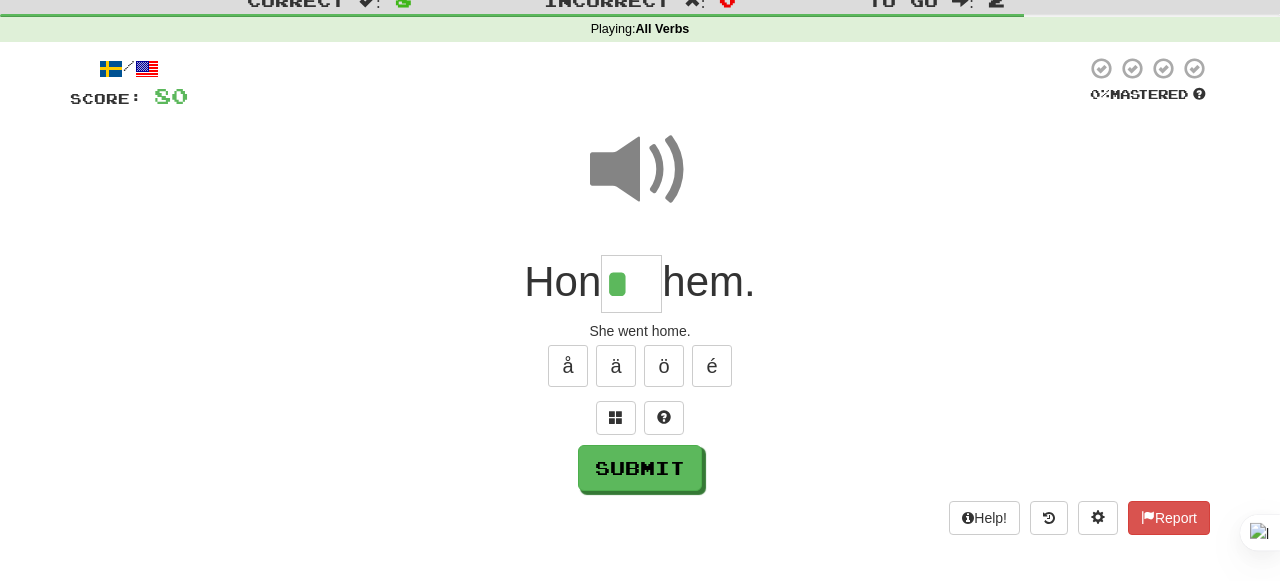 click on "*" at bounding box center [631, 284] 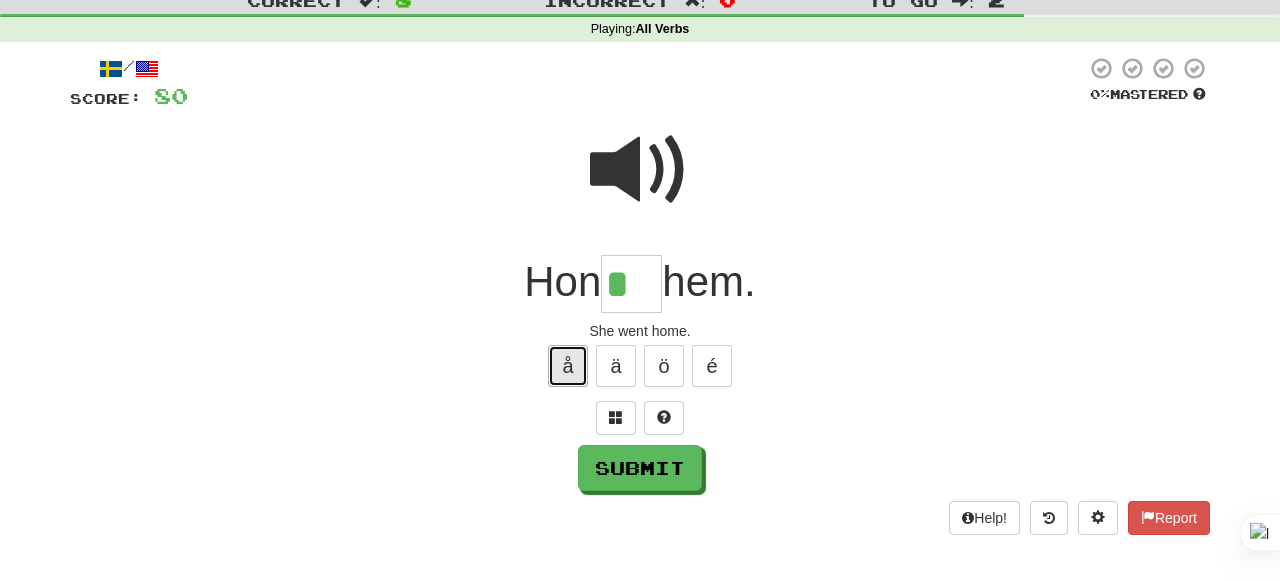 click on "å" at bounding box center [568, 366] 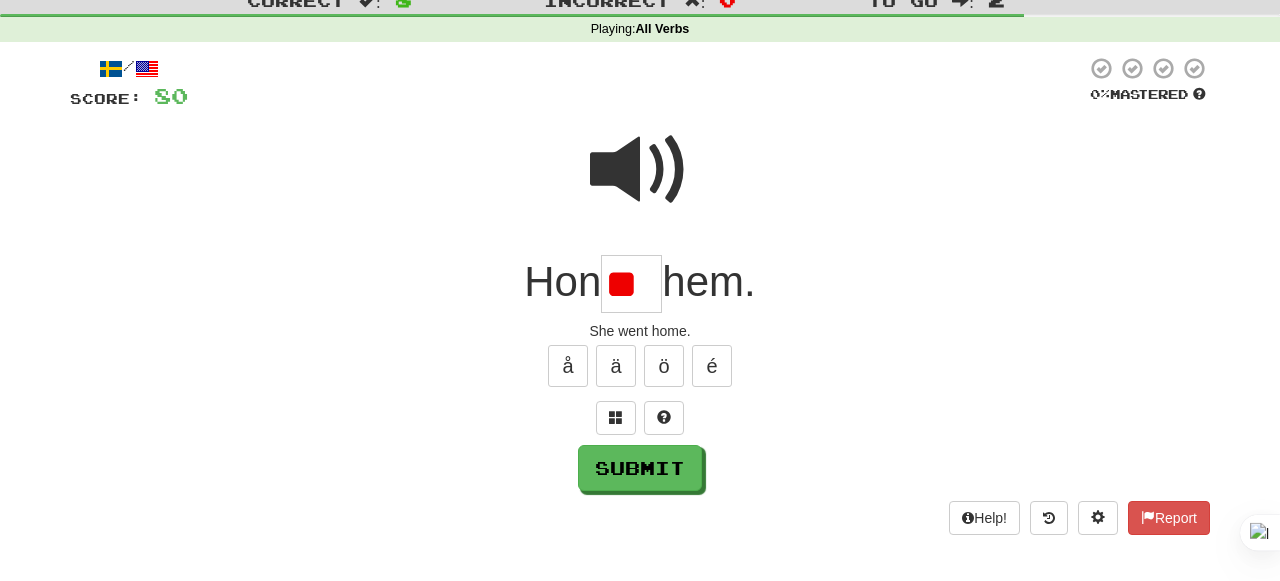scroll, scrollTop: 0, scrollLeft: 0, axis: both 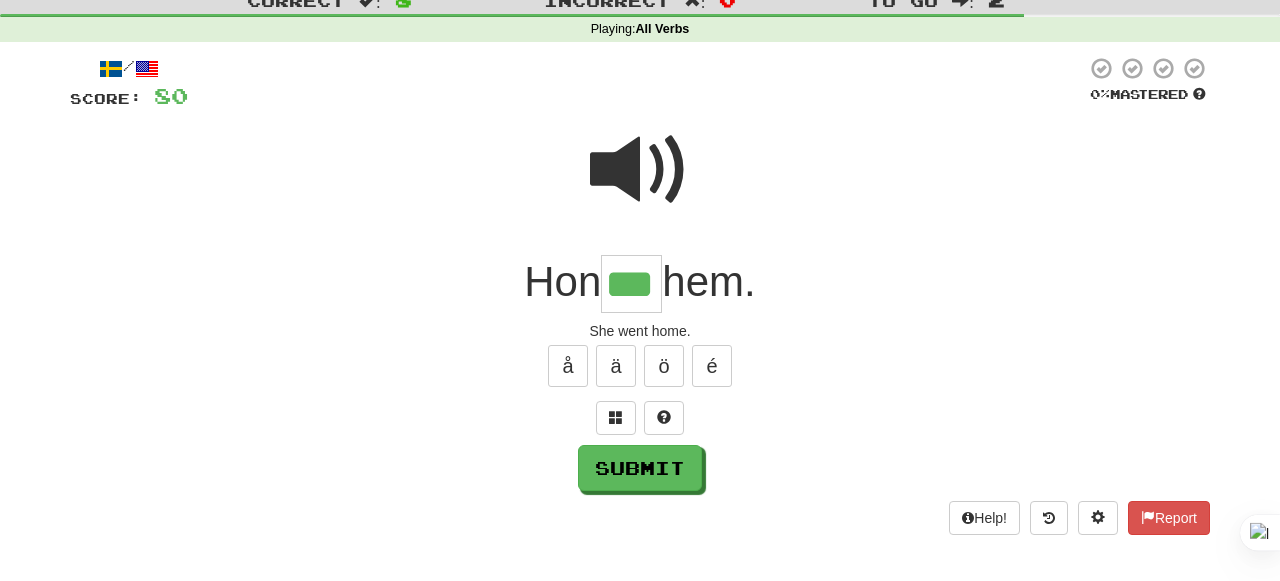 type on "***" 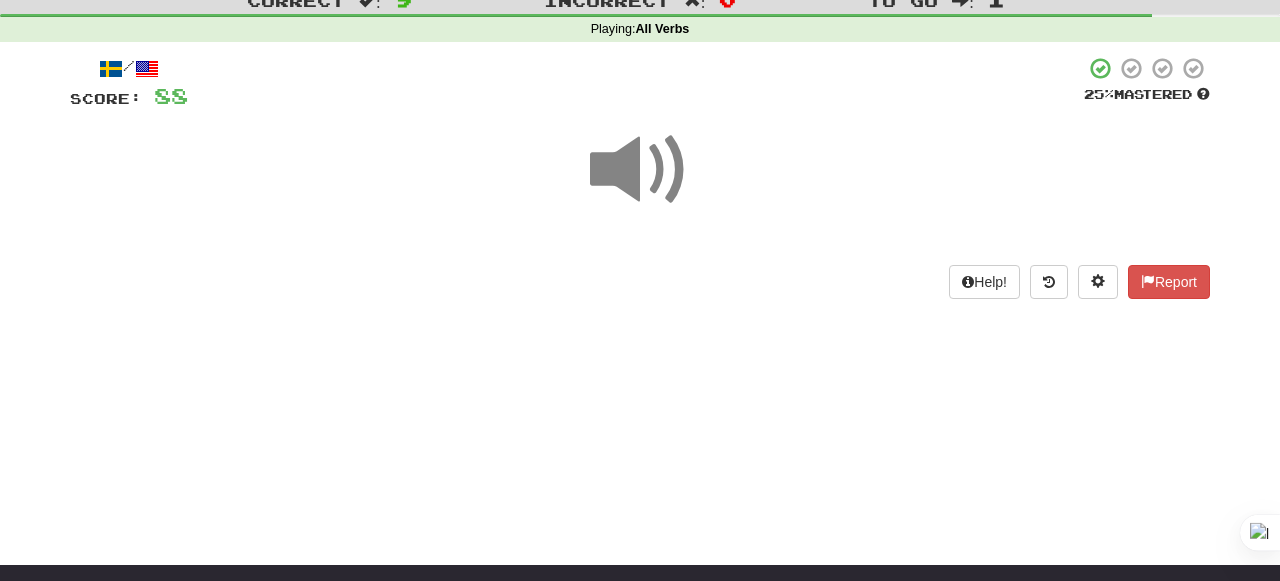 click at bounding box center [640, 170] 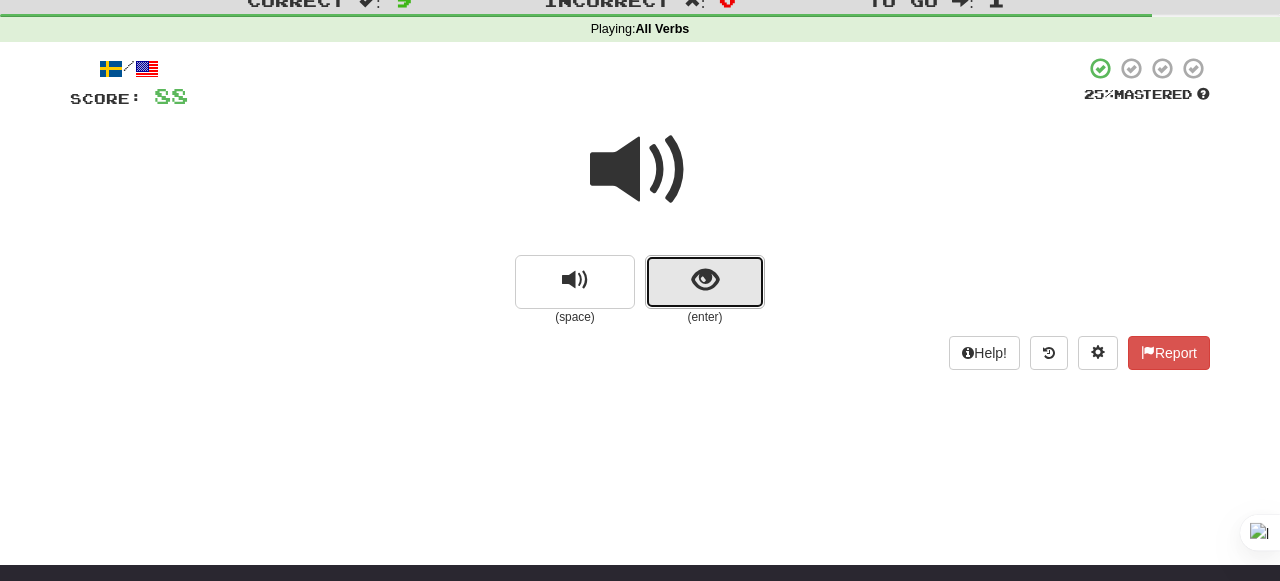 click at bounding box center (705, 282) 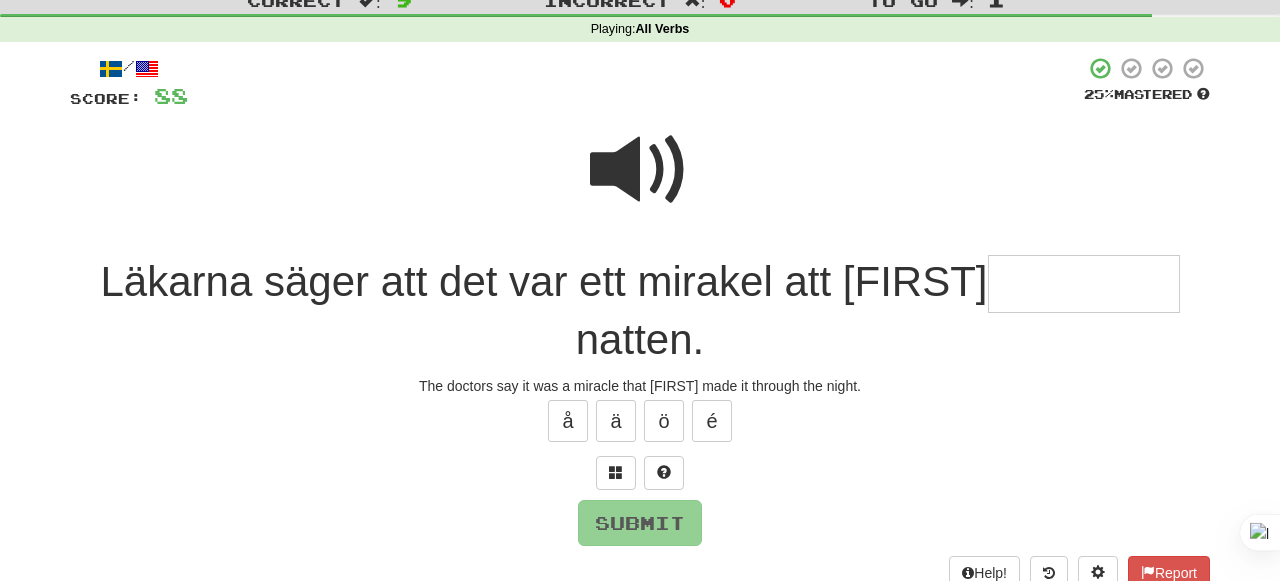 click at bounding box center (640, 170) 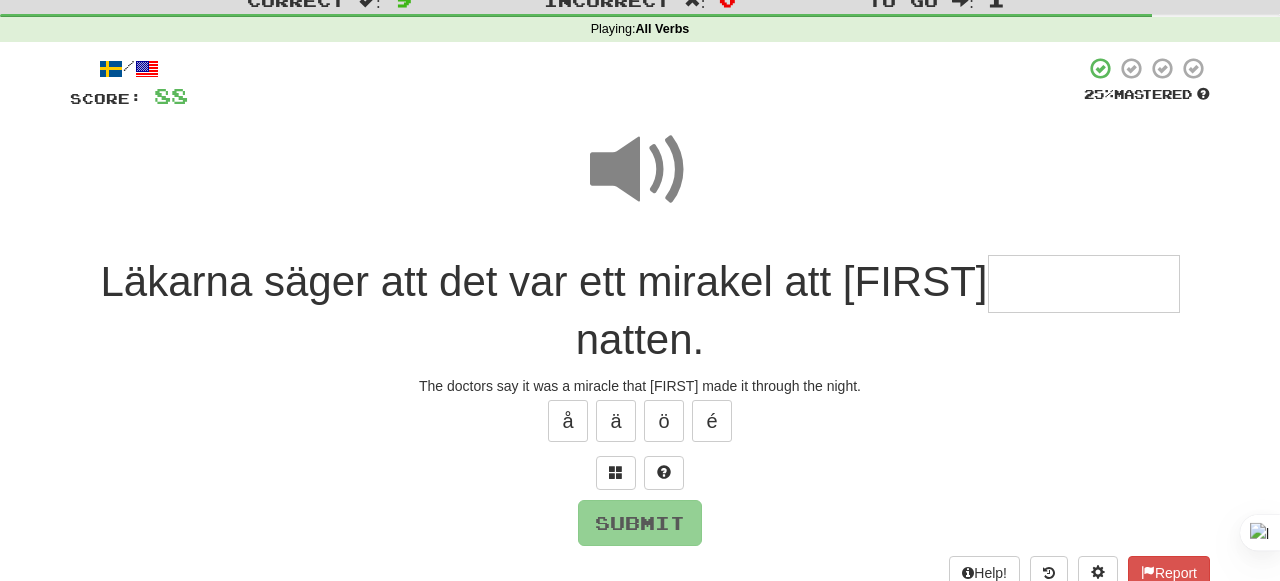 click at bounding box center [640, 170] 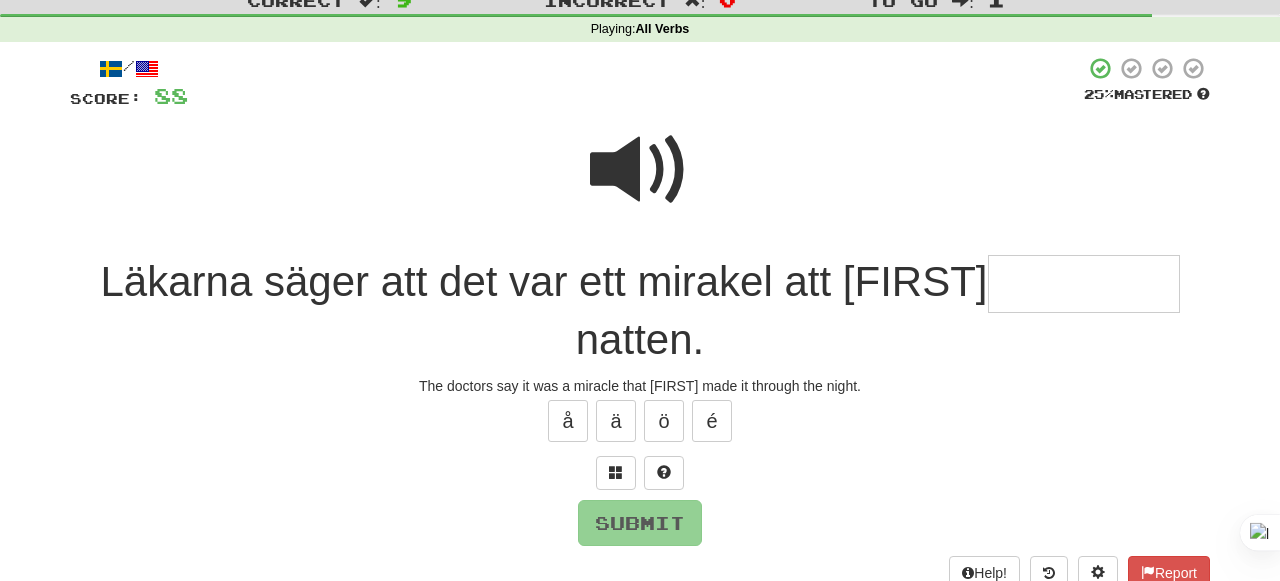 type on "*" 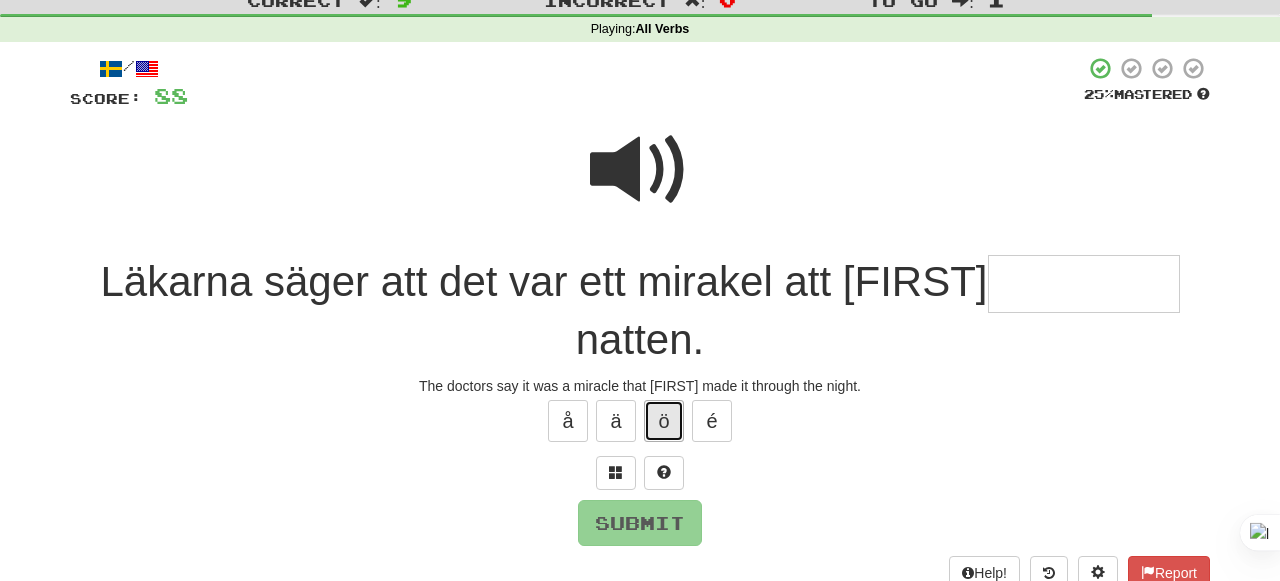 click on "ö" at bounding box center [664, 421] 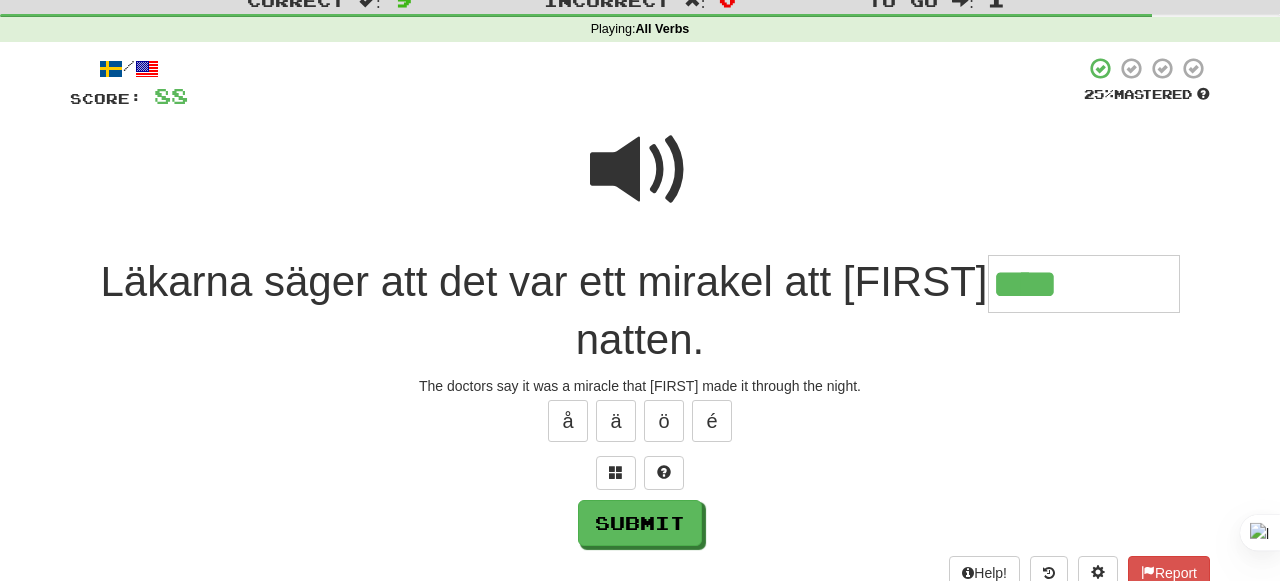 click at bounding box center (640, 170) 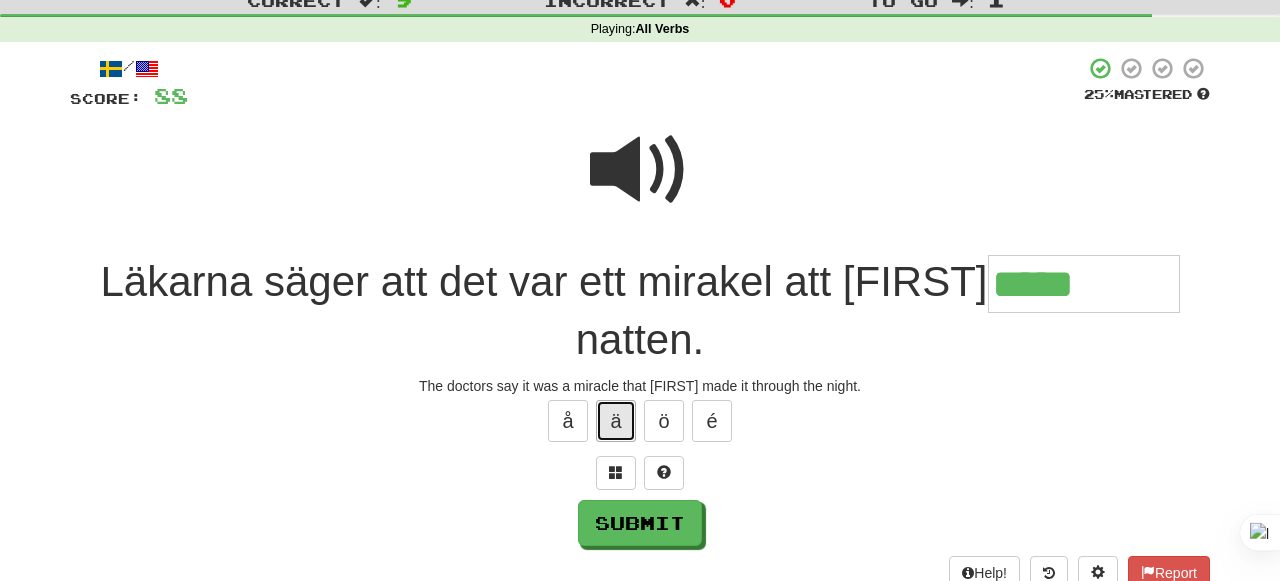 click on "ä" at bounding box center [616, 421] 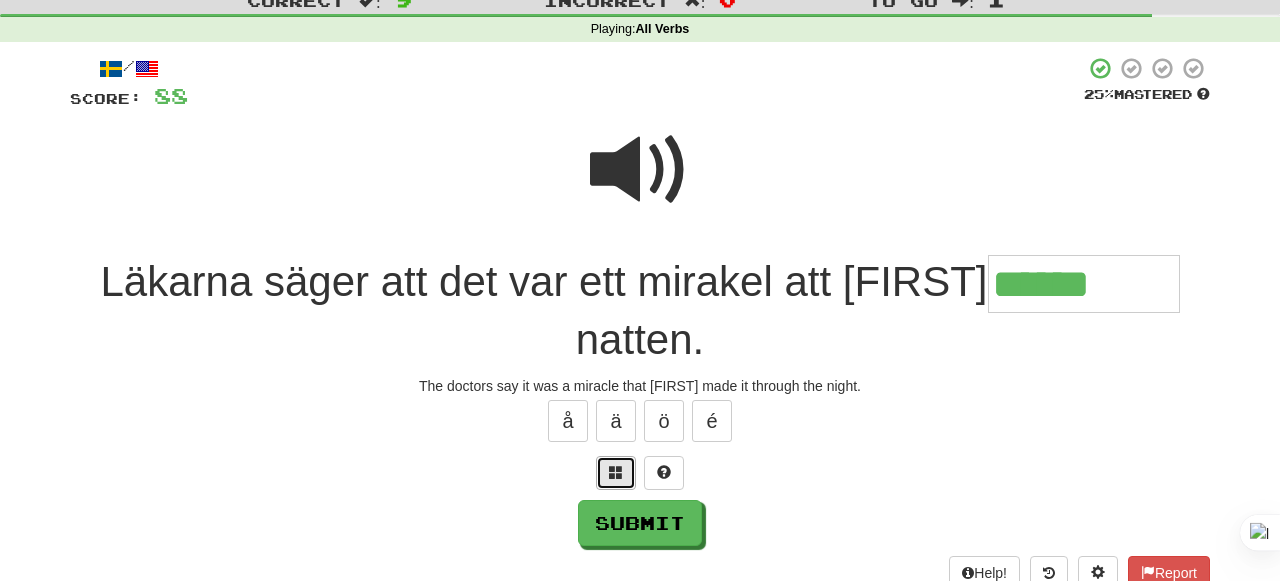 click at bounding box center (616, 473) 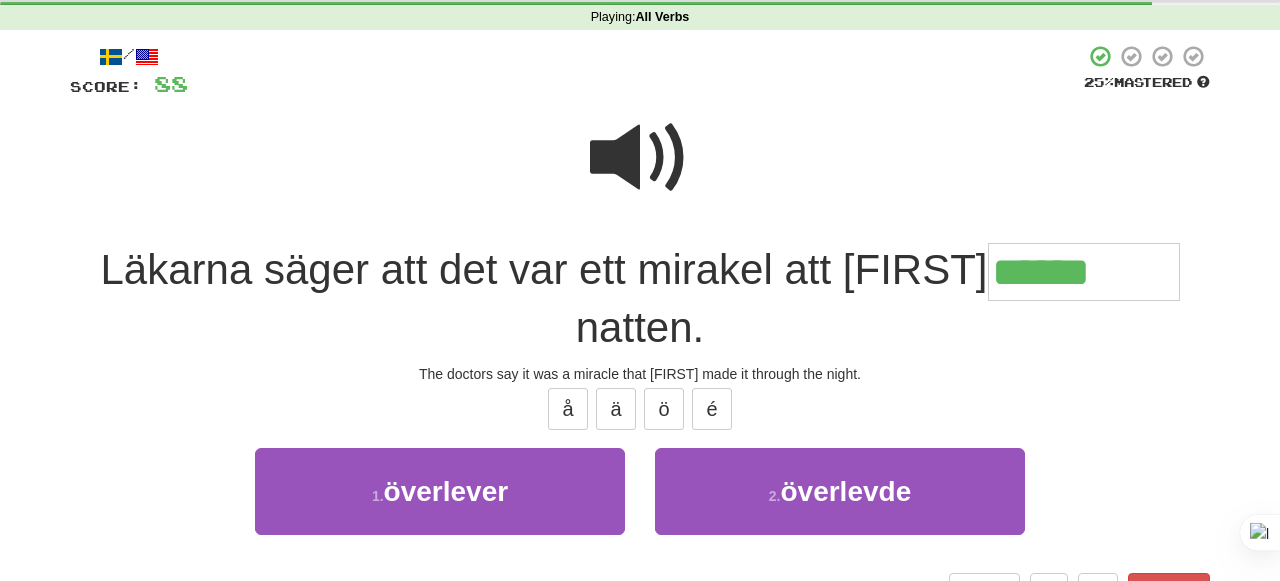 scroll, scrollTop: 81, scrollLeft: 0, axis: vertical 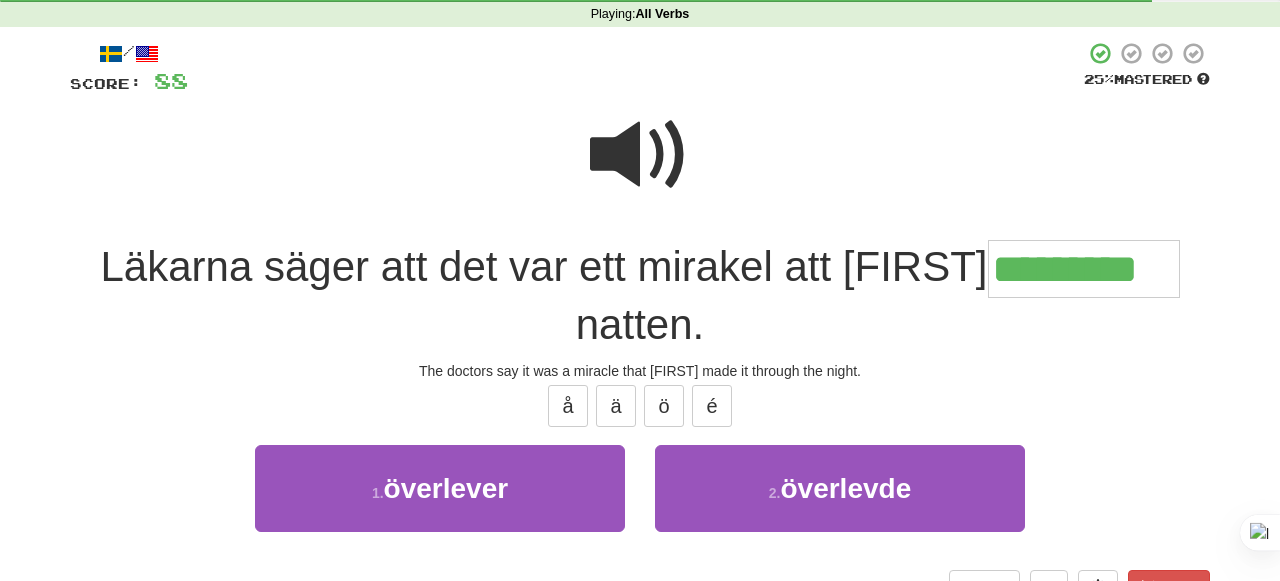 type on "*********" 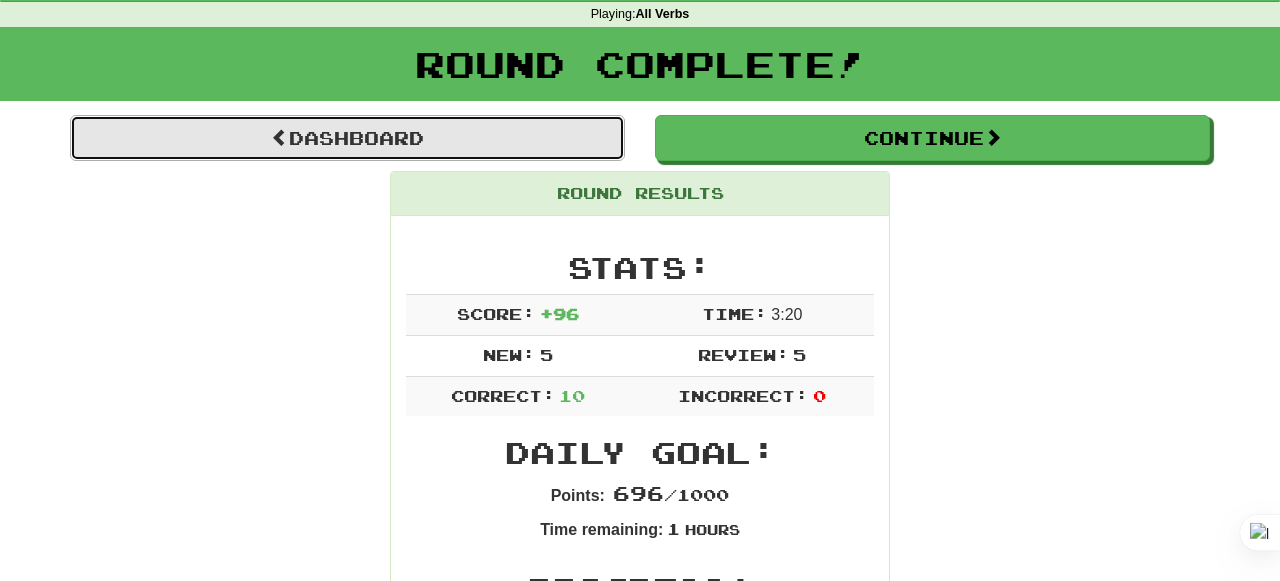 click on "Dashboard" at bounding box center [347, 138] 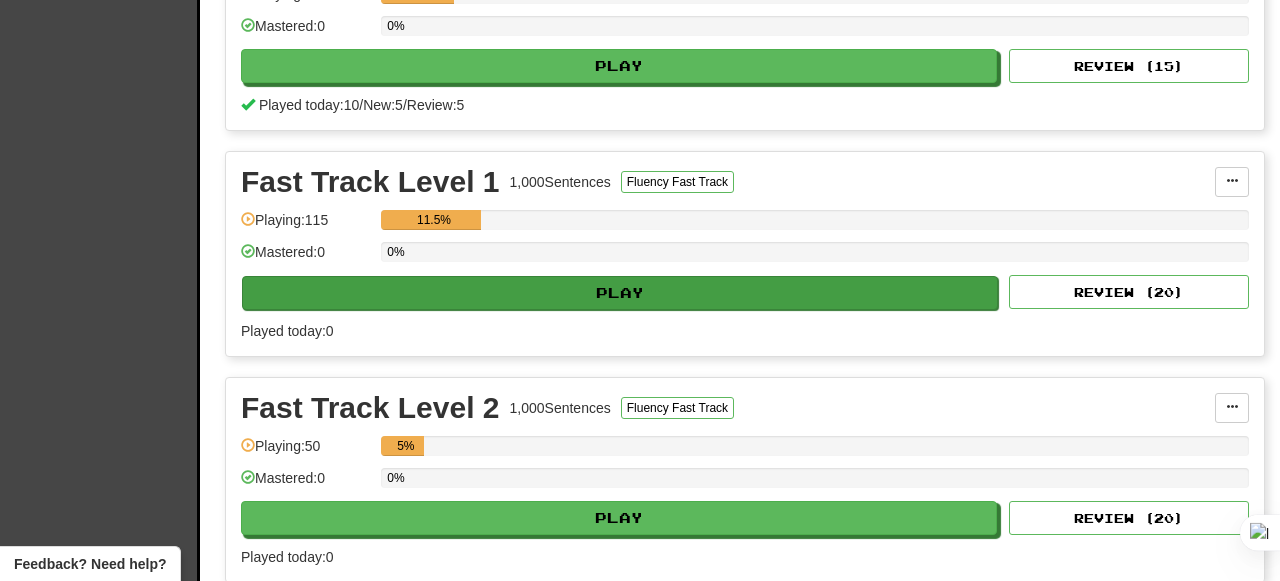 scroll, scrollTop: 1459, scrollLeft: 0, axis: vertical 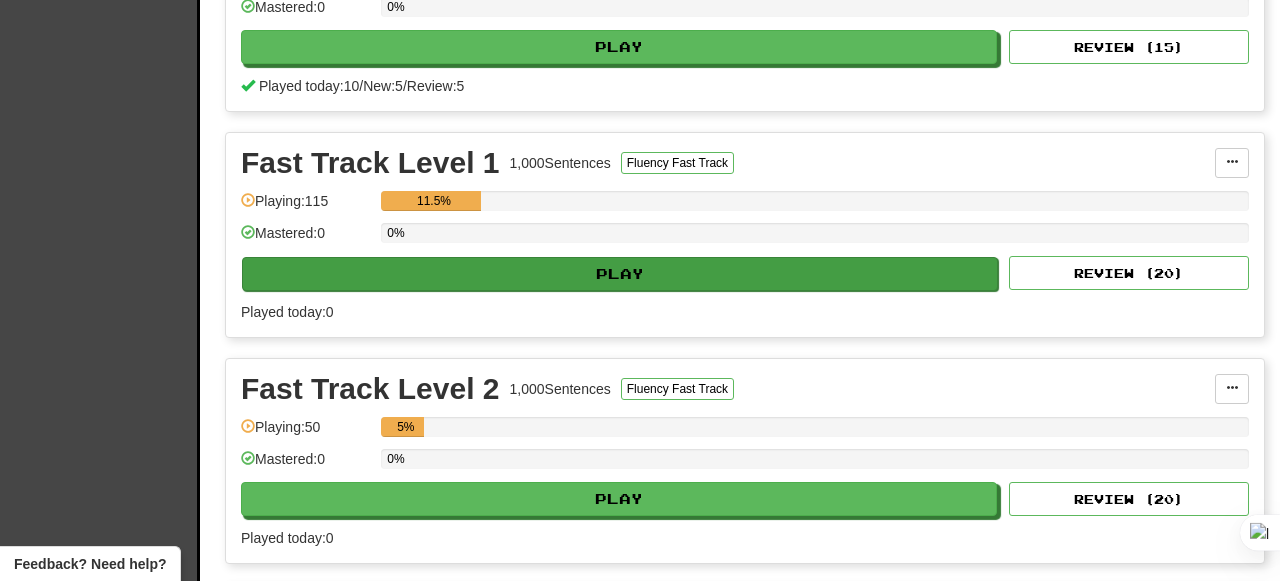 click on "Fast Track Level 2 1,000  Sentences Fluency Fast Track Manage Sentences Unpin from Dashboard  Playing:  50 5%  Mastered:  0 0% Play Review ( 20 ) Played today:  0" at bounding box center [745, 461] 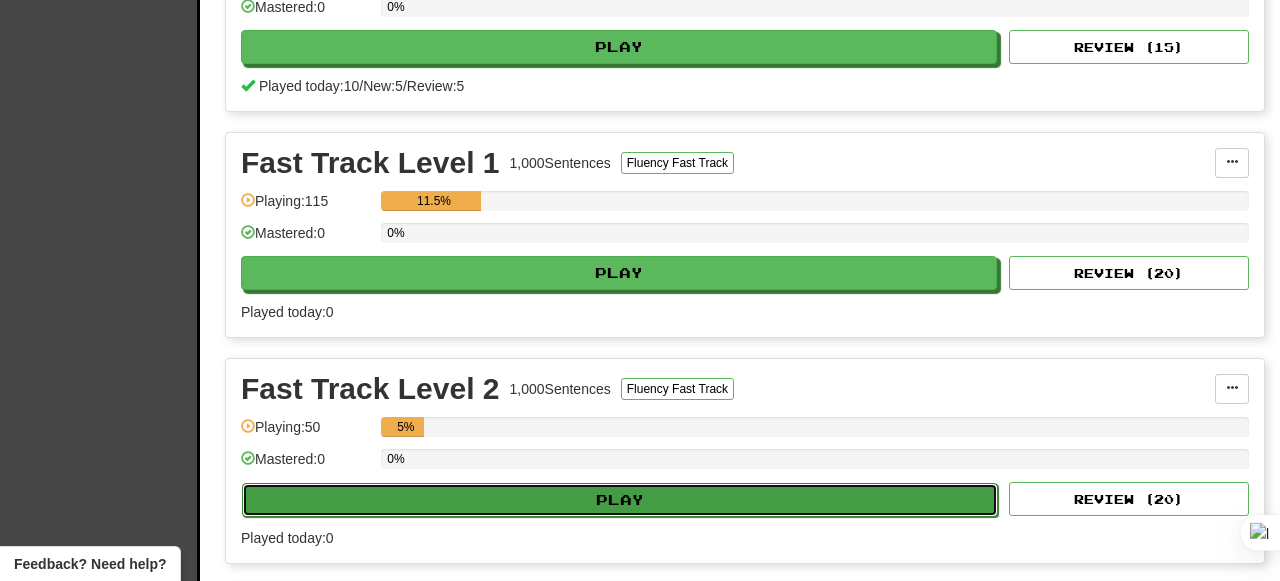 click on "Play" at bounding box center (620, 500) 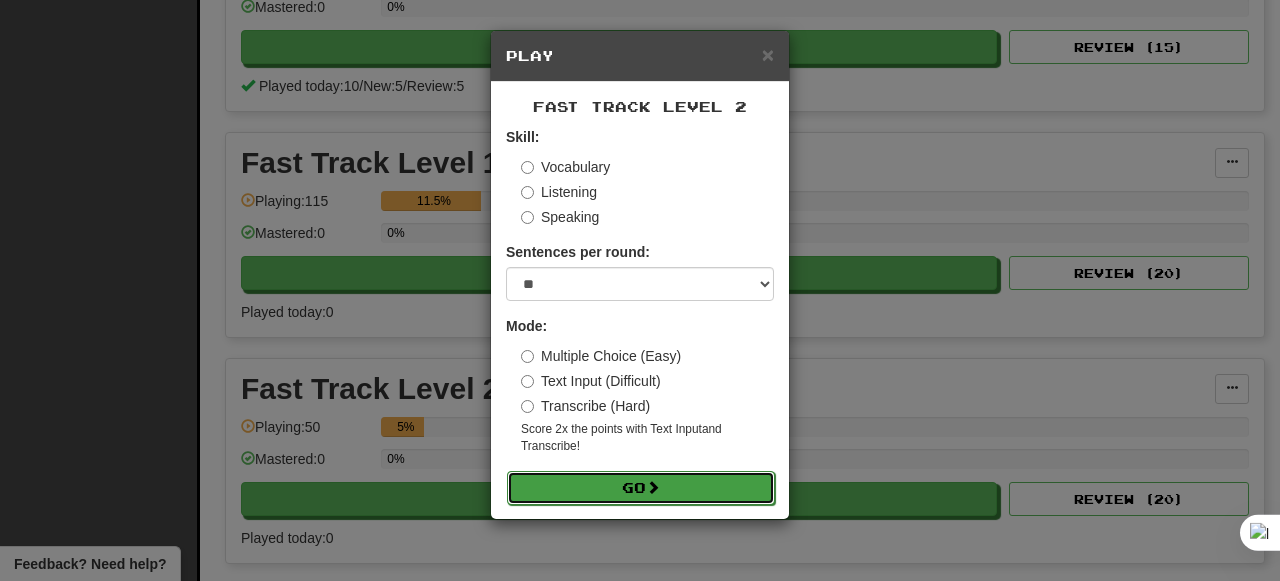 click on "Go" at bounding box center (641, 488) 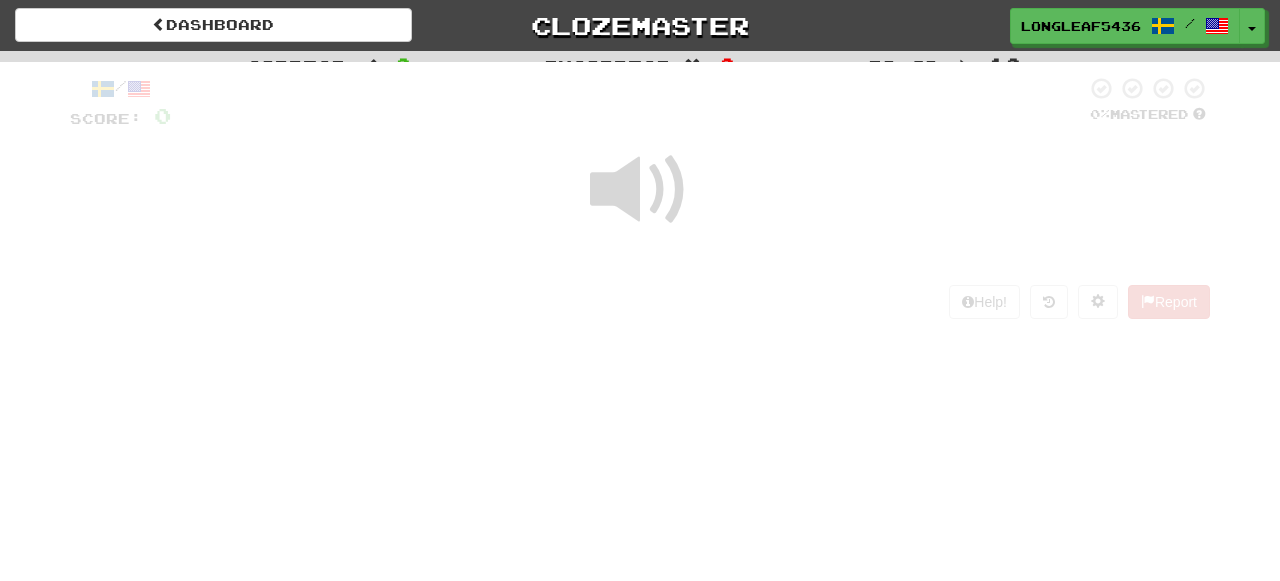 scroll, scrollTop: 0, scrollLeft: 0, axis: both 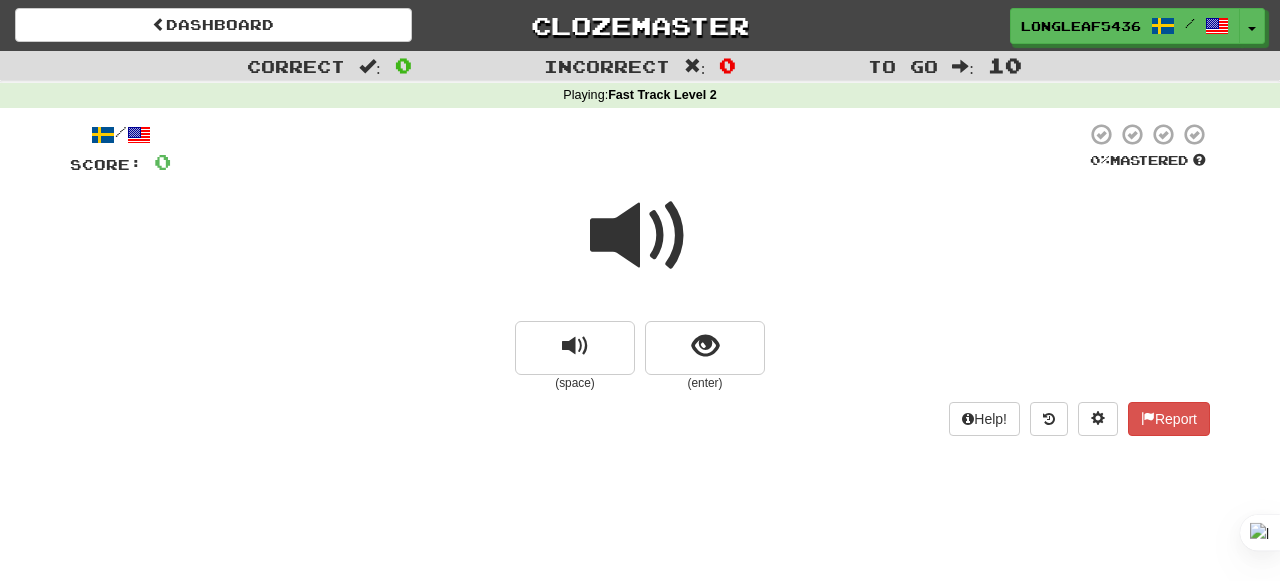 click at bounding box center (640, 236) 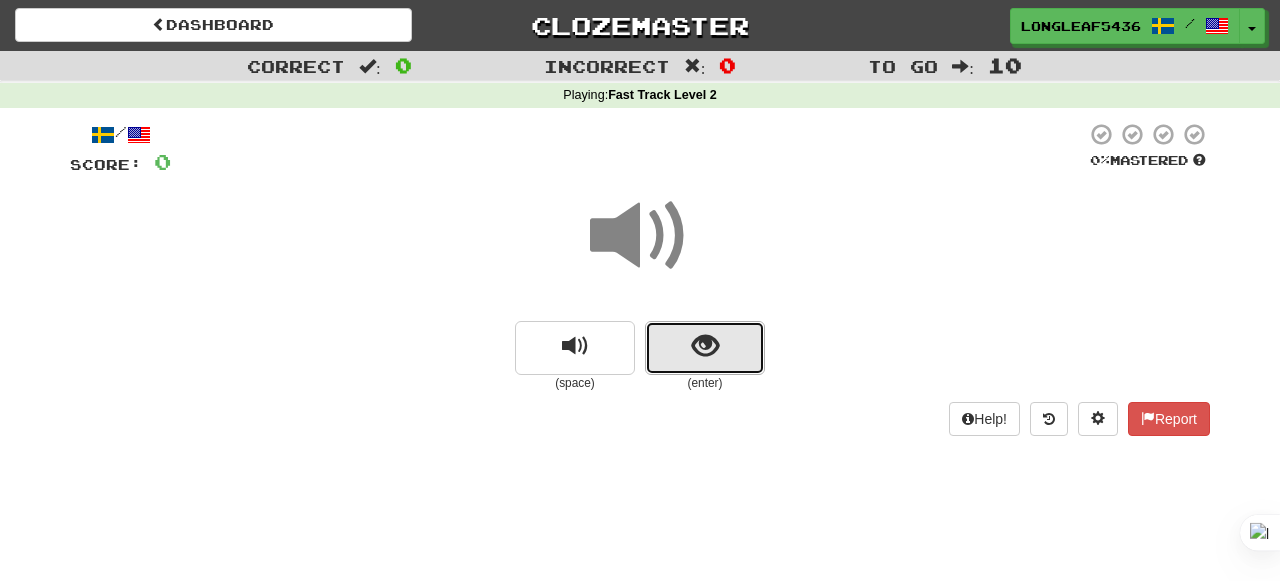 click at bounding box center [705, 346] 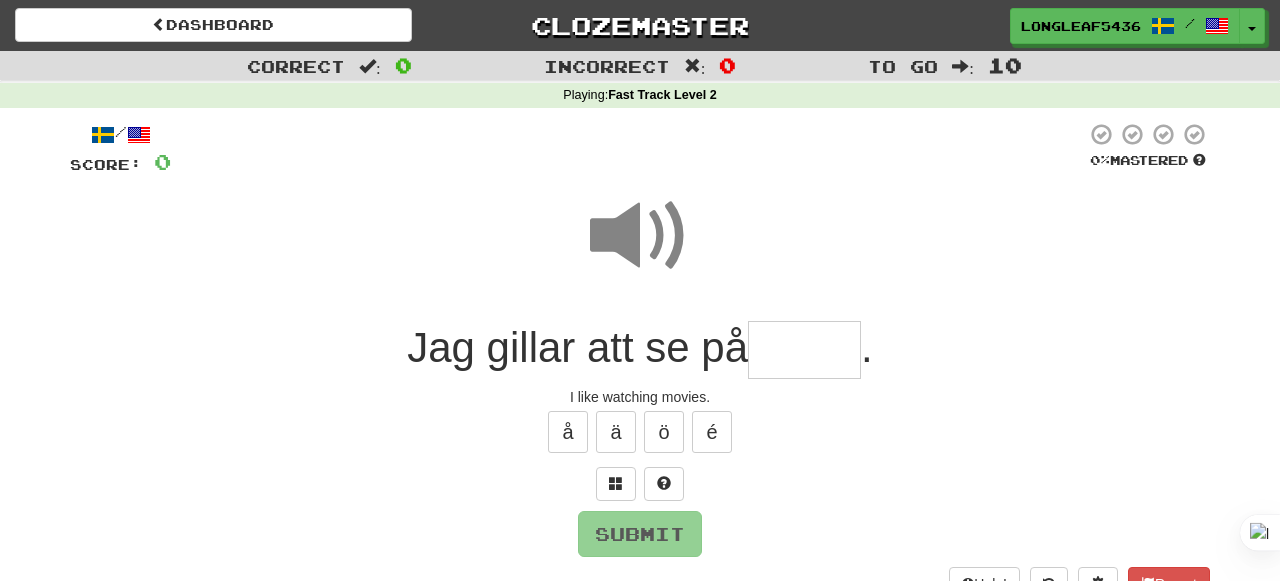 click at bounding box center [640, 236] 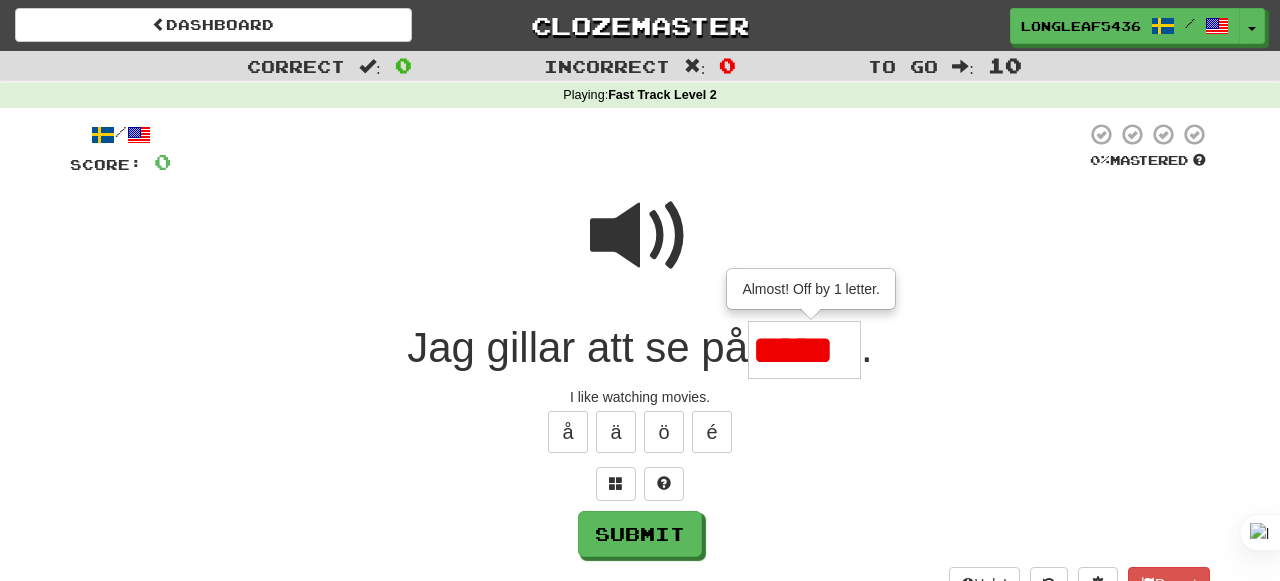scroll, scrollTop: 0, scrollLeft: 0, axis: both 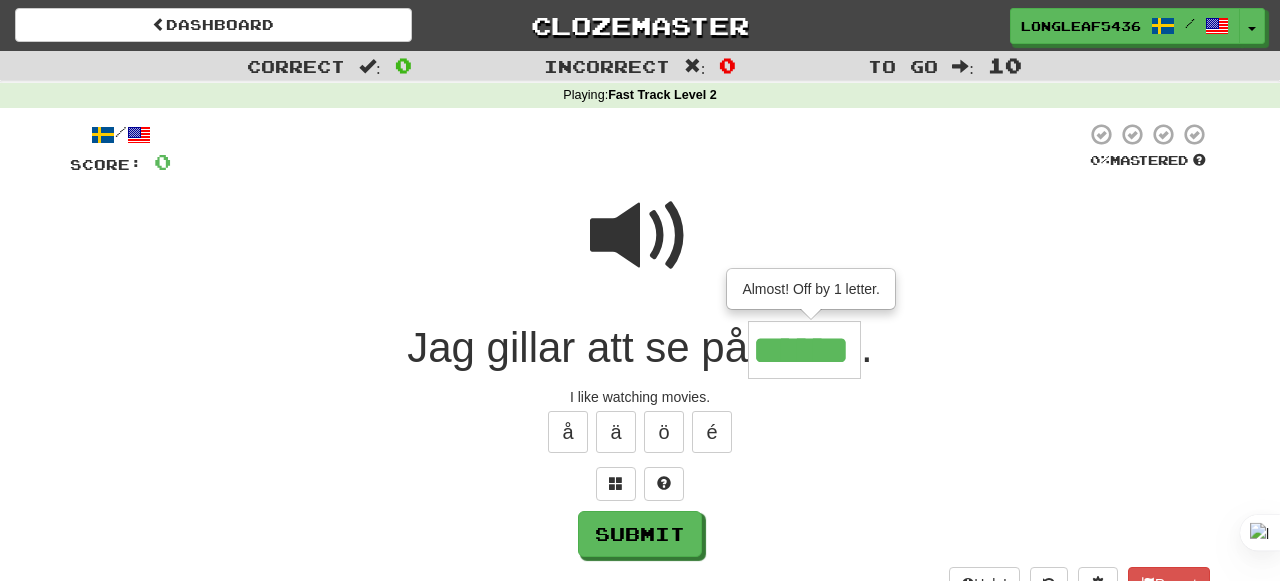 type on "******" 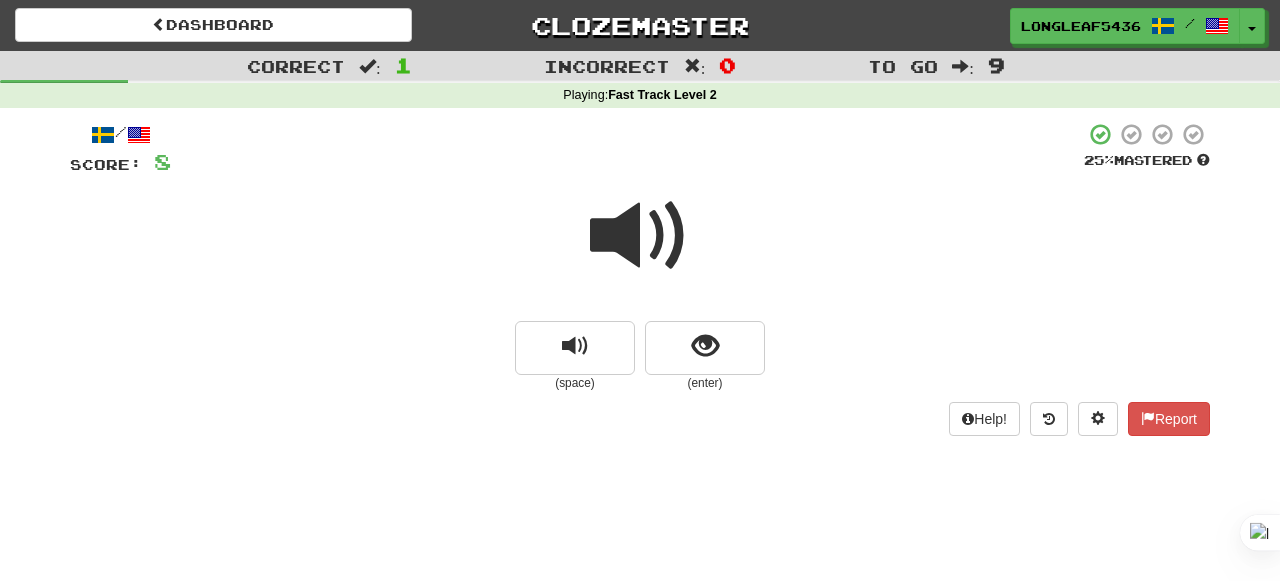 click at bounding box center (640, 249) 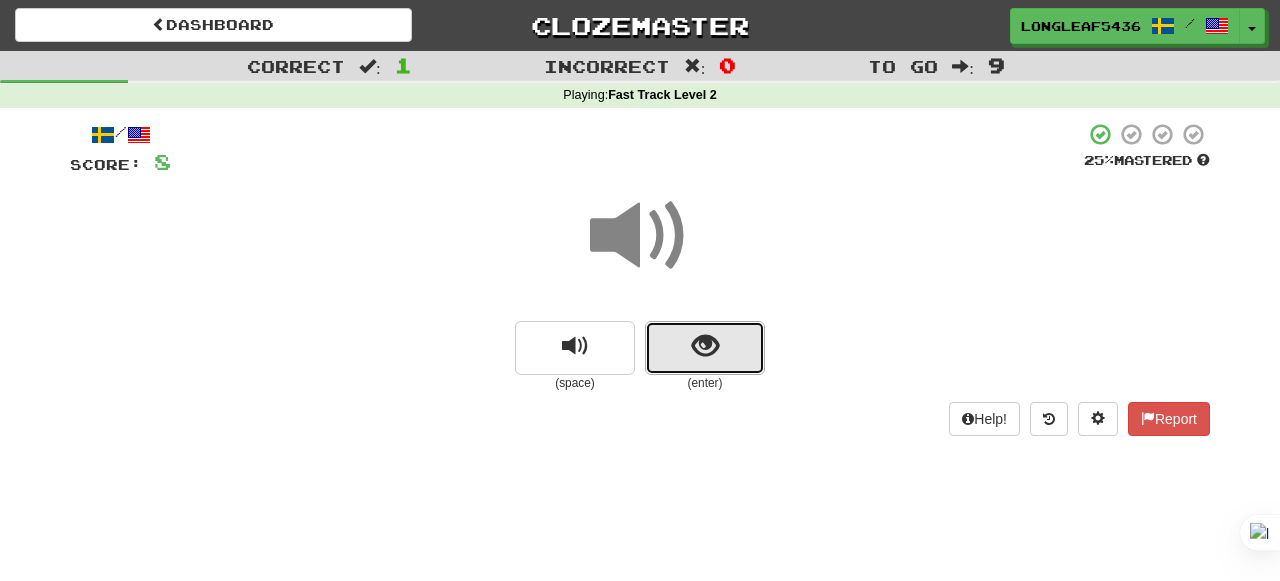 click at bounding box center (705, 348) 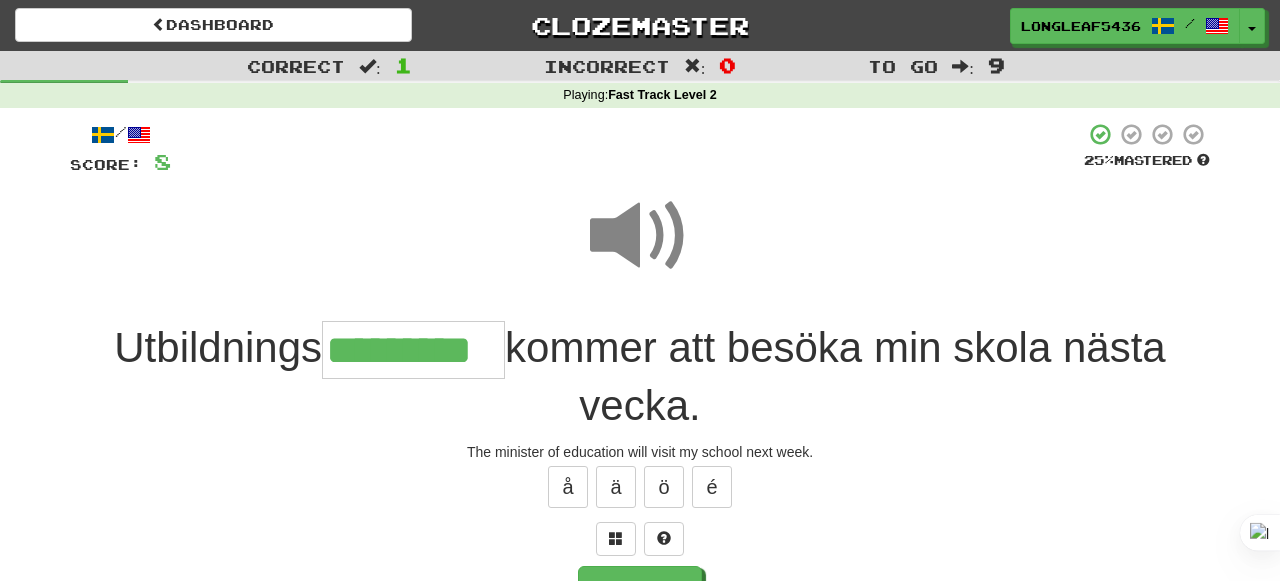 type on "*********" 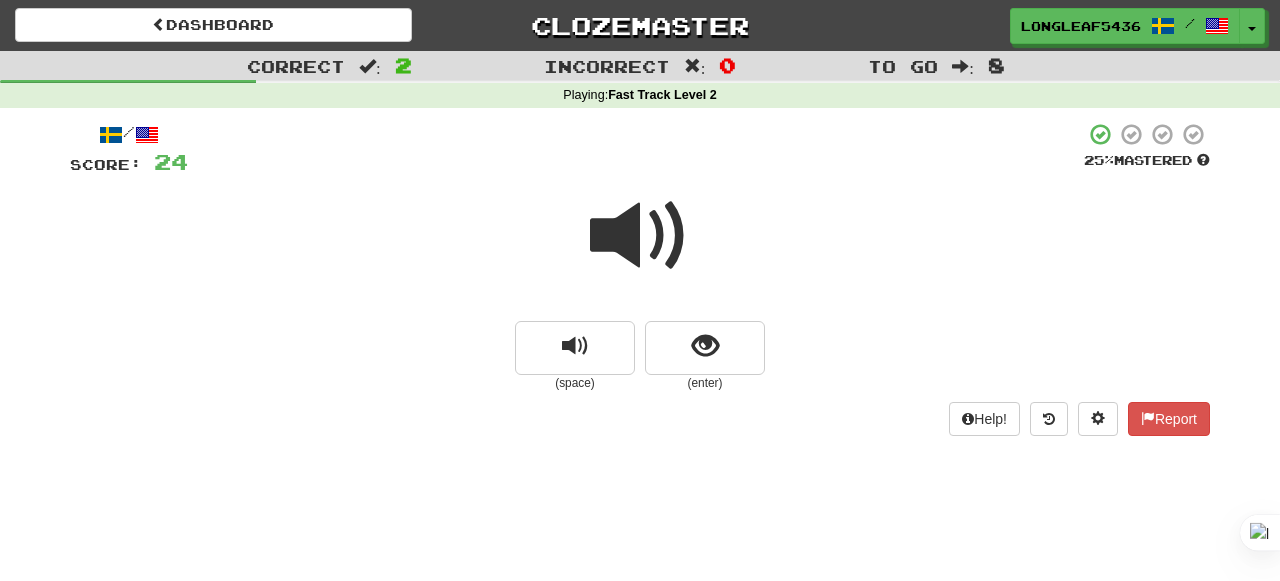 click at bounding box center (640, 249) 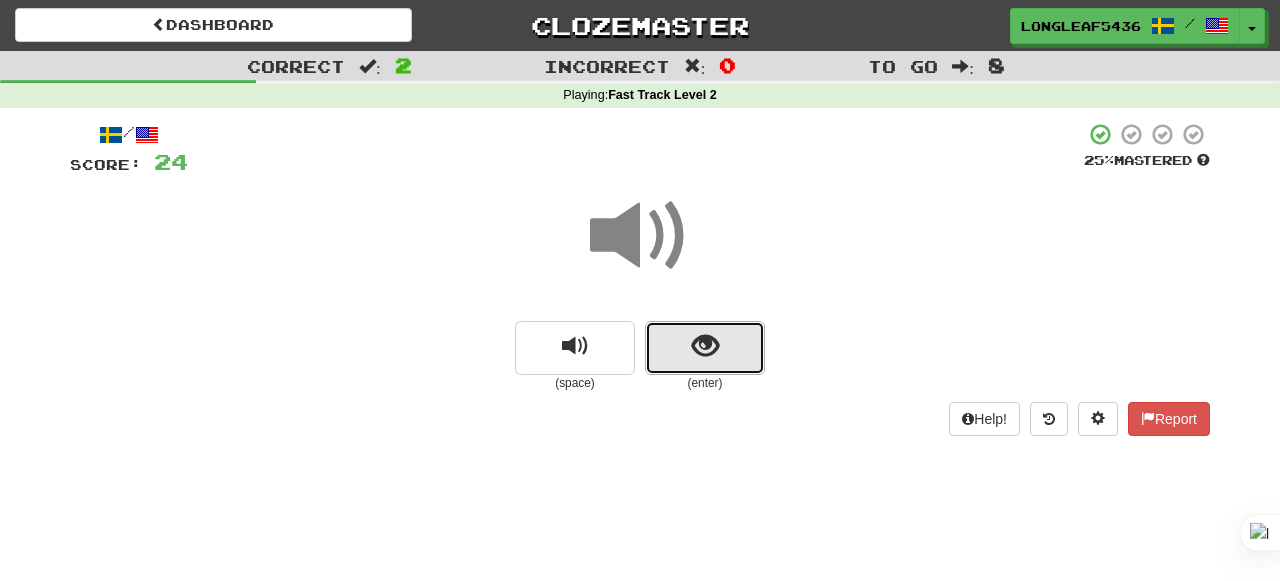 click at bounding box center [705, 346] 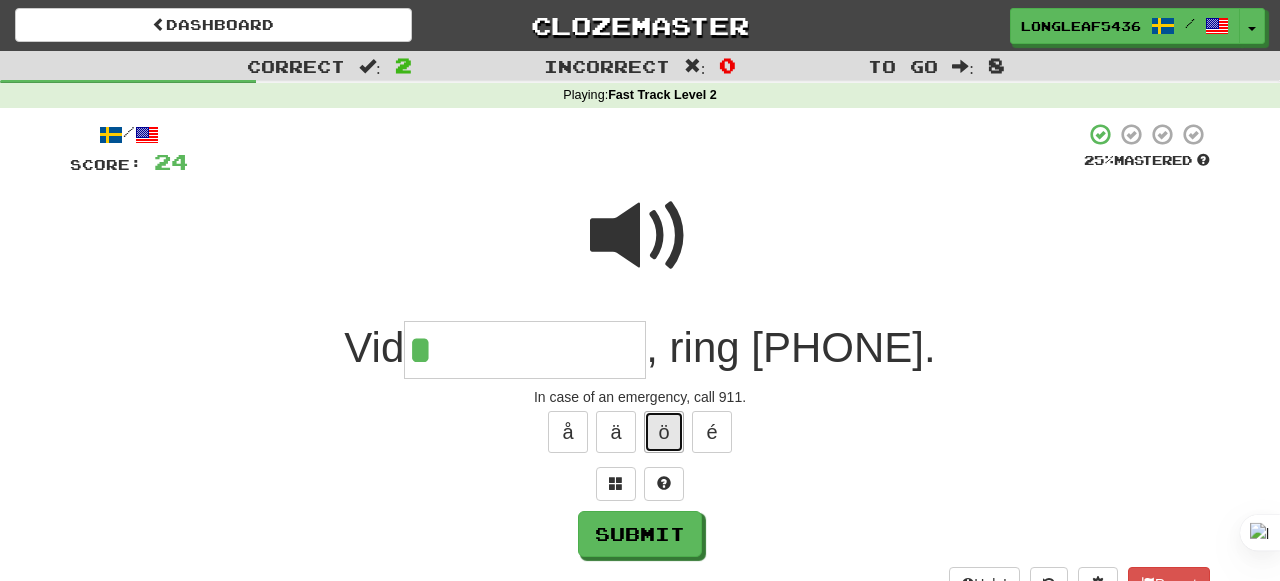 click on "ö" at bounding box center [664, 432] 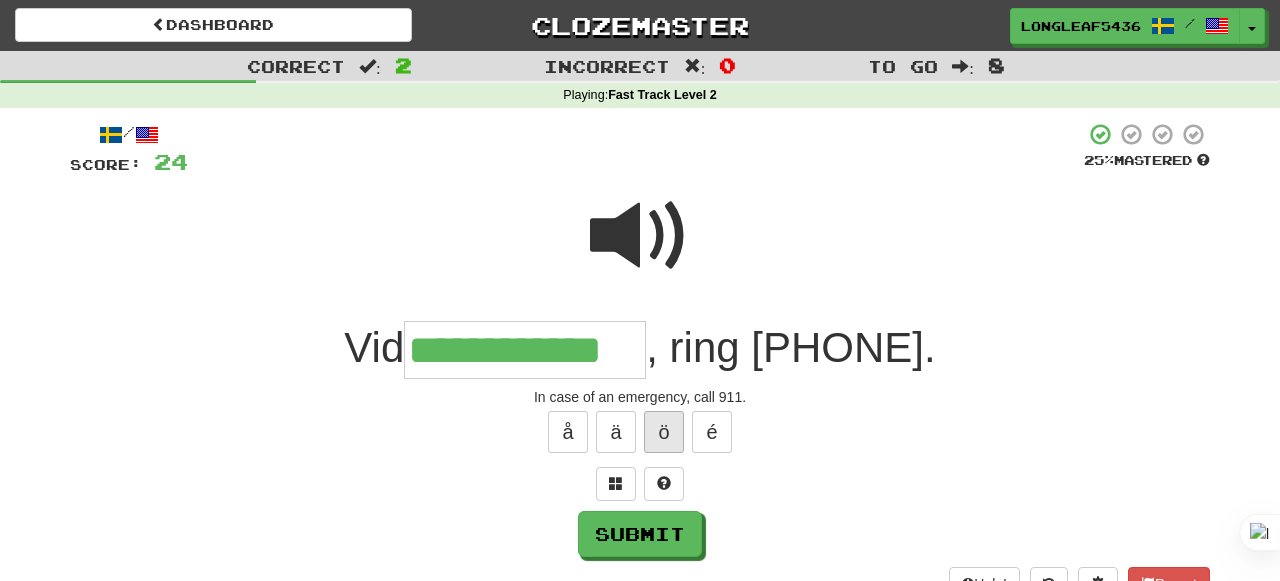 type on "**********" 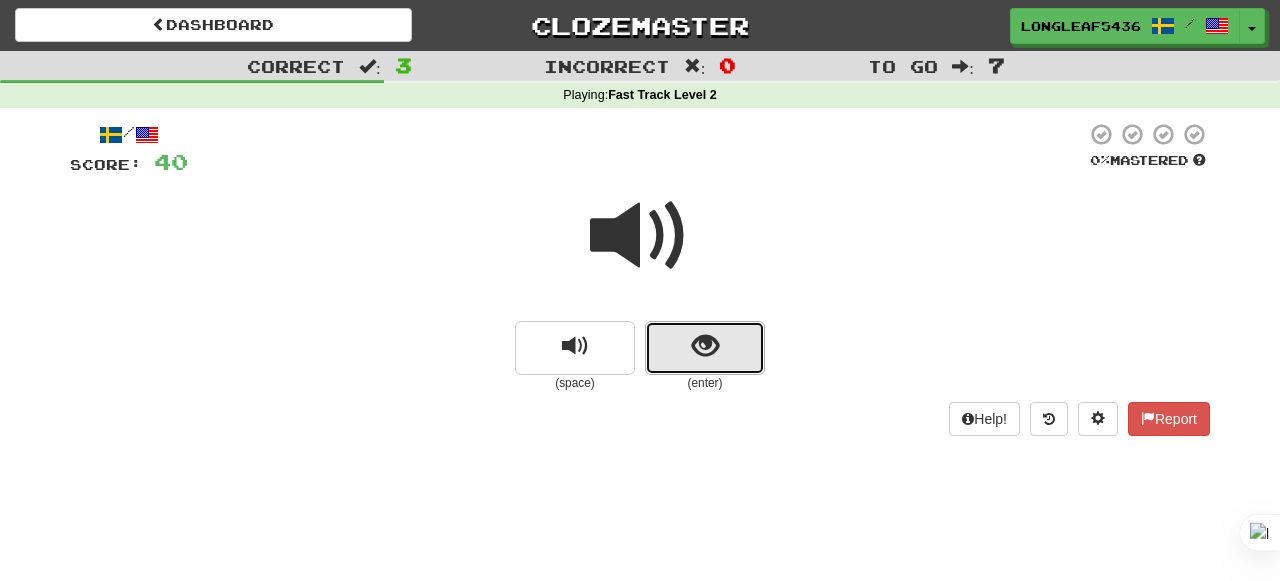 click at bounding box center (705, 348) 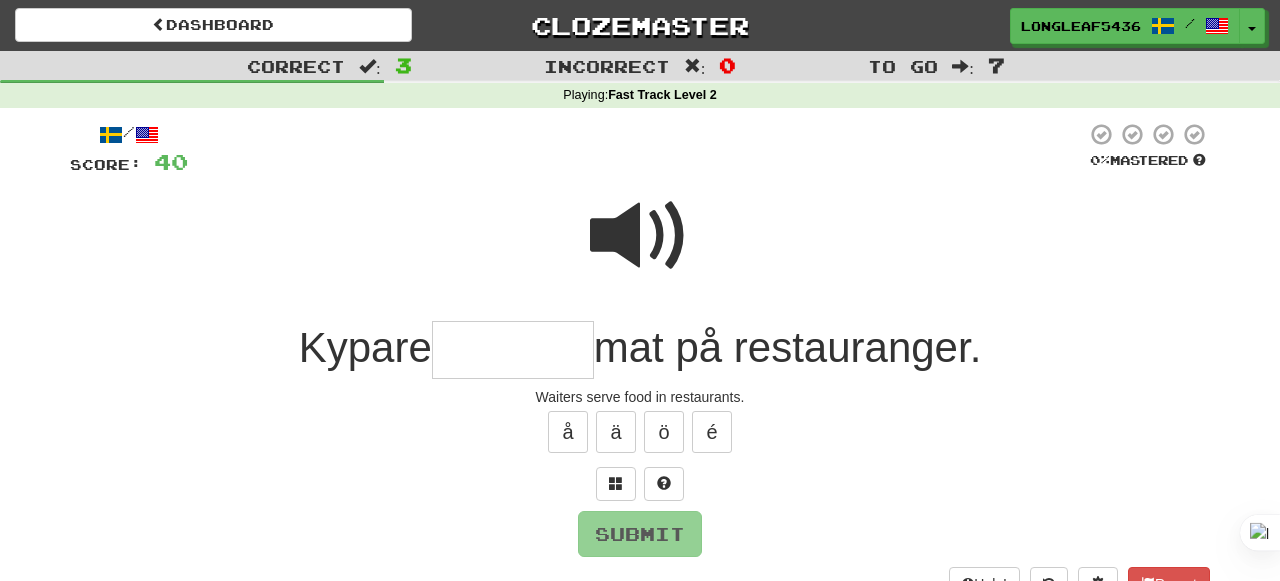 click at bounding box center [640, 236] 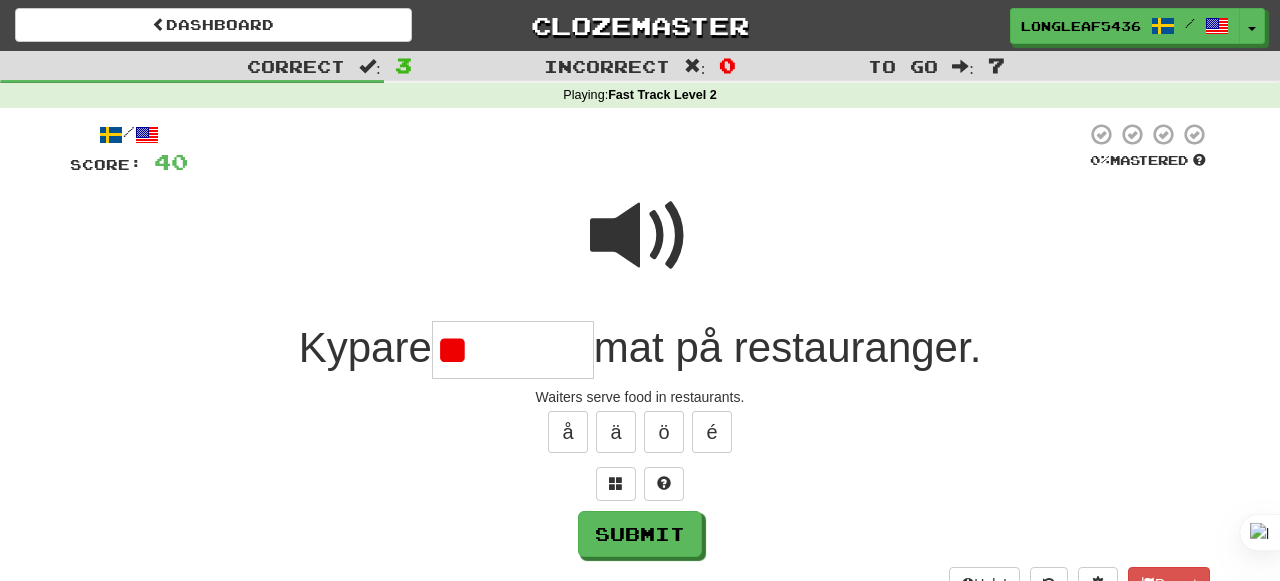 type on "*" 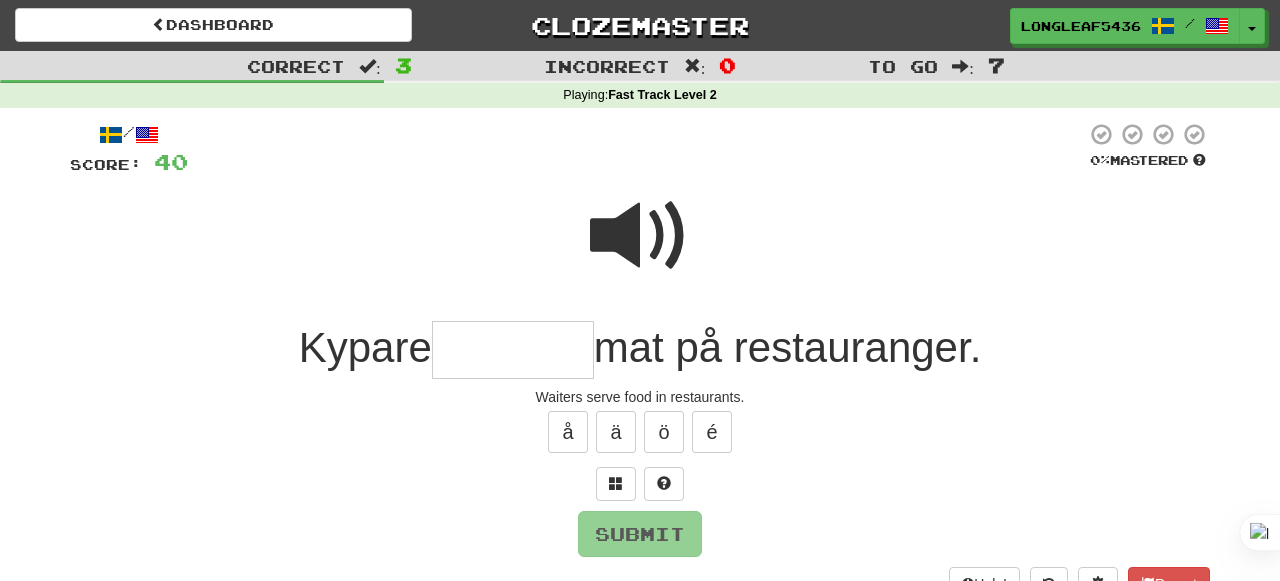 click at bounding box center [640, 236] 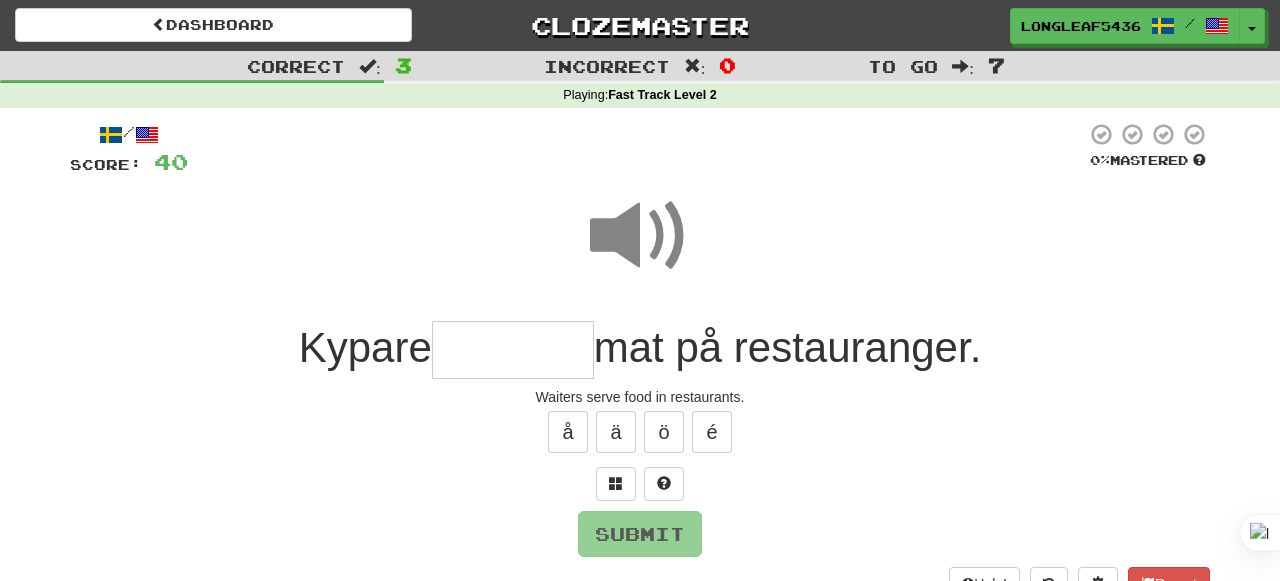 click at bounding box center [640, 249] 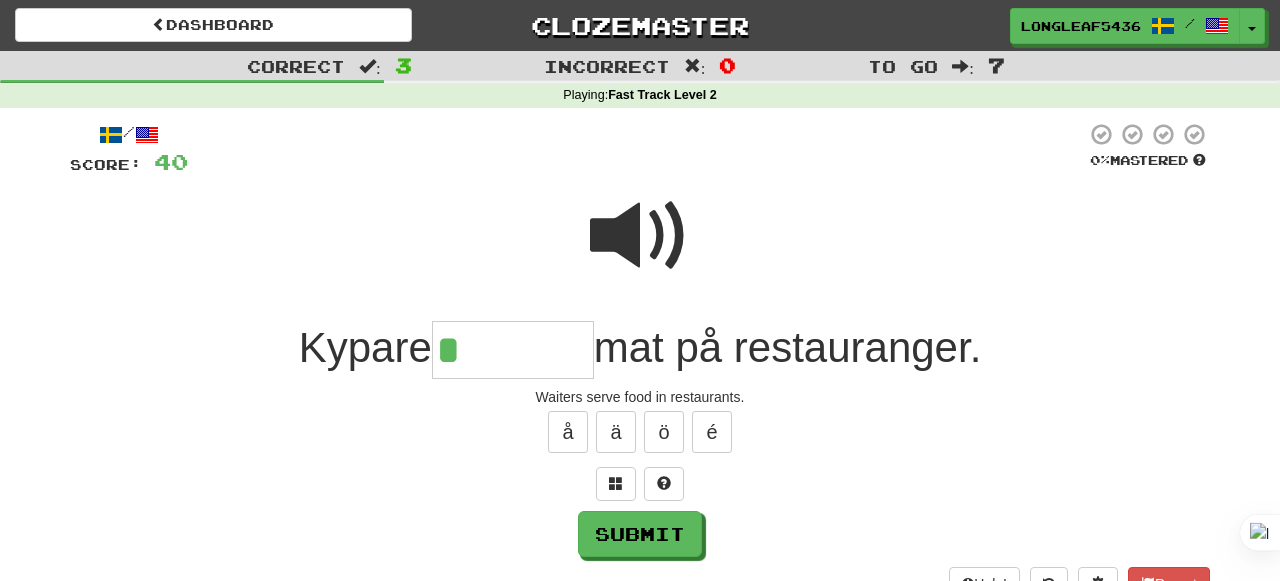 click at bounding box center (640, 236) 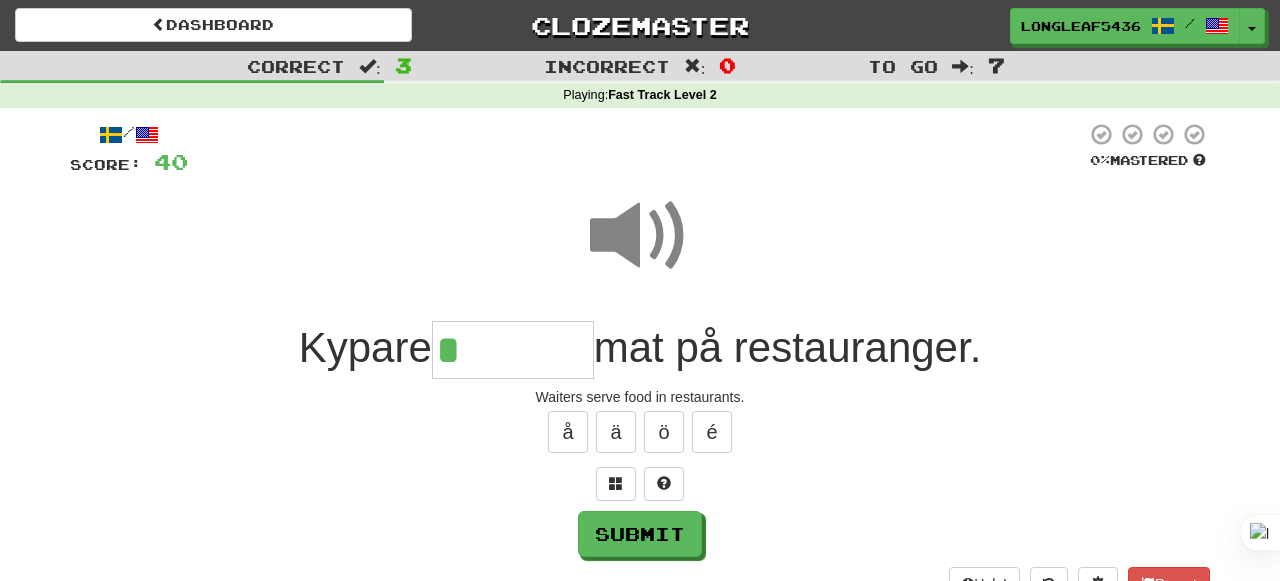click at bounding box center [640, 236] 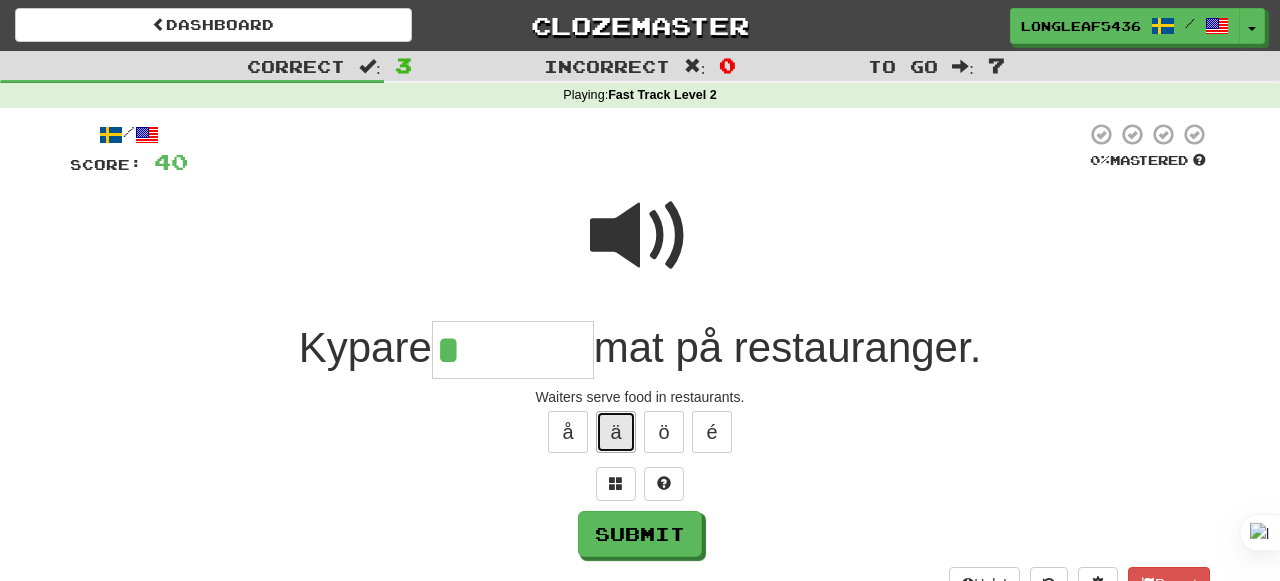 click on "ä" at bounding box center [616, 432] 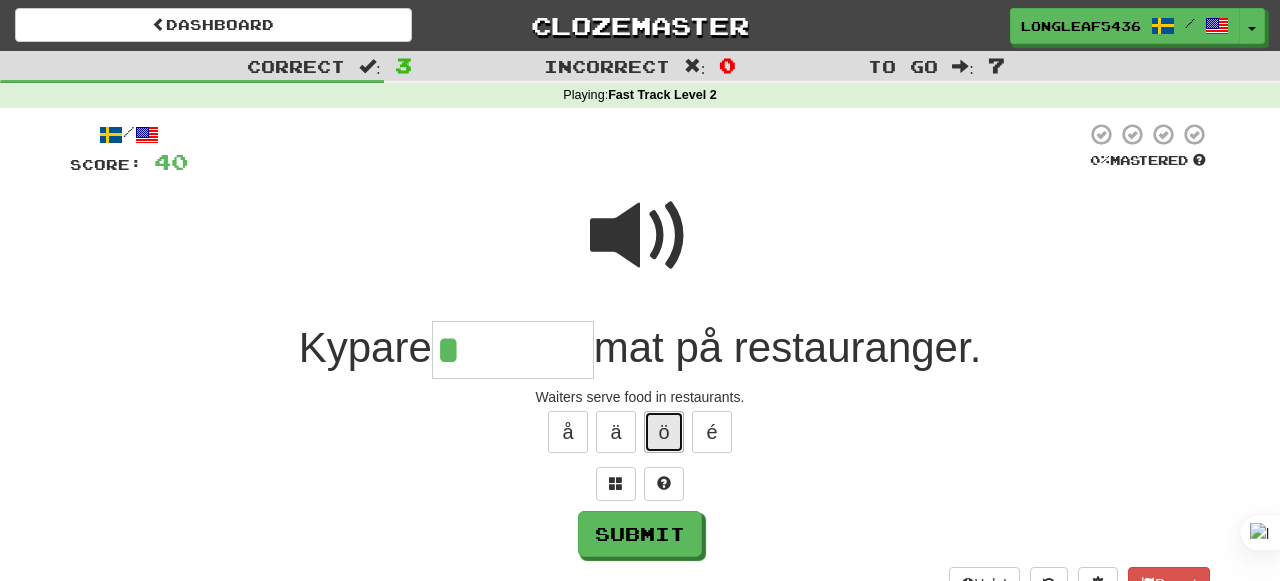 click on "ö" at bounding box center (664, 432) 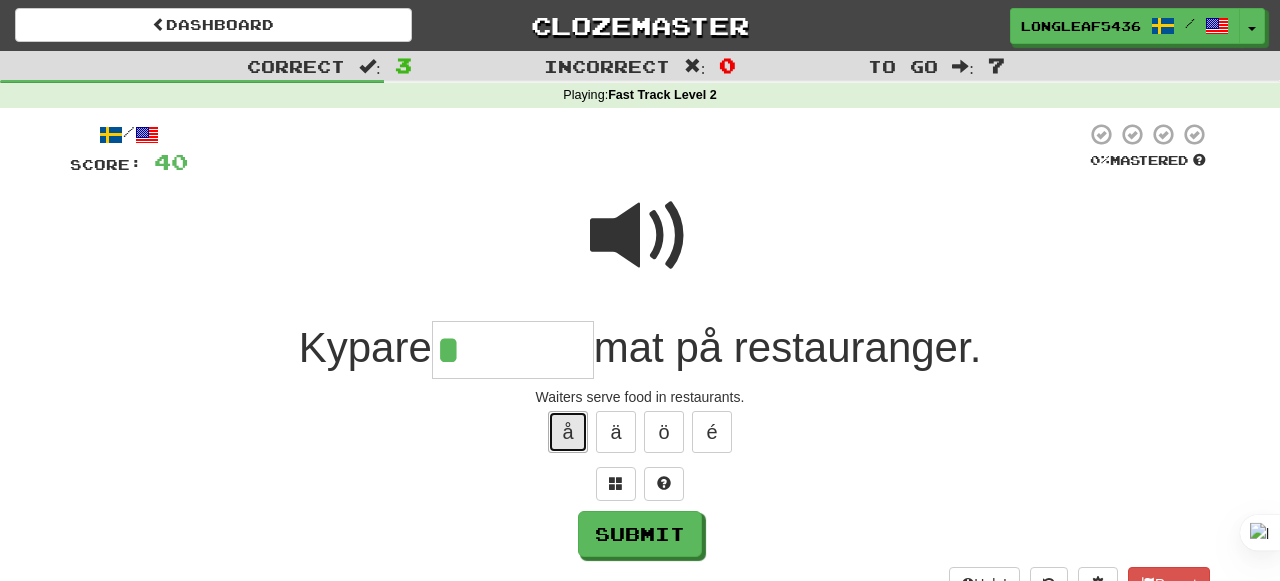 click on "å" at bounding box center (568, 432) 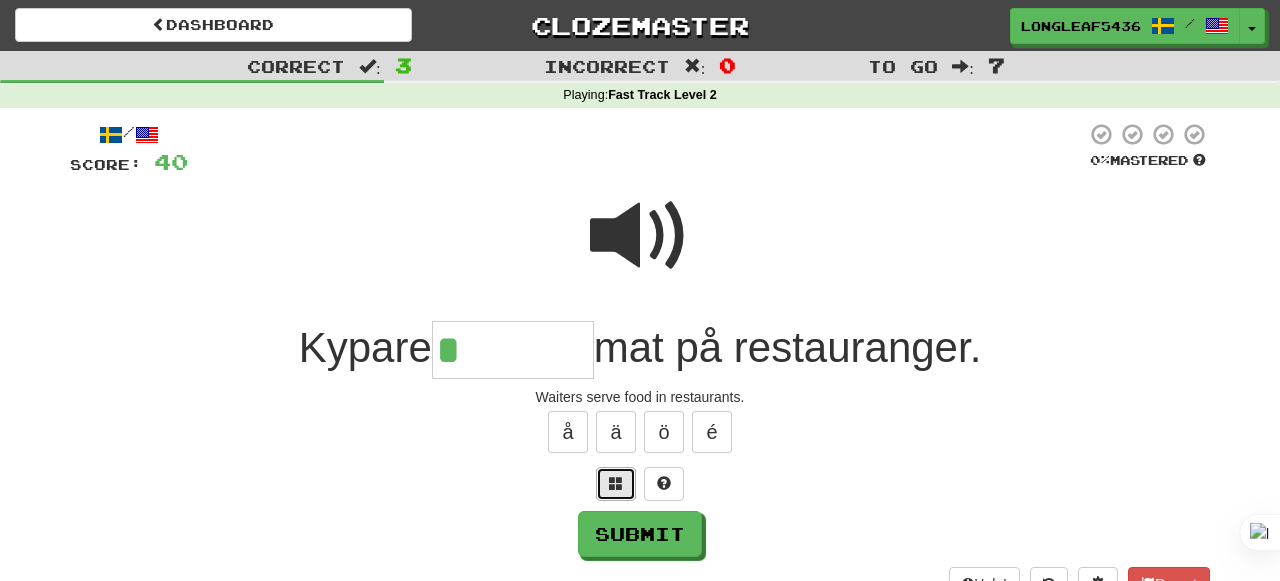 click at bounding box center [616, 484] 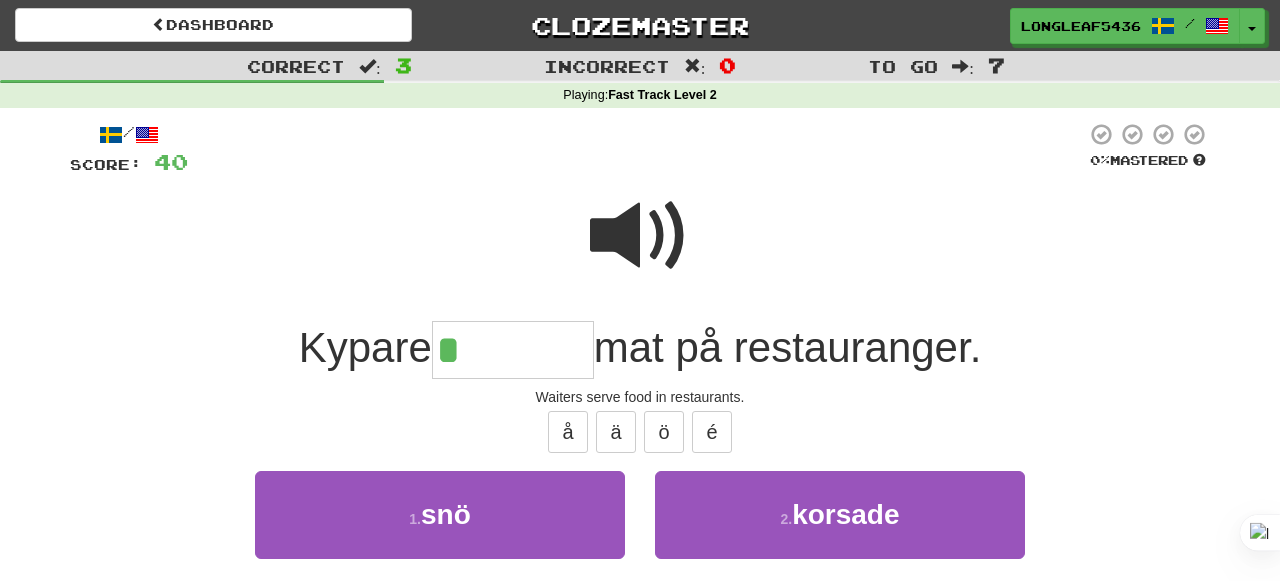 click at bounding box center [640, 236] 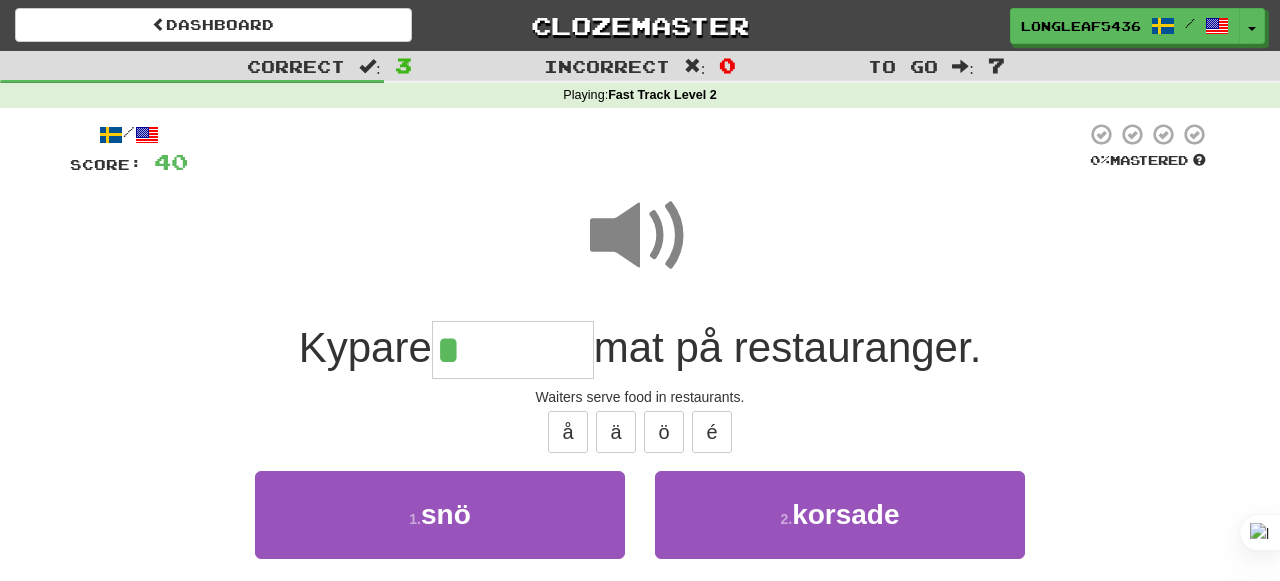 click on "/  Score:   40 0 %  Mastered Kypare  *  mat på restauranger. Waiters serve food in restaurants. å ä ö é 1 .  snö 2 .  korsade 3 .  serverar 4 .  skjorta  Help!  Report" at bounding box center [640, 434] 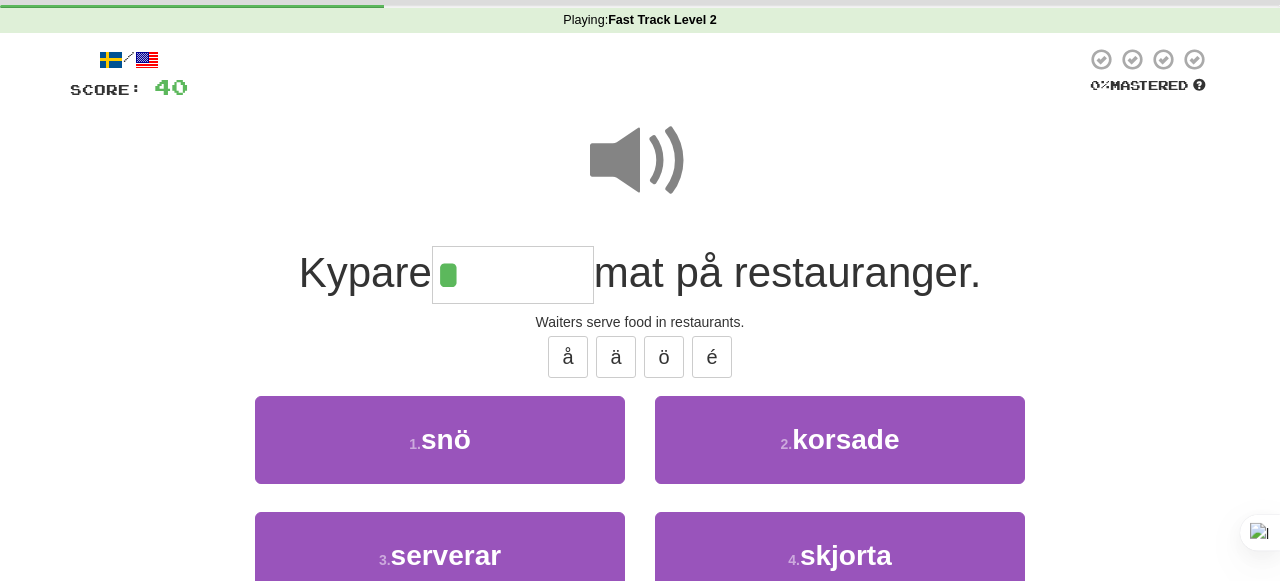 scroll, scrollTop: 90, scrollLeft: 0, axis: vertical 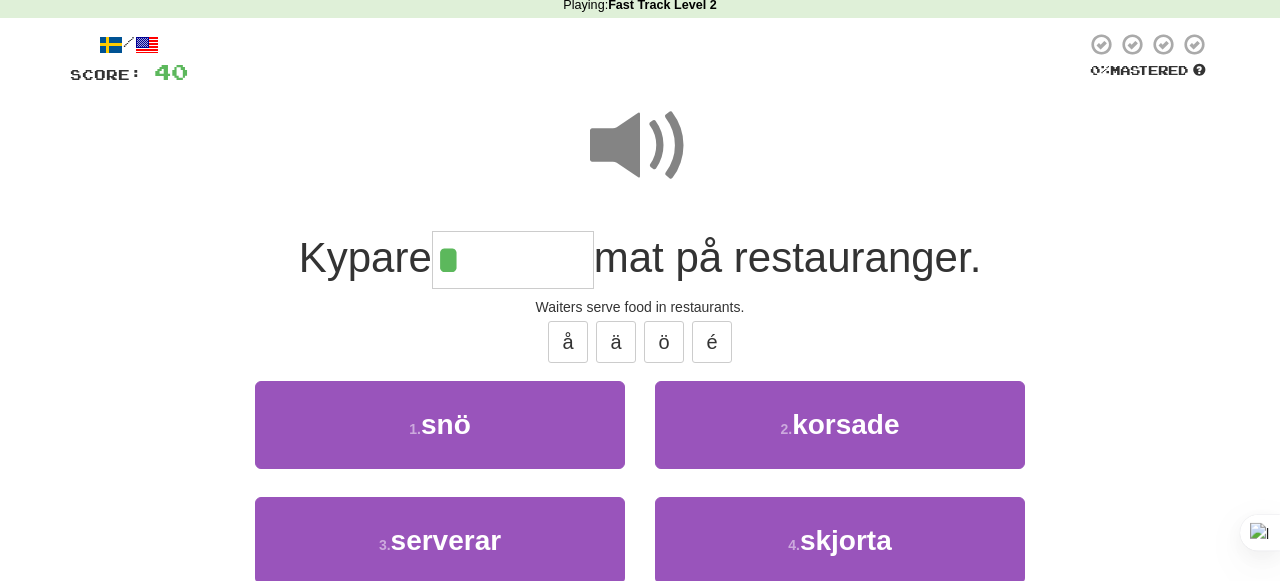 click at bounding box center [640, 146] 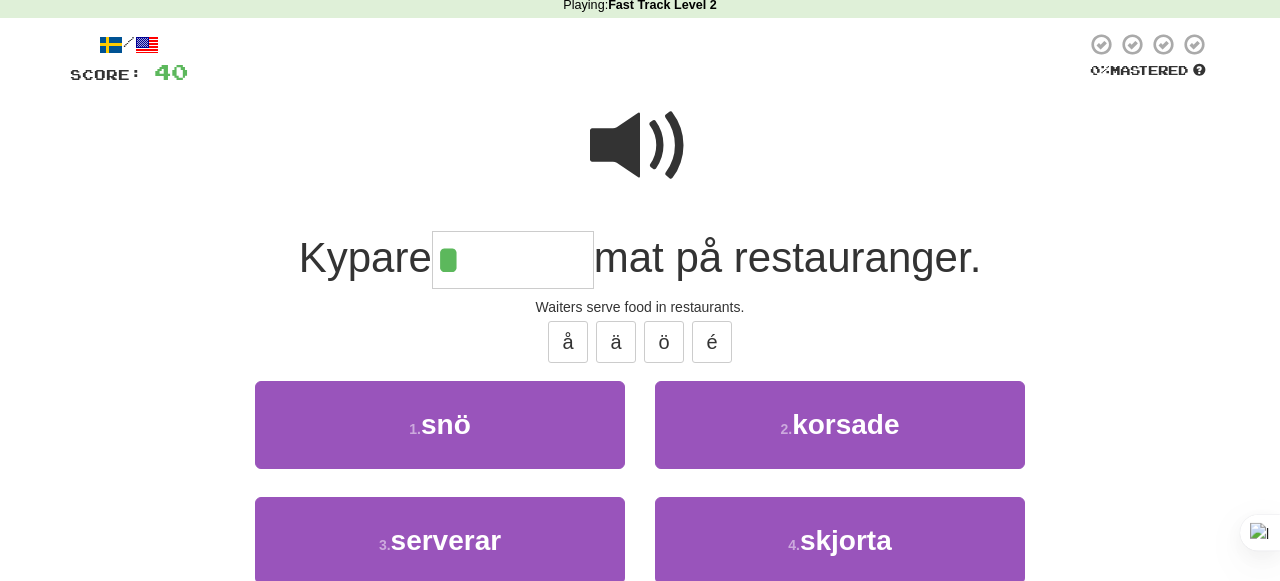 click at bounding box center [640, 146] 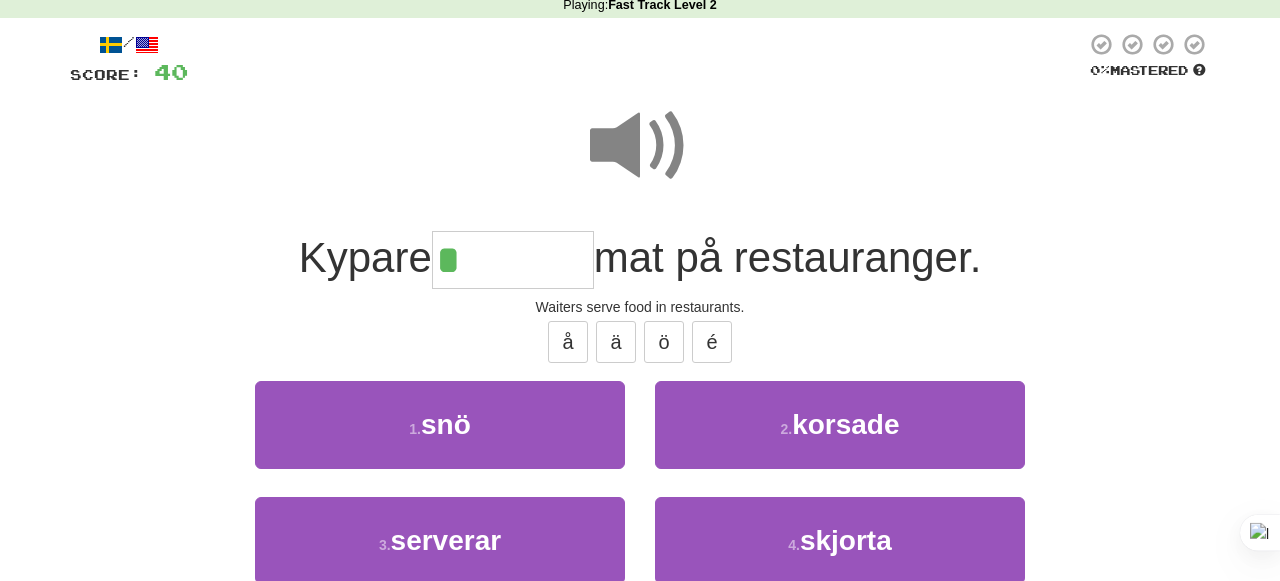 click on "*" at bounding box center (513, 260) 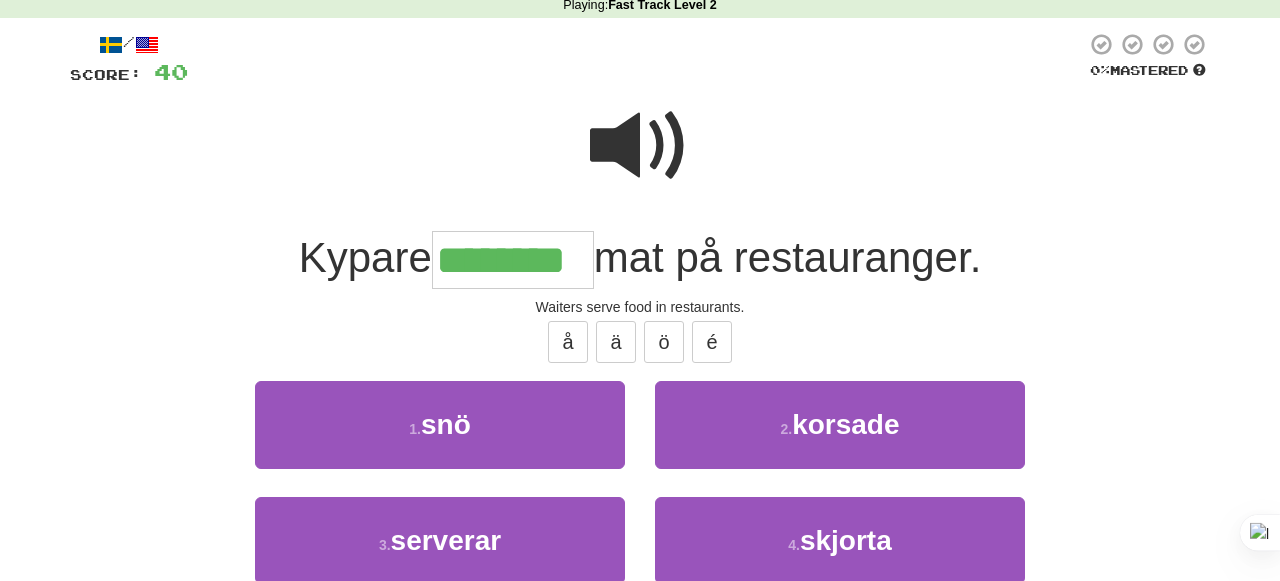 type on "********" 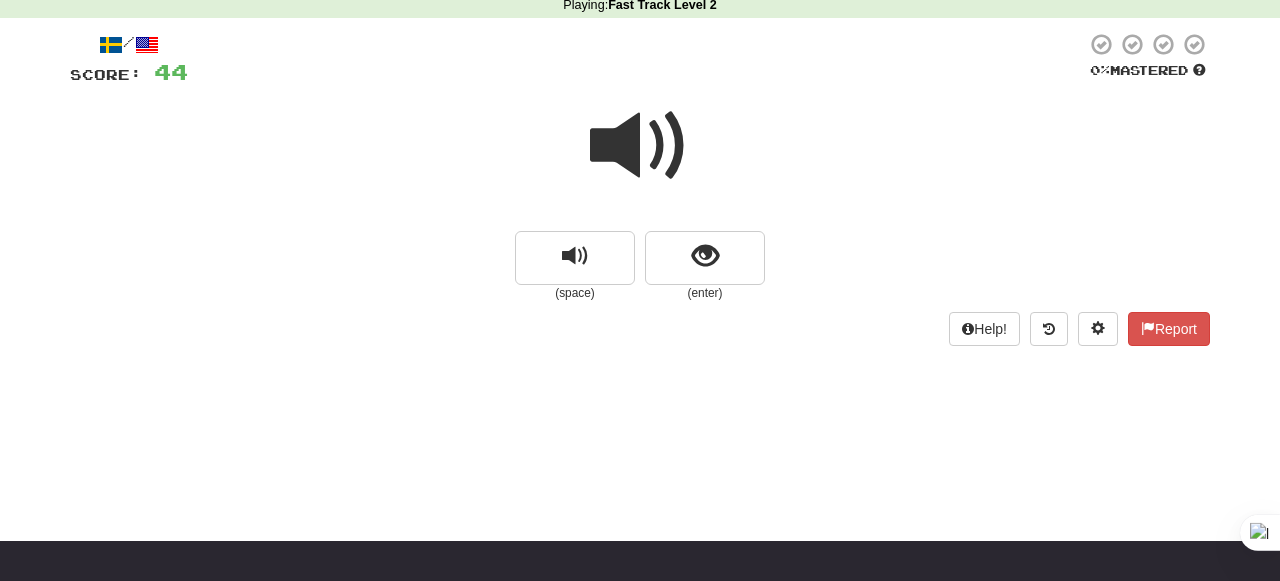 click at bounding box center [640, 146] 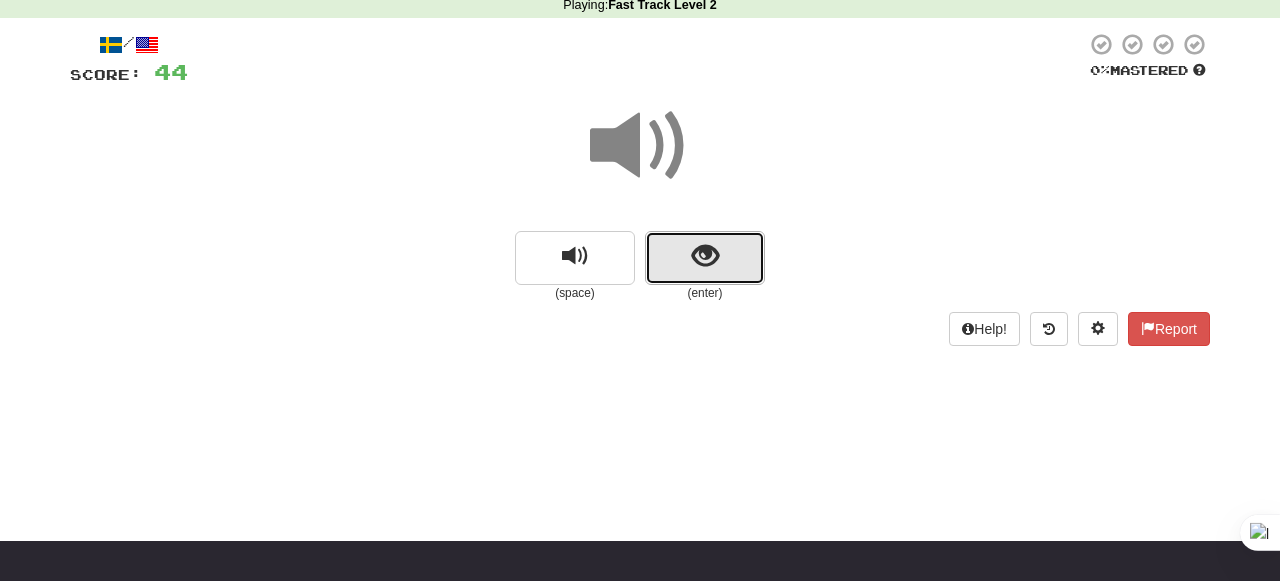 click at bounding box center (705, 258) 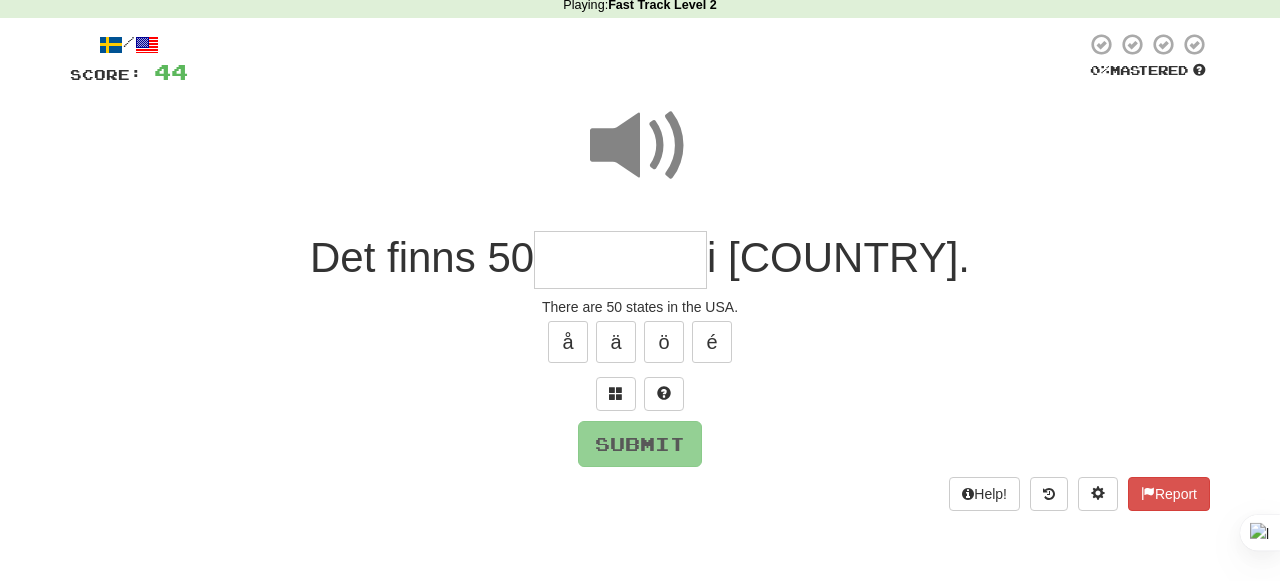 click at bounding box center [620, 260] 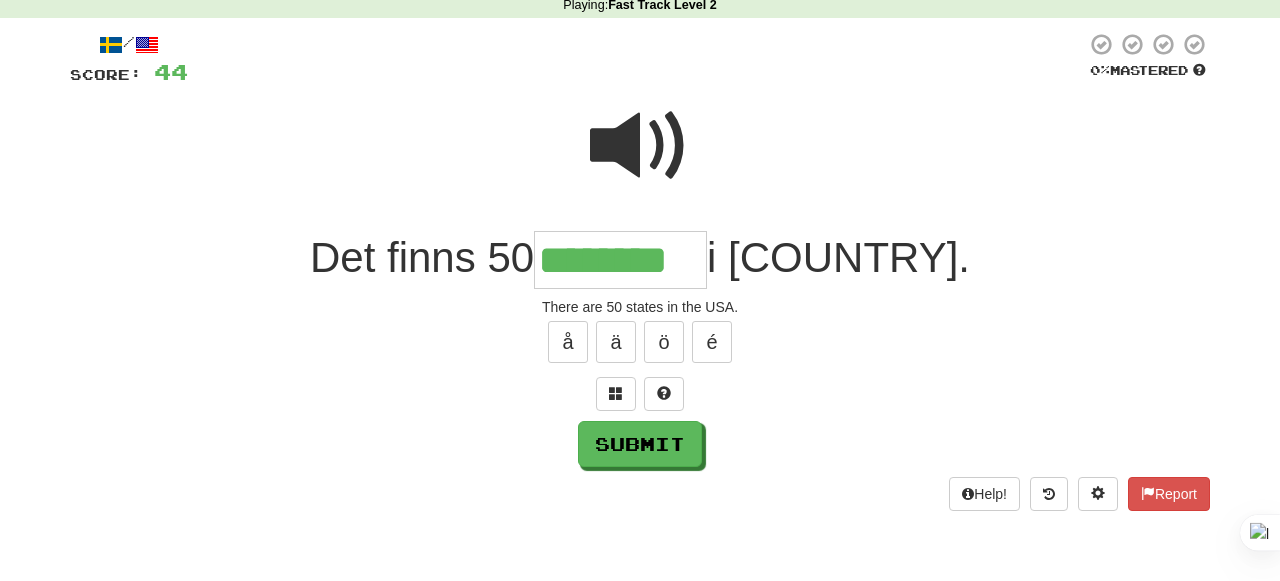 scroll, scrollTop: 0, scrollLeft: 0, axis: both 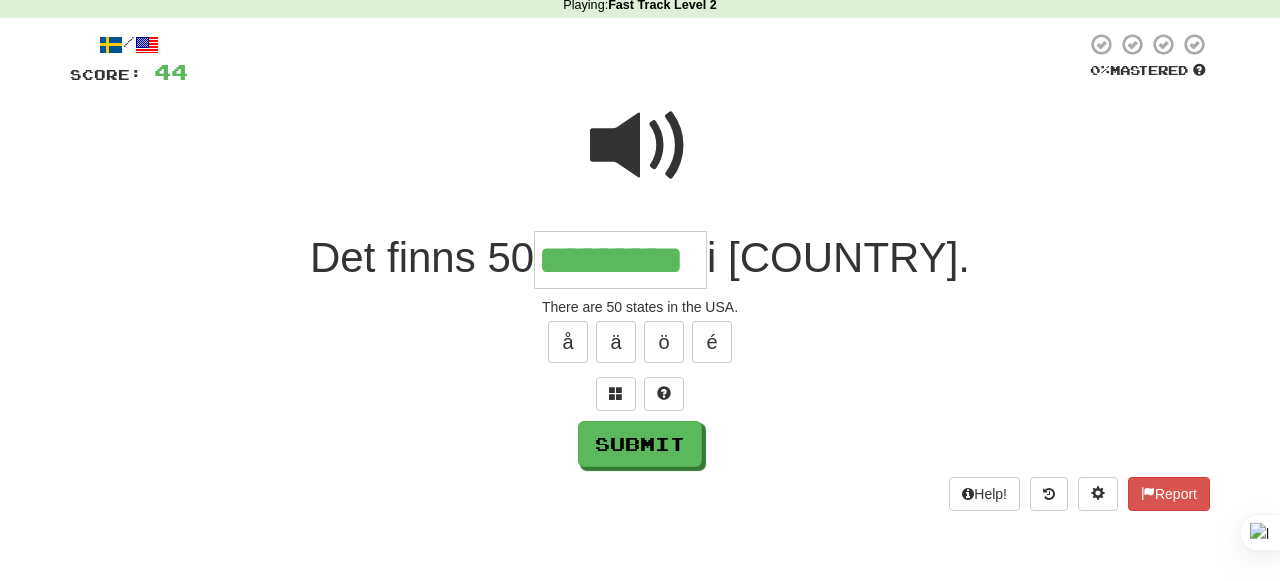 type on "*********" 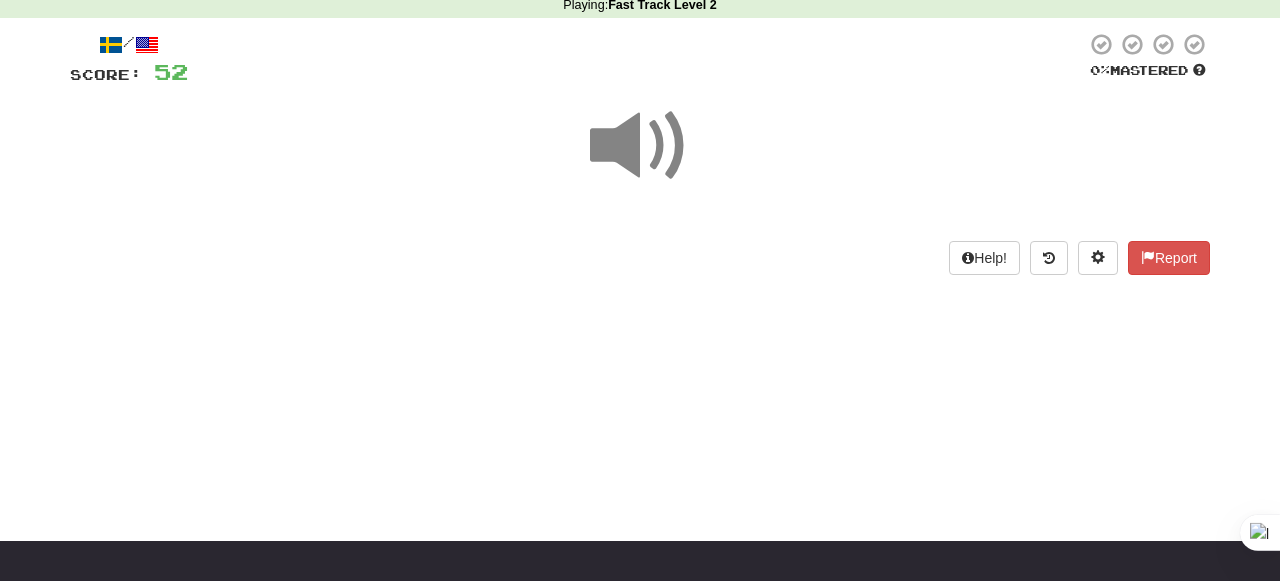 click on "/  Score:   52 0 %  Mastered  Help!  Report" at bounding box center (640, 160) 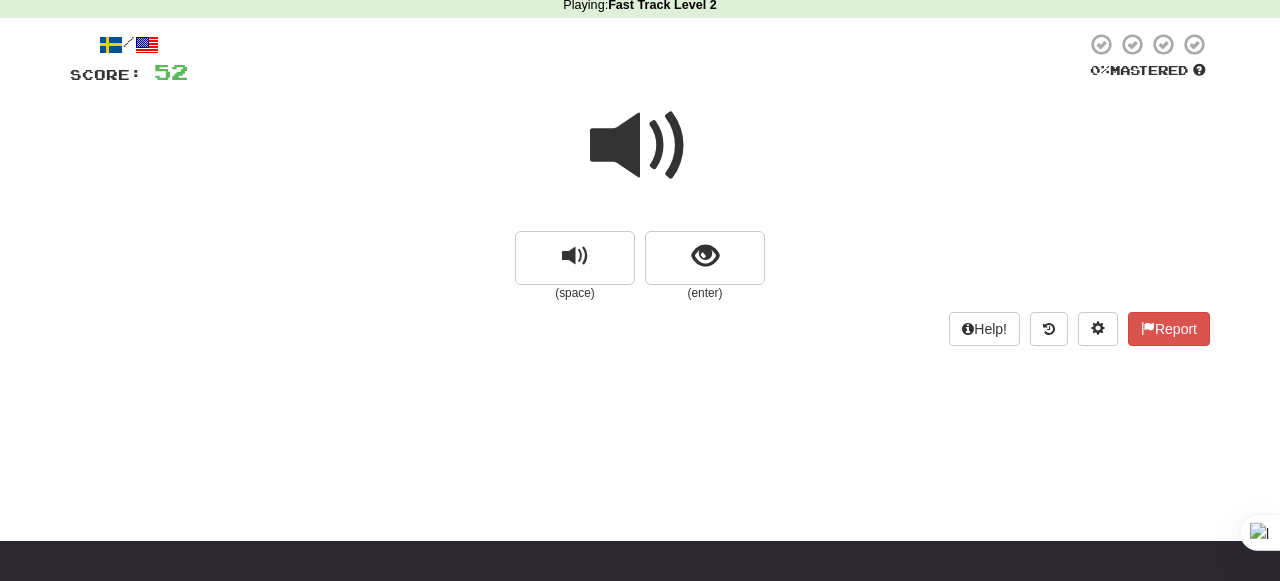 click at bounding box center [640, 146] 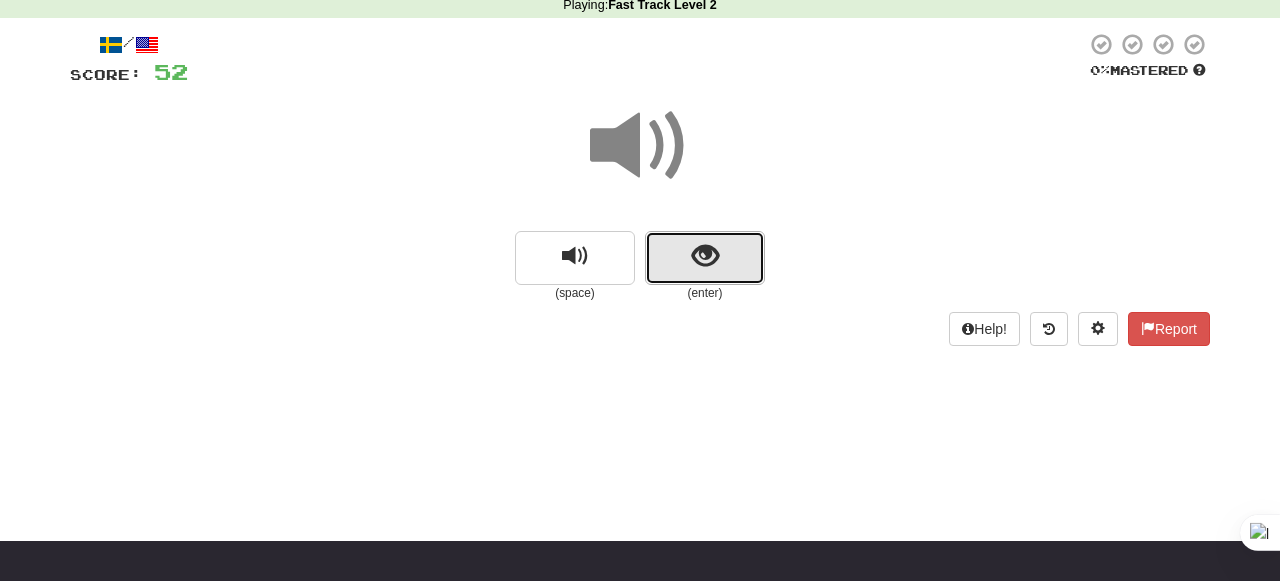 click at bounding box center (705, 256) 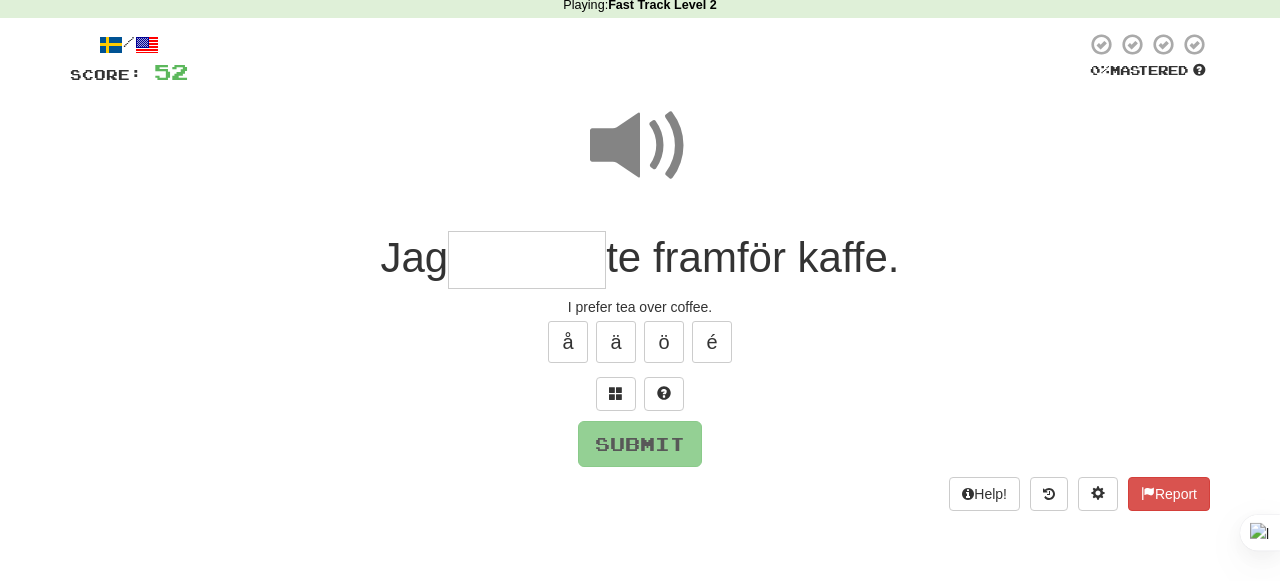 click at bounding box center [640, 146] 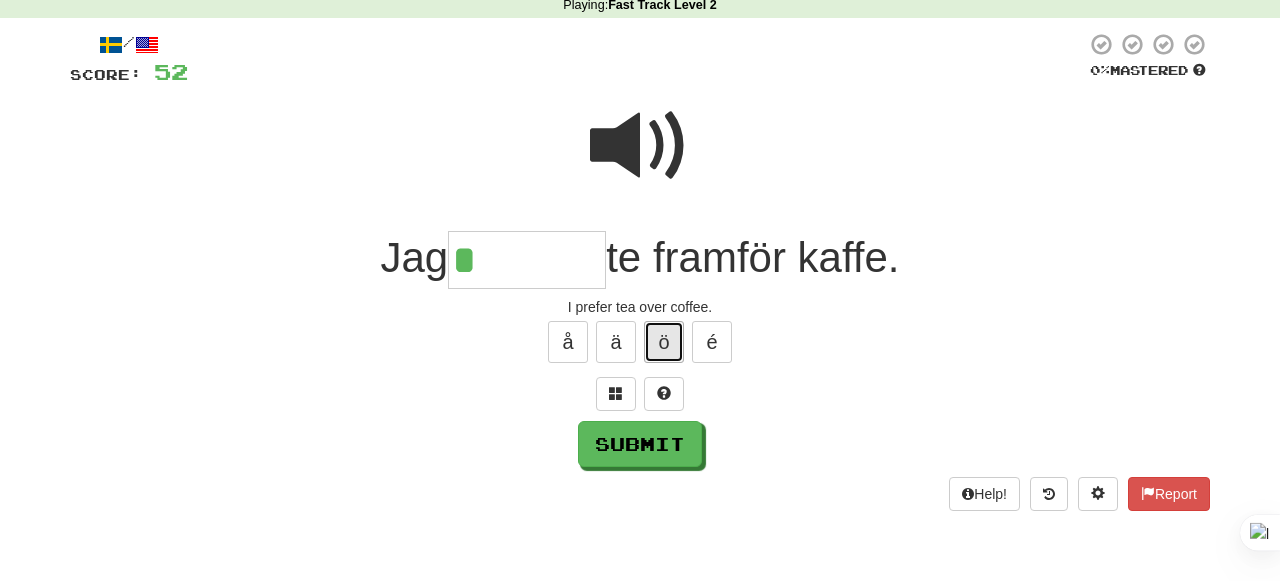 click on "ö" at bounding box center (664, 342) 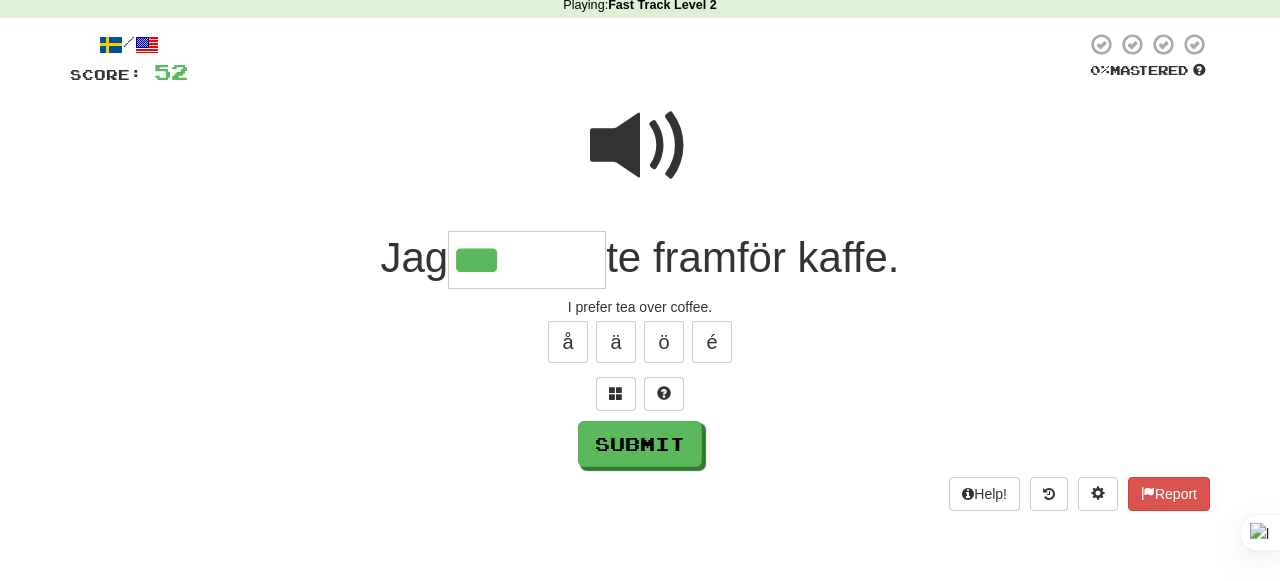 click at bounding box center (640, 146) 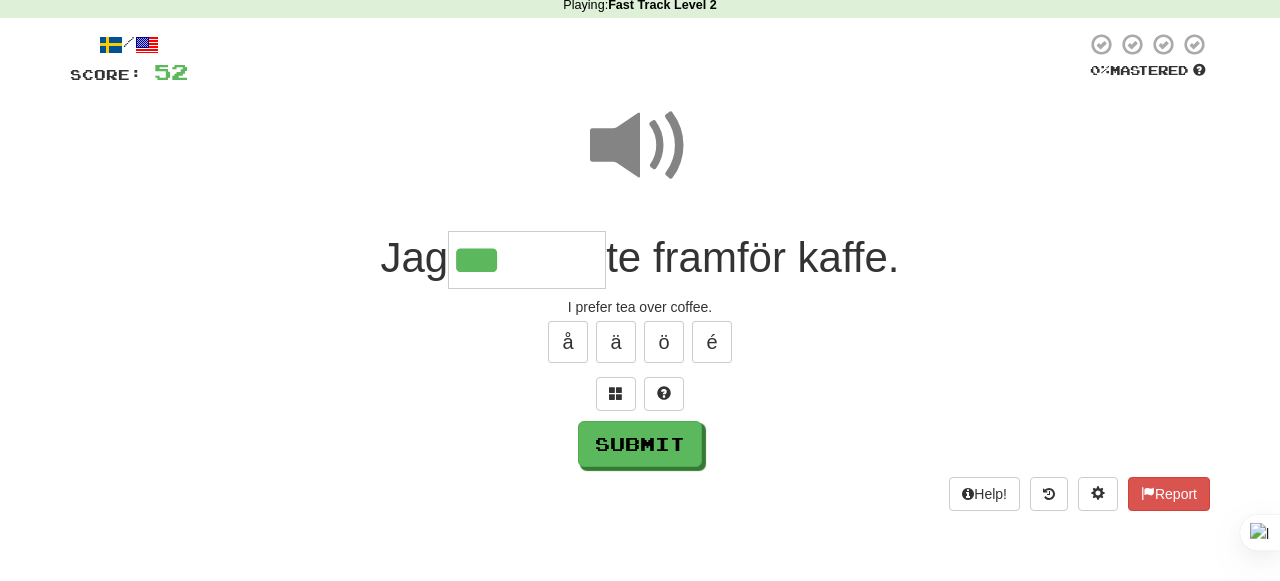 click on "***" at bounding box center [527, 260] 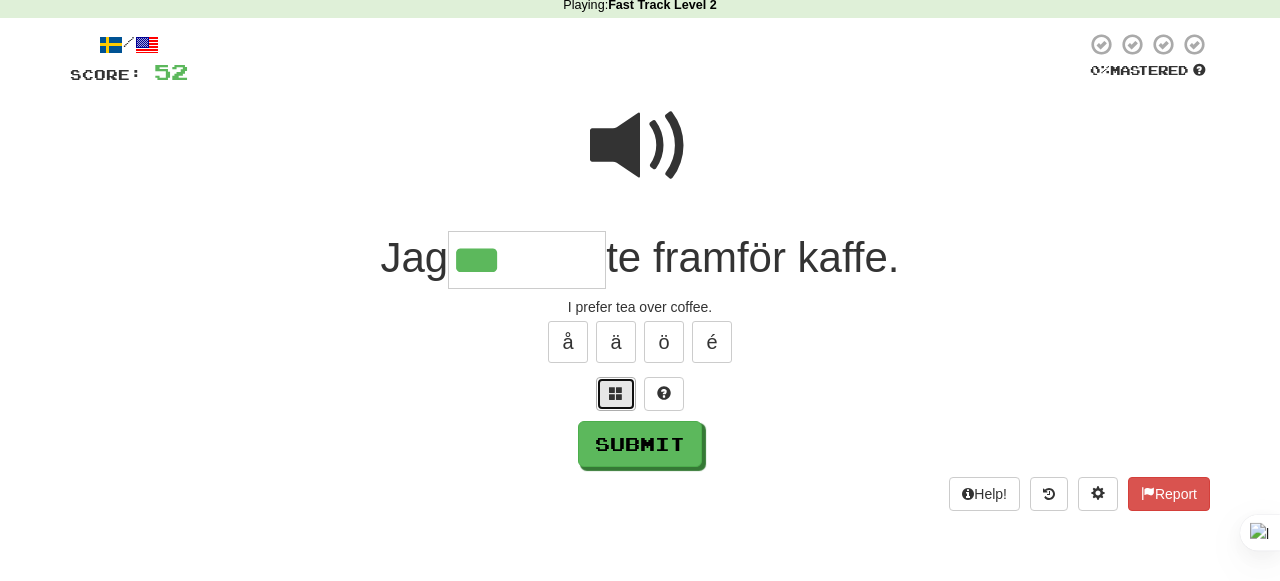 click at bounding box center [616, 394] 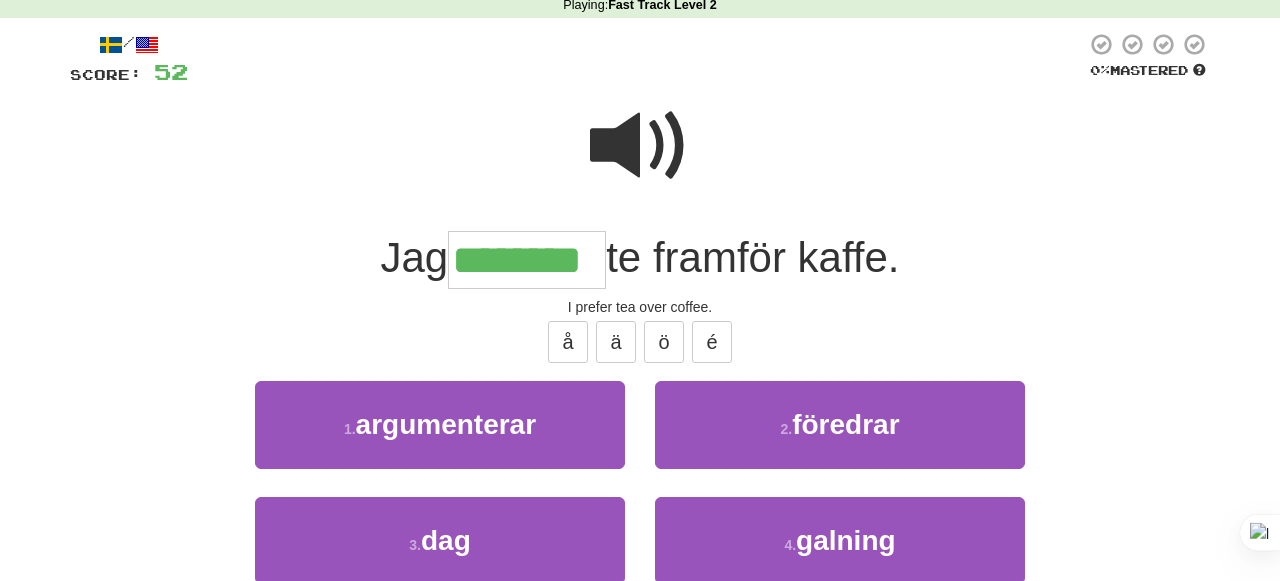 type on "********" 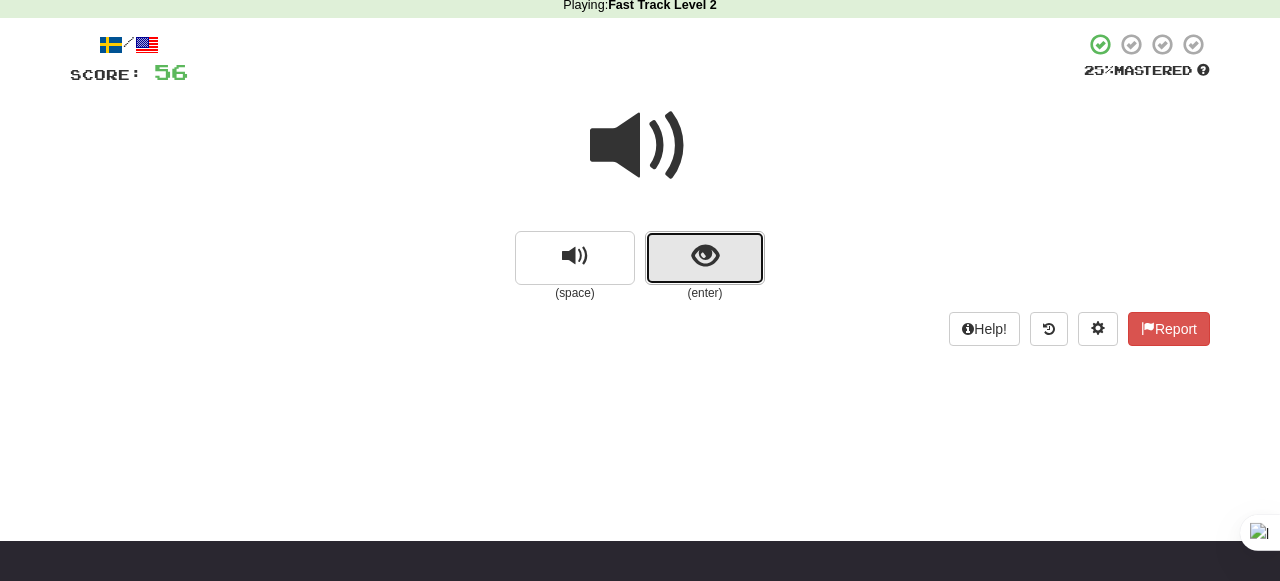 click at bounding box center [705, 258] 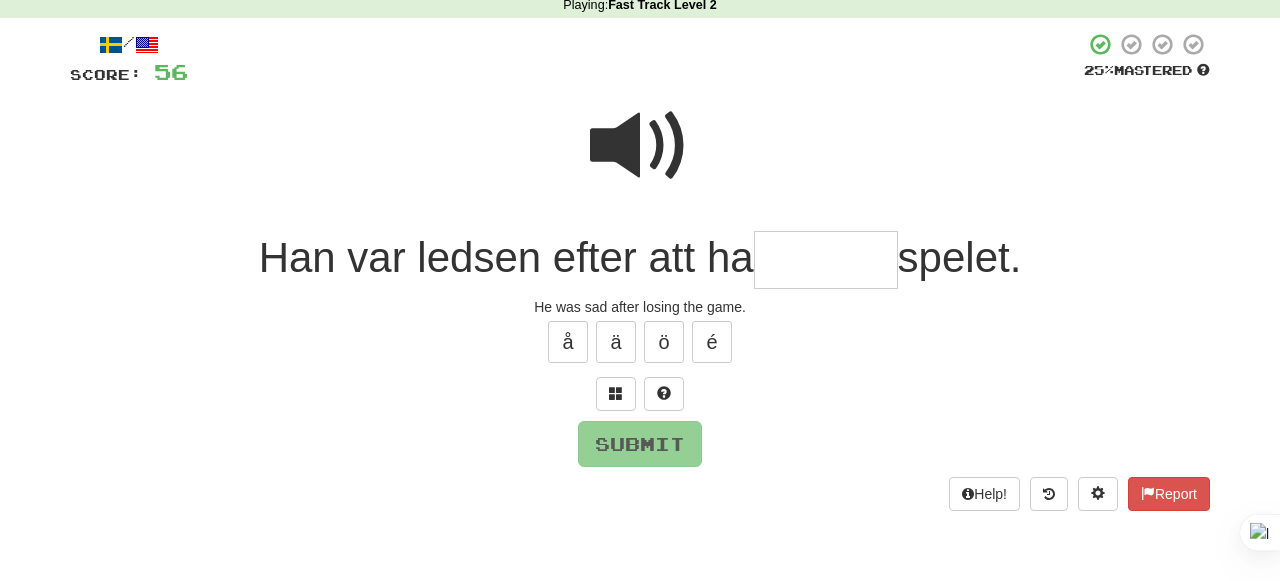 click at bounding box center [640, 146] 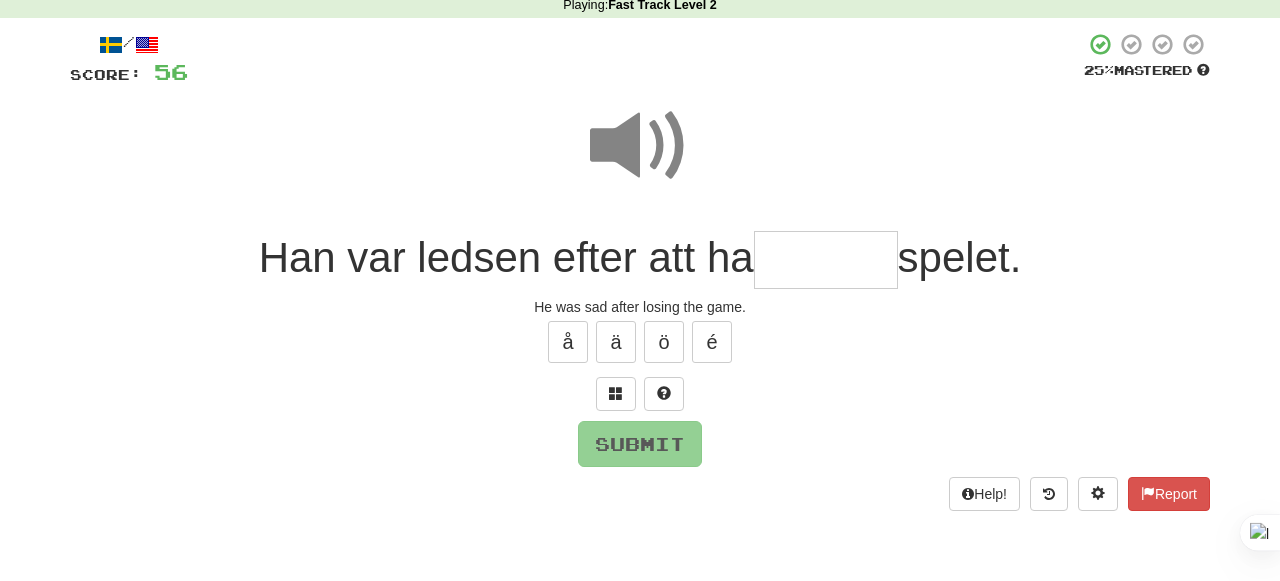 click at bounding box center [826, 260] 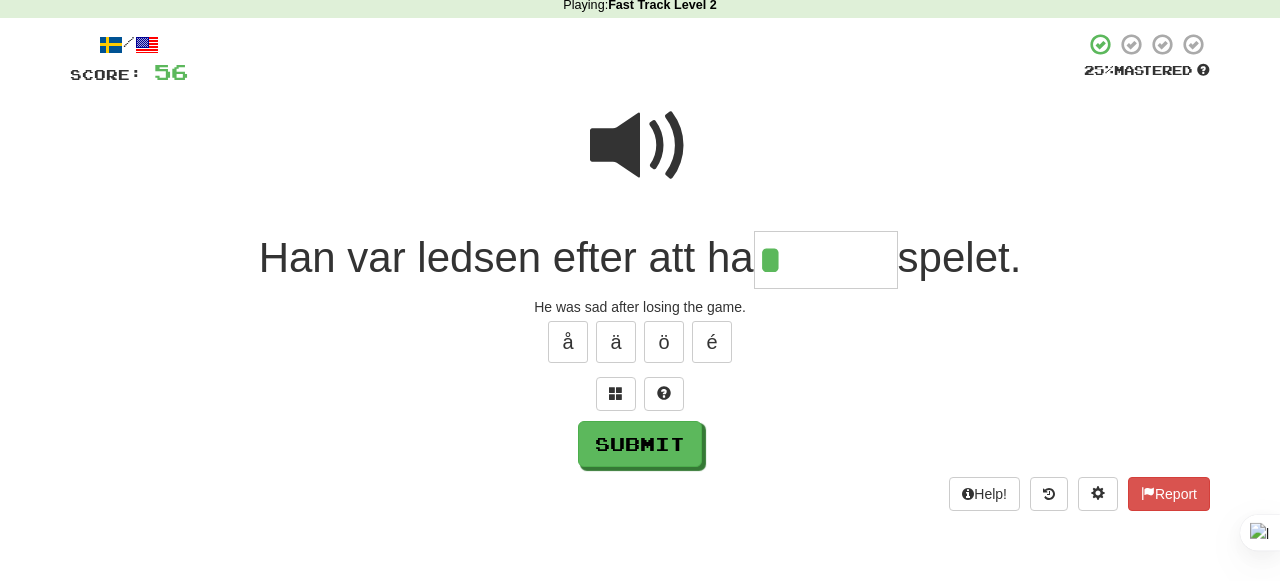 click at bounding box center (640, 146) 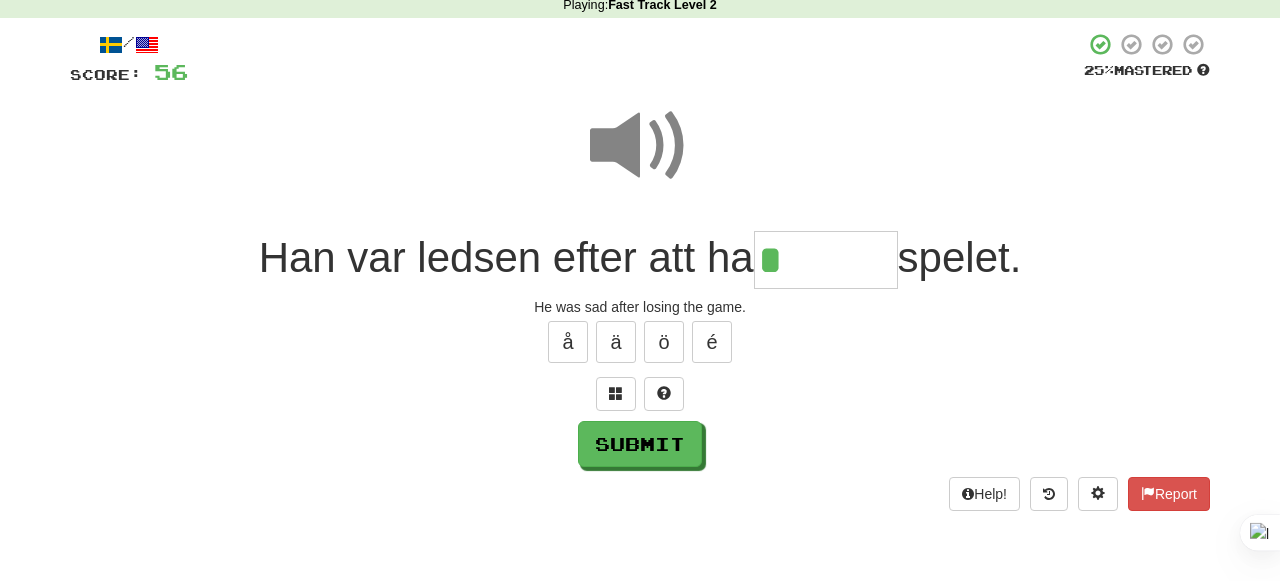 click on "*" at bounding box center [826, 260] 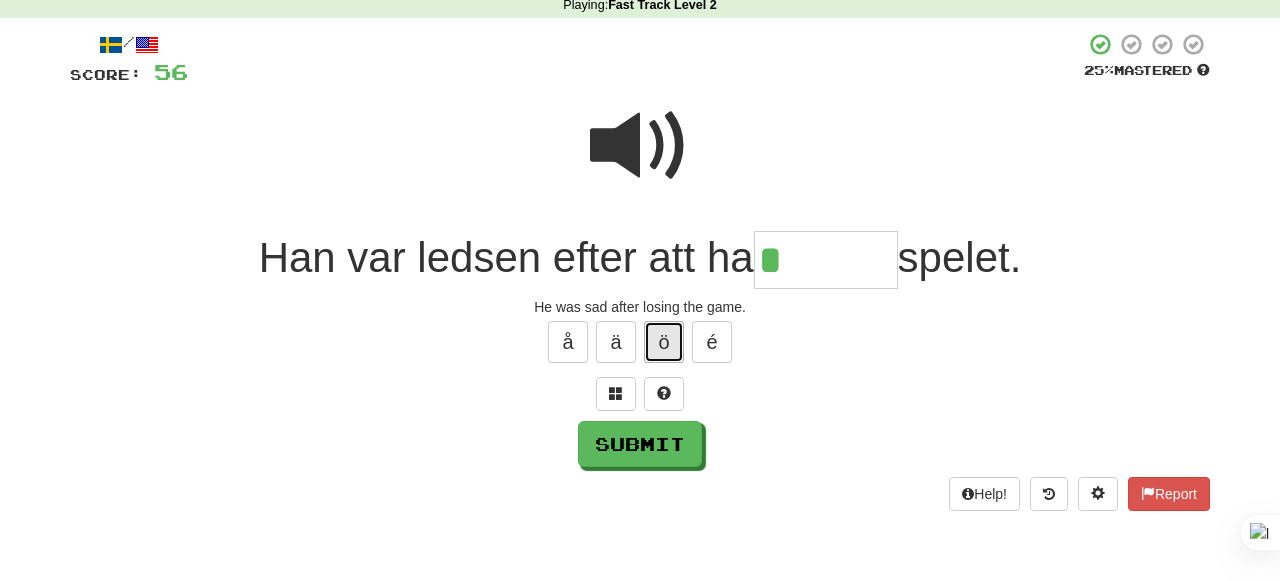 click on "ö" at bounding box center (664, 342) 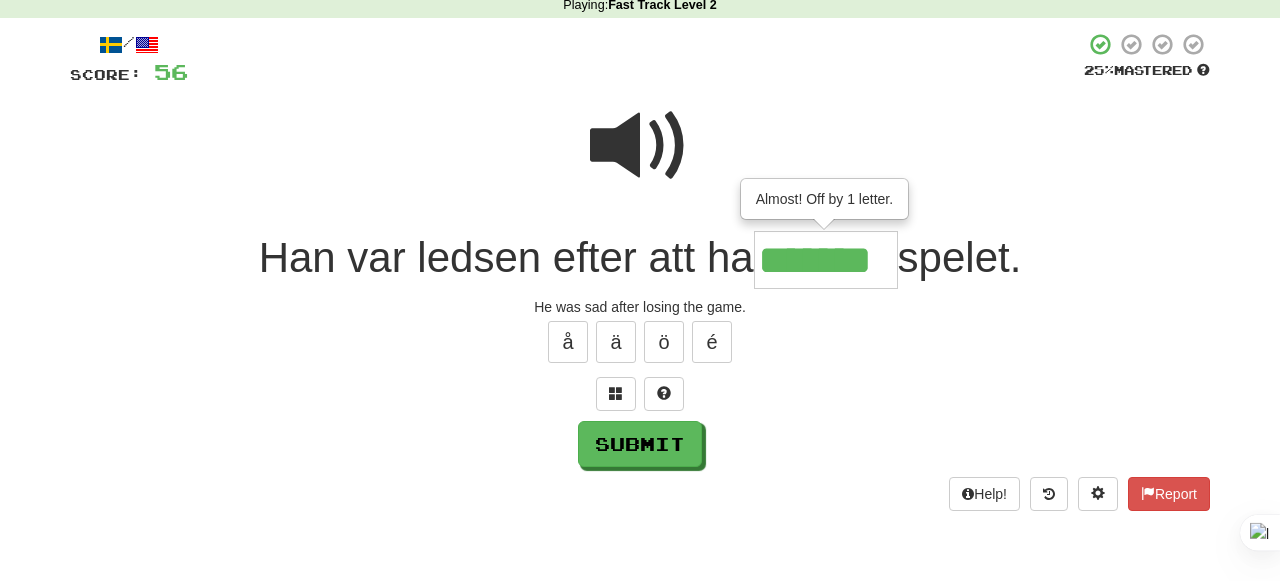 click at bounding box center [640, 146] 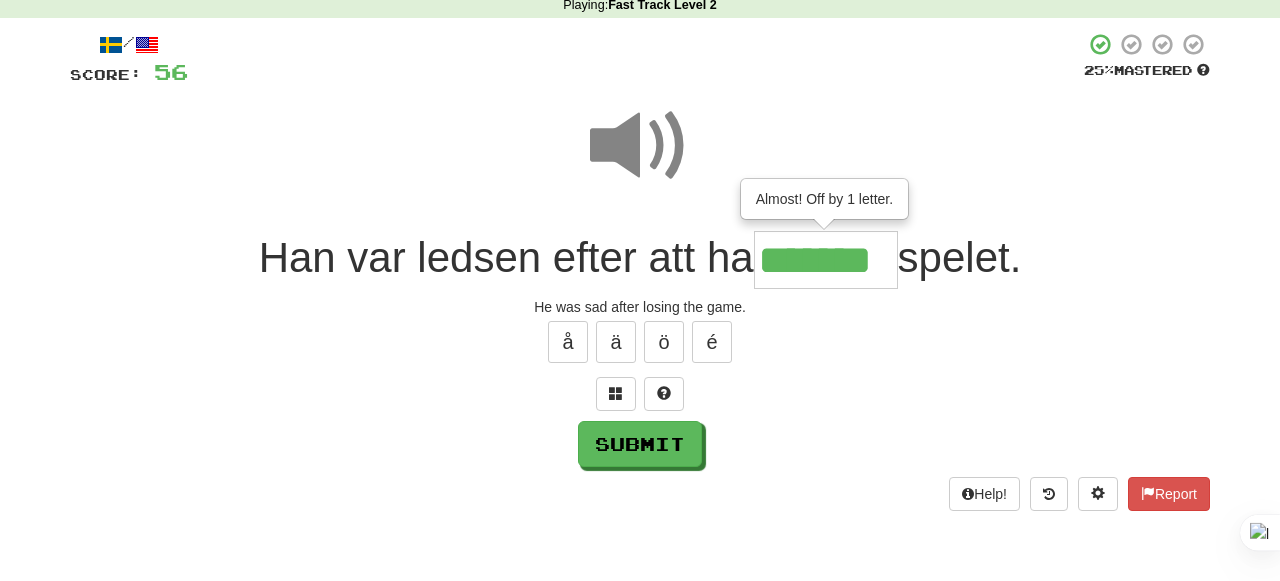 click on "*******" at bounding box center [826, 260] 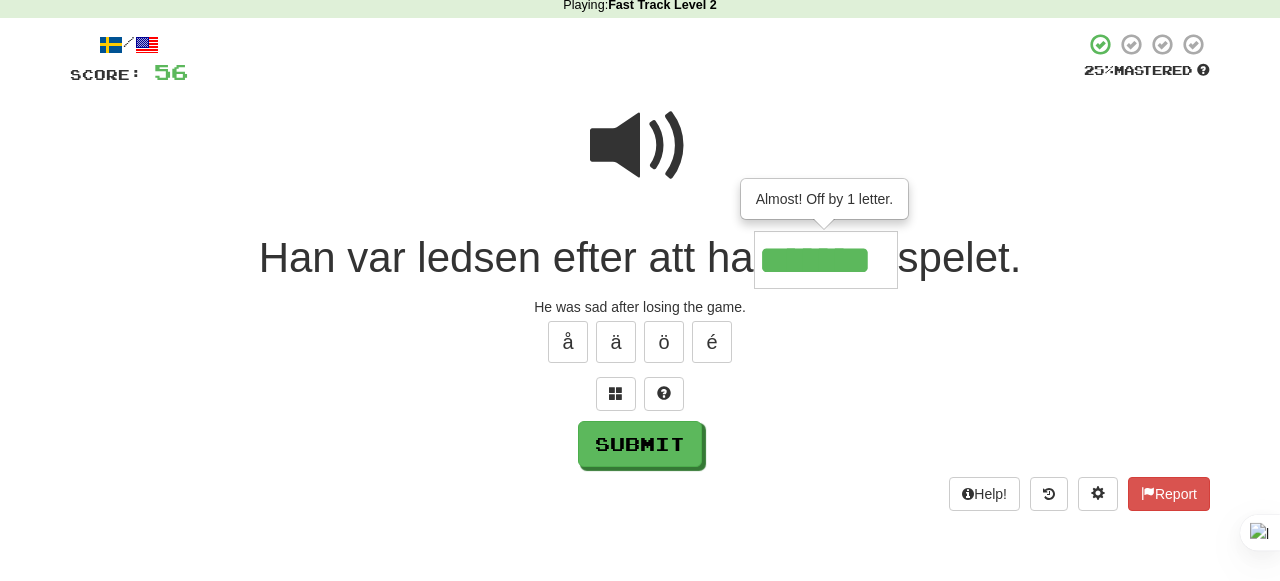 click at bounding box center (640, 146) 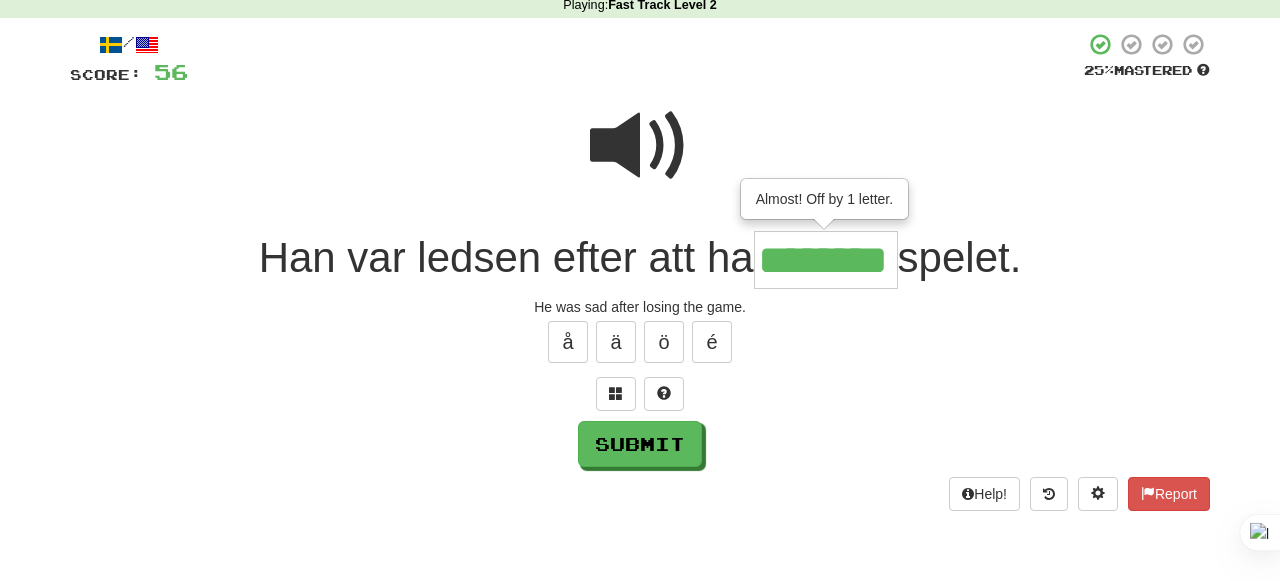 type on "********" 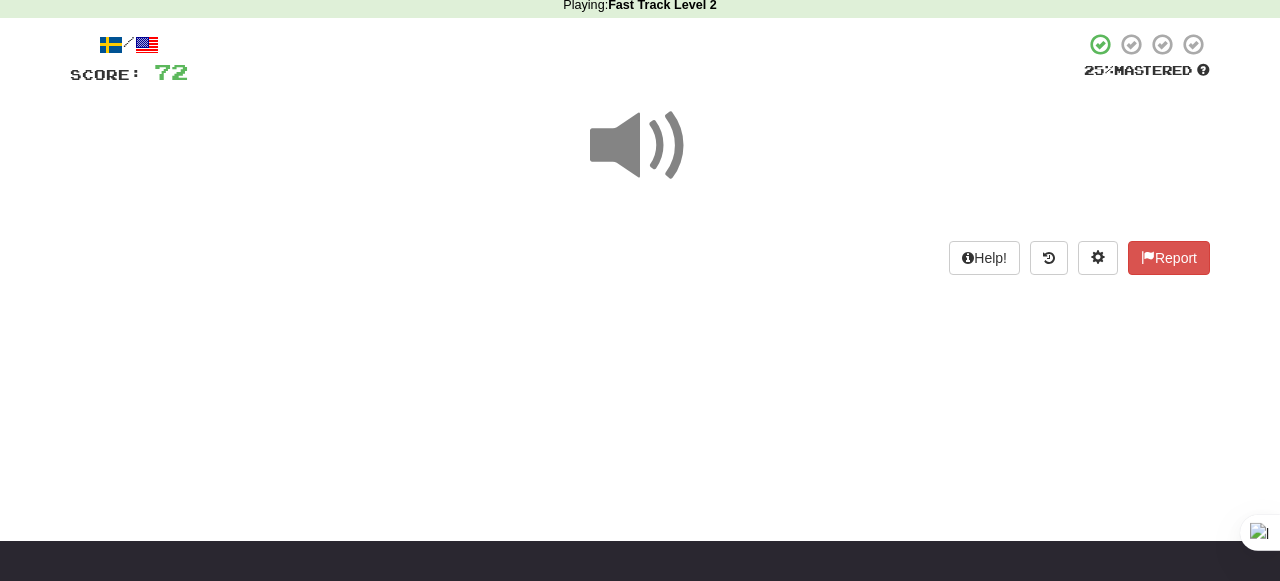 click at bounding box center (640, 146) 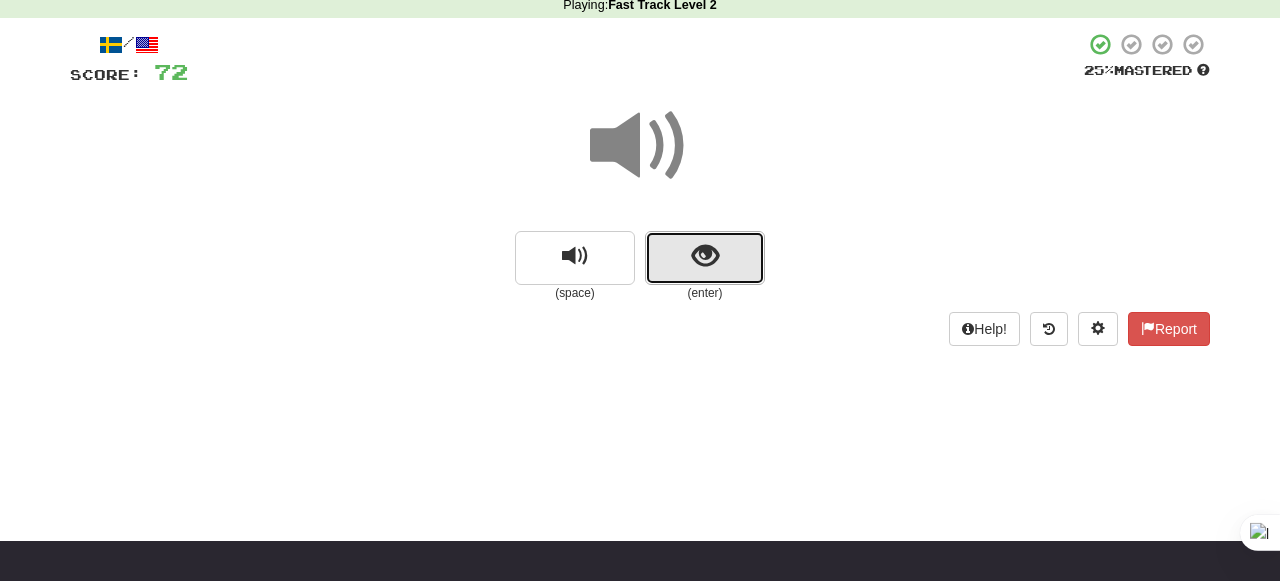 click at bounding box center (705, 258) 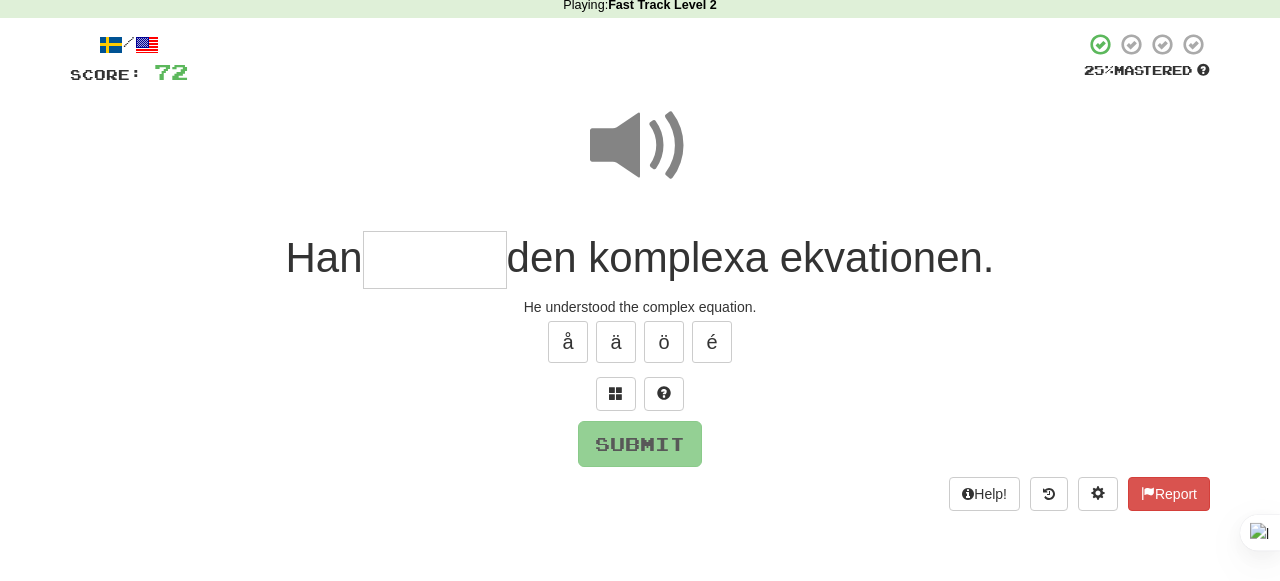 click at bounding box center (640, 146) 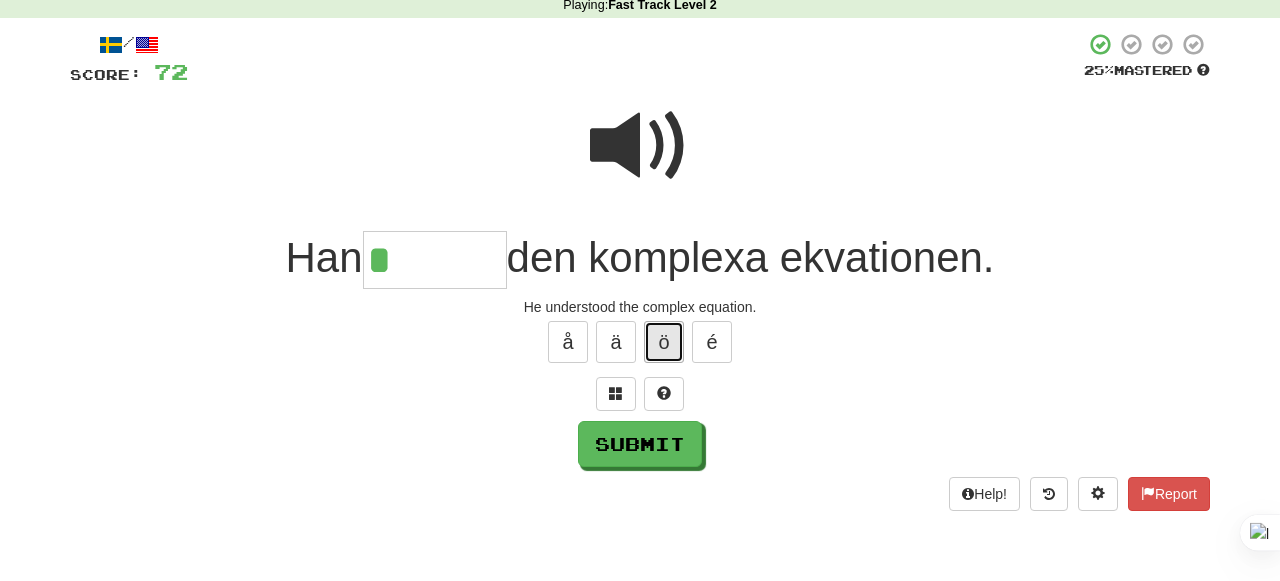 click on "ö" at bounding box center (664, 342) 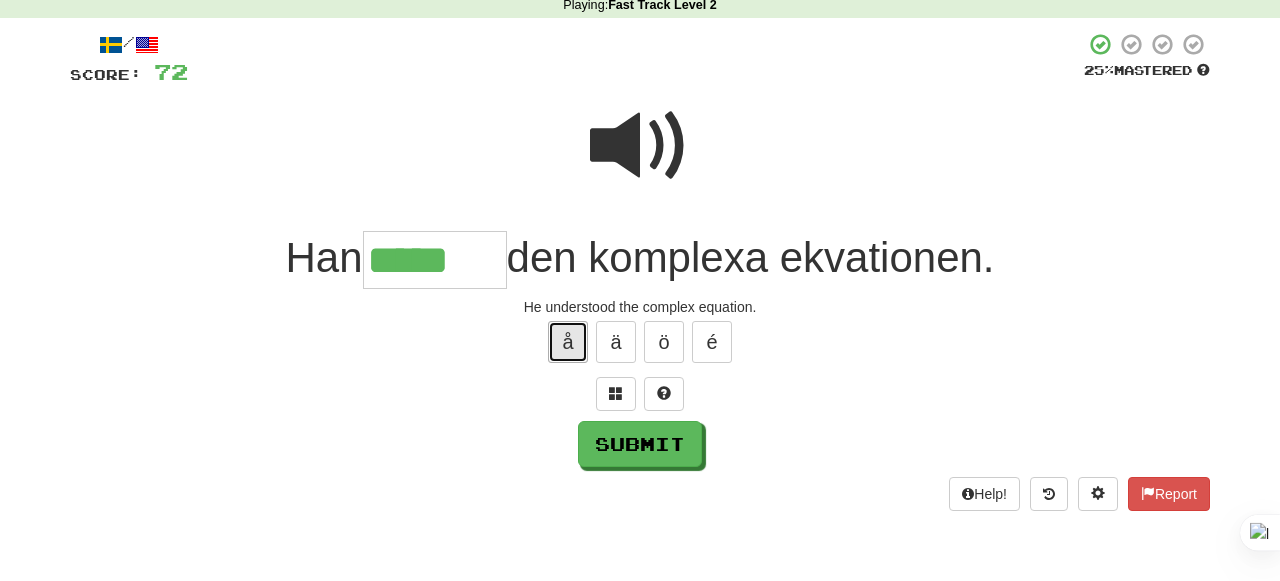 click on "å" at bounding box center (568, 342) 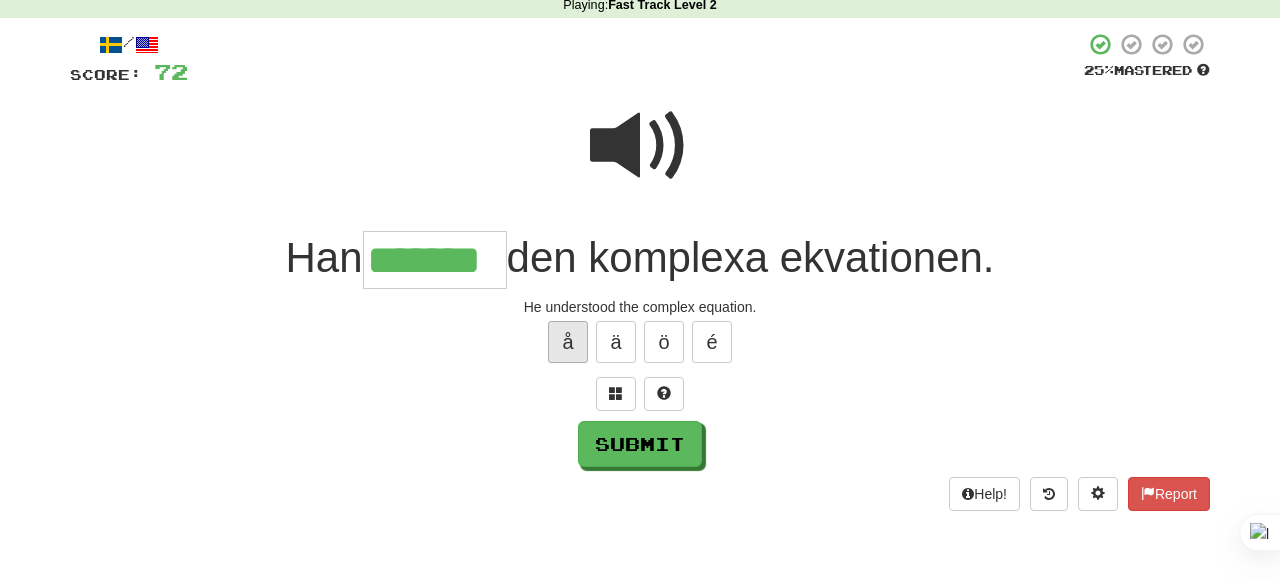 type on "*******" 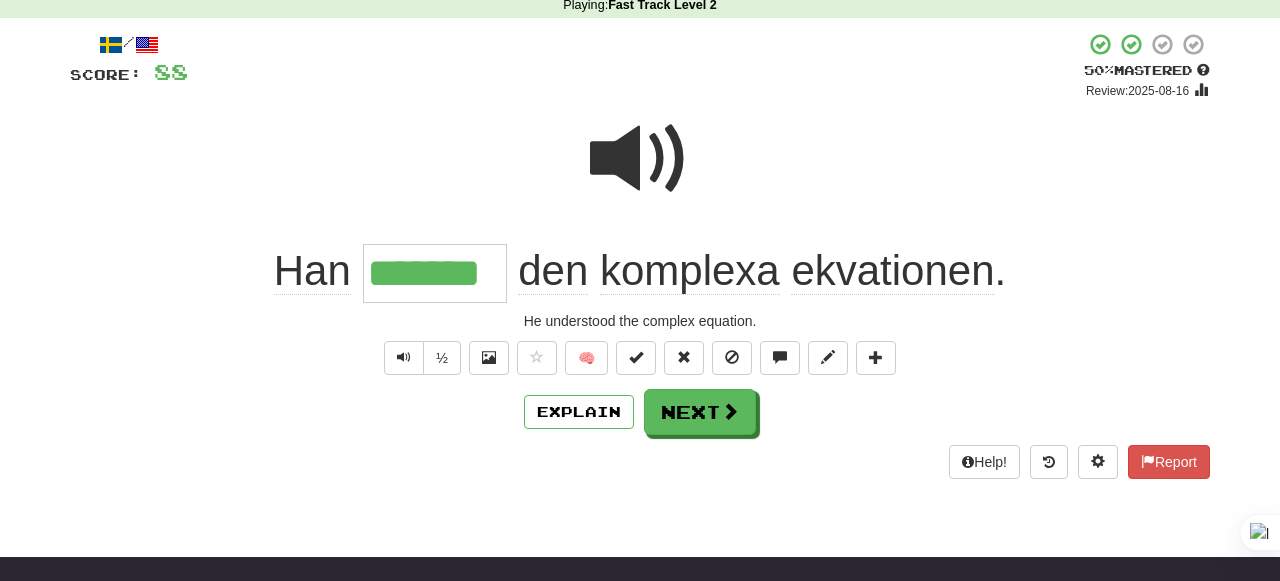 click at bounding box center (640, 159) 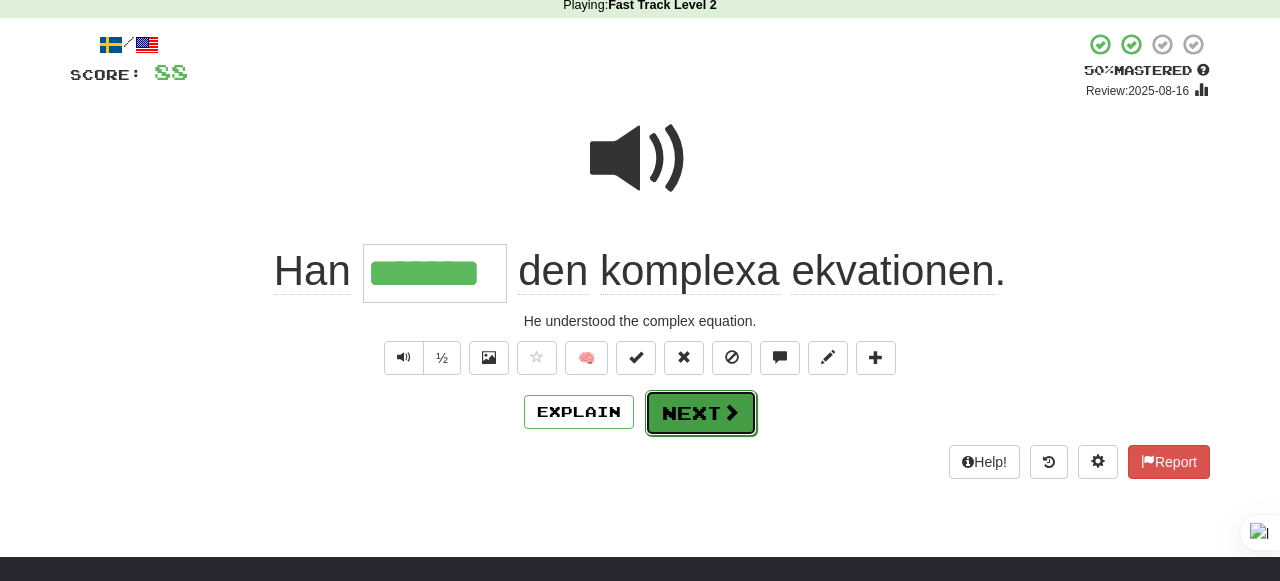 click on "Next" at bounding box center (701, 413) 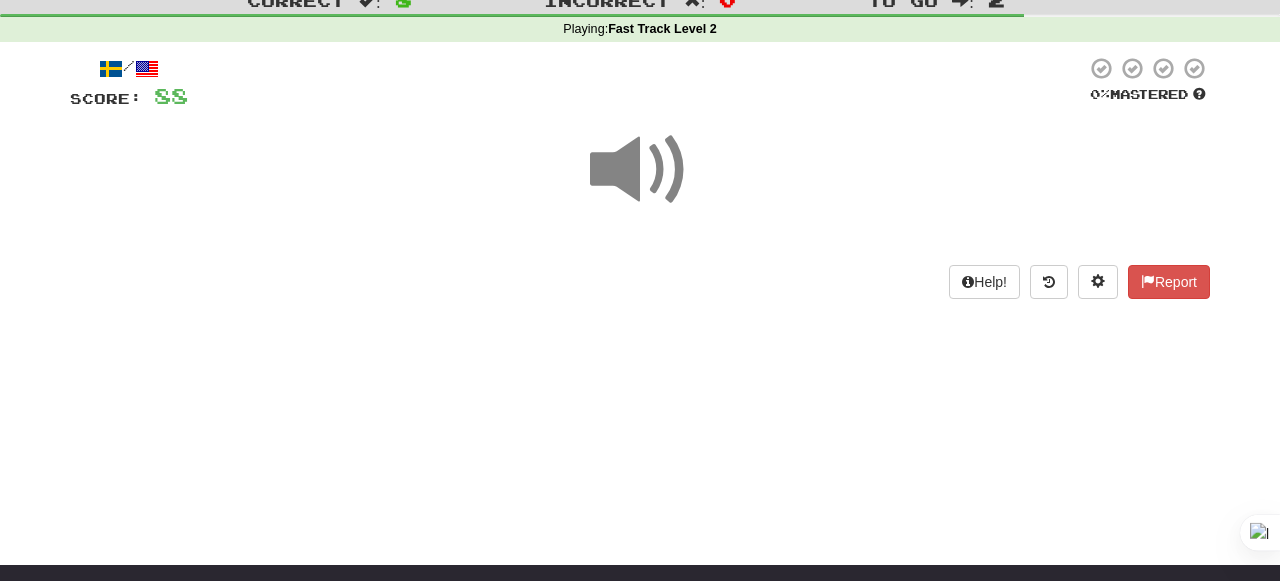 scroll, scrollTop: 69, scrollLeft: 0, axis: vertical 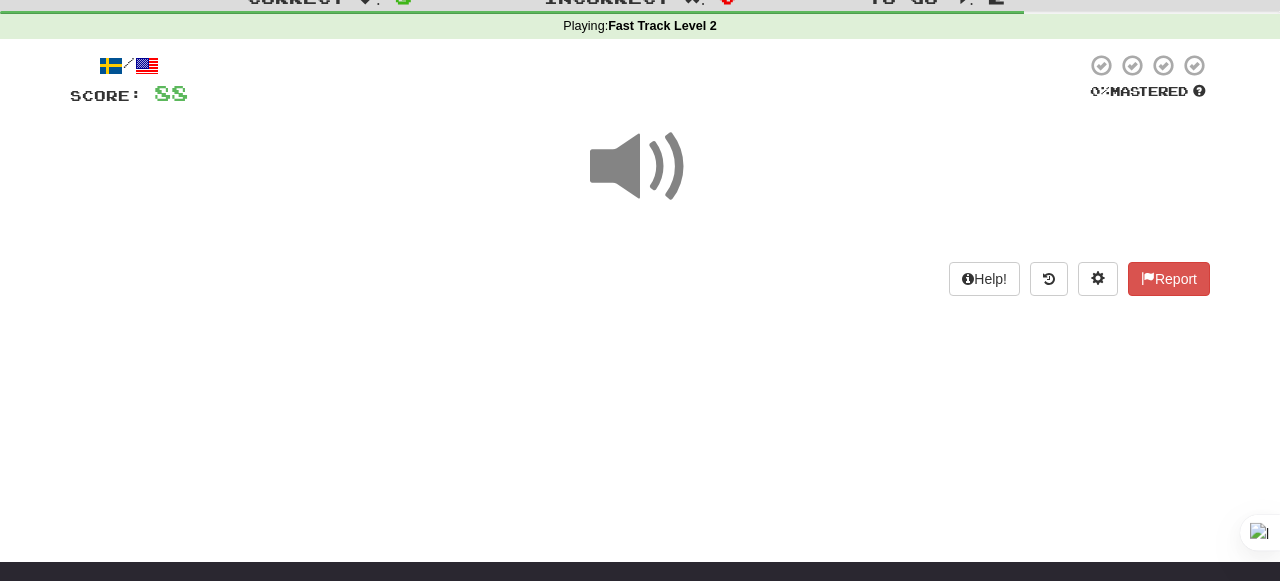 click at bounding box center (640, 167) 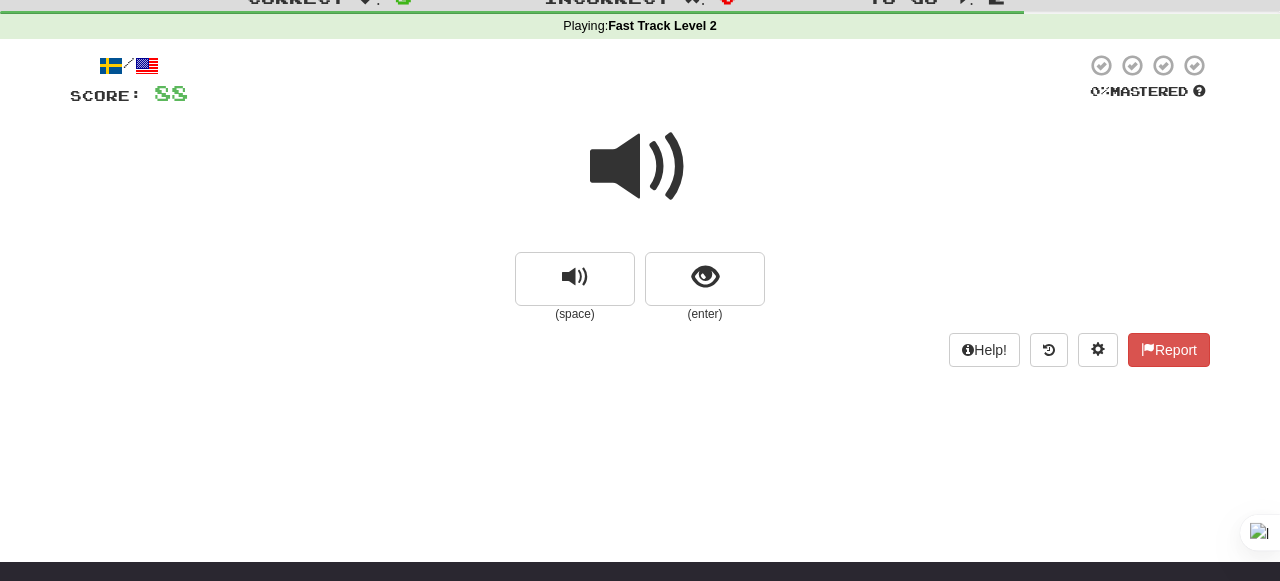 click at bounding box center (640, 180) 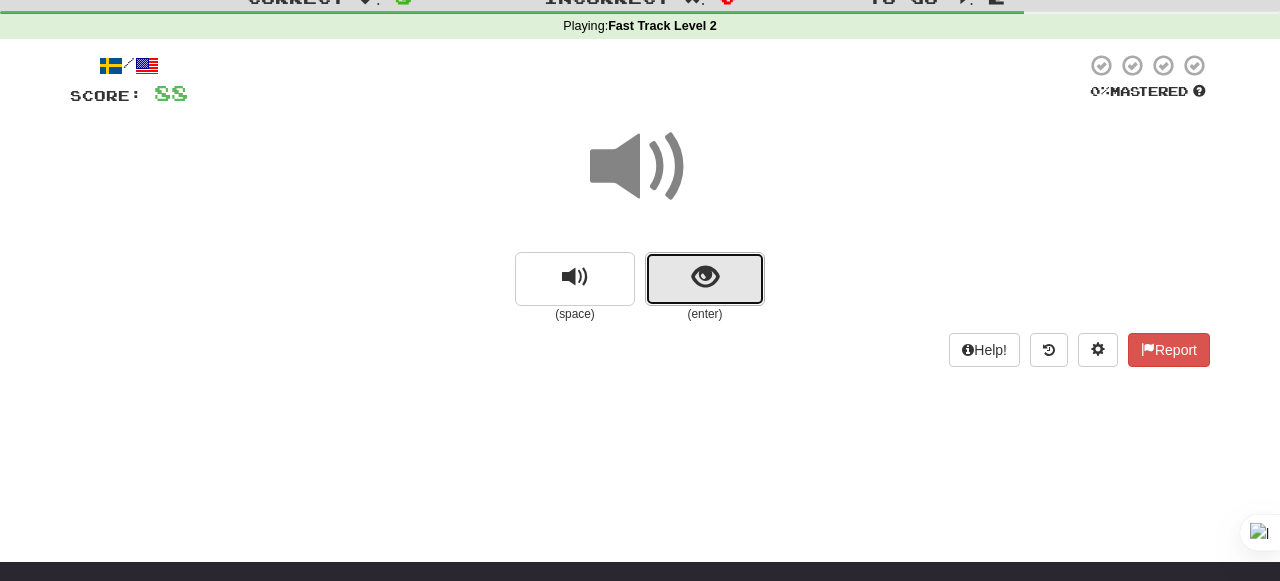 click at bounding box center [705, 277] 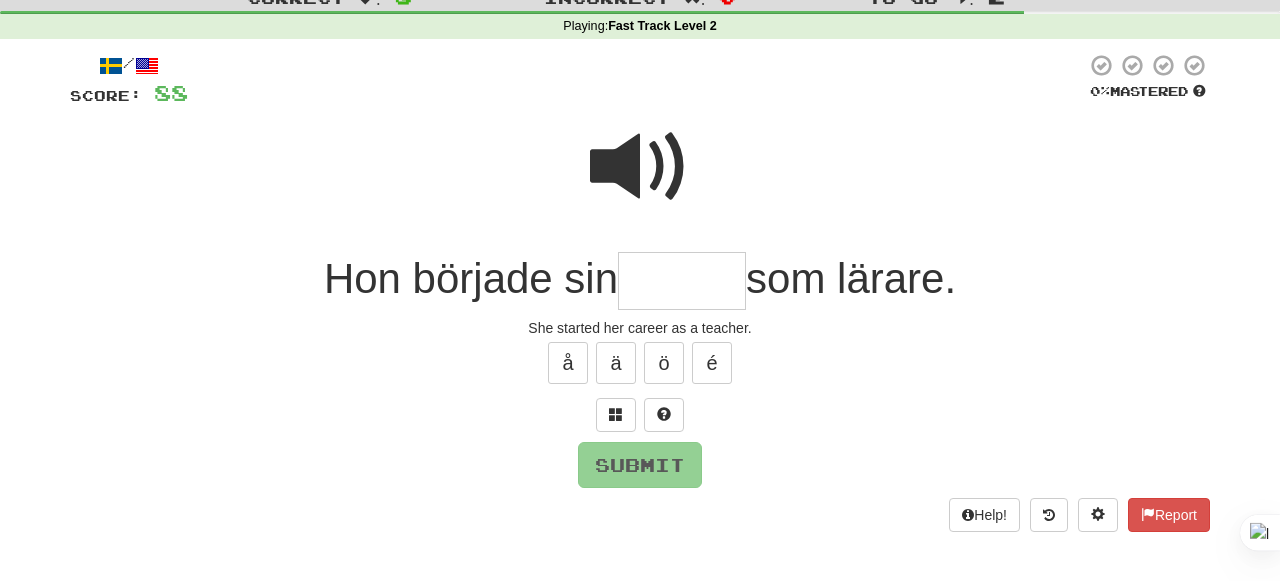 click at bounding box center (640, 167) 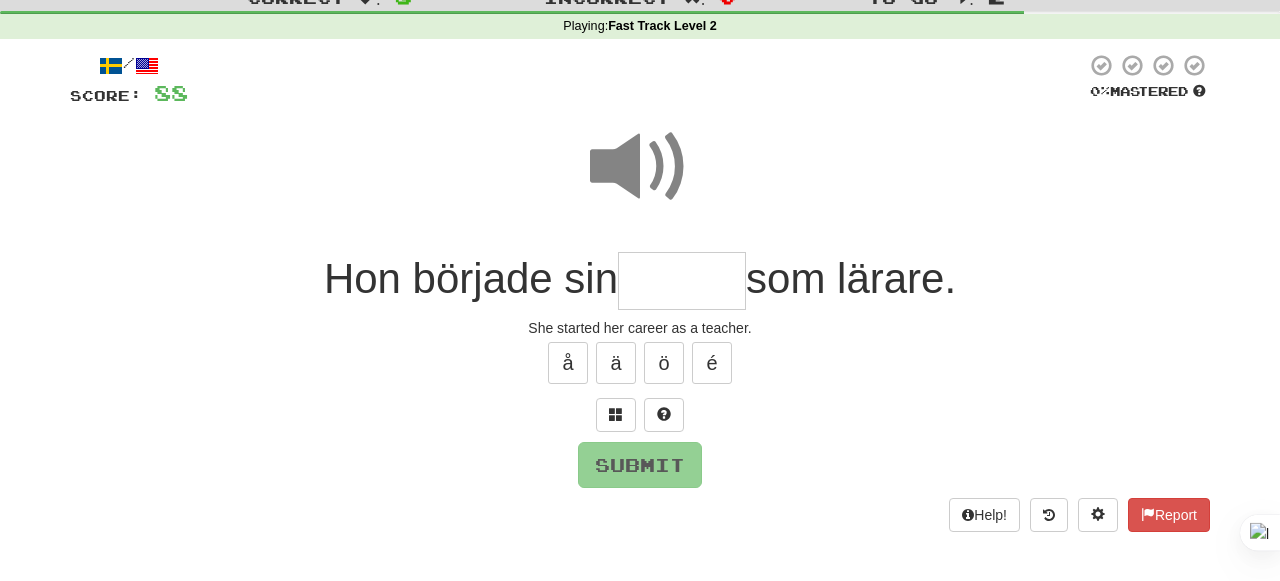click at bounding box center [682, 281] 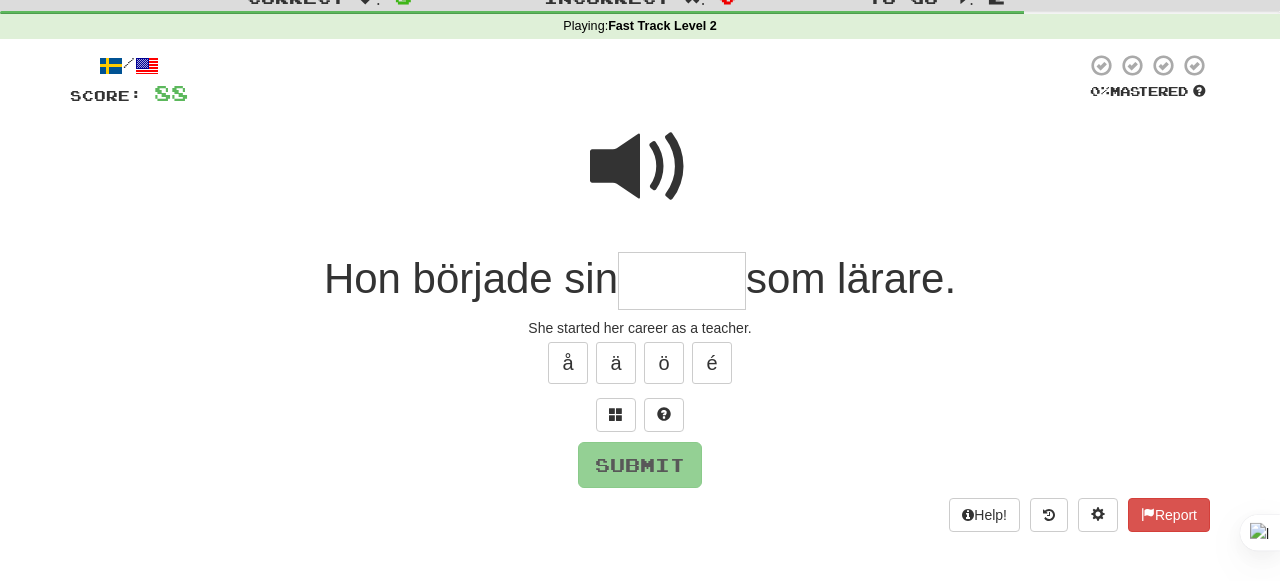 click at bounding box center (640, 167) 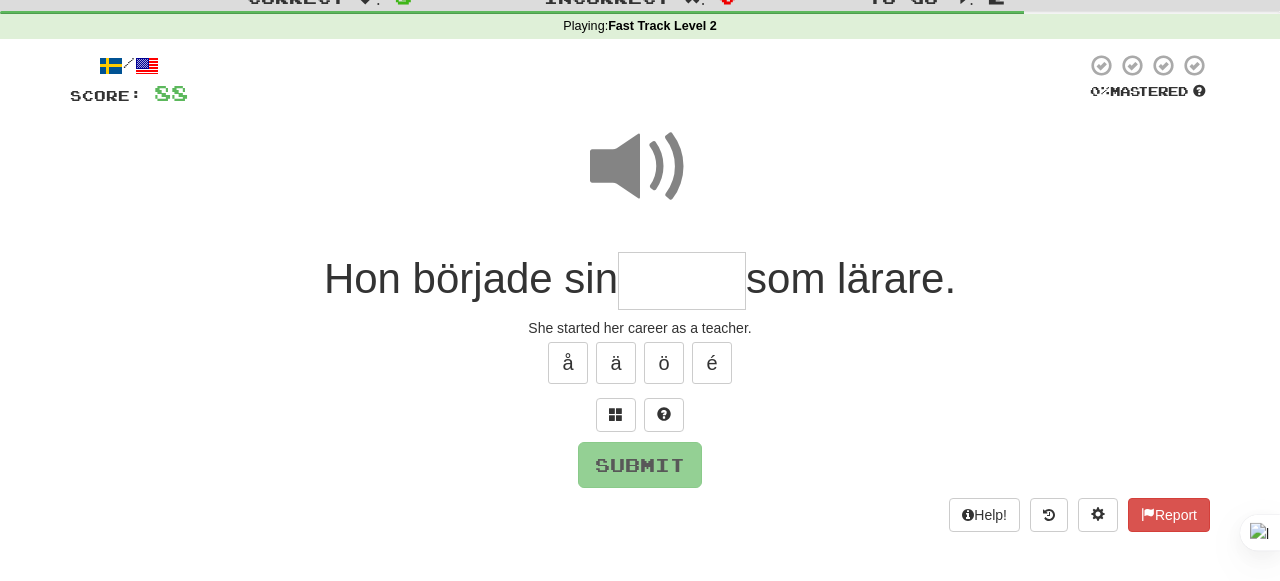 click at bounding box center [682, 281] 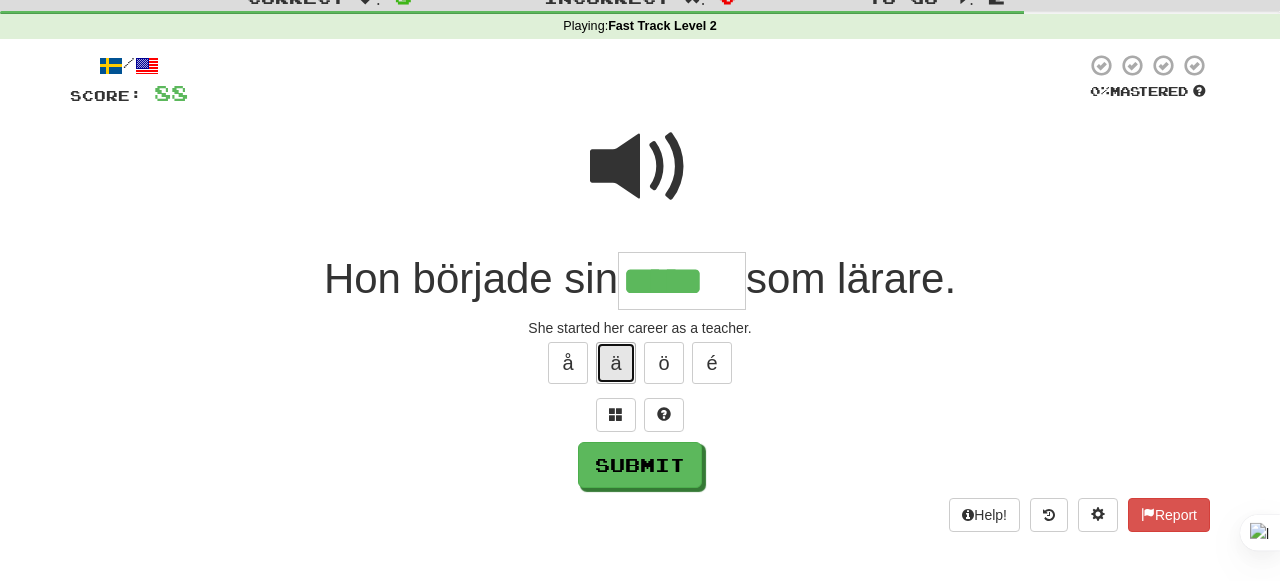 click on "ä" at bounding box center [616, 363] 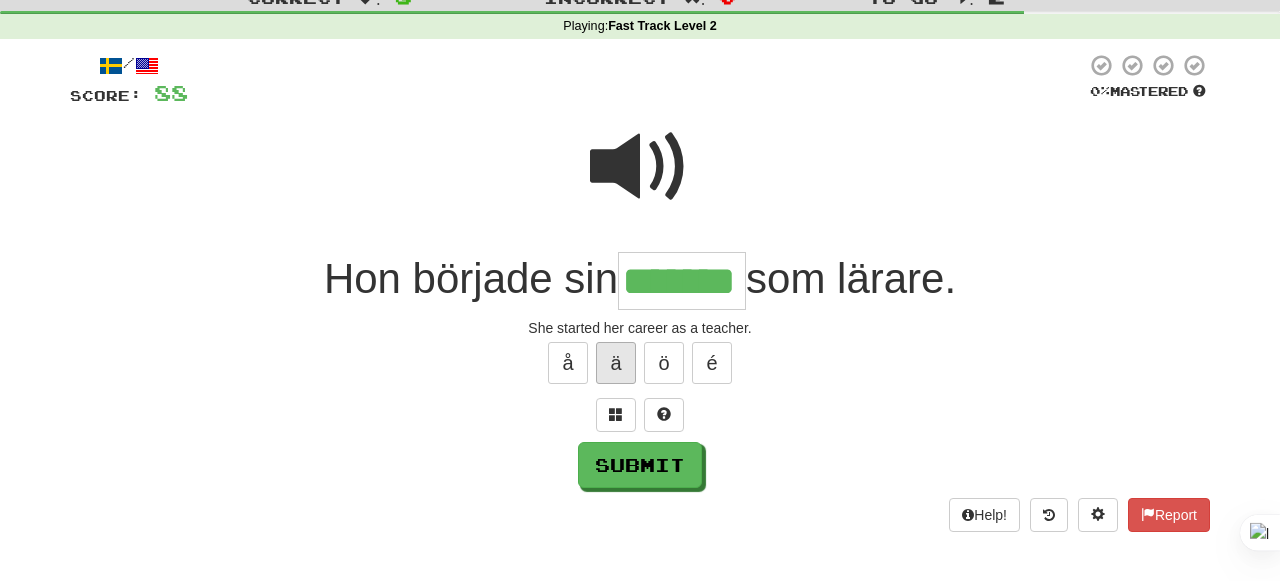 type on "*******" 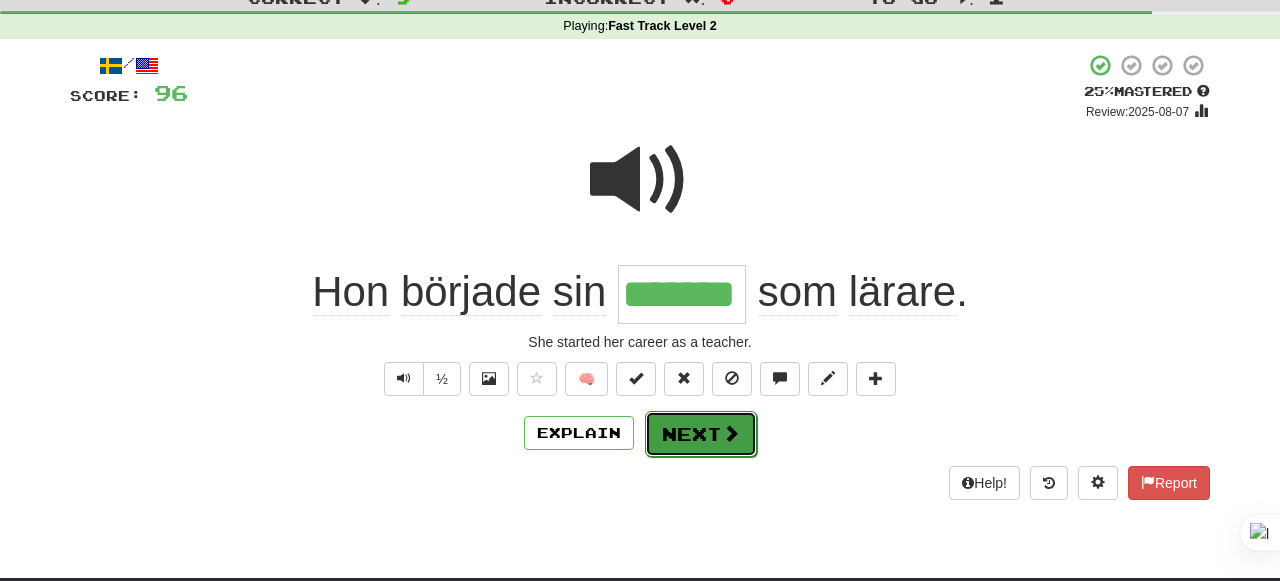 click on "Next" at bounding box center [701, 434] 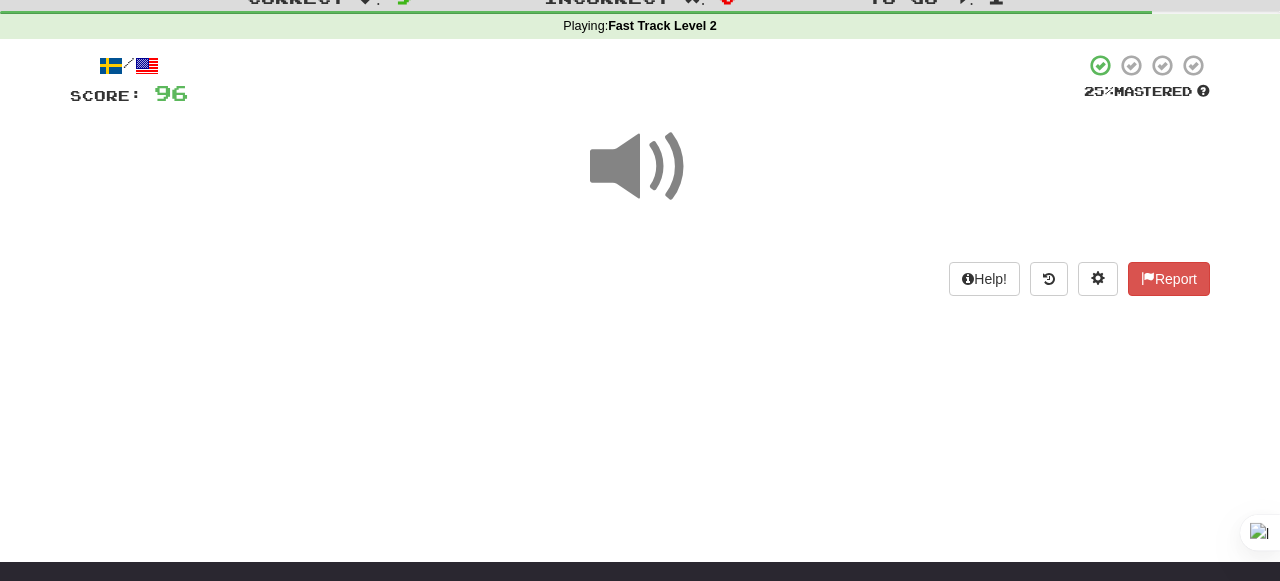 click at bounding box center (640, 167) 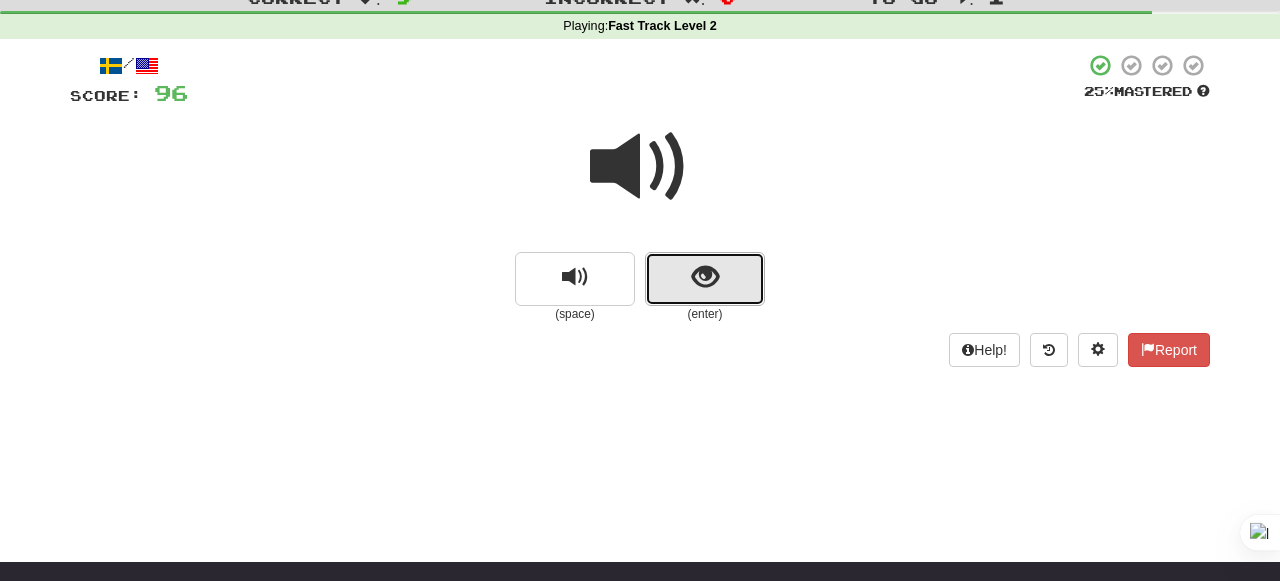 click at bounding box center [705, 279] 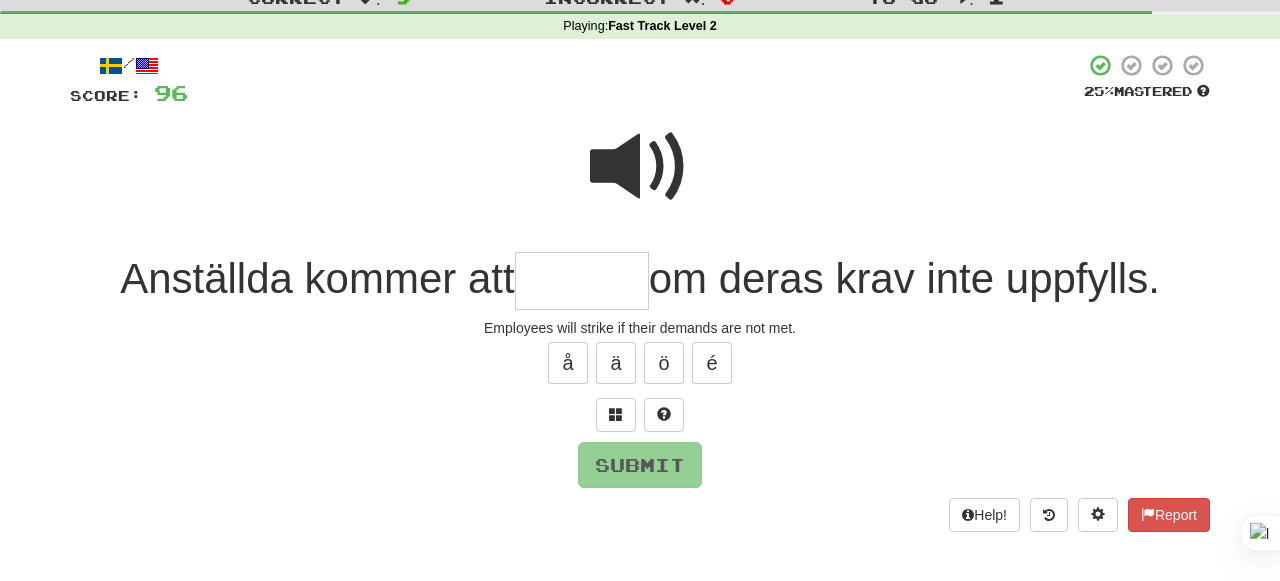 click at bounding box center [640, 167] 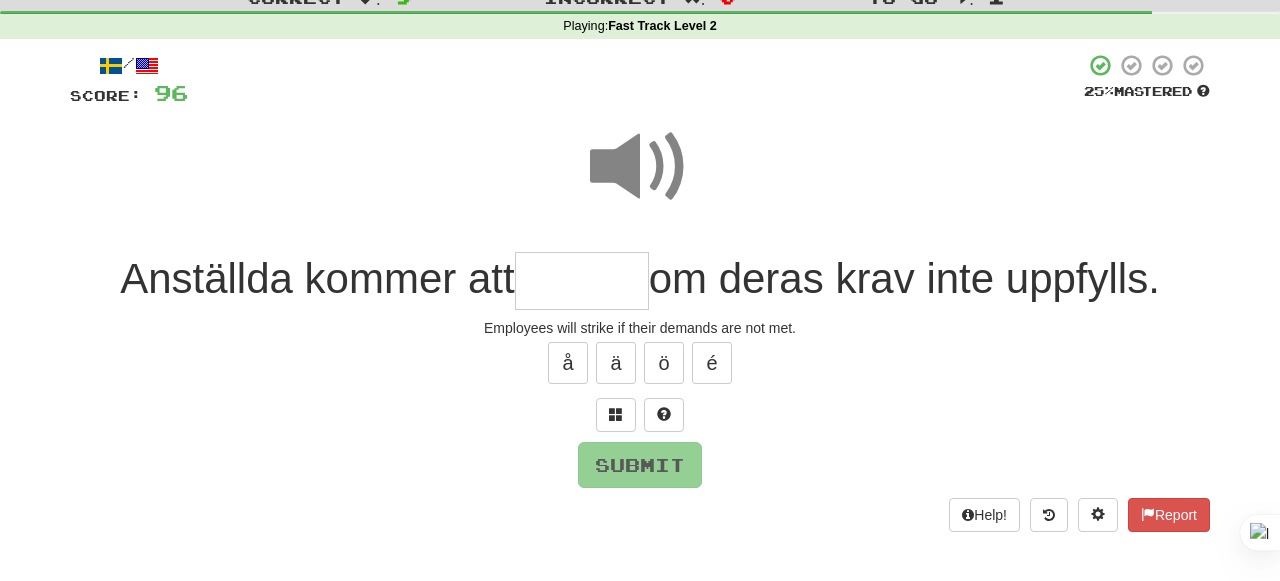 click at bounding box center (640, 167) 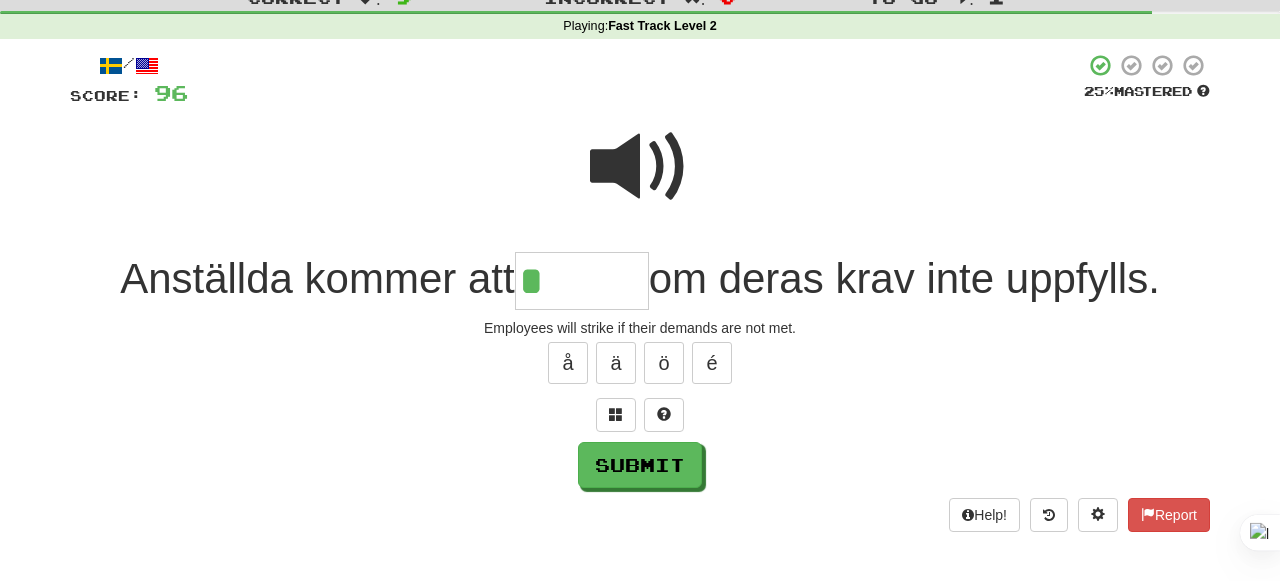 click at bounding box center (640, 167) 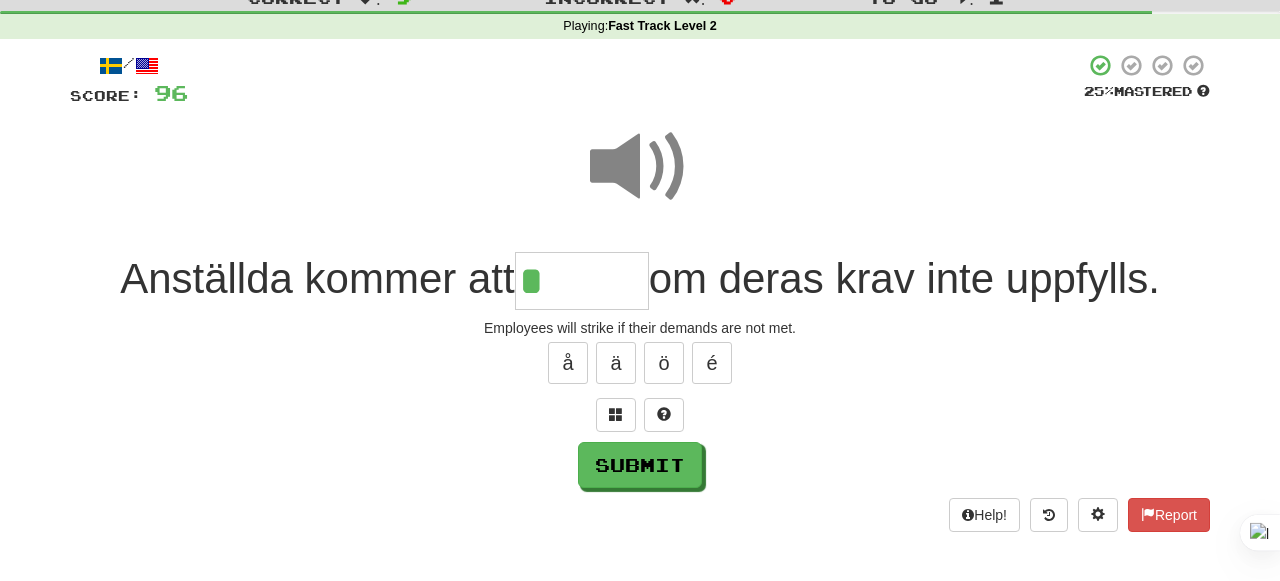 click on "*" at bounding box center (582, 281) 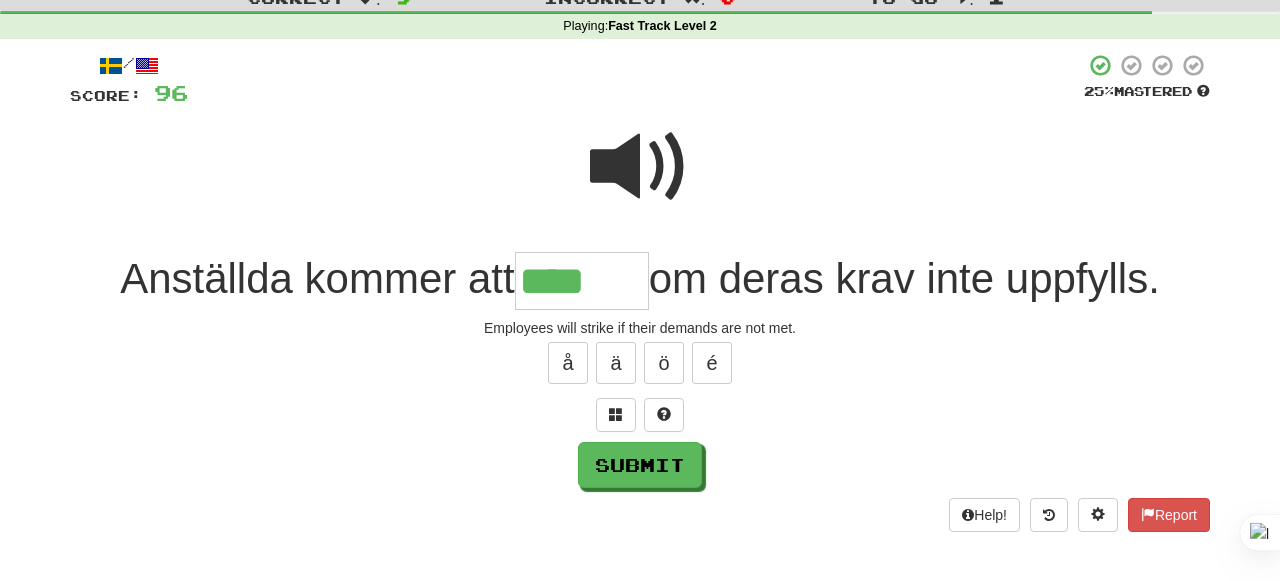 click at bounding box center [640, 167] 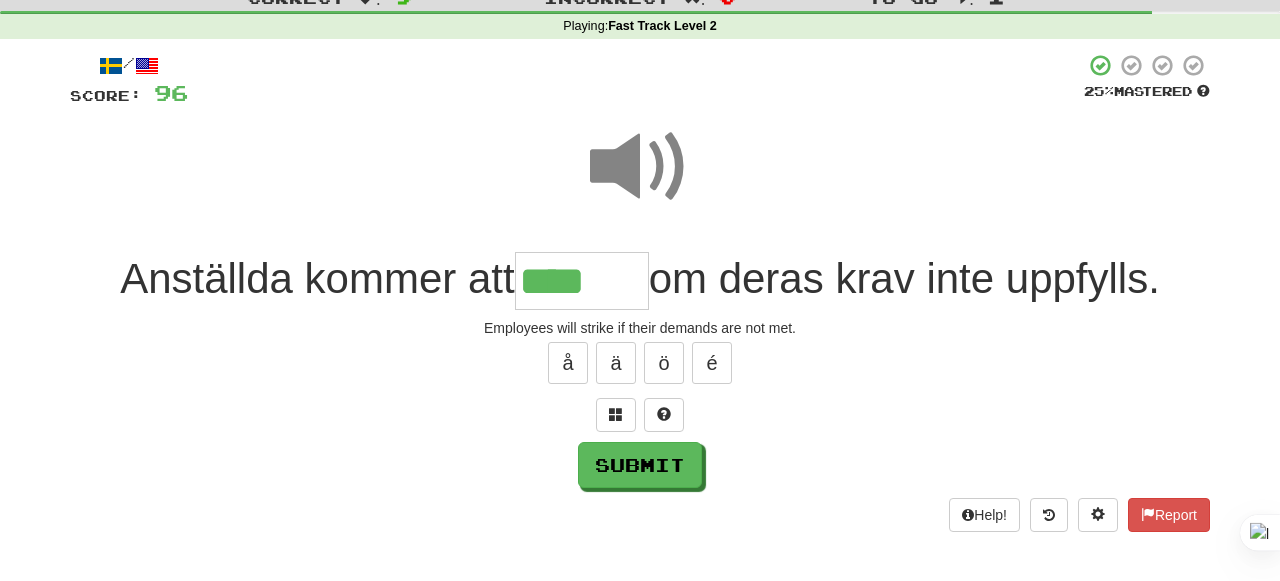click on "****" at bounding box center [582, 281] 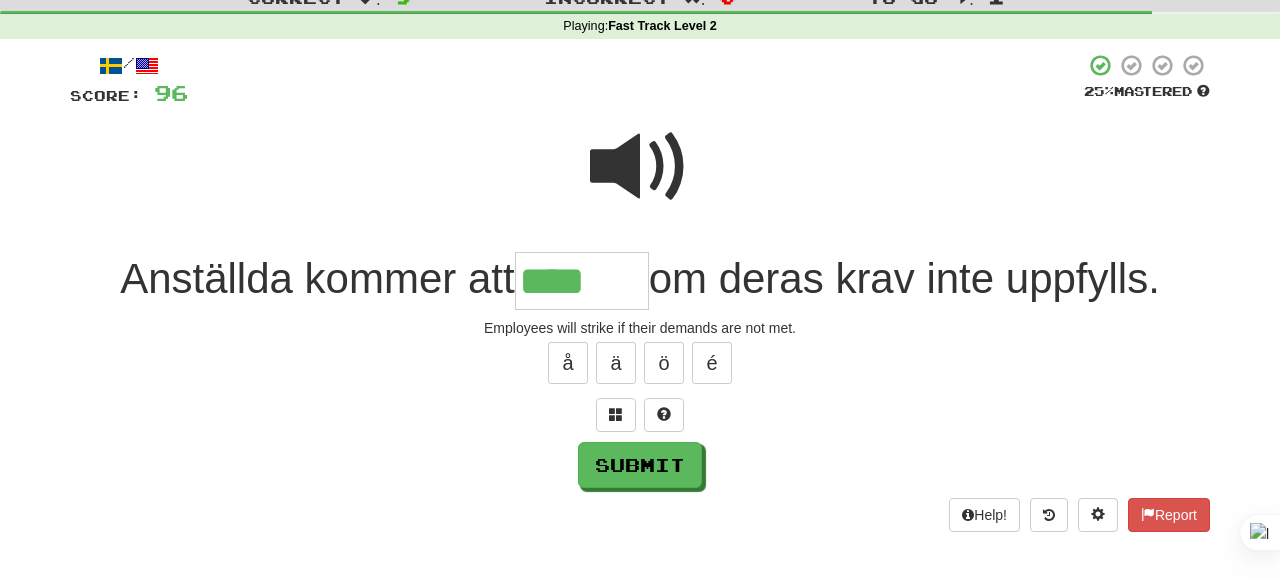 click on "/  Score:   96 25 %  Mastered Anställda kommer att  ****  om deras krav inte uppfylls. Employees will strike if their demands are not met. å ä ö é Submit  Help!  Report" at bounding box center [640, 292] 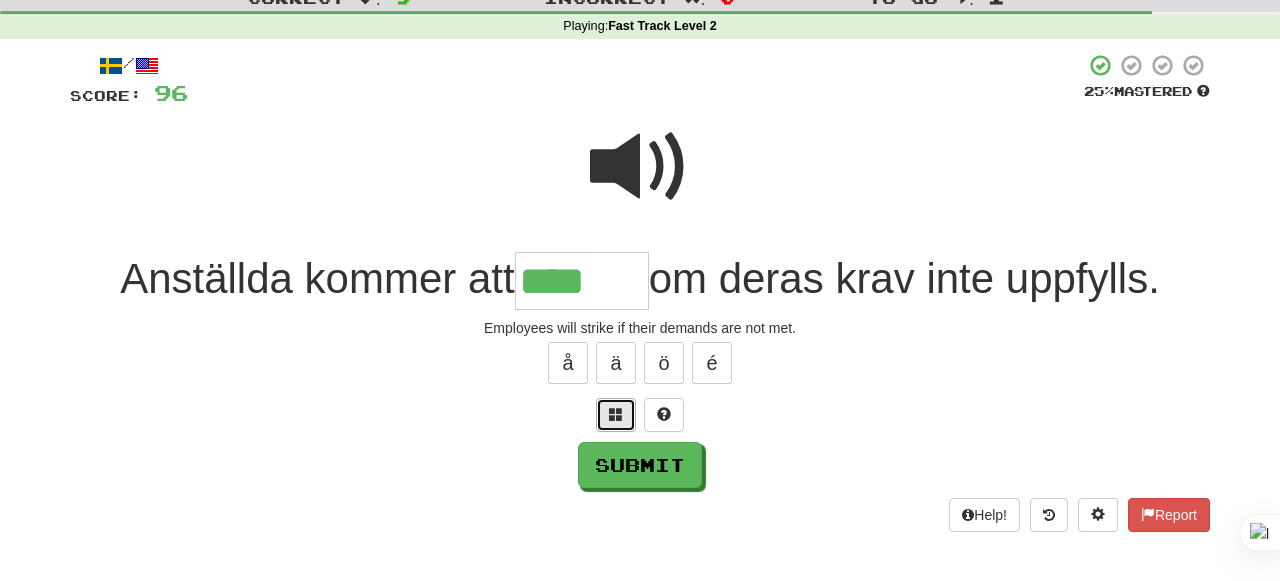 click at bounding box center [616, 415] 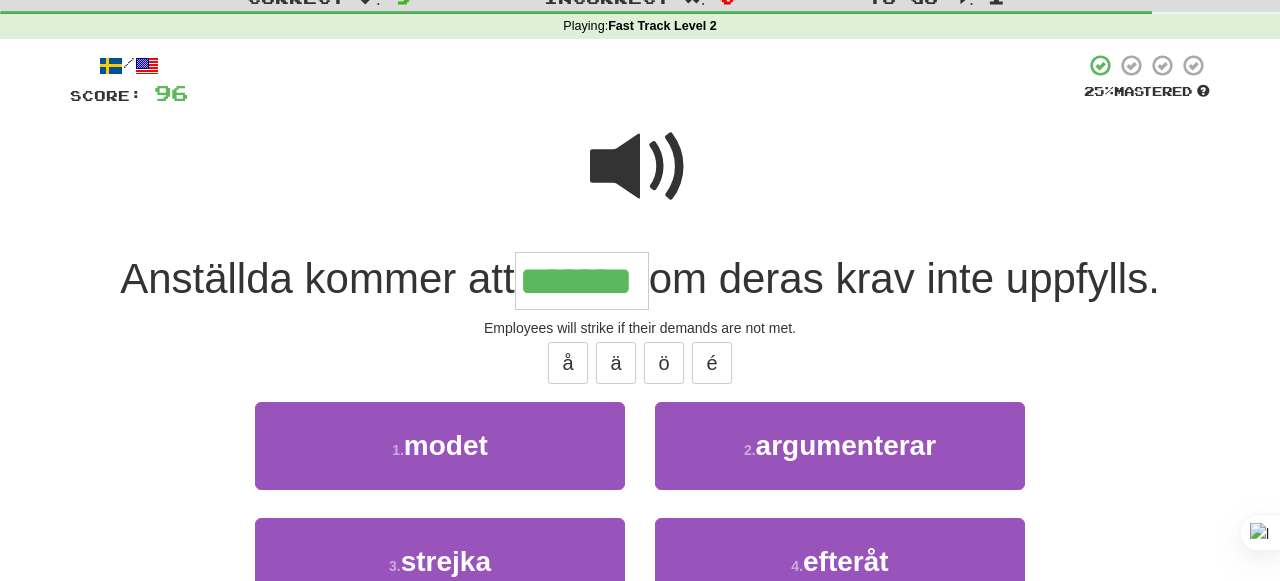 type on "*******" 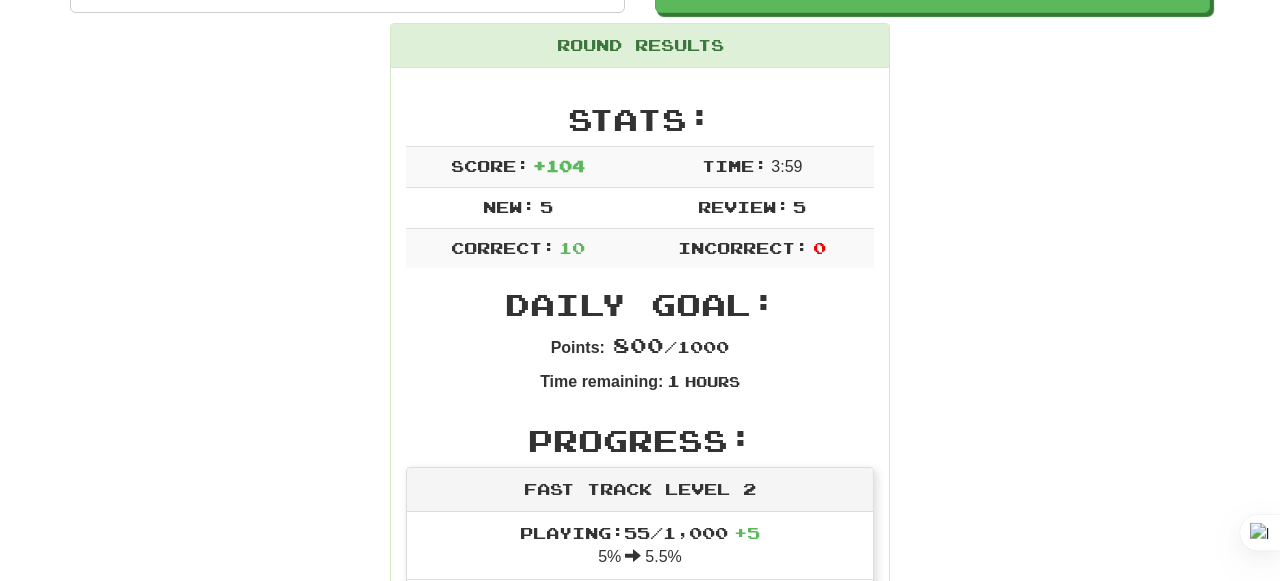 scroll, scrollTop: 0, scrollLeft: 0, axis: both 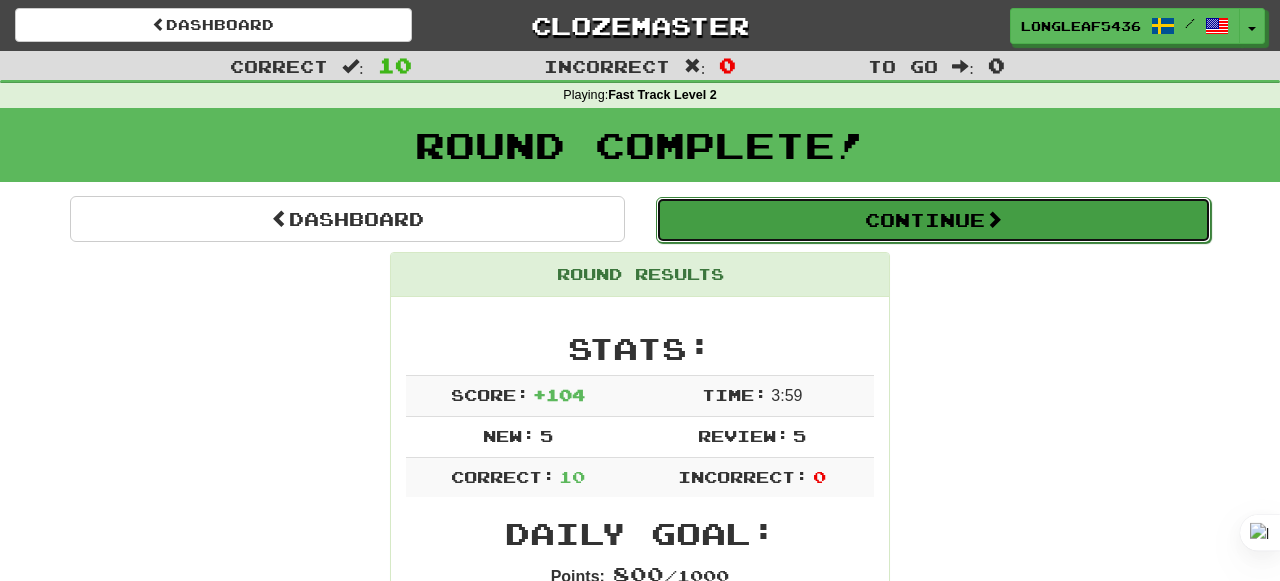 click on "Continue" at bounding box center [933, 220] 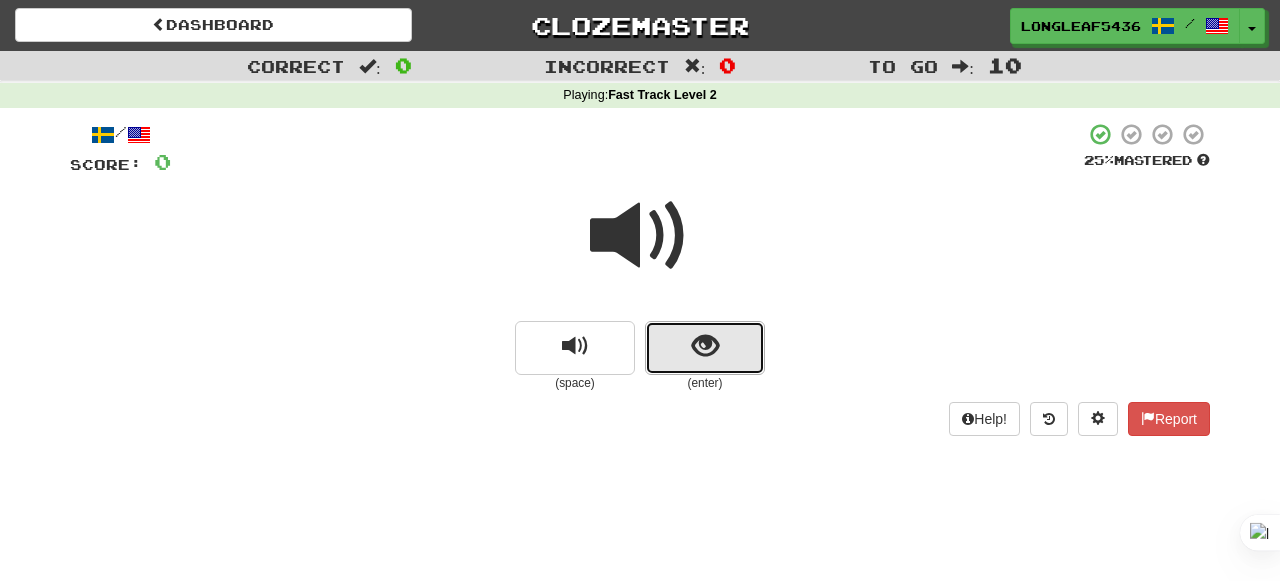 click at bounding box center (705, 348) 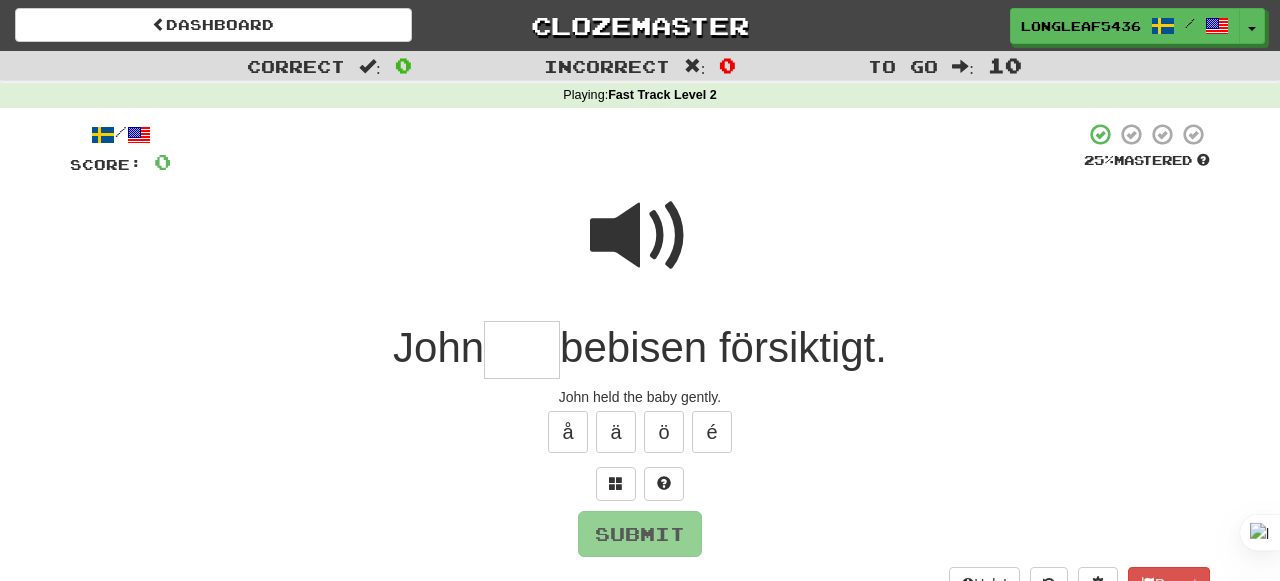 click at bounding box center [640, 236] 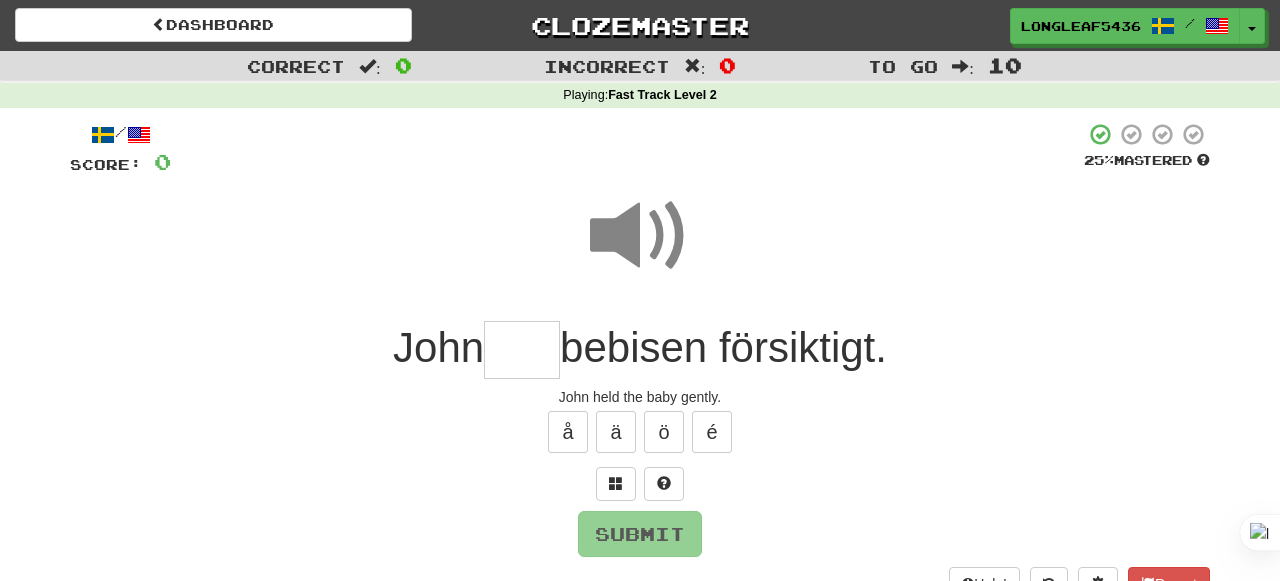click at bounding box center [522, 350] 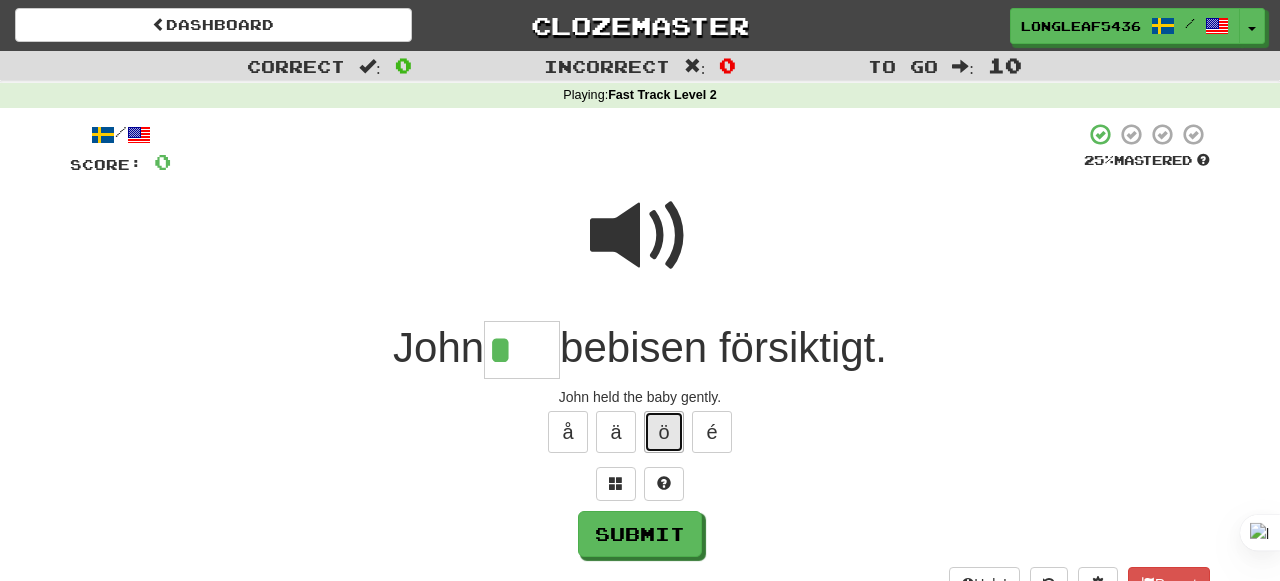 click on "ö" at bounding box center (664, 432) 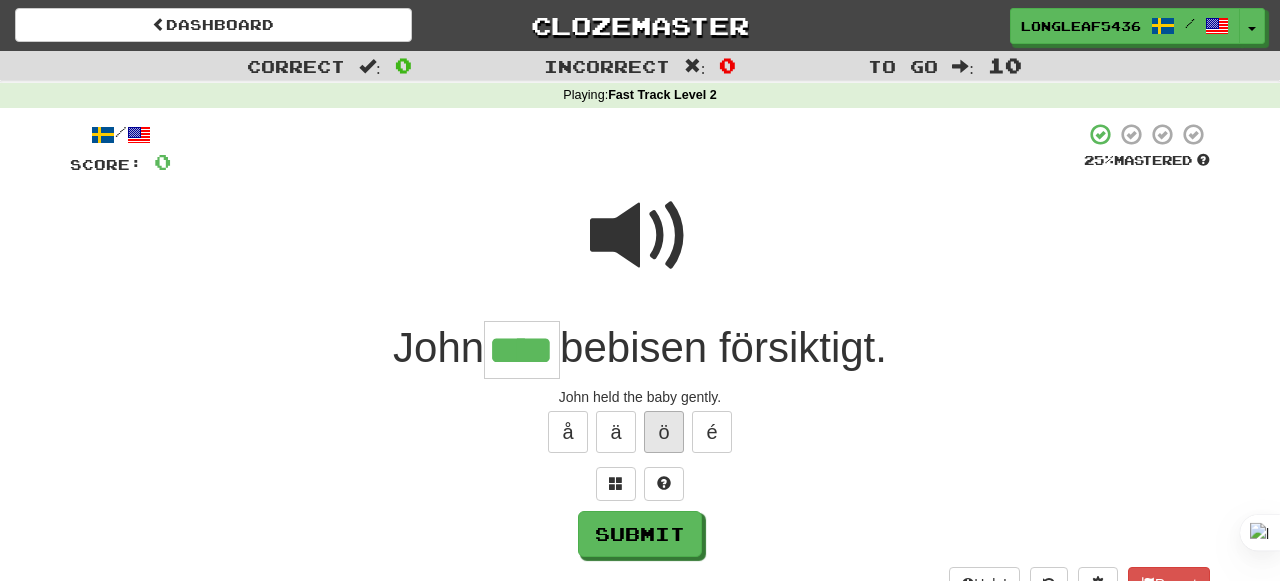 type on "****" 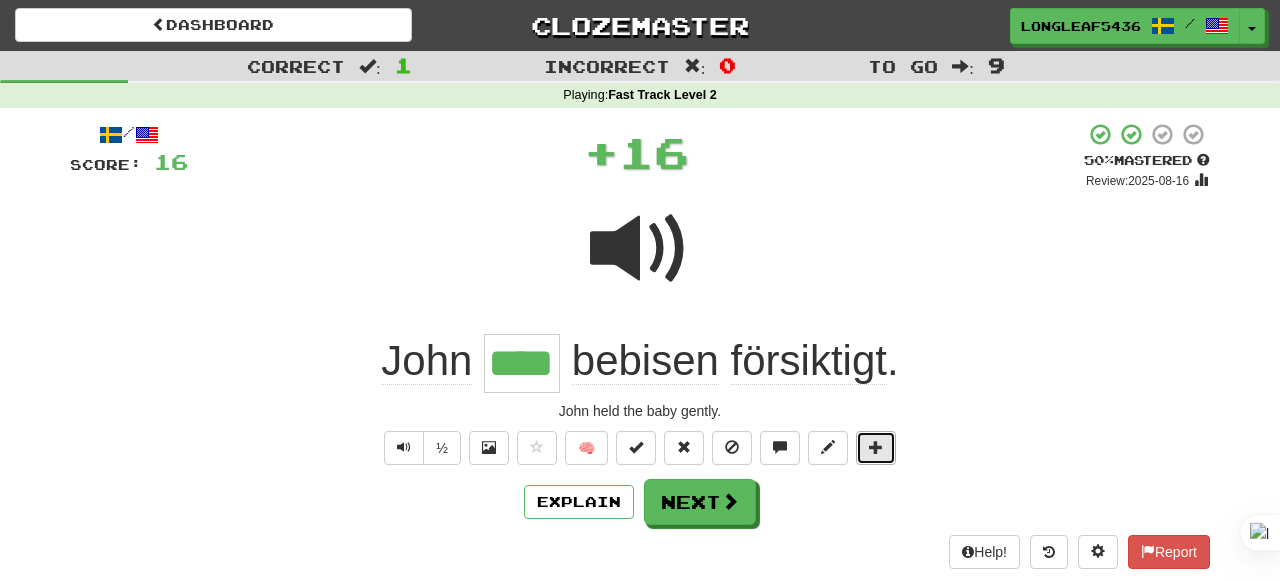 click at bounding box center (876, 448) 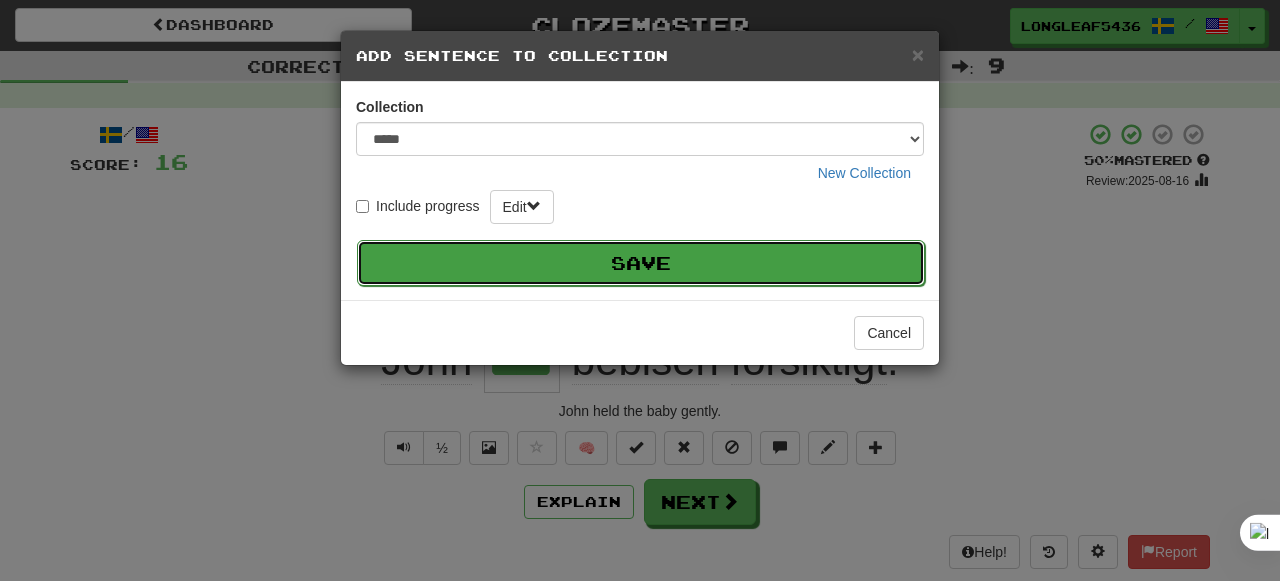 click on "Save" at bounding box center (641, 263) 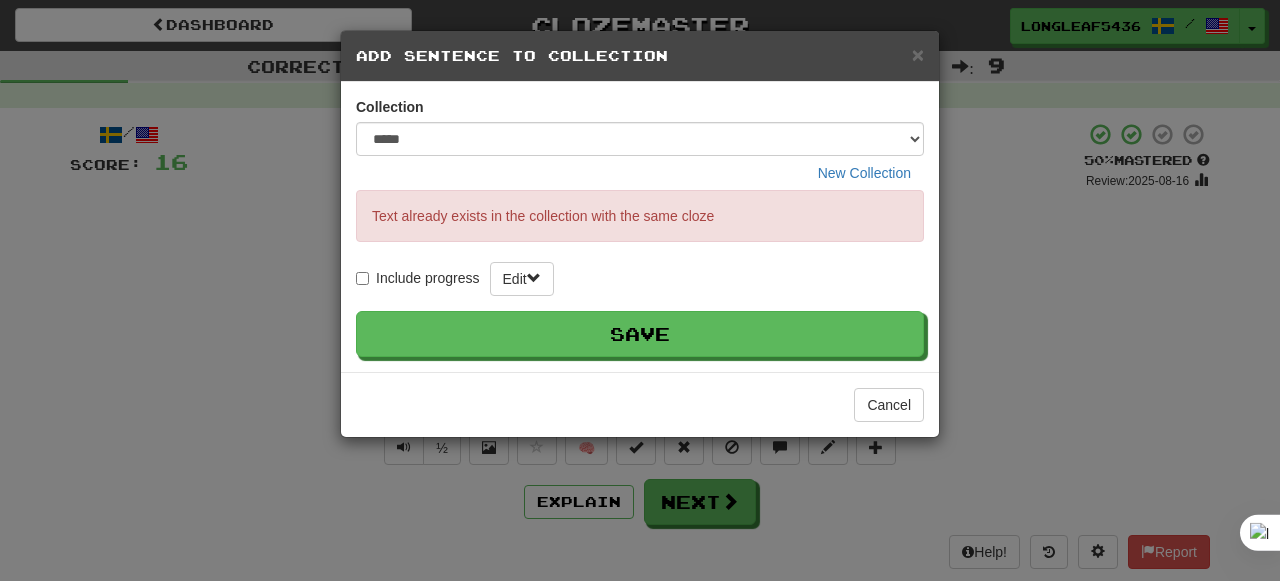 click on "× Add Sentence to Collection Collection ***** New Collection Text already exists in the collection with the same cloze Include progress Edit  Save Cancel" at bounding box center (640, 290) 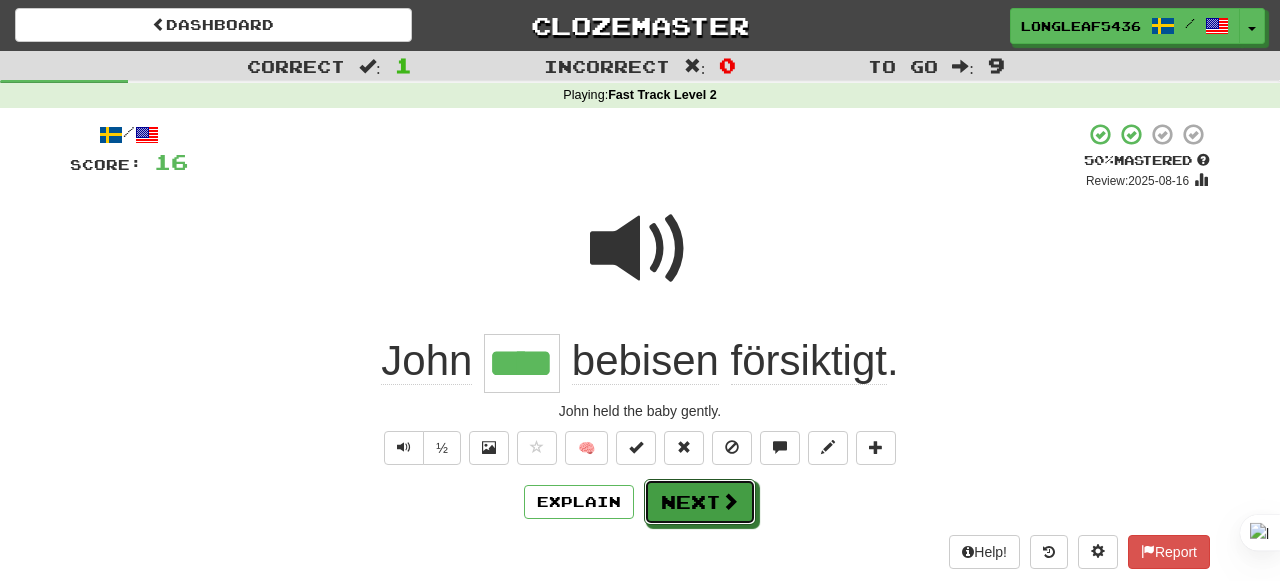 click on "Next" at bounding box center (700, 502) 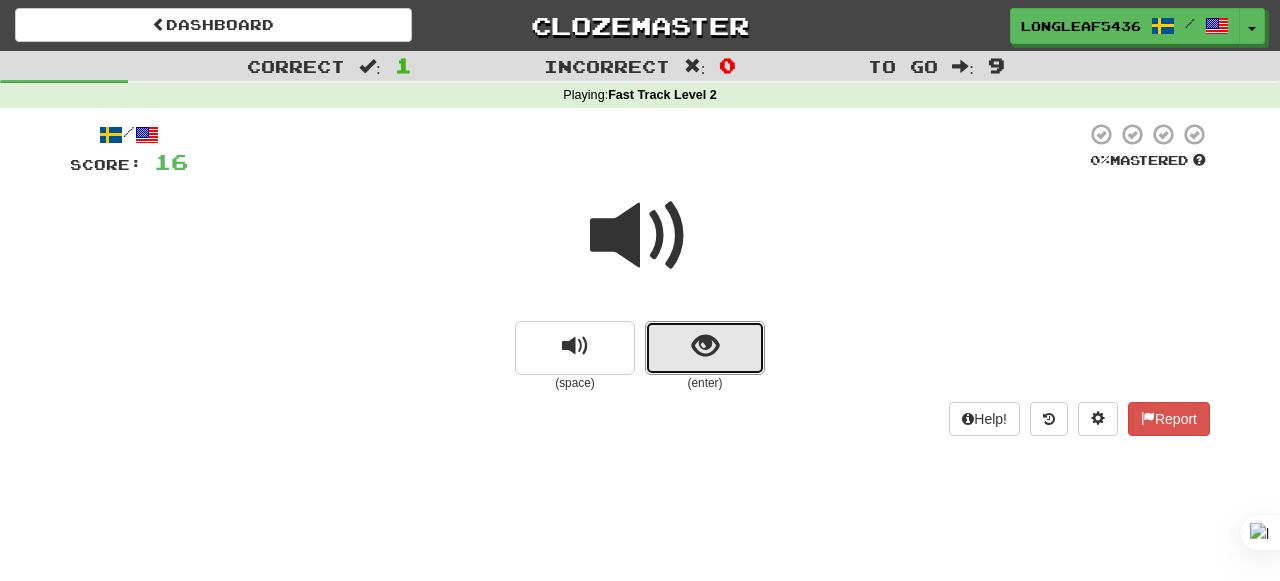 click at bounding box center [705, 348] 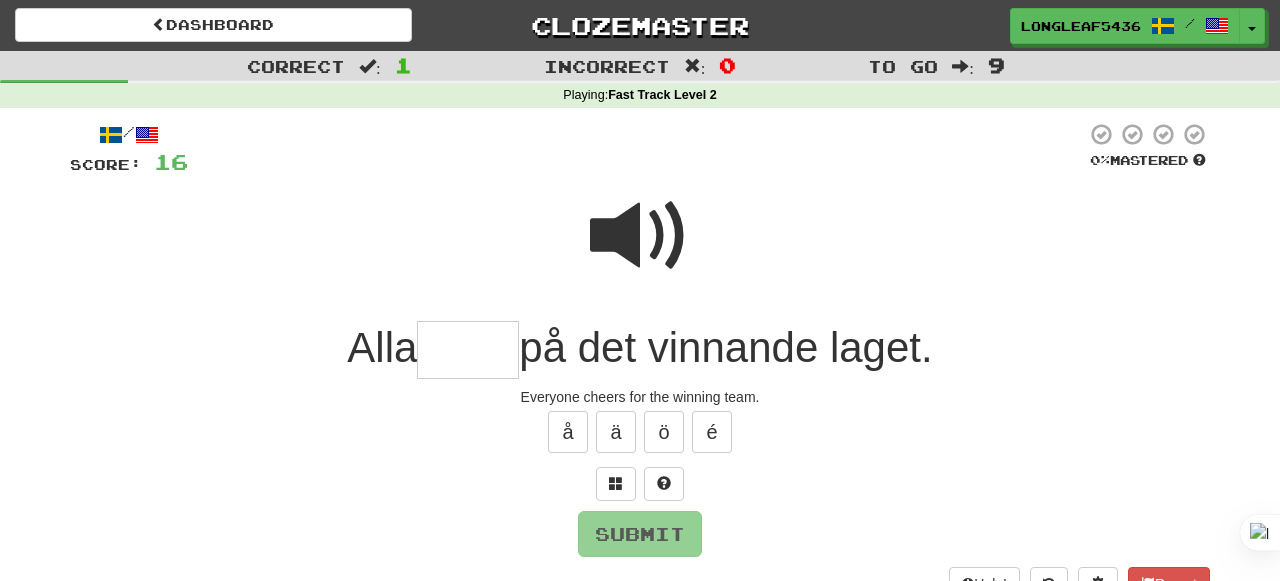 click at bounding box center [640, 236] 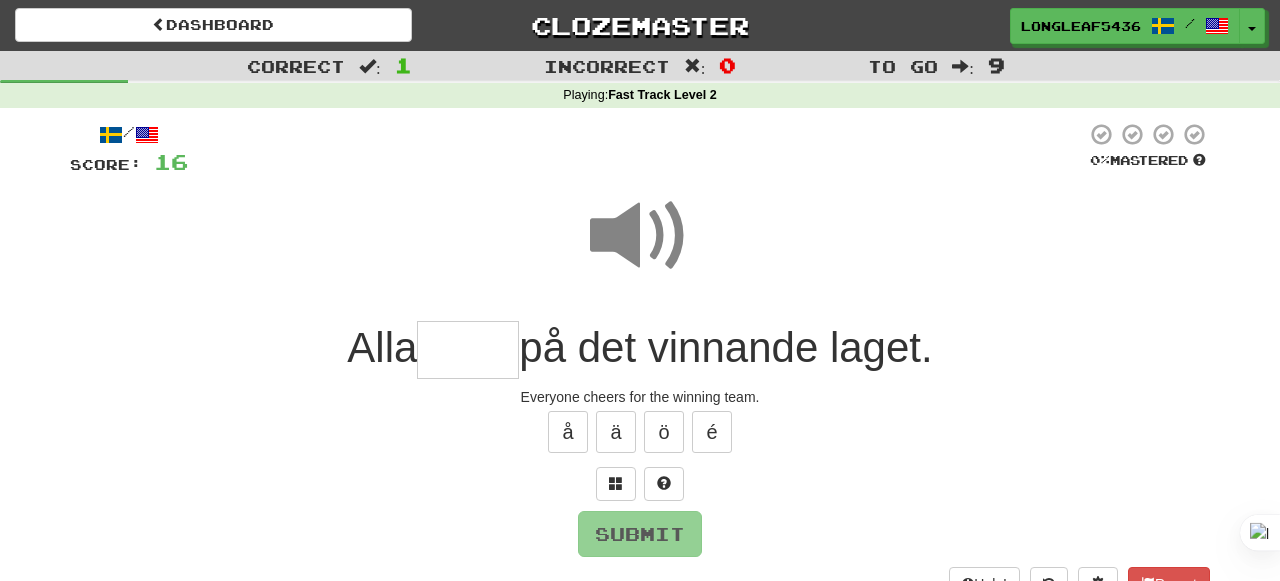 click at bounding box center (468, 350) 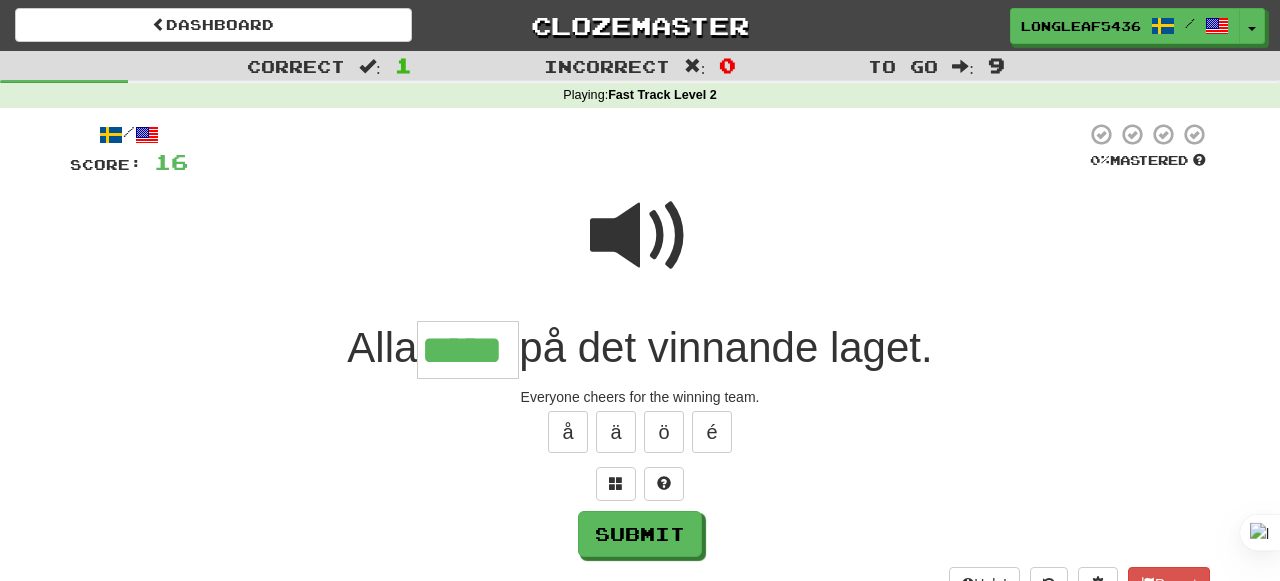 type on "*****" 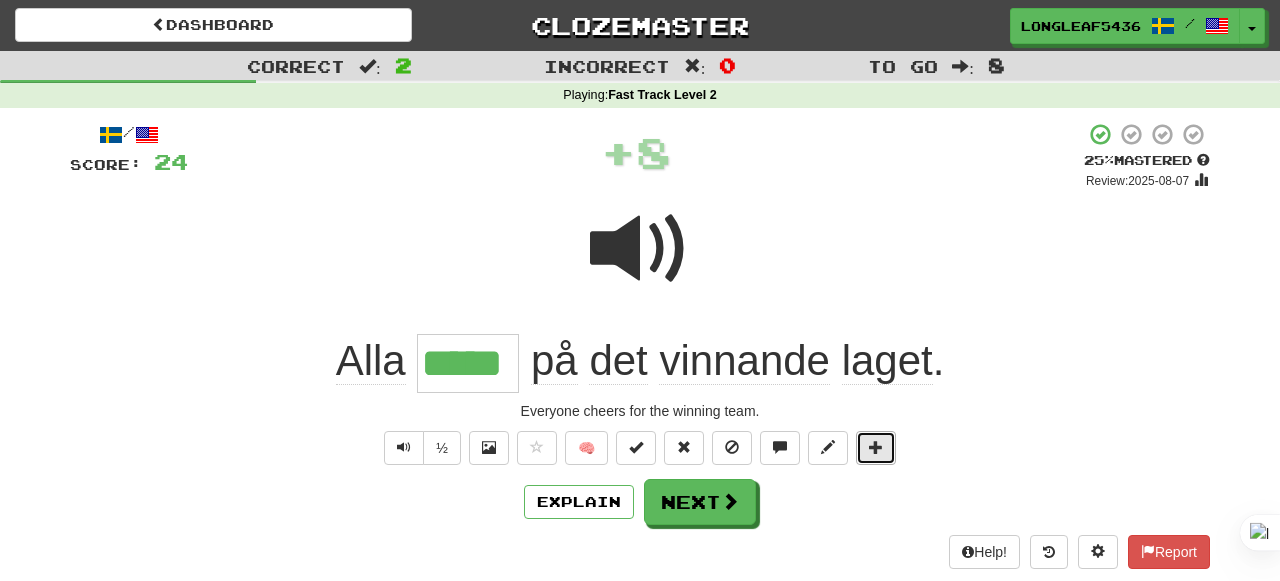 click at bounding box center [876, 448] 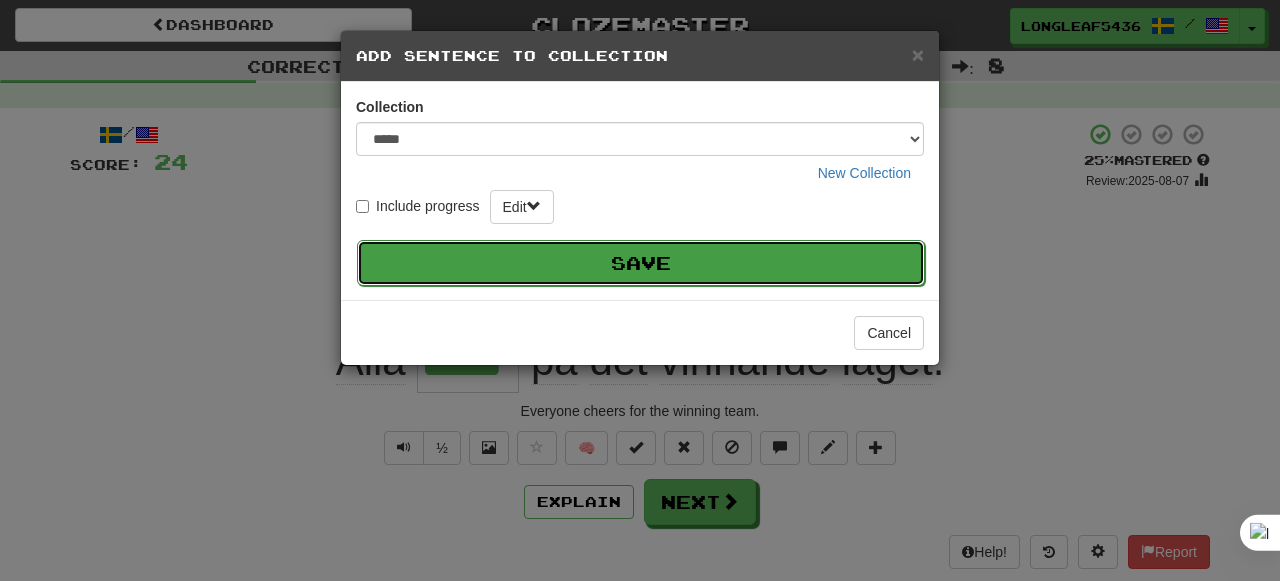 click on "Save" at bounding box center (641, 263) 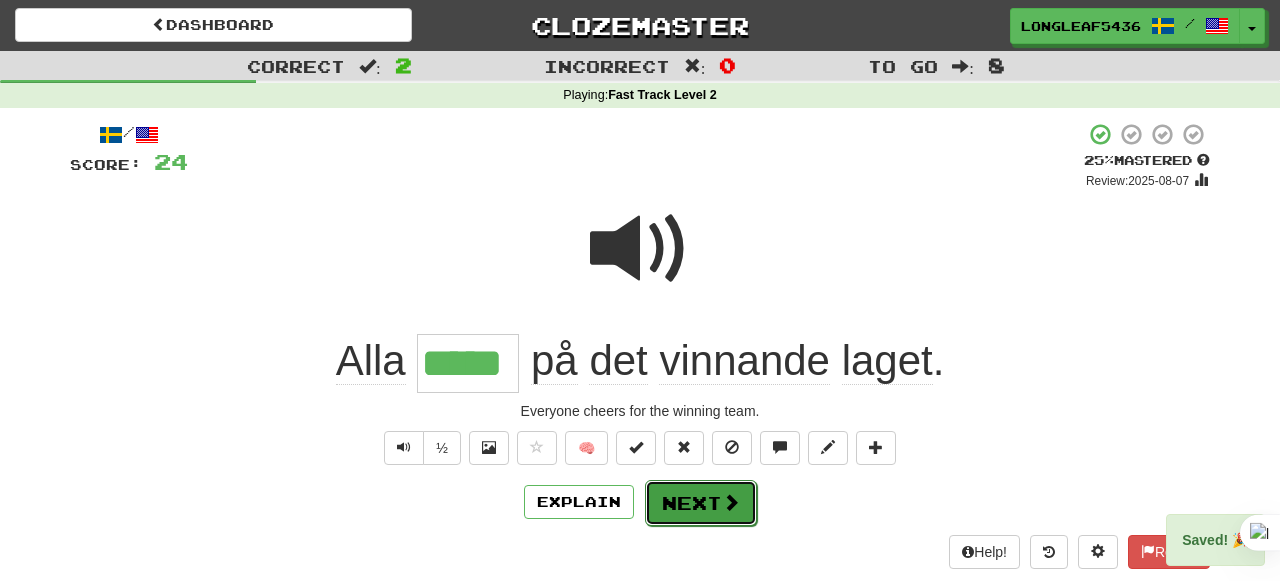 click on "Next" at bounding box center [701, 503] 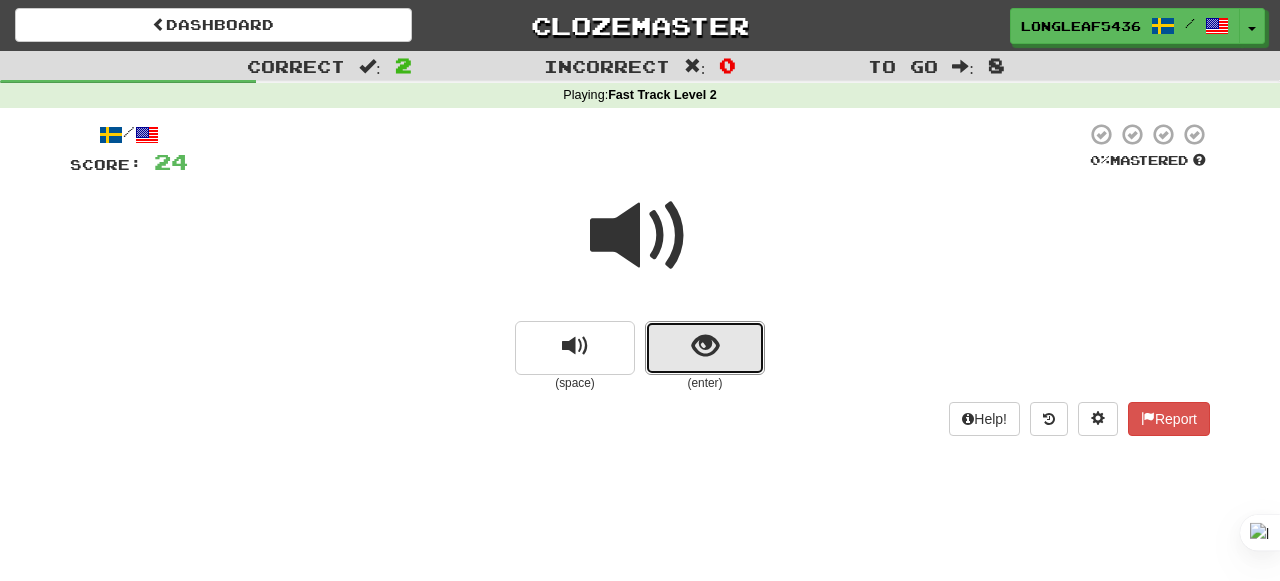 click at bounding box center (705, 348) 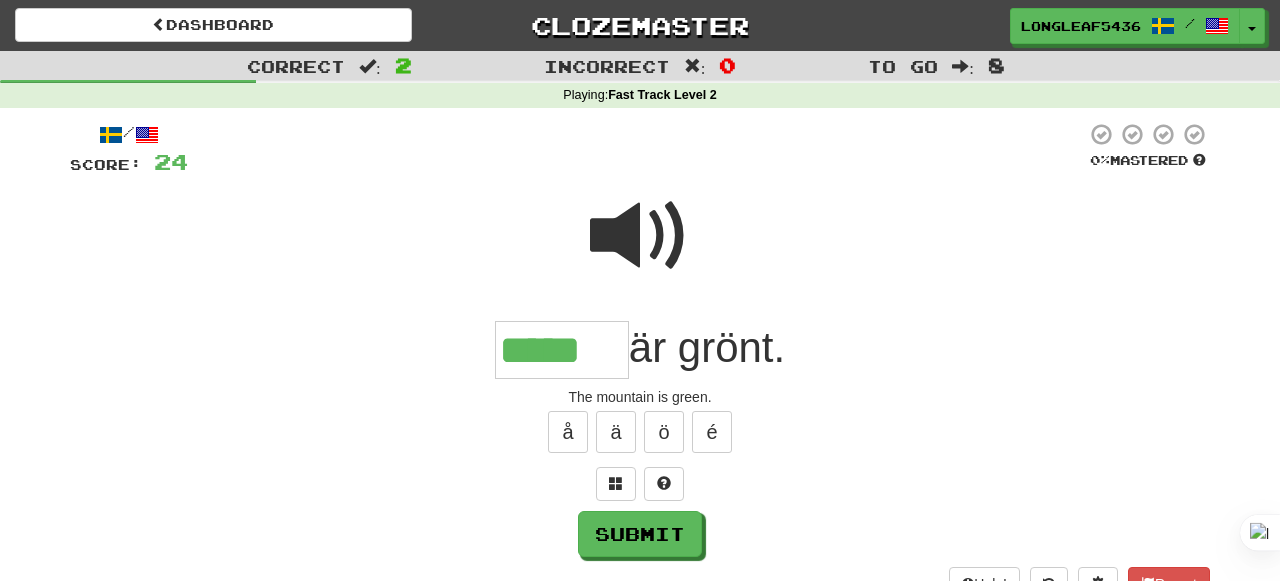 scroll, scrollTop: 0, scrollLeft: 0, axis: both 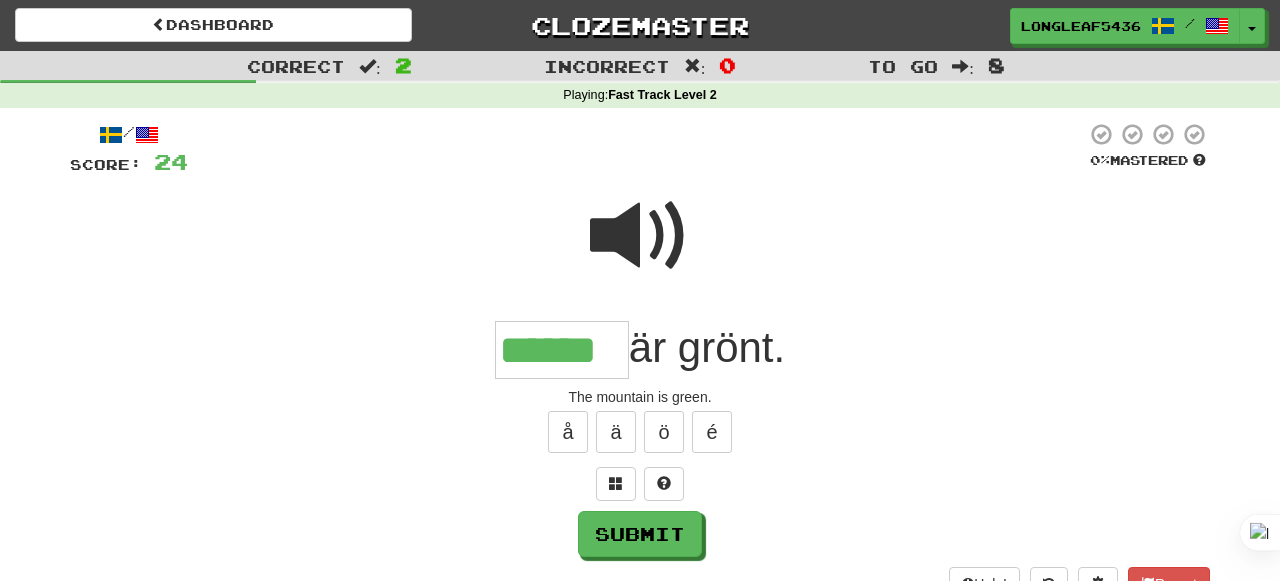 click at bounding box center (640, 236) 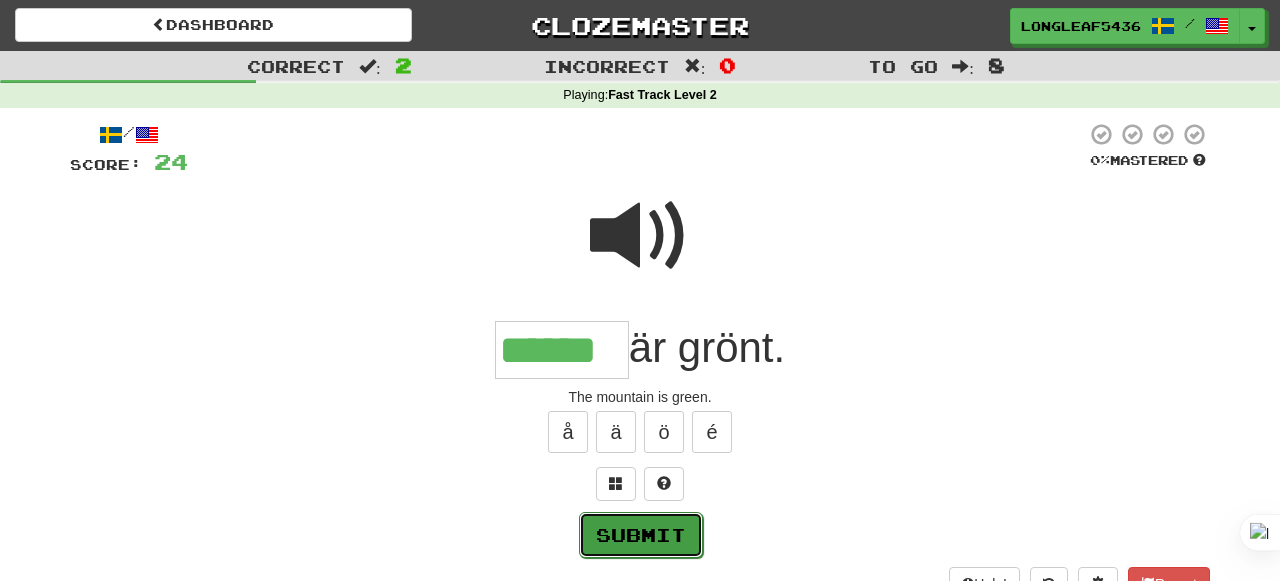 click on "Submit" at bounding box center [641, 535] 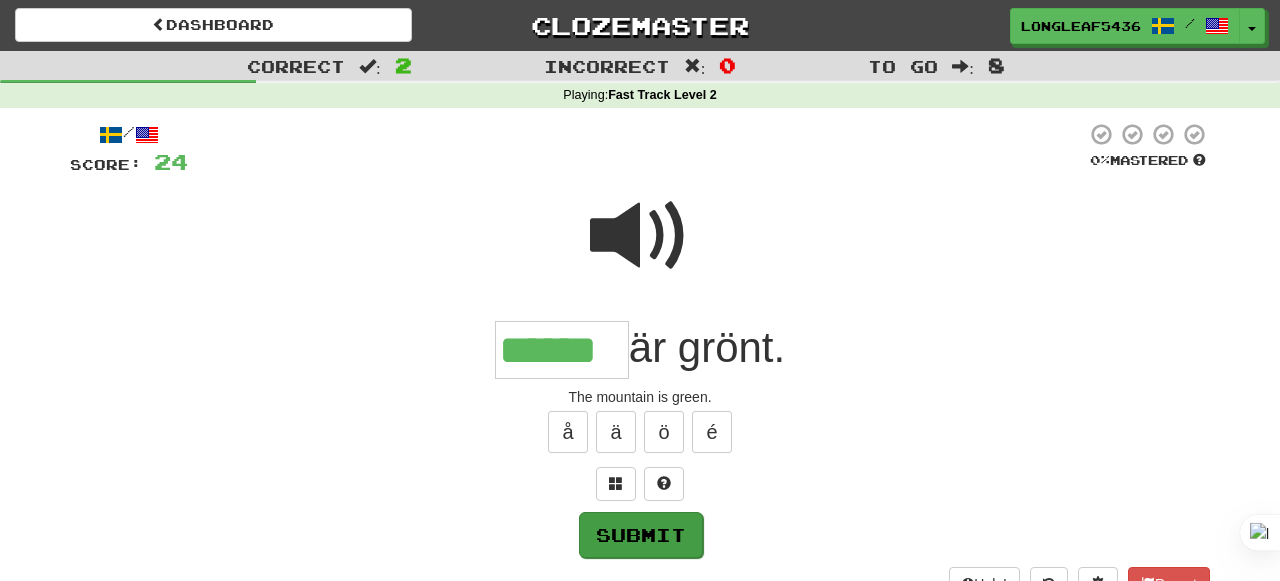 type on "******" 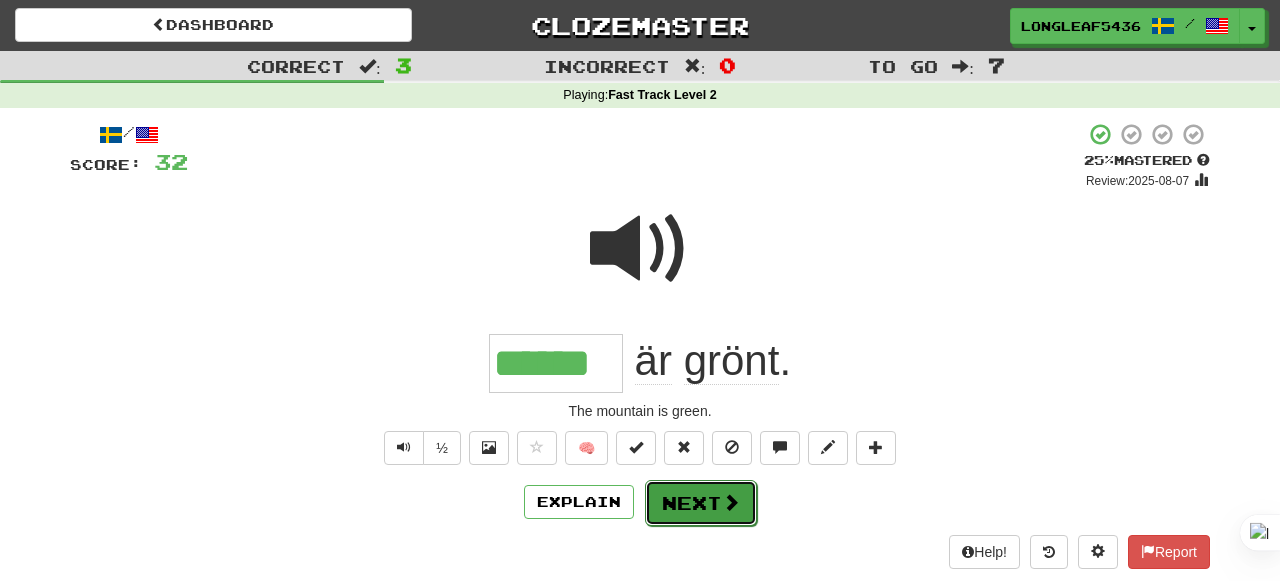click on "Next" at bounding box center [701, 503] 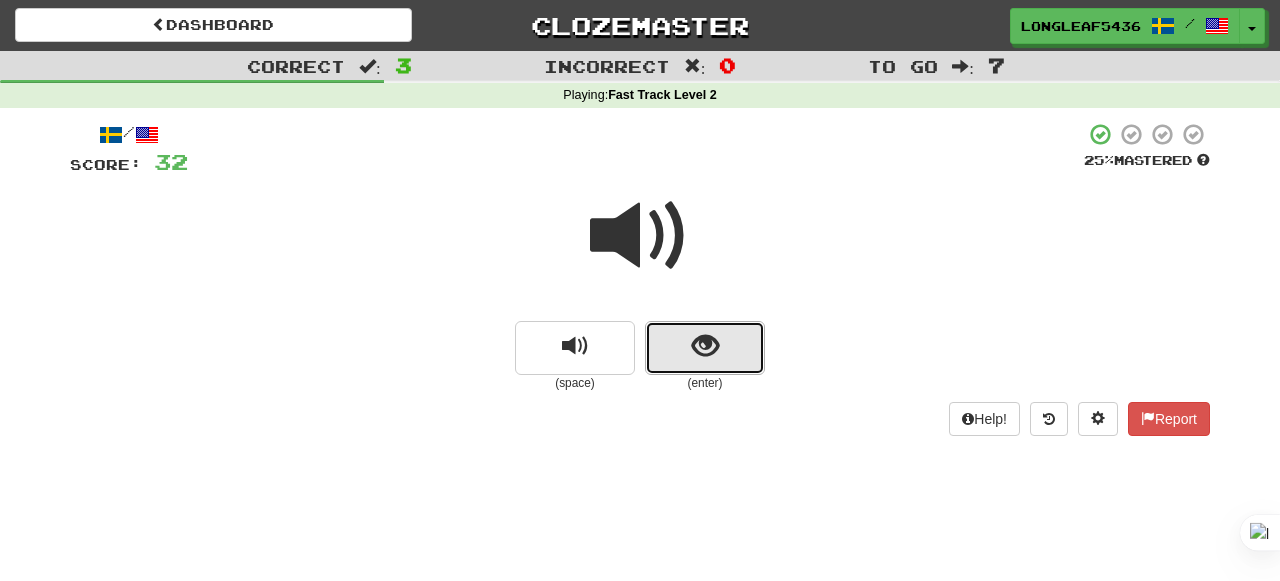 click at bounding box center [705, 348] 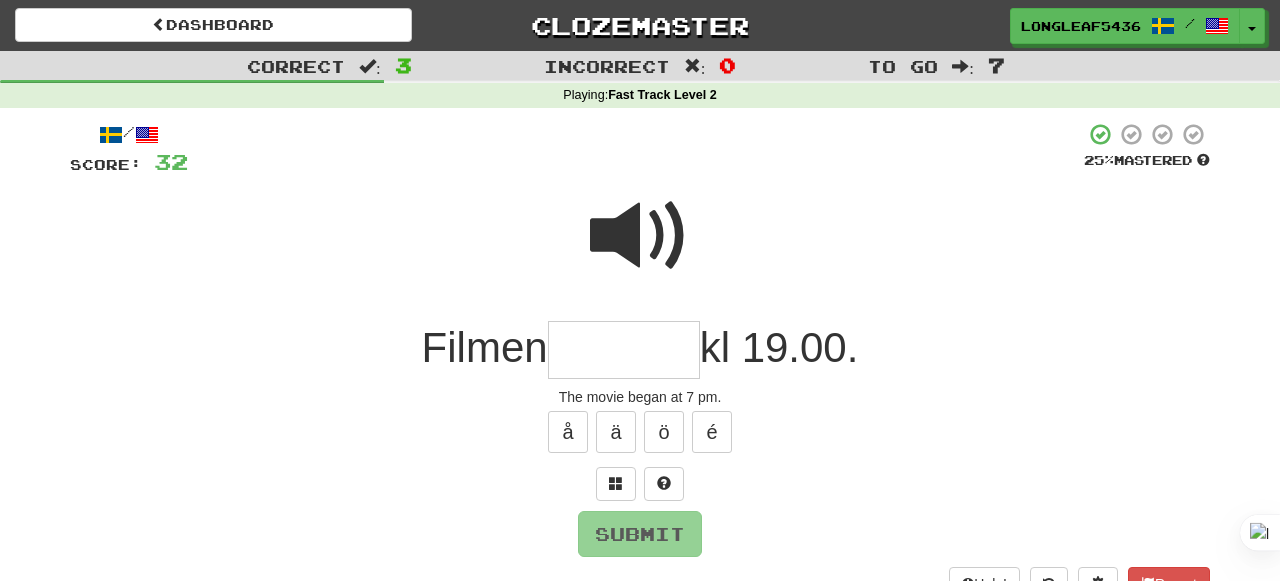 click at bounding box center (640, 236) 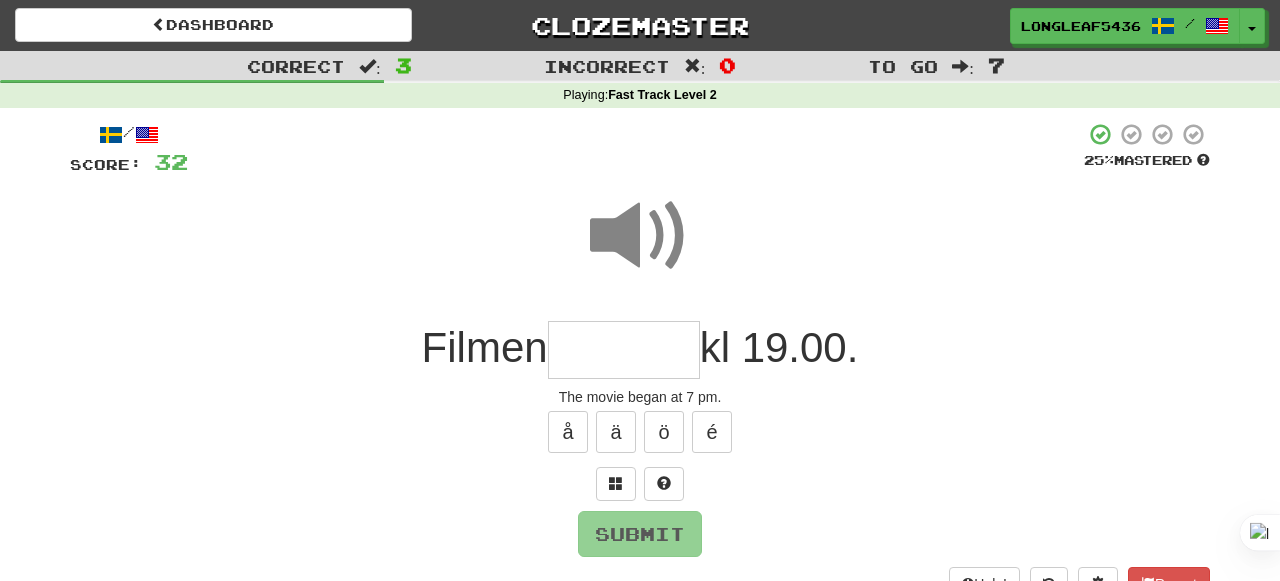 click at bounding box center (624, 350) 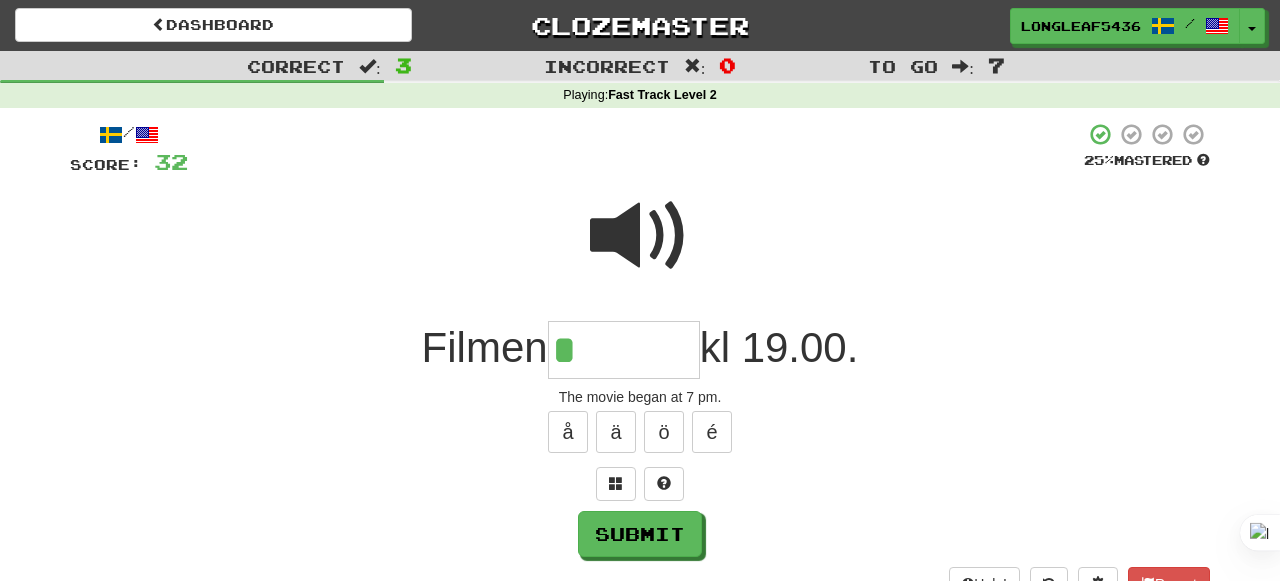 click at bounding box center [640, 236] 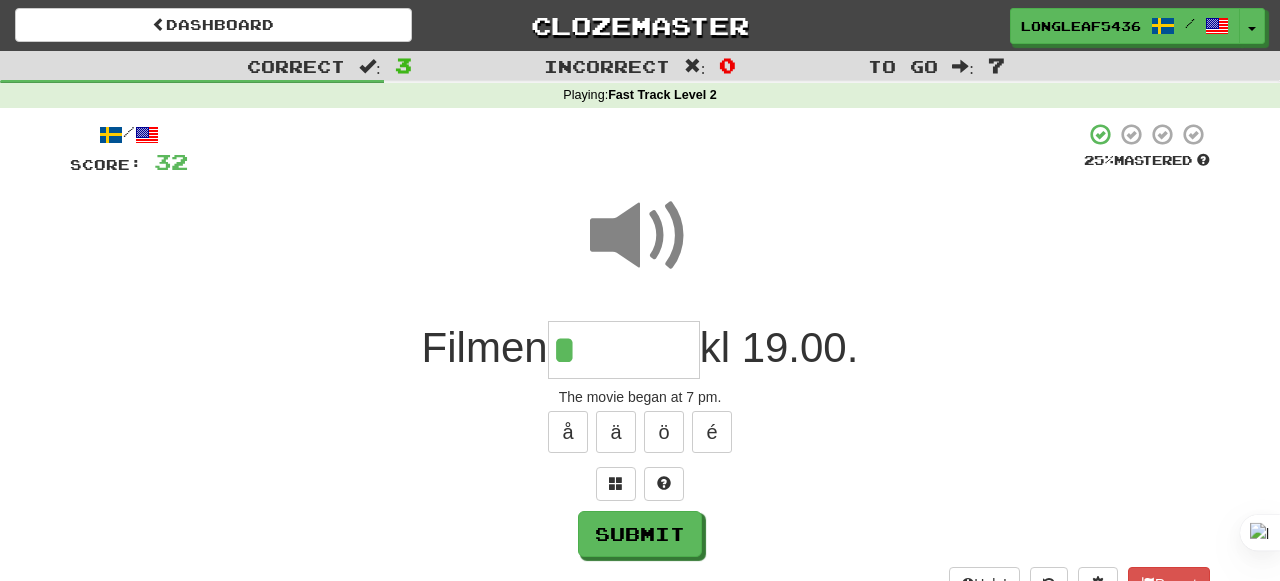 click on "*" at bounding box center (624, 350) 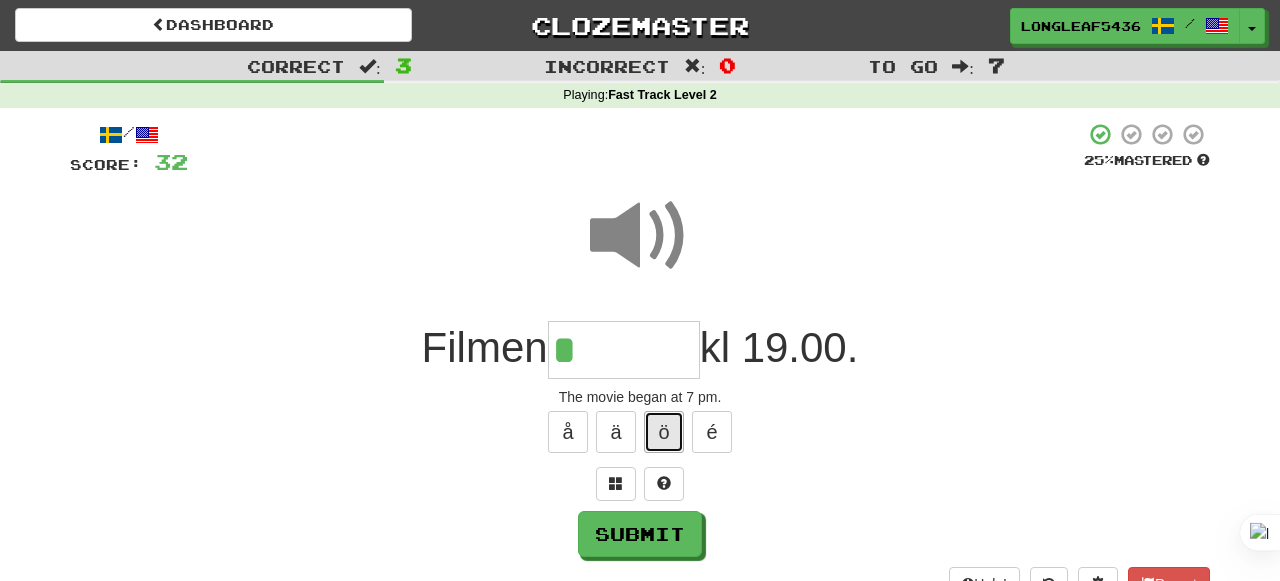 click on "ö" at bounding box center (664, 432) 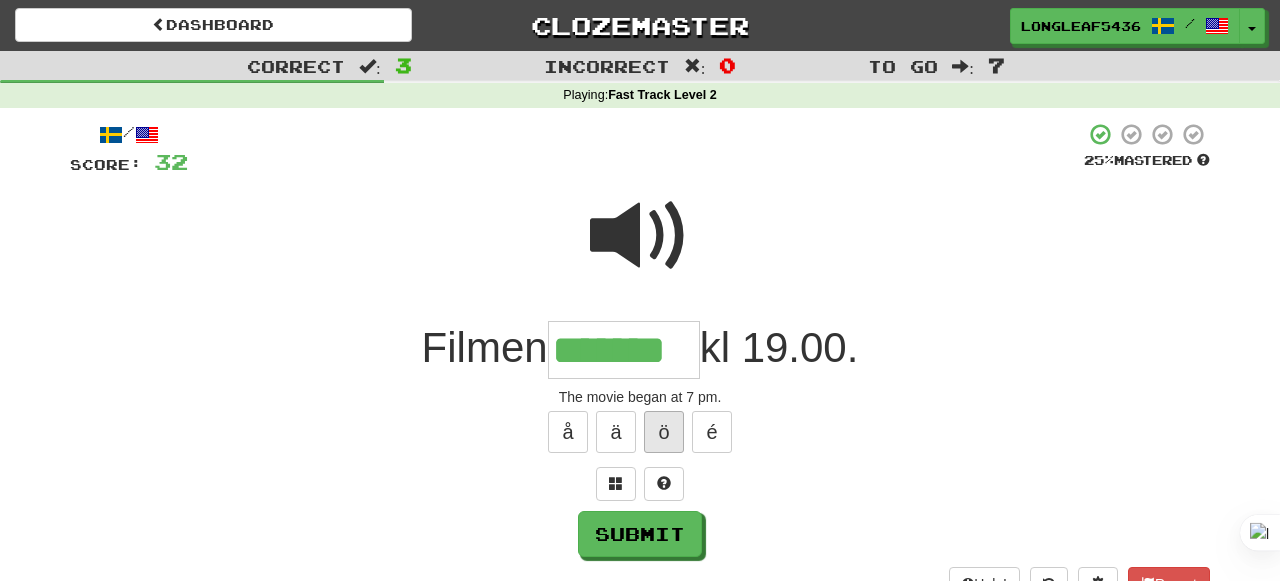 type on "*******" 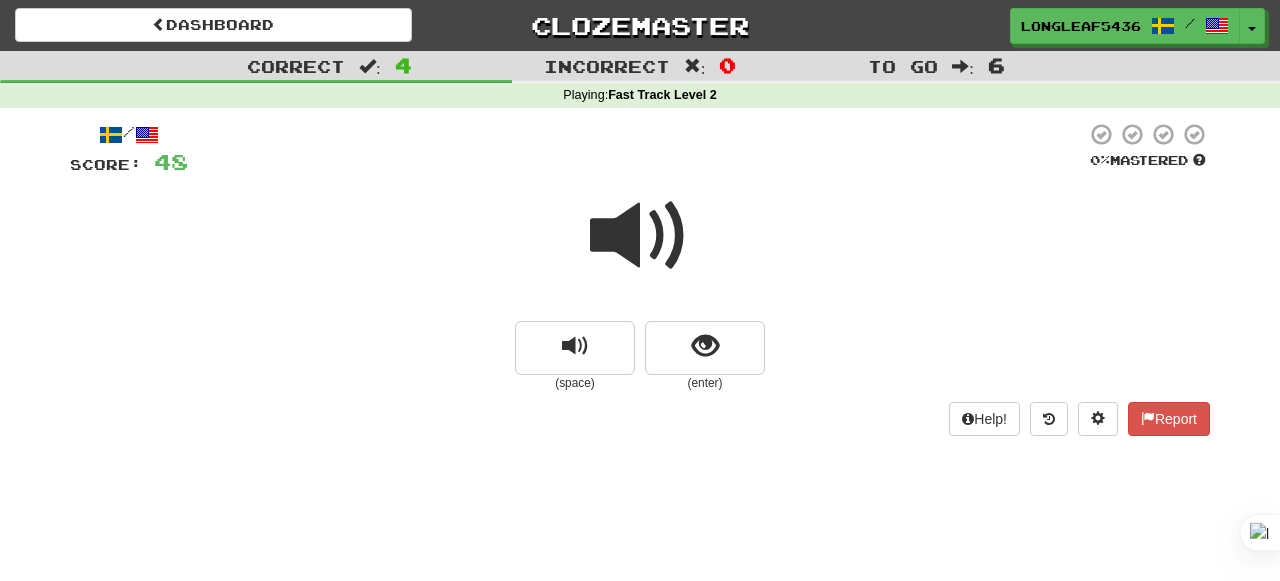 click at bounding box center [640, 249] 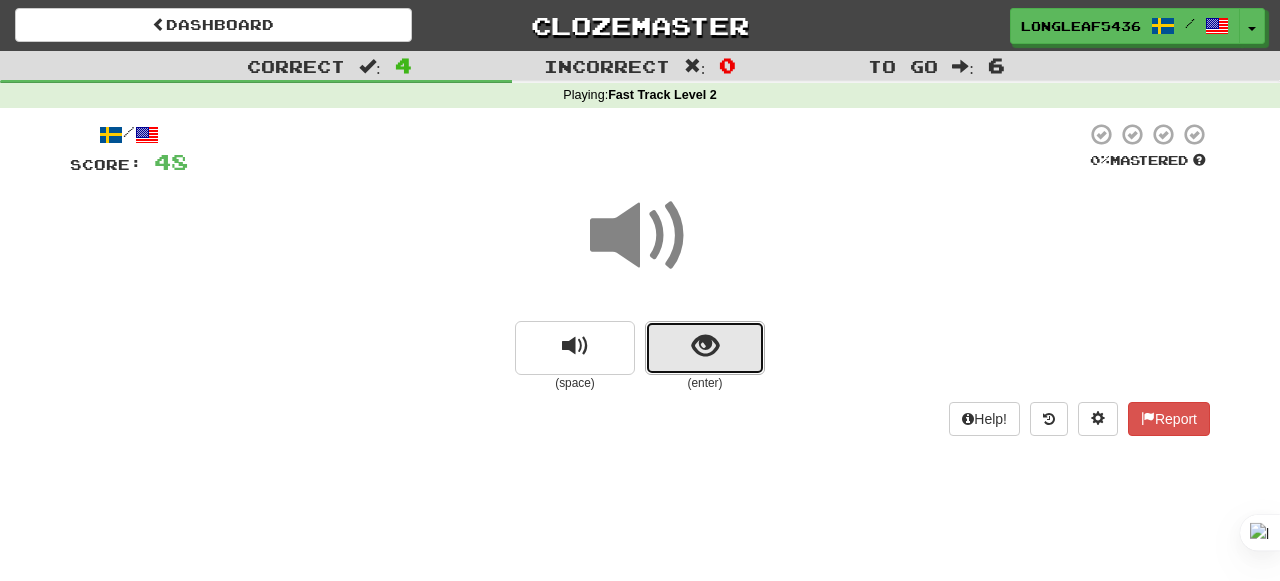 click at bounding box center (705, 348) 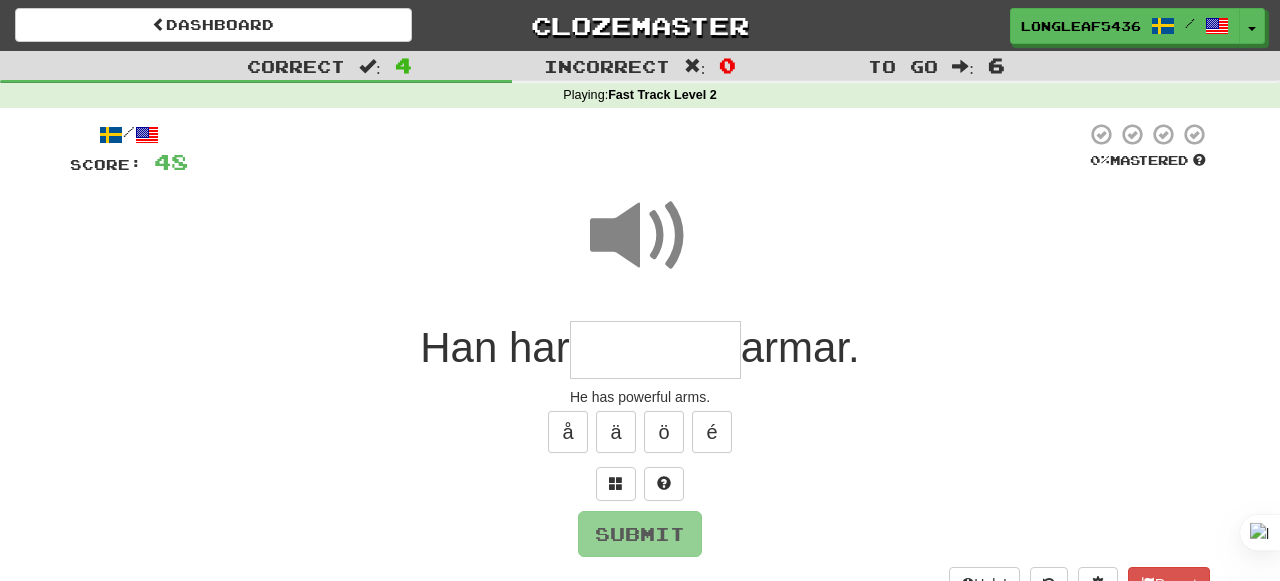click at bounding box center (640, 236) 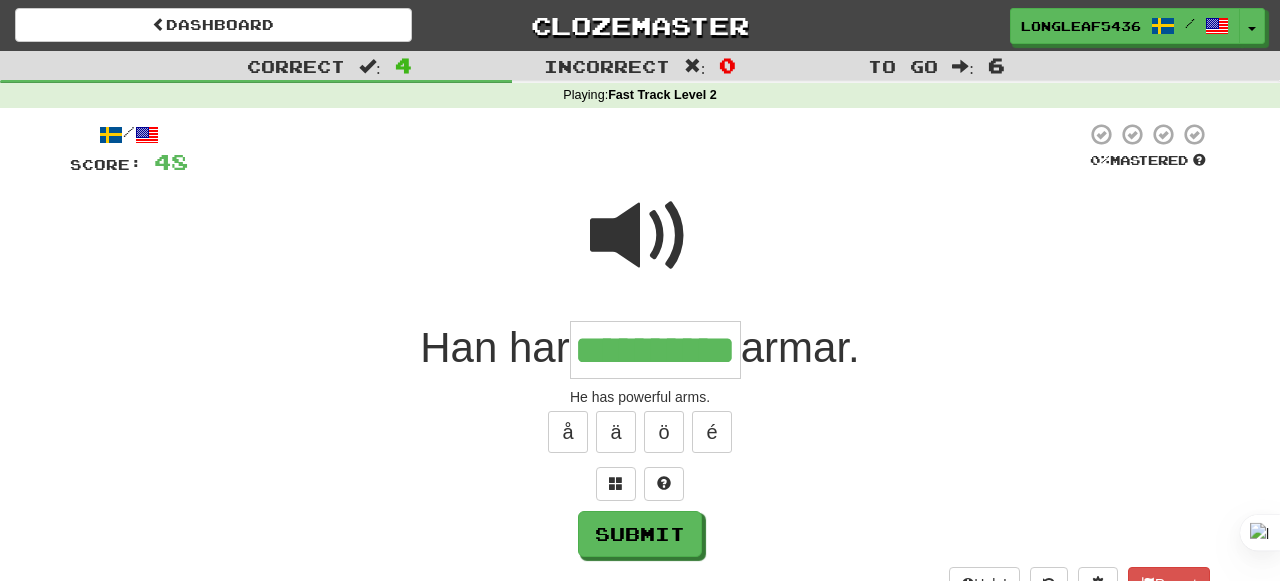 type on "**********" 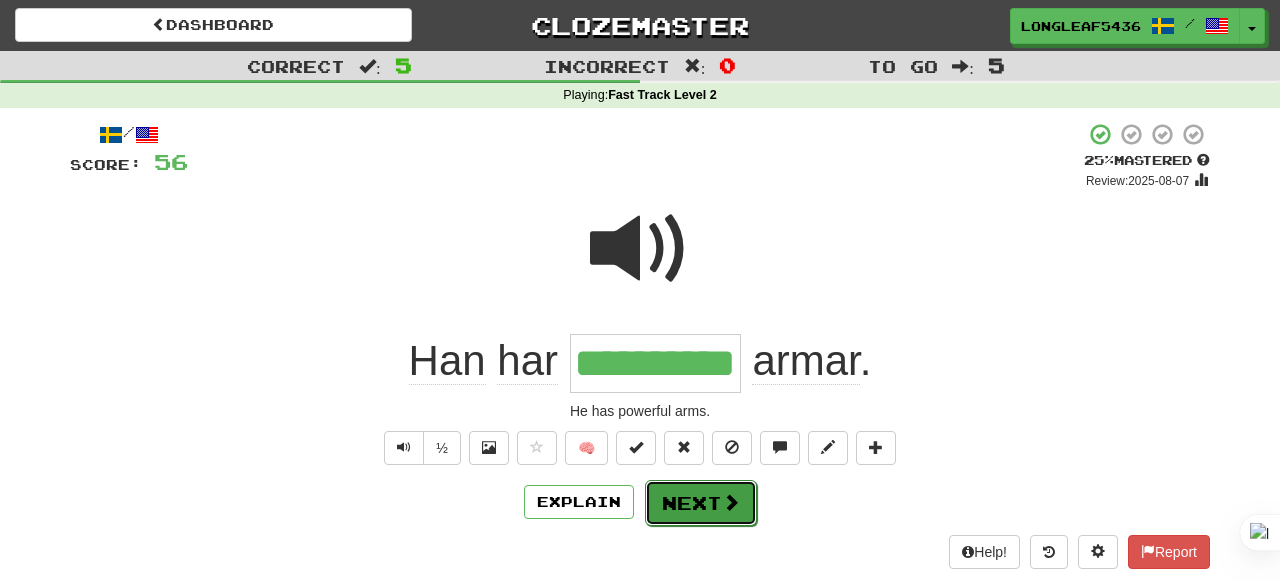 click on "Next" at bounding box center [701, 503] 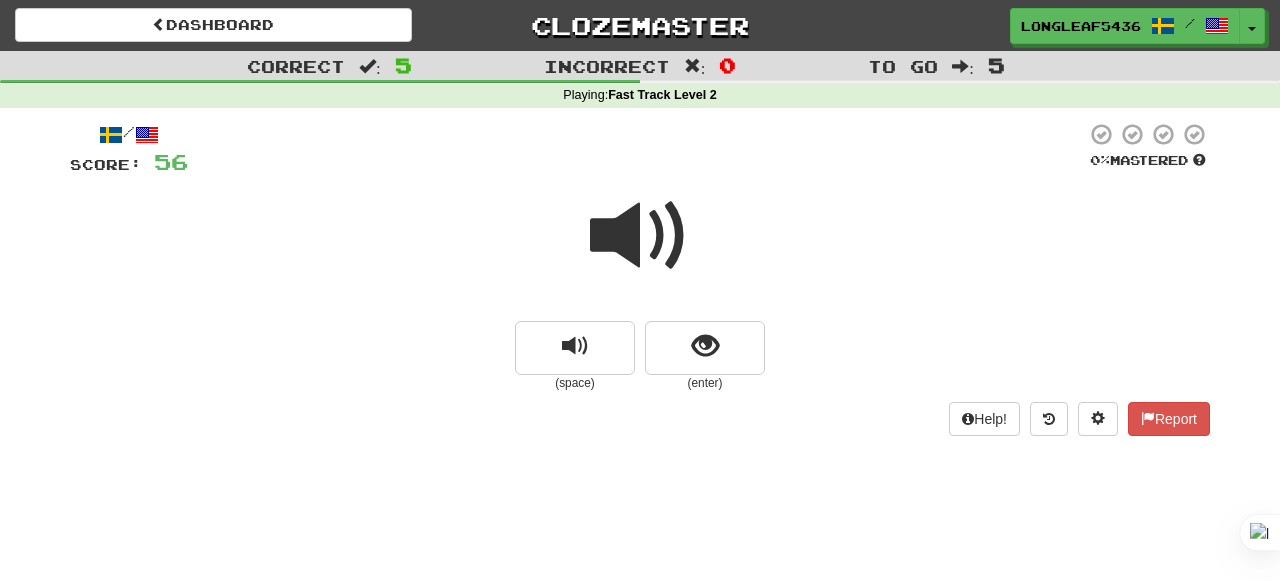 click at bounding box center [640, 236] 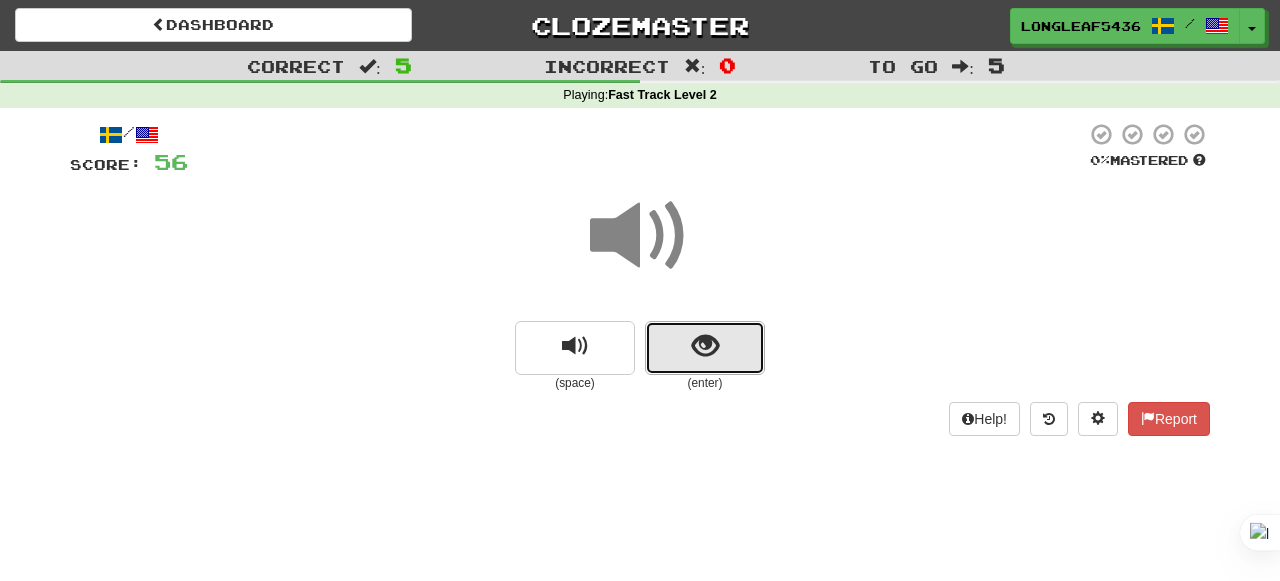 click at bounding box center (705, 346) 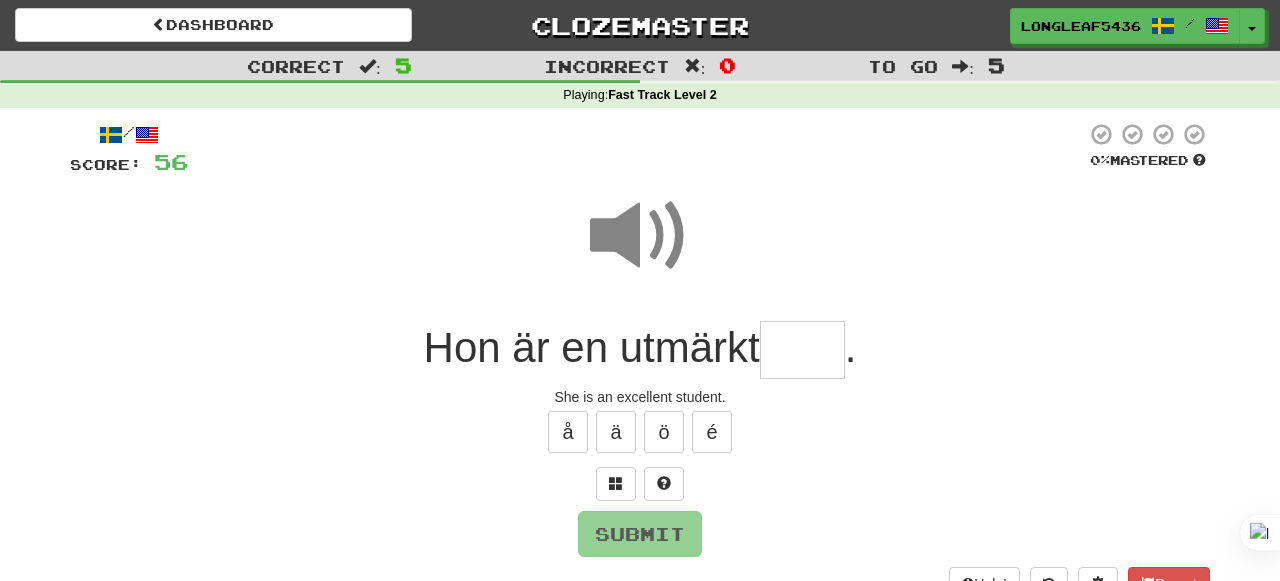 click at bounding box center (640, 236) 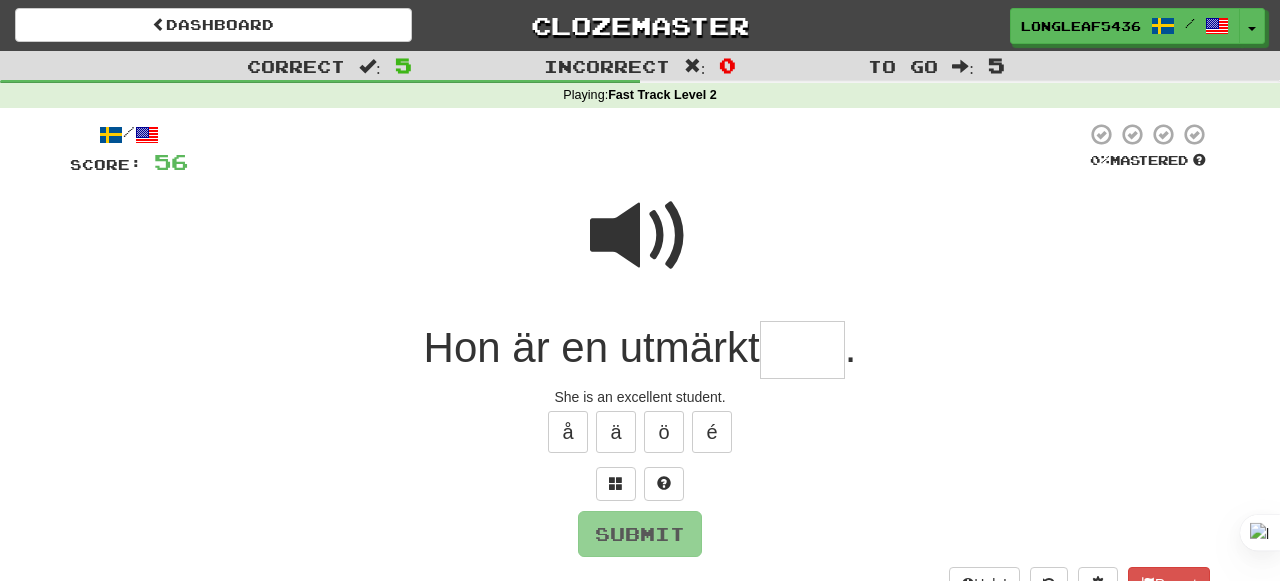 type on "*" 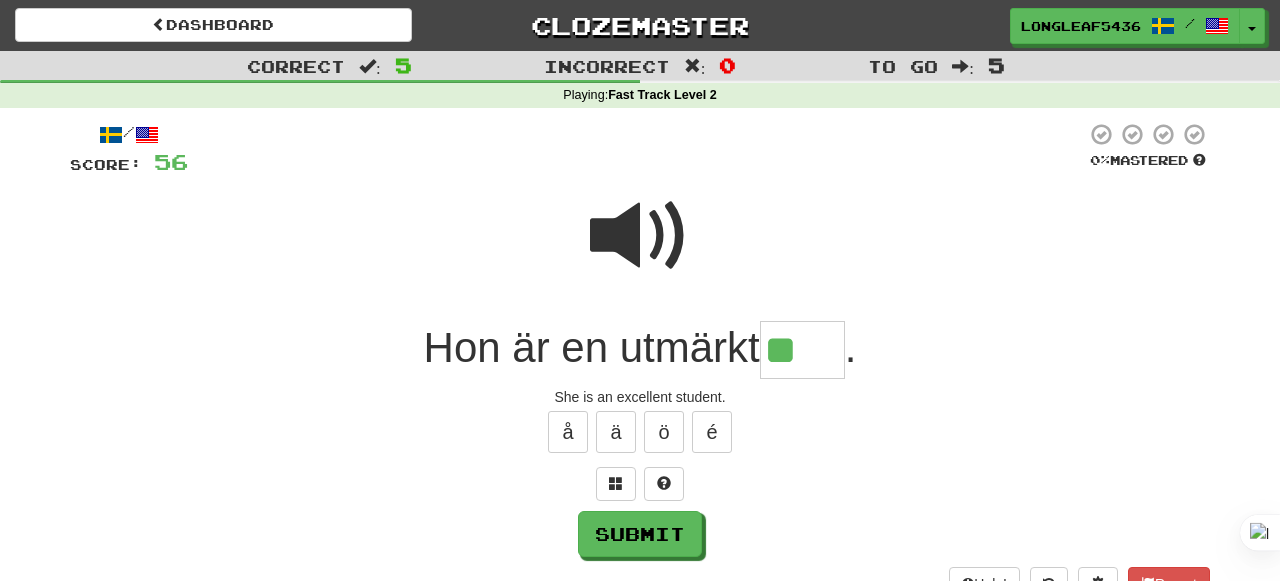 click at bounding box center [640, 236] 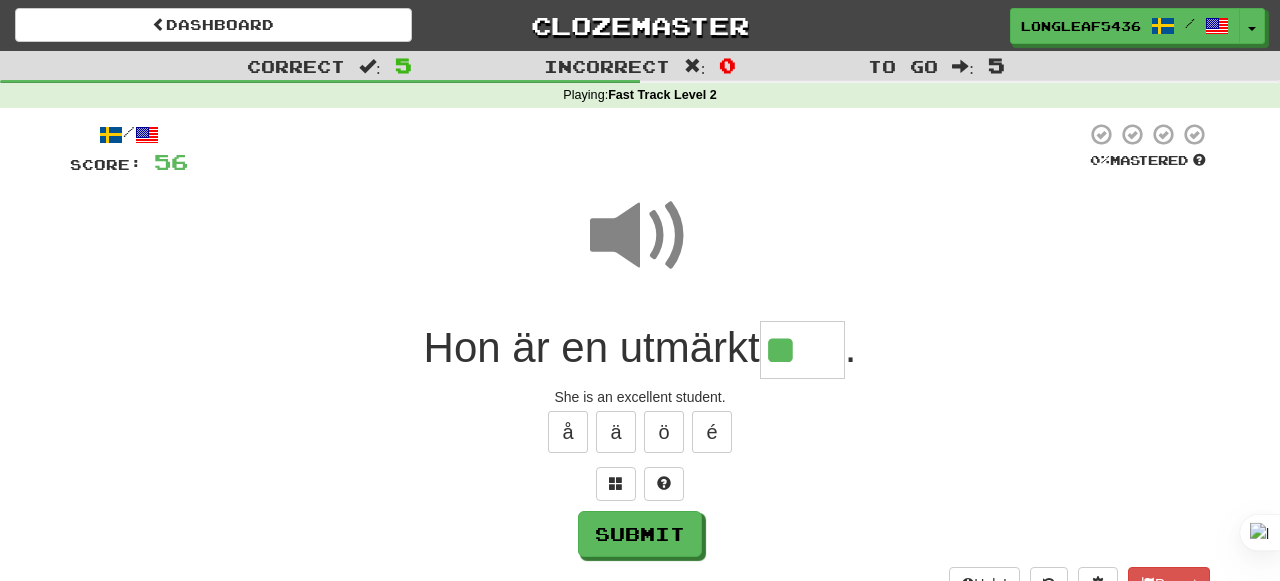 click on "**" at bounding box center [802, 350] 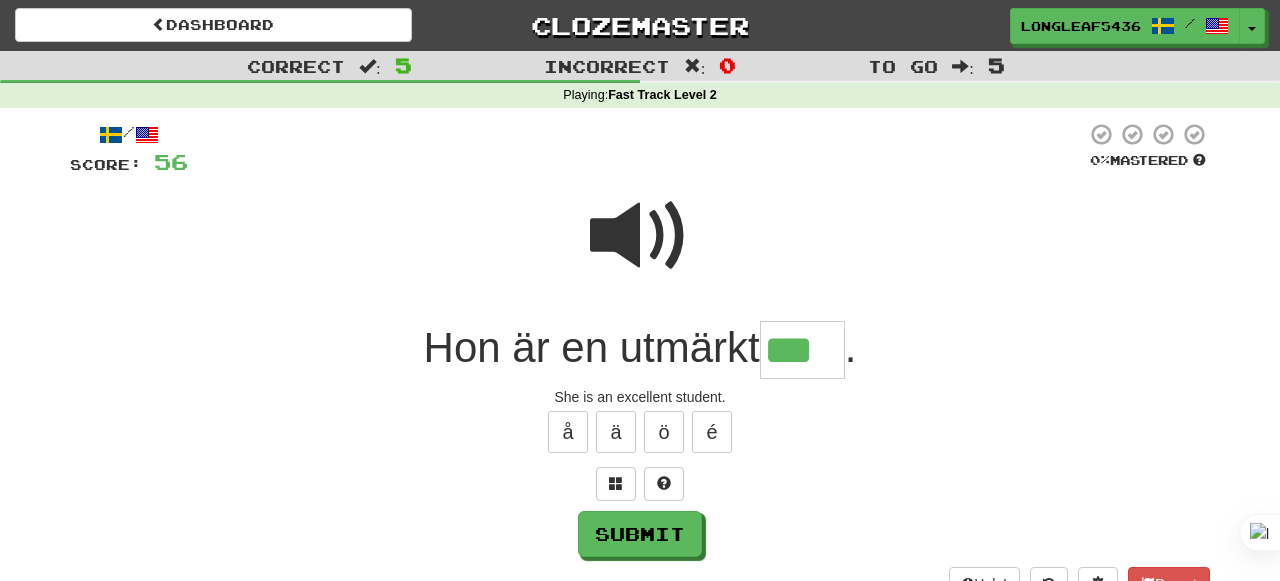 click at bounding box center (640, 236) 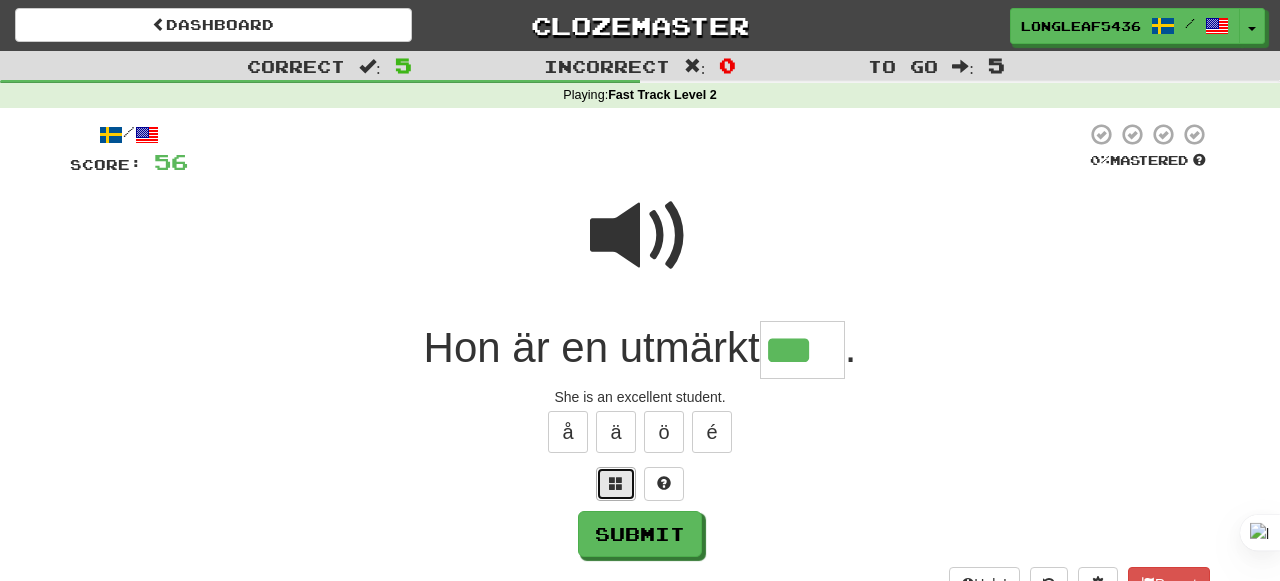 click at bounding box center (616, 484) 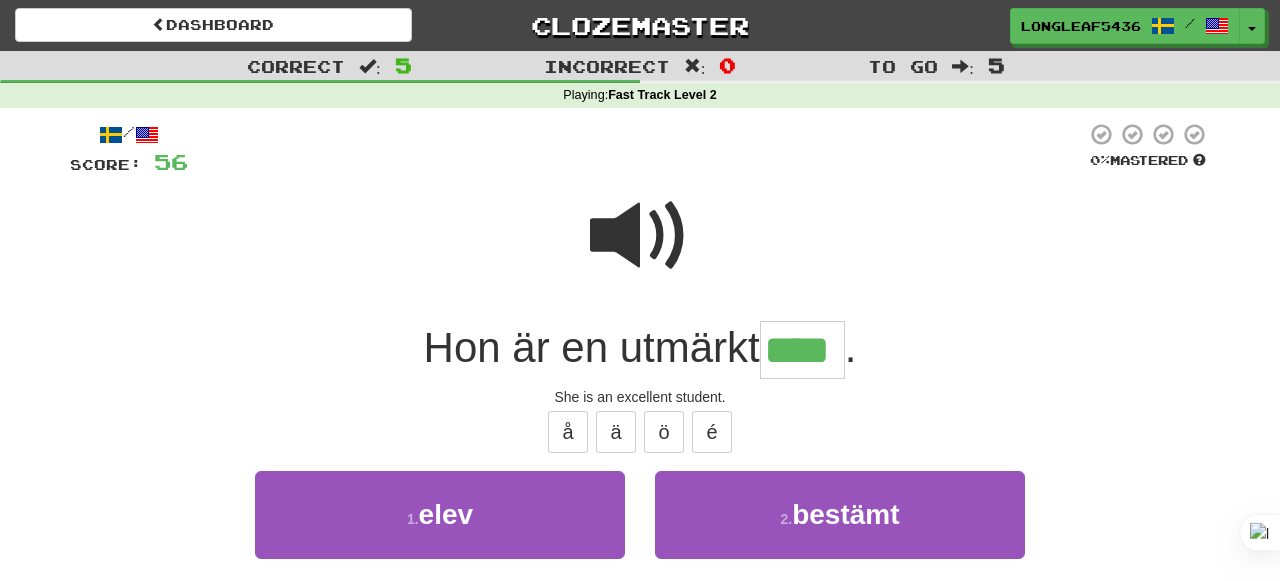 type on "****" 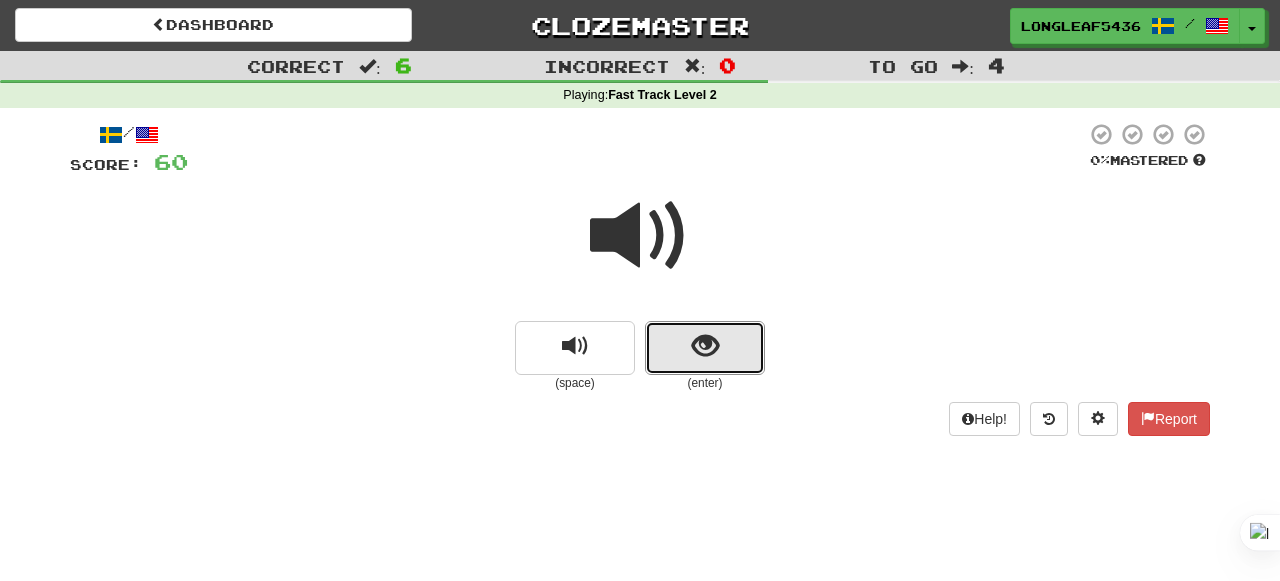 click at bounding box center (705, 348) 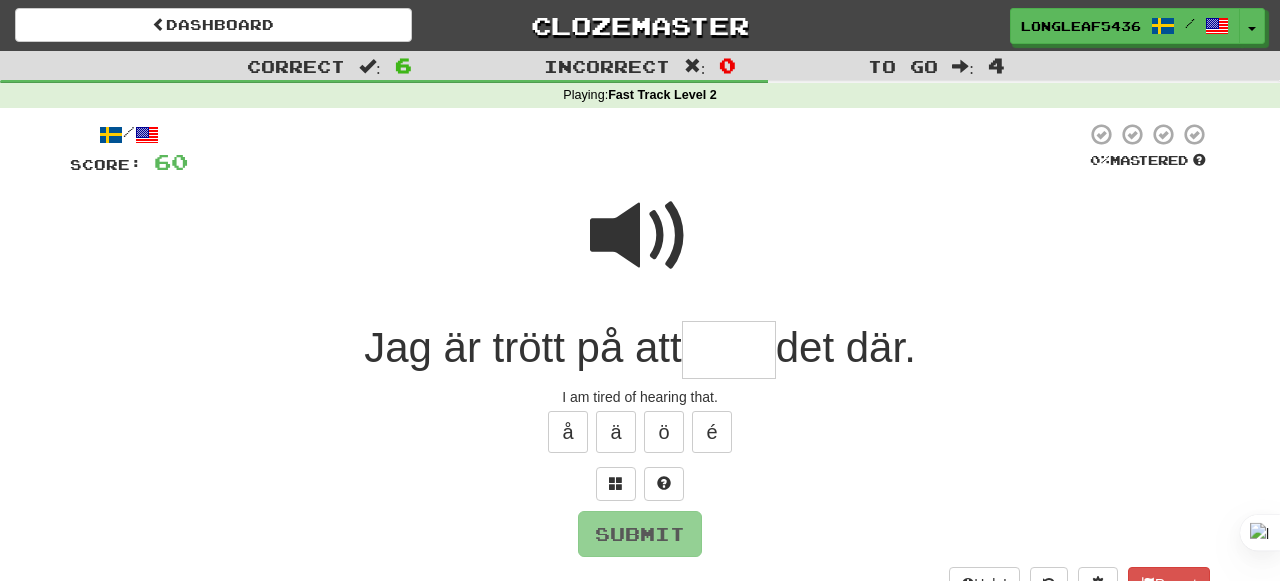 click at bounding box center (640, 236) 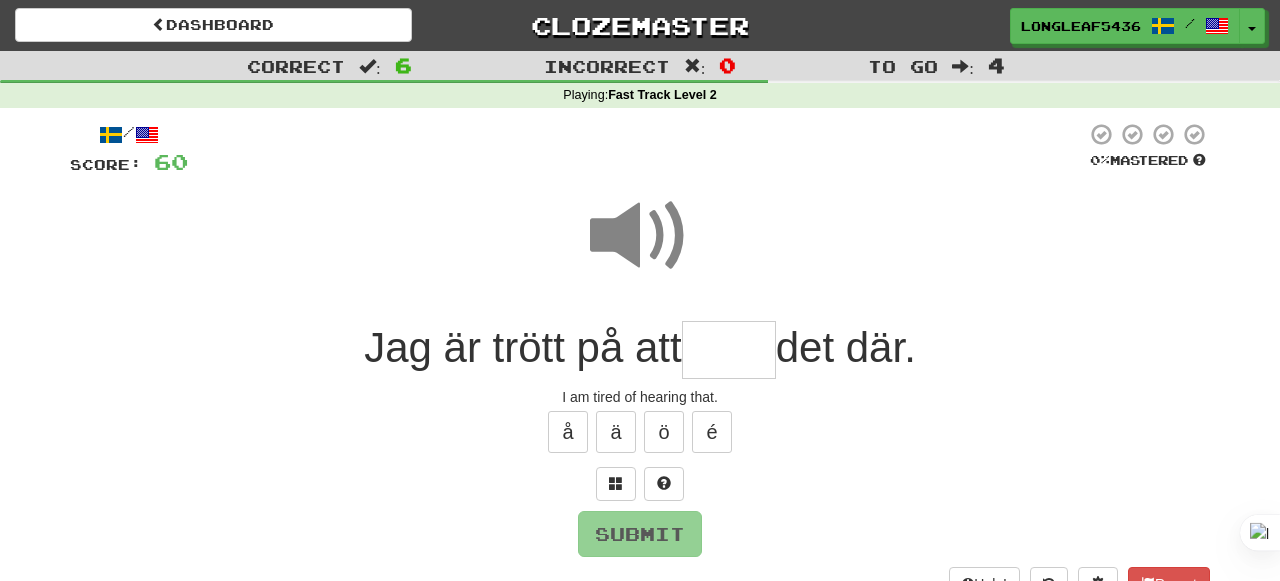 click at bounding box center (729, 350) 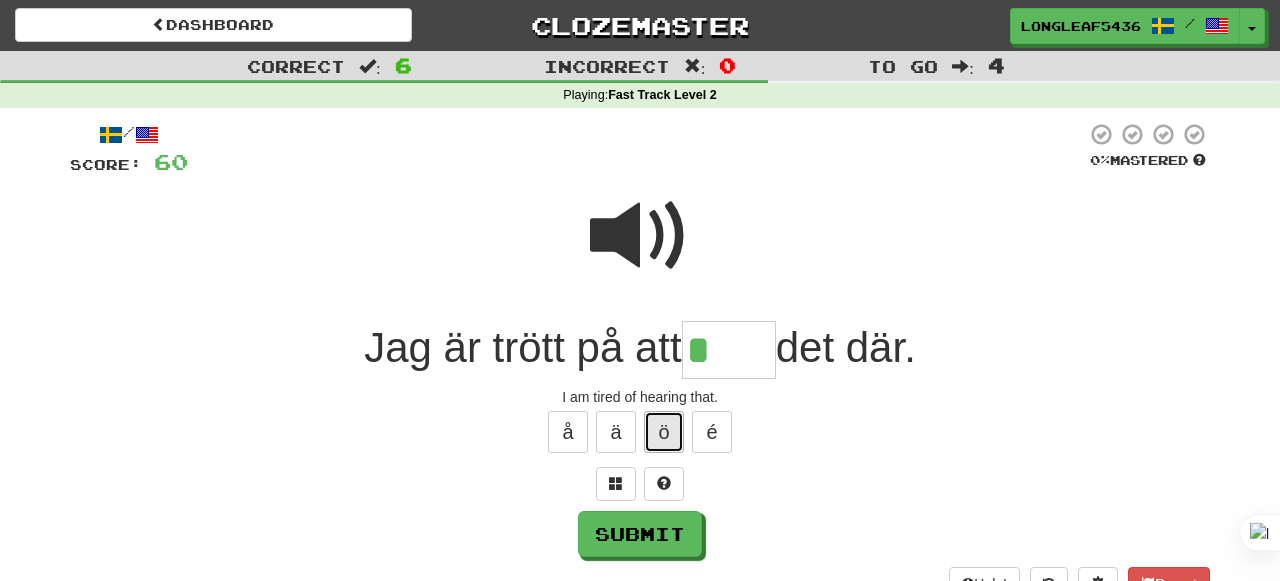 click on "ö" at bounding box center [664, 432] 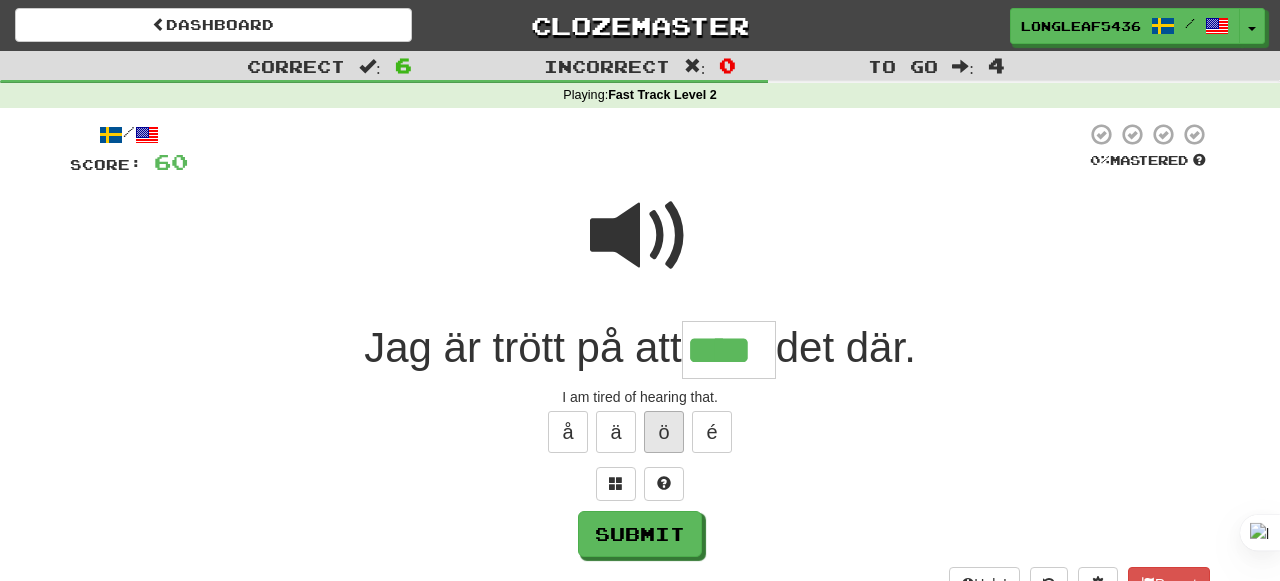 type on "****" 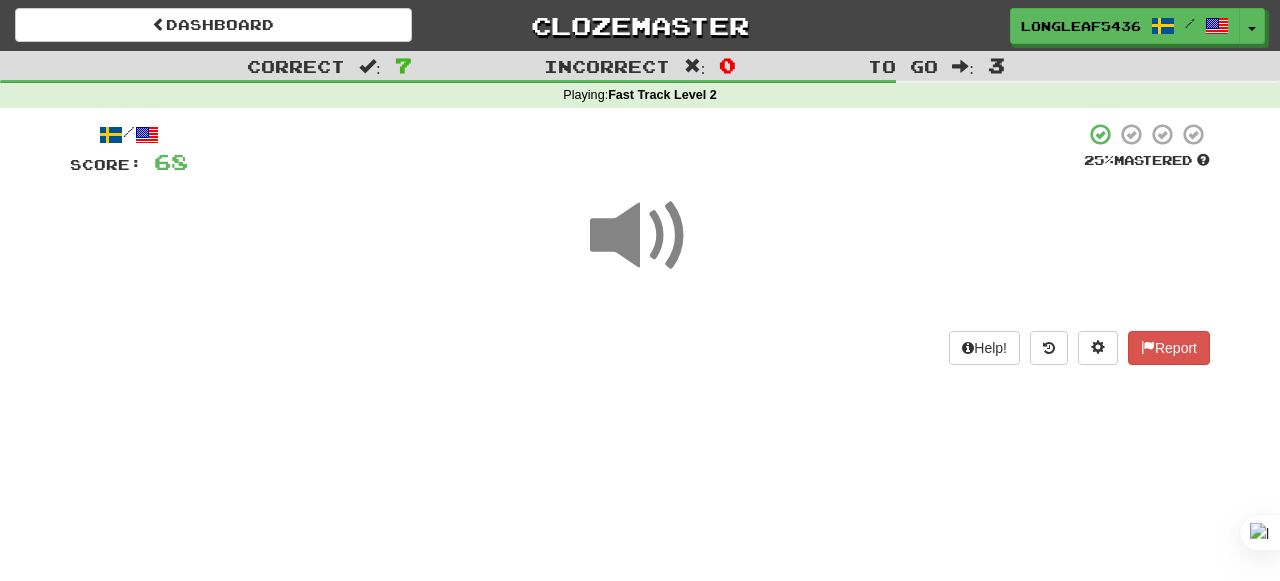 click at bounding box center (640, 236) 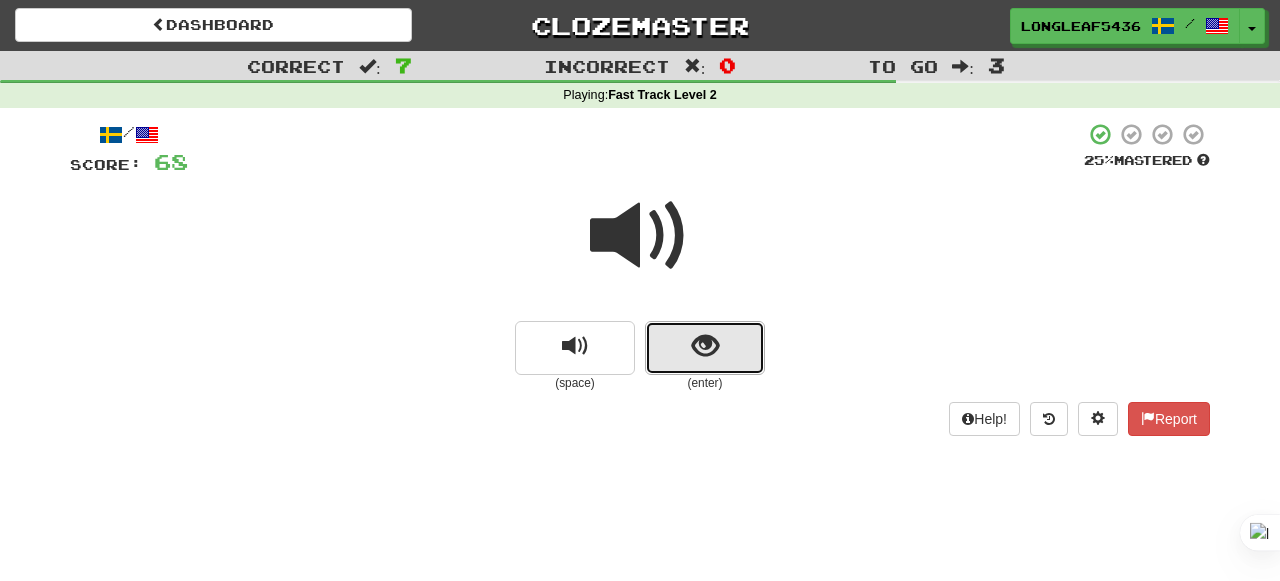 click at bounding box center (705, 346) 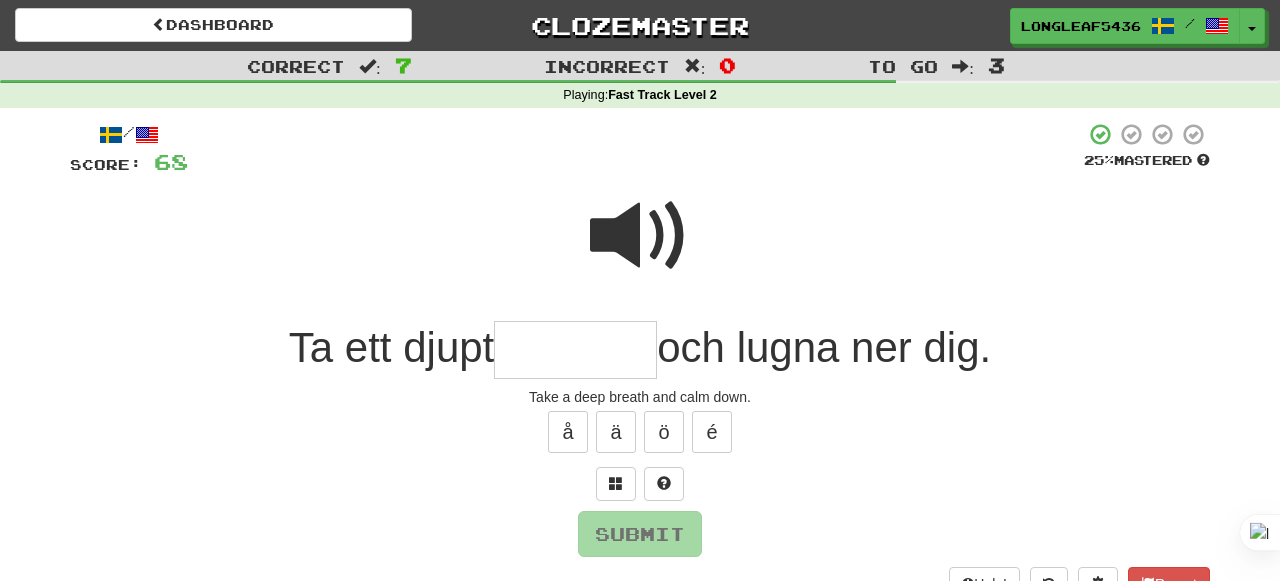 click at bounding box center (640, 236) 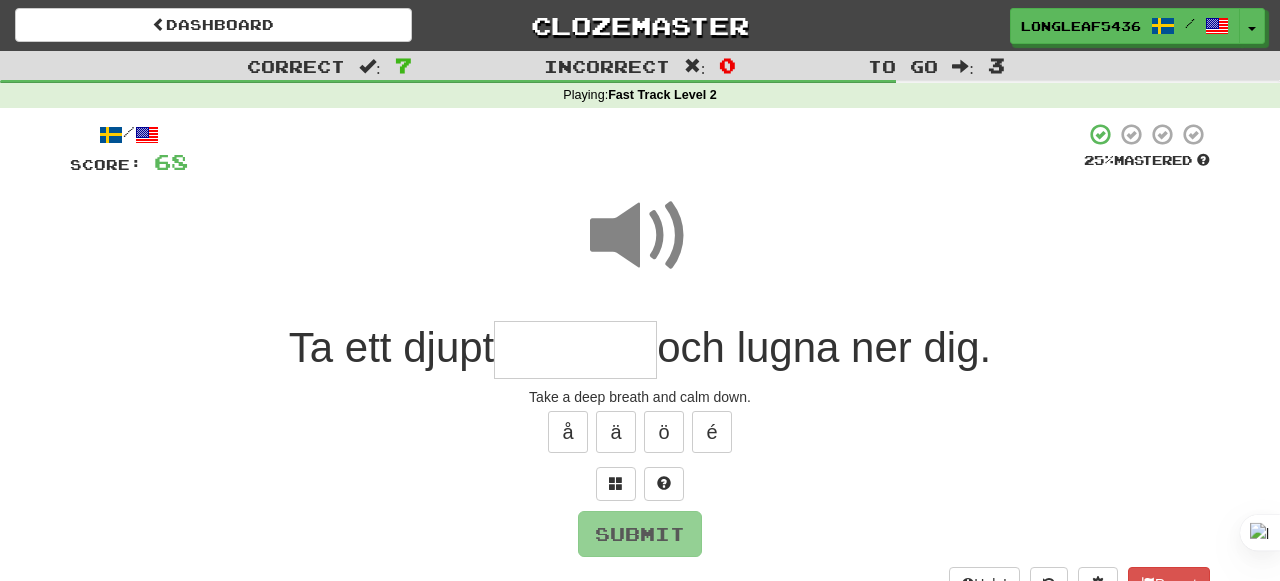 click at bounding box center (575, 350) 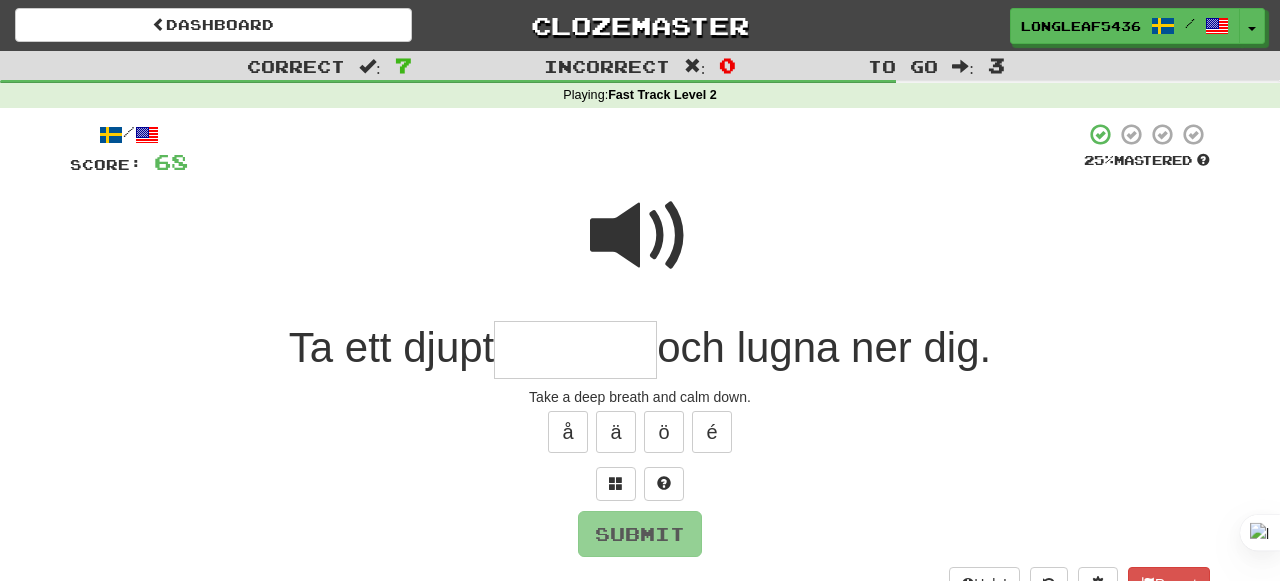 click at bounding box center [640, 236] 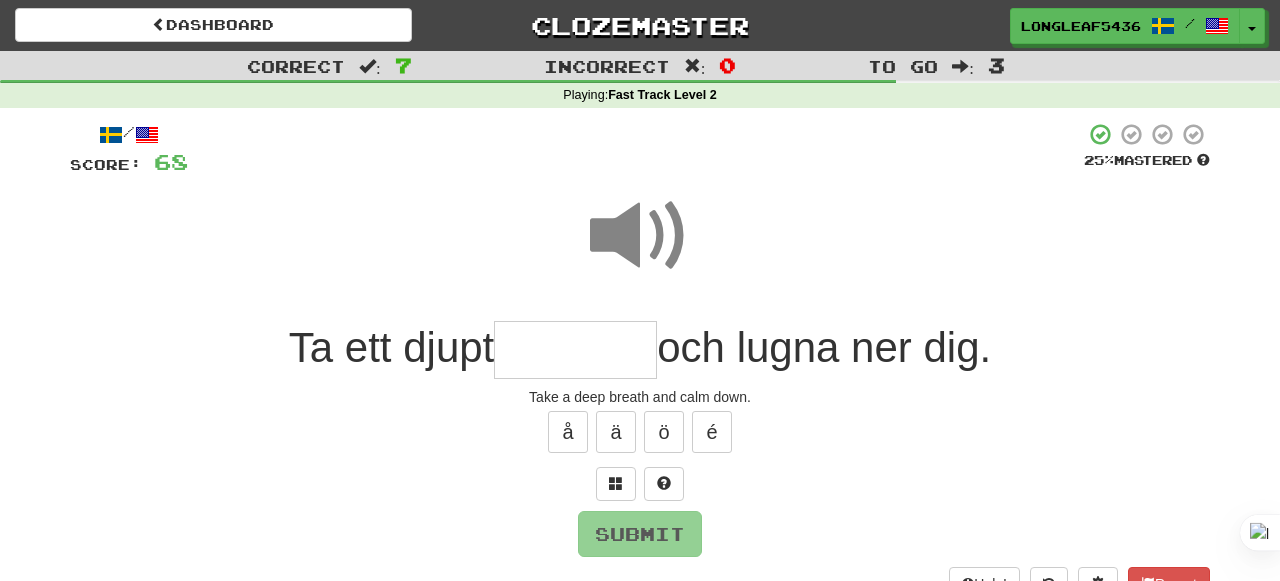 click at bounding box center (575, 350) 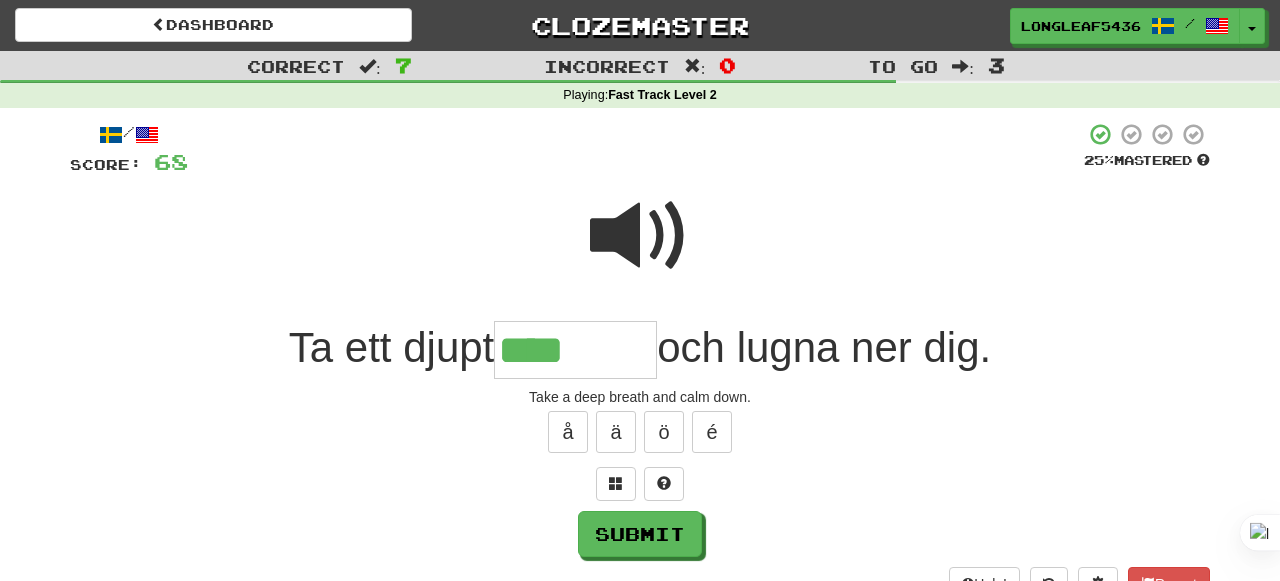 click at bounding box center (640, 236) 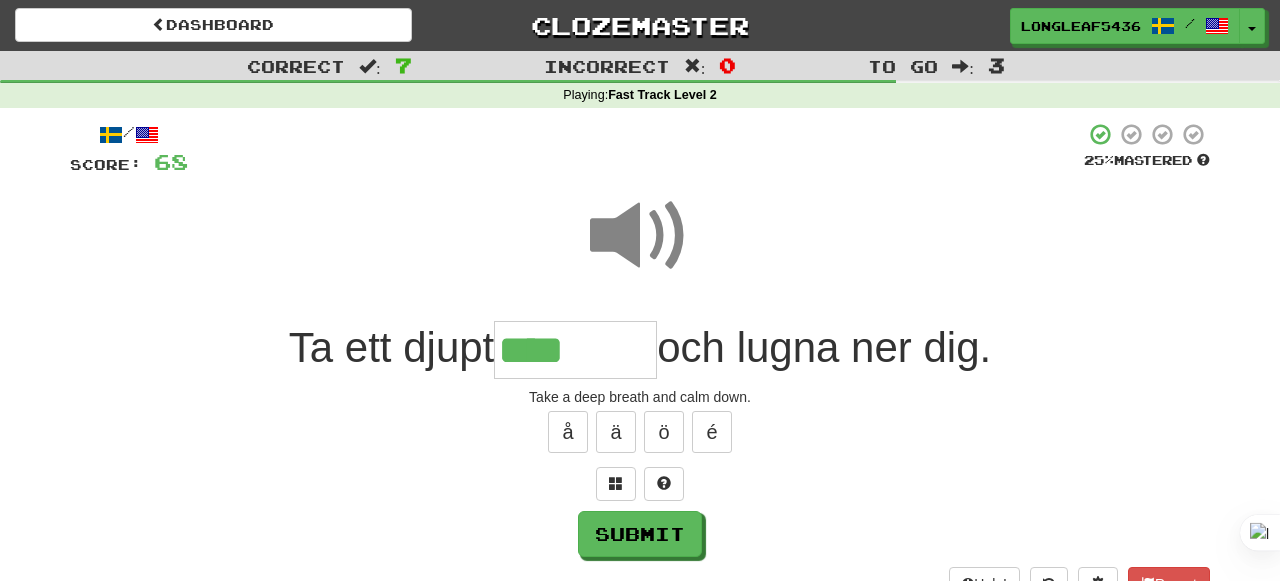 click on "****" at bounding box center [575, 350] 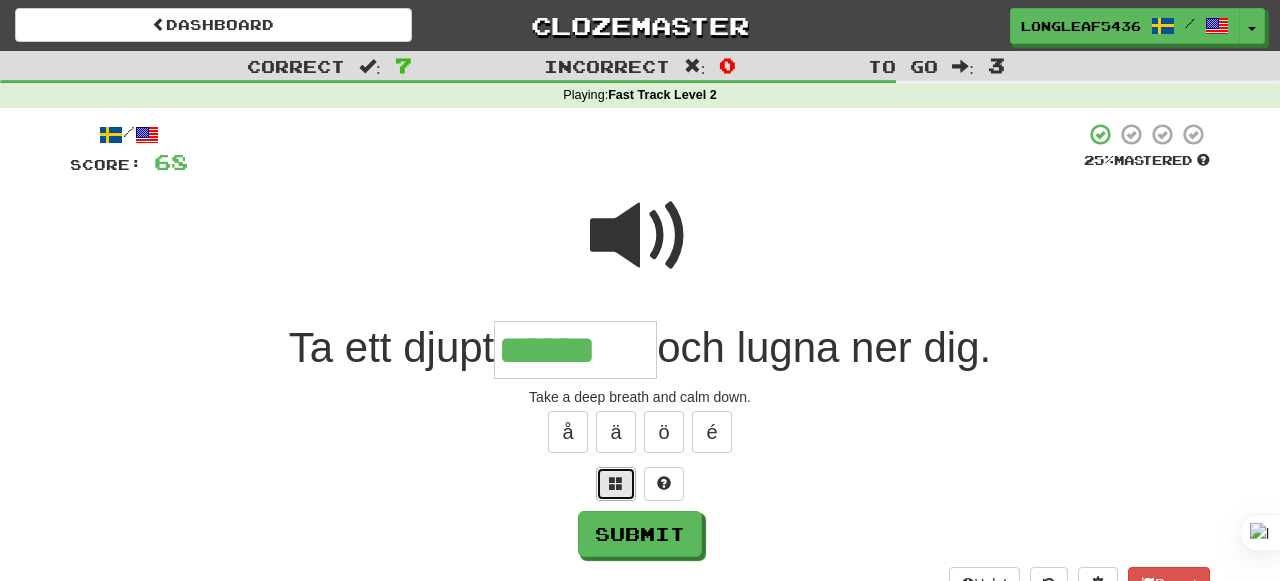 click at bounding box center (616, 483) 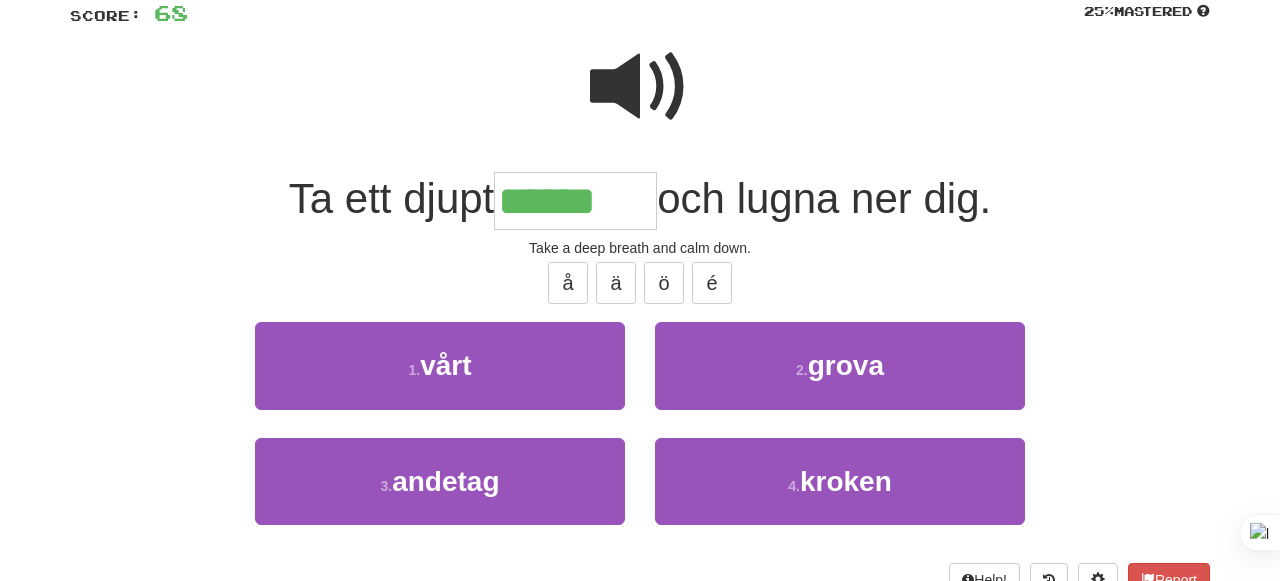 scroll, scrollTop: 153, scrollLeft: 0, axis: vertical 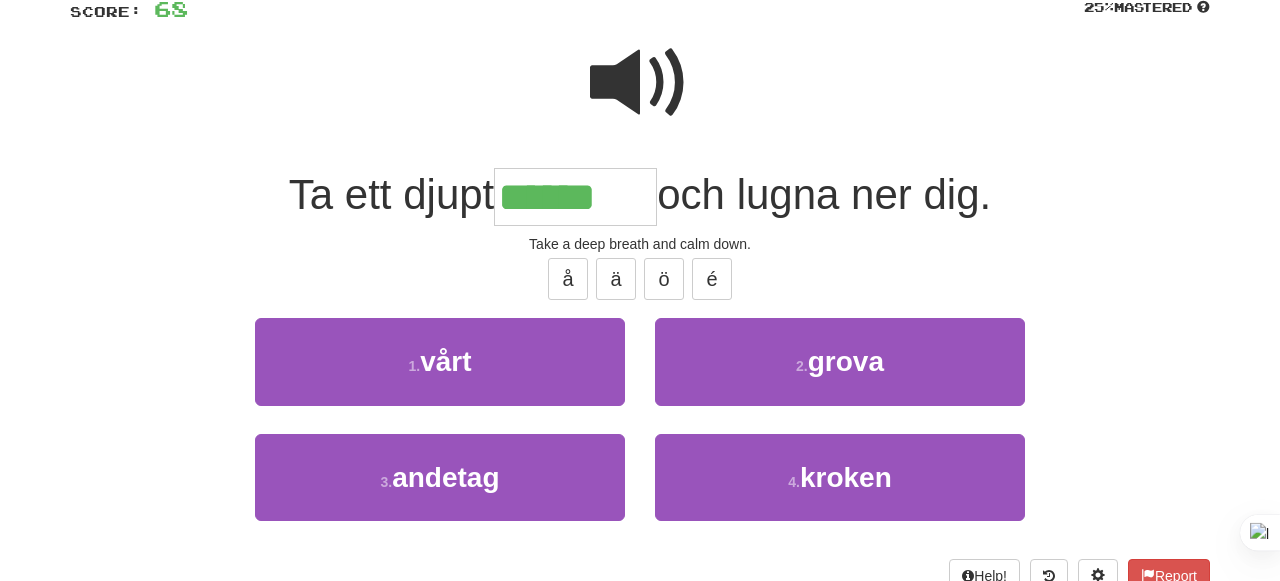 click on "******" at bounding box center (575, 197) 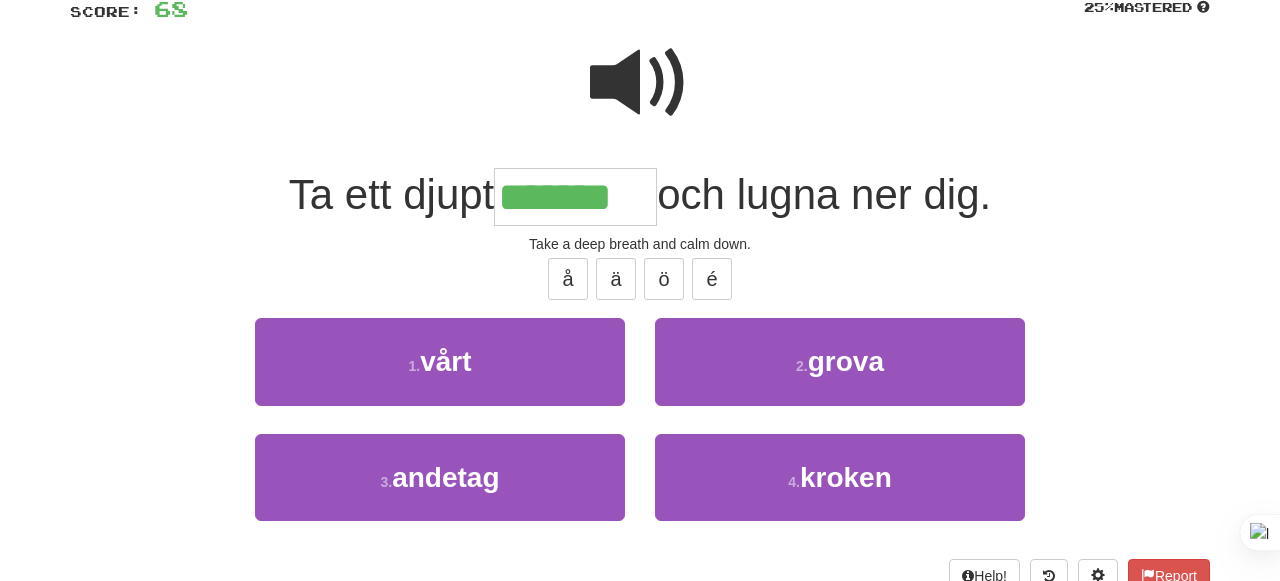 type on "*******" 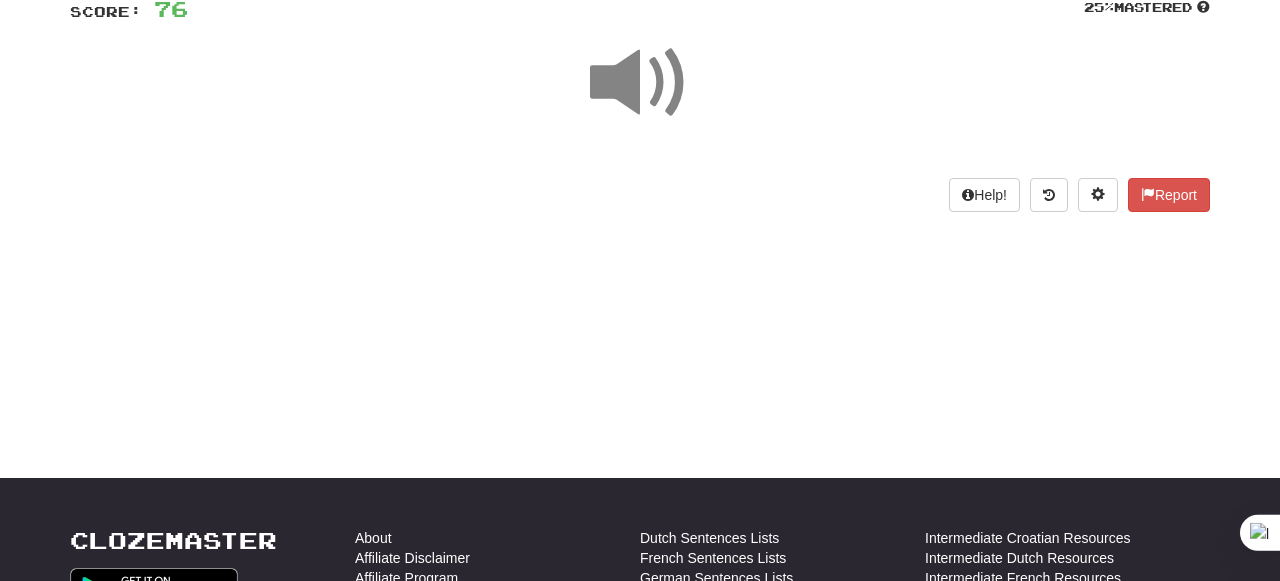 scroll, scrollTop: 77, scrollLeft: 0, axis: vertical 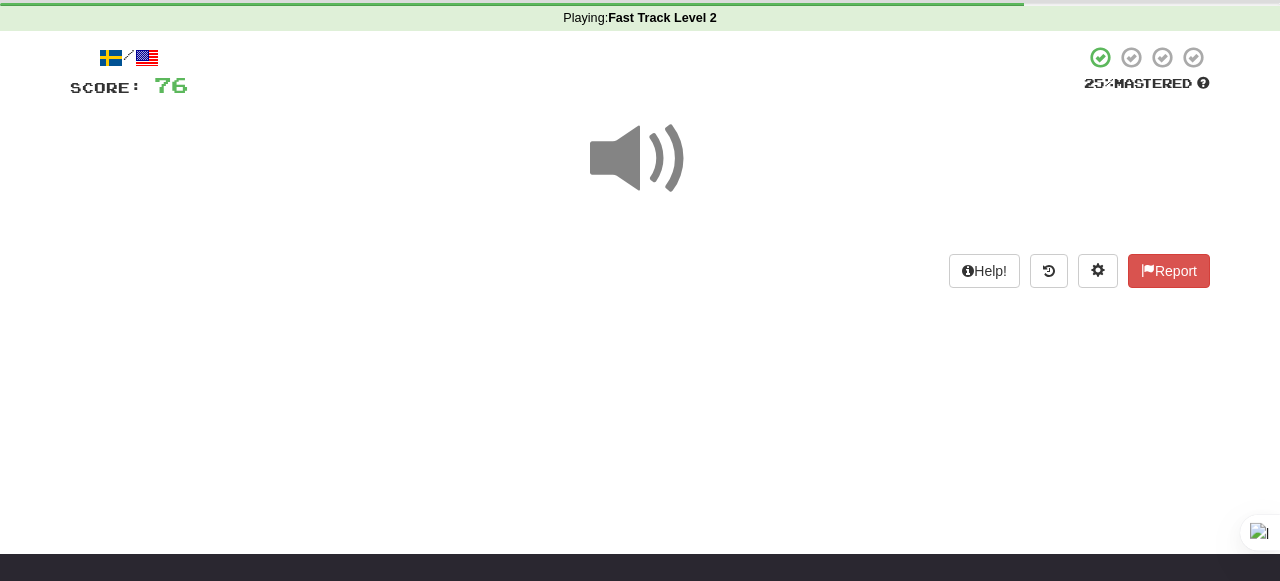 click at bounding box center (640, 172) 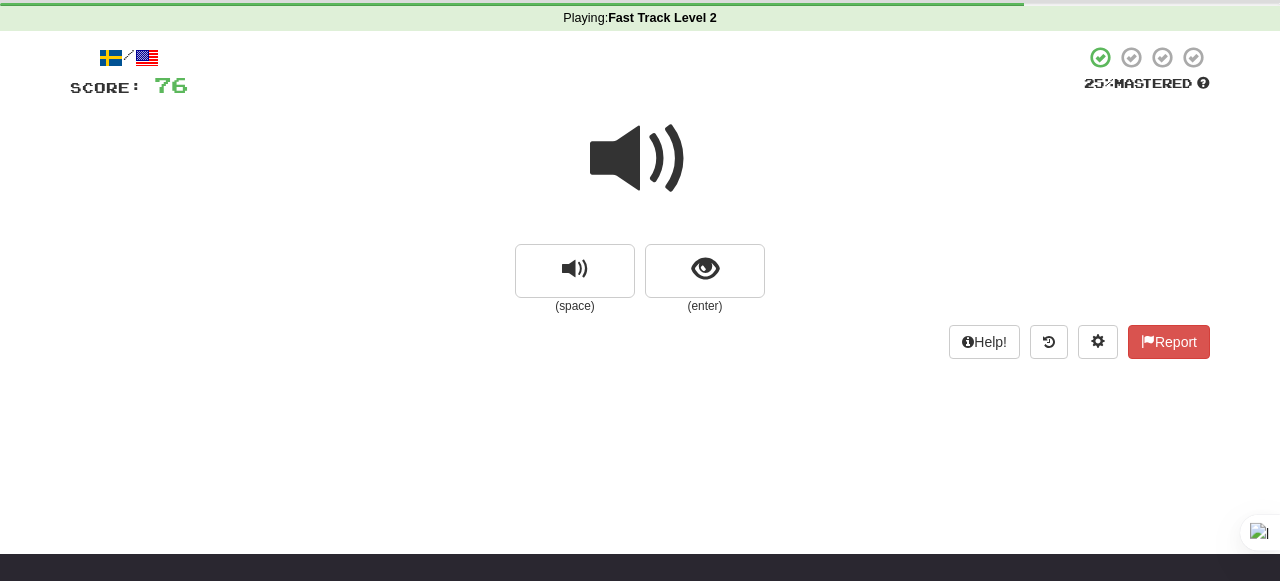 click on "(enter)" at bounding box center (705, 306) 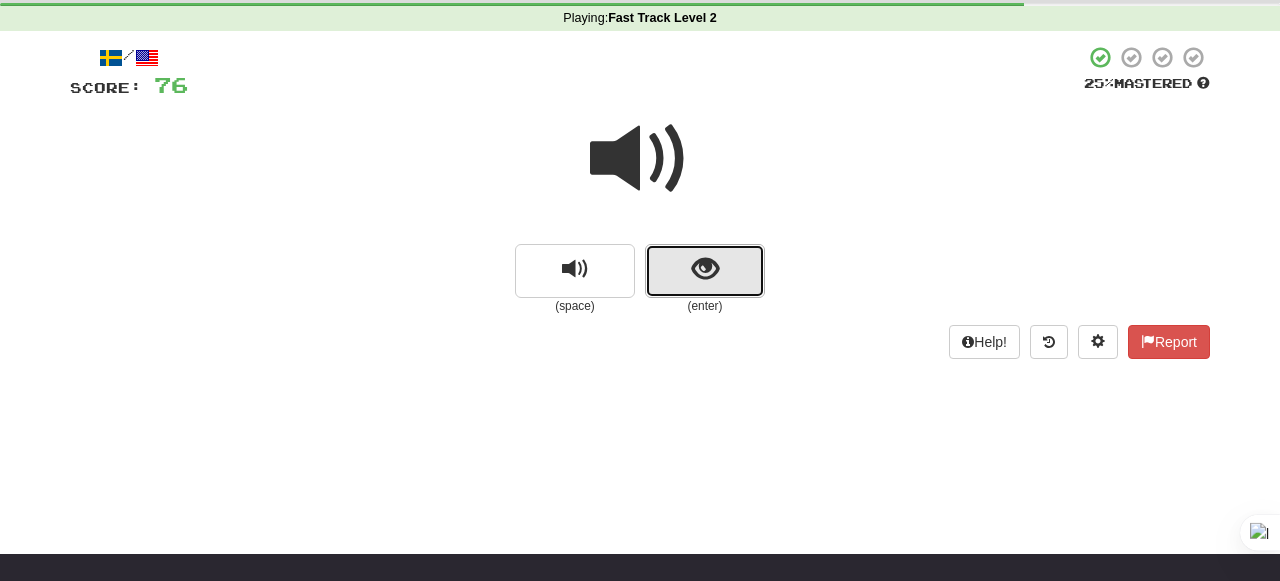 click at bounding box center (705, 271) 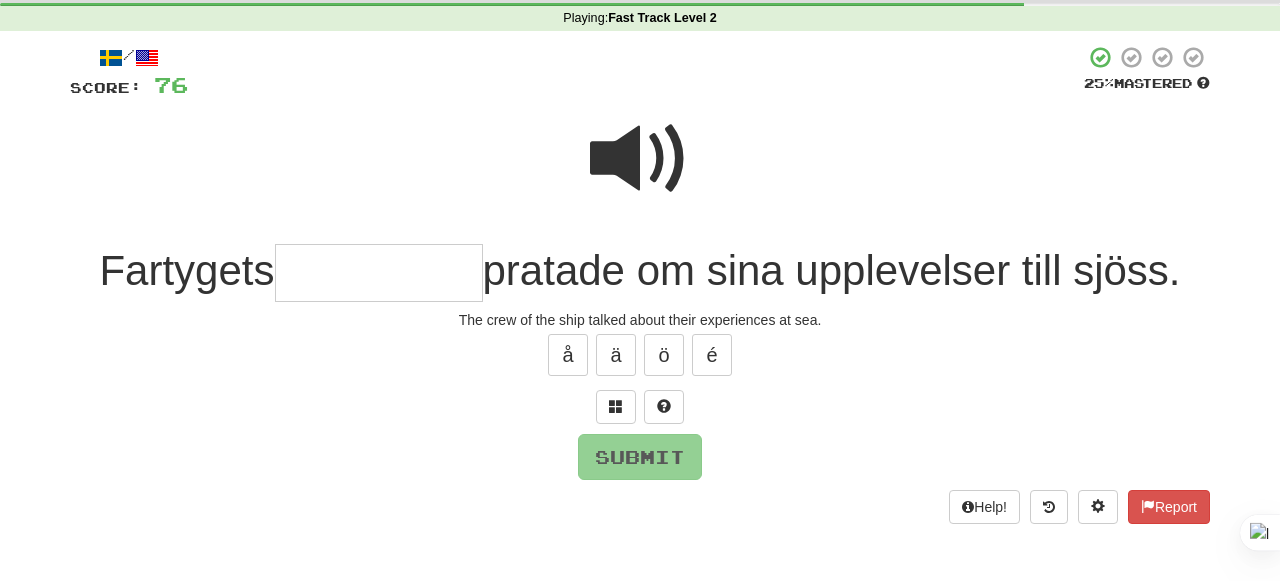 click at bounding box center (640, 159) 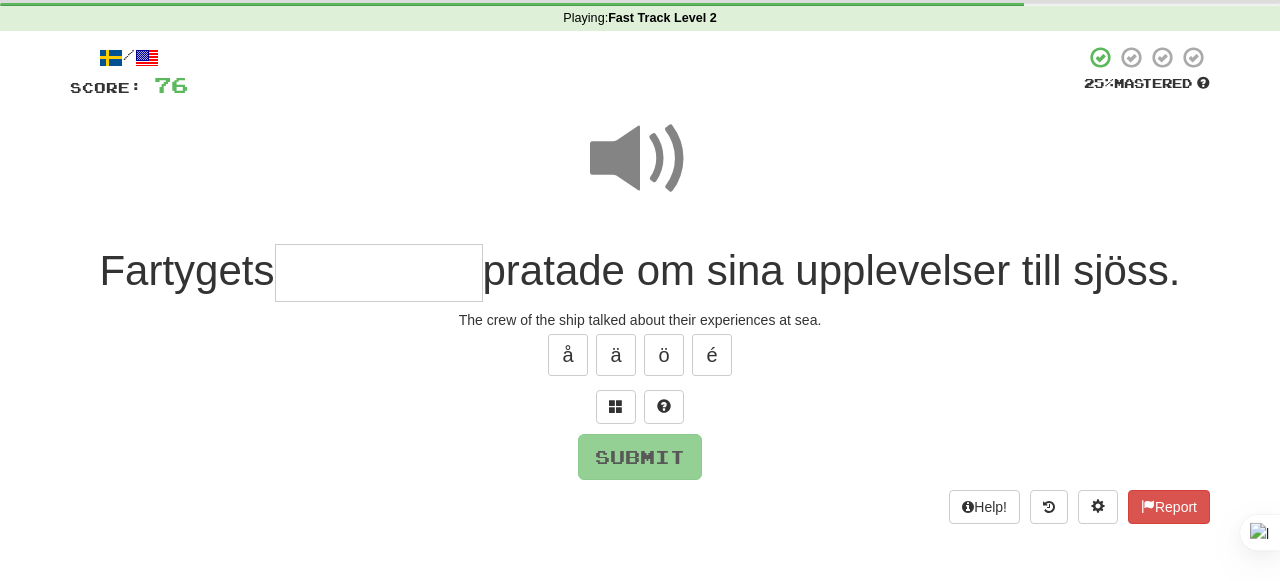 click at bounding box center (379, 273) 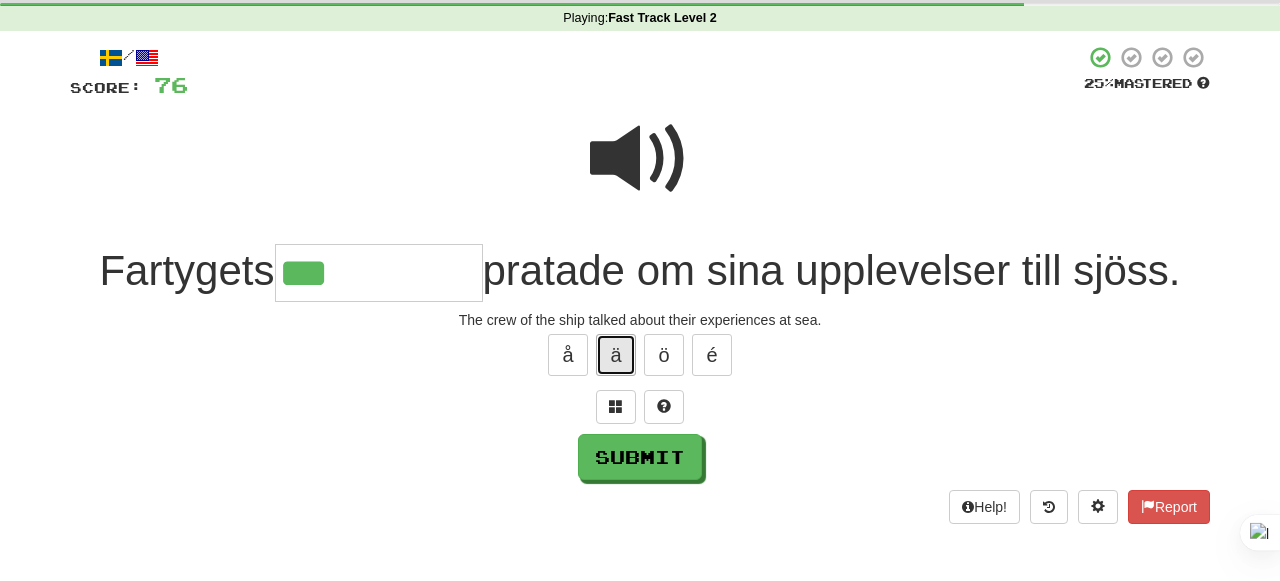 click on "ä" at bounding box center (616, 355) 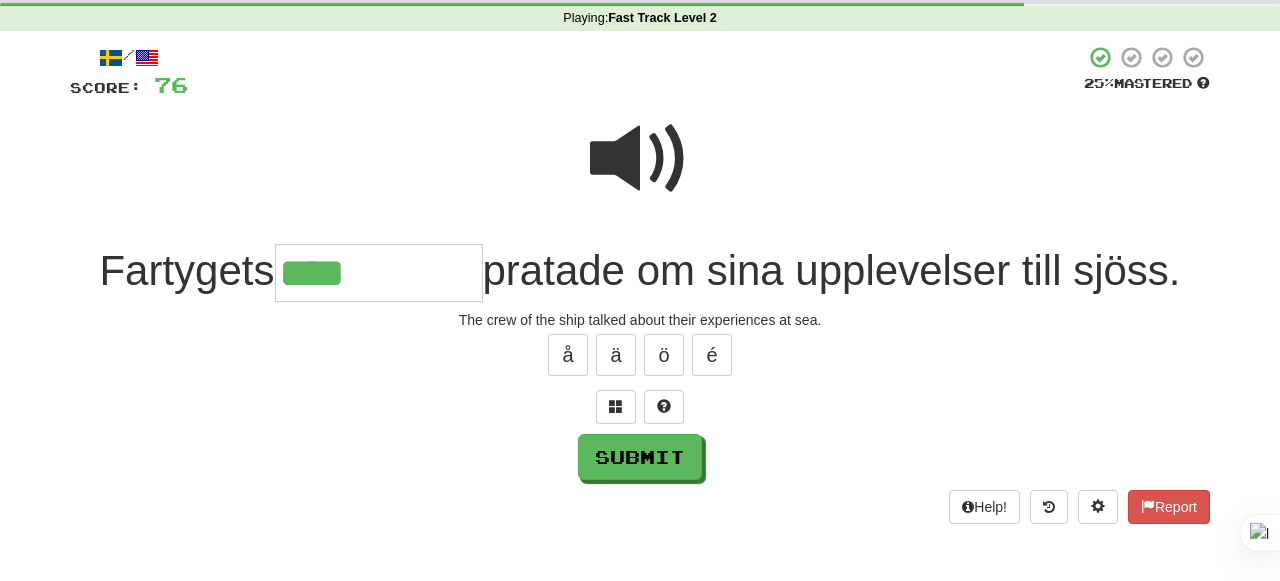 click at bounding box center (640, 159) 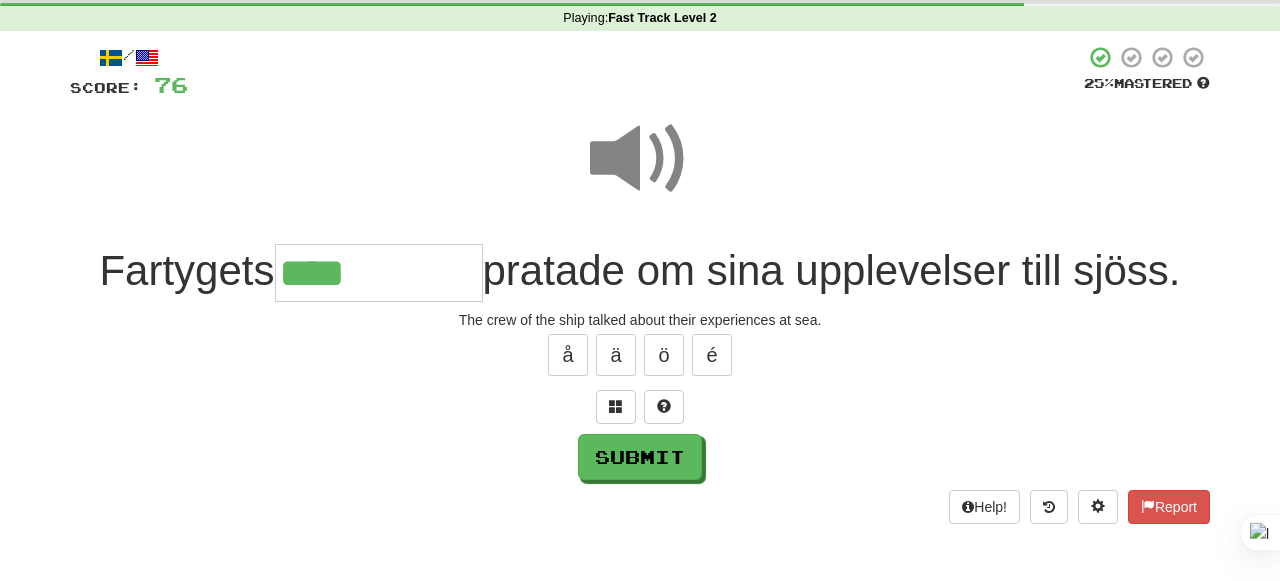 click on "****" at bounding box center (379, 273) 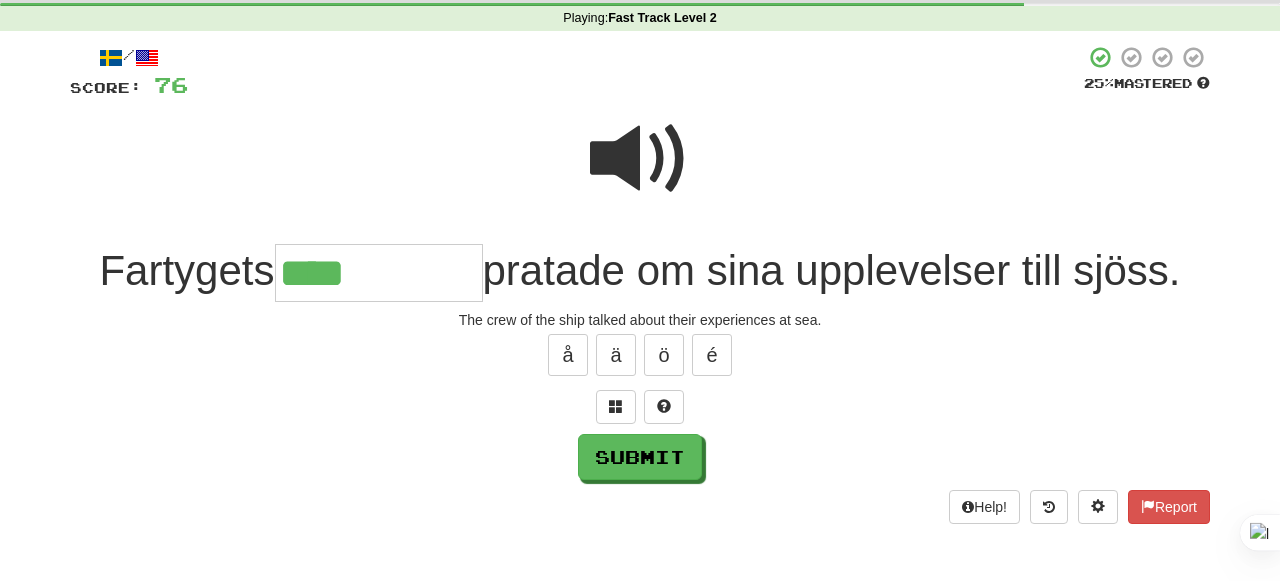 click at bounding box center (640, 159) 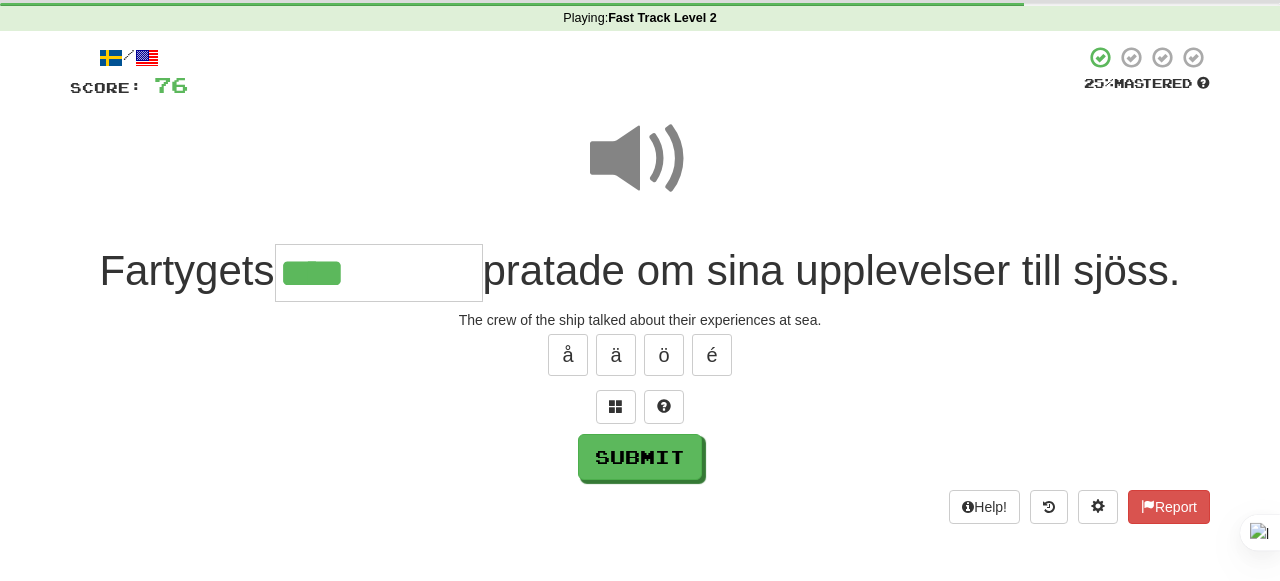 click on "****" at bounding box center (379, 273) 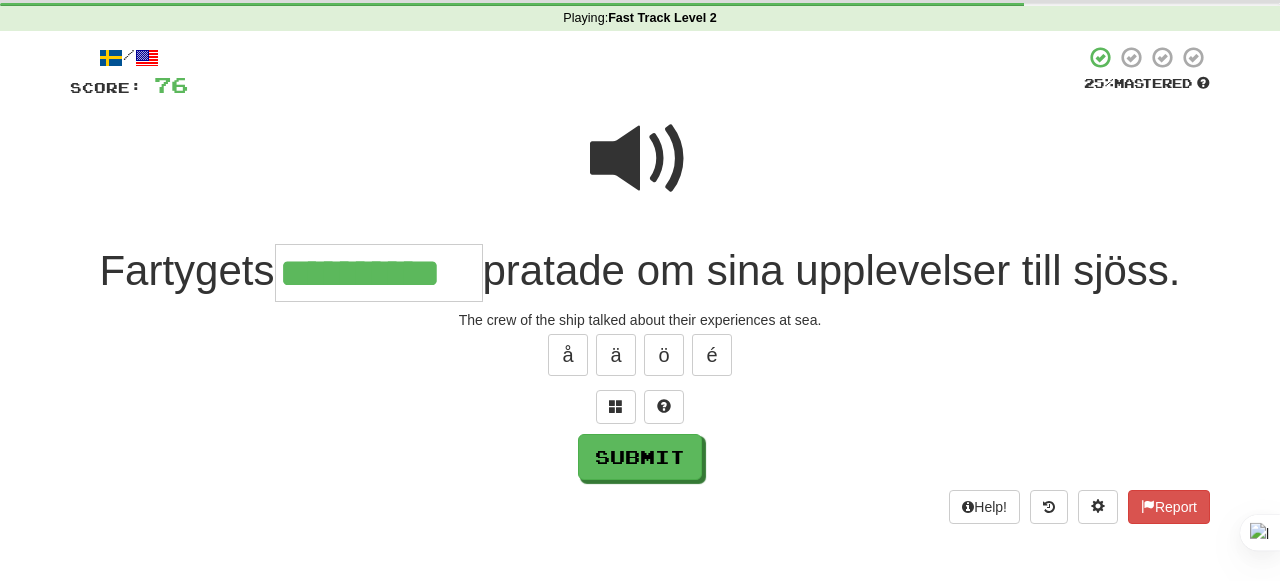 type on "**********" 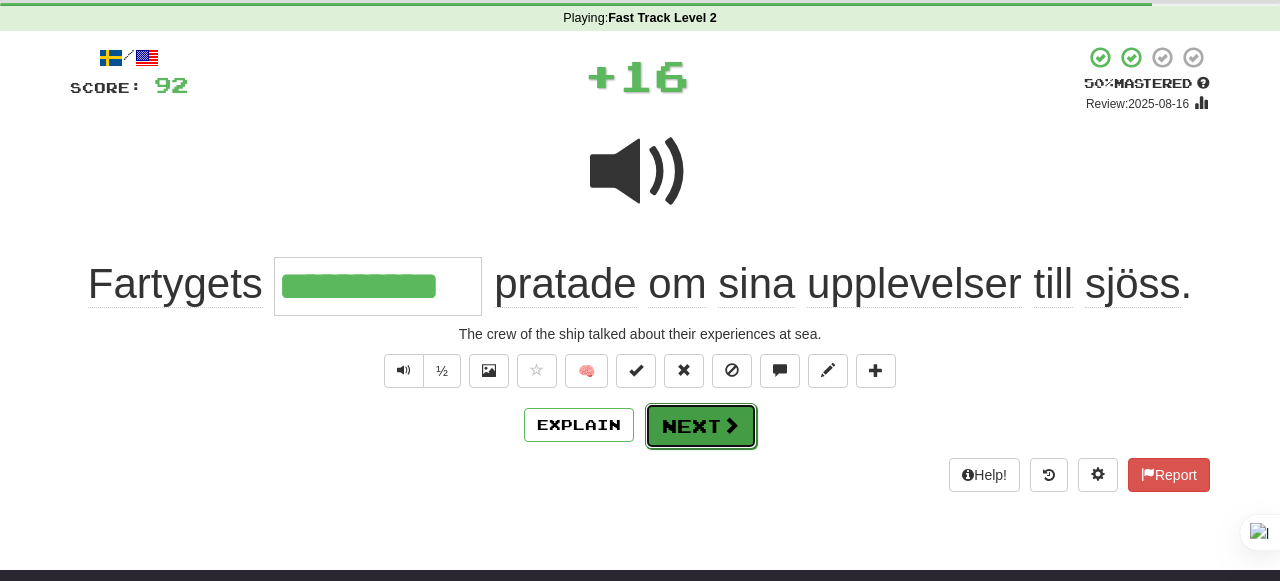 click on "Next" at bounding box center (701, 426) 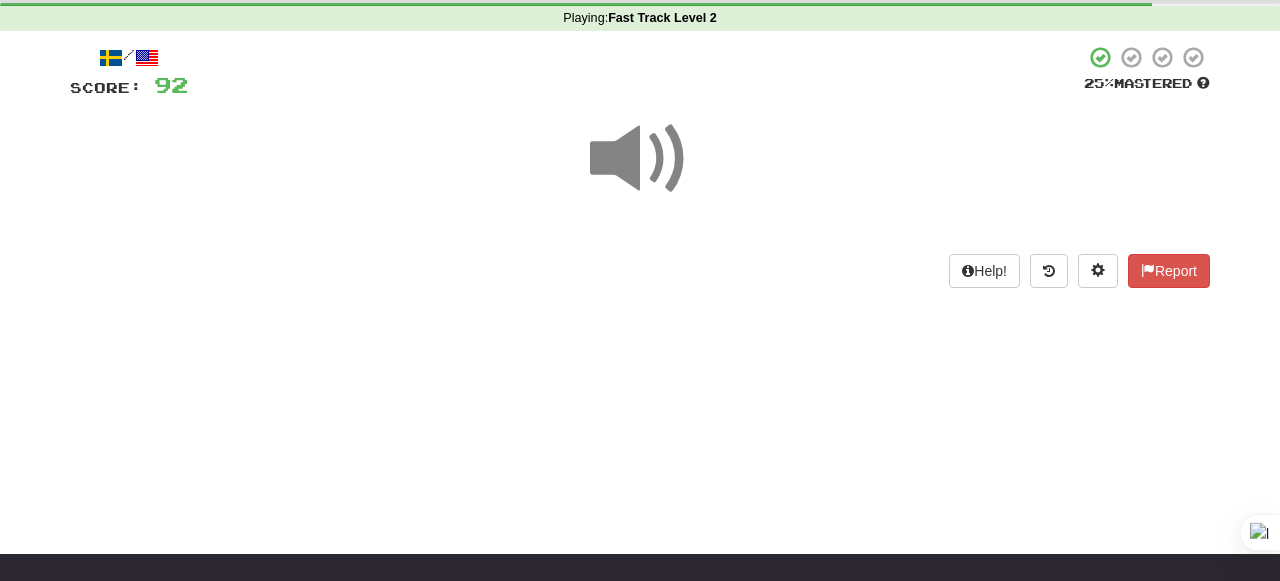click at bounding box center (640, 159) 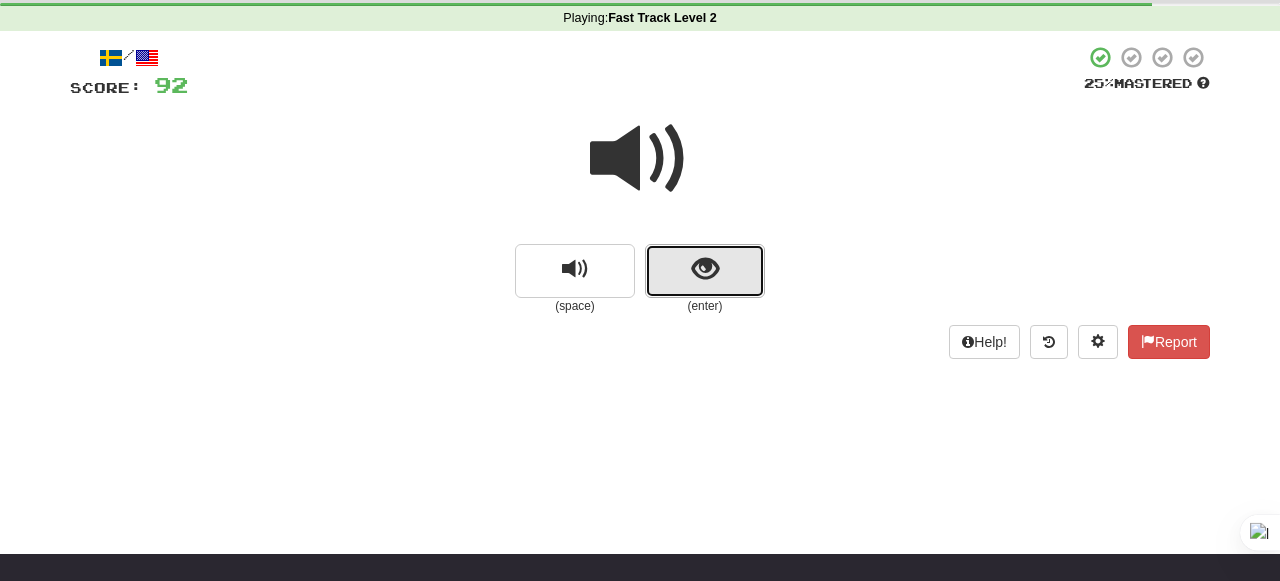 click at bounding box center [705, 271] 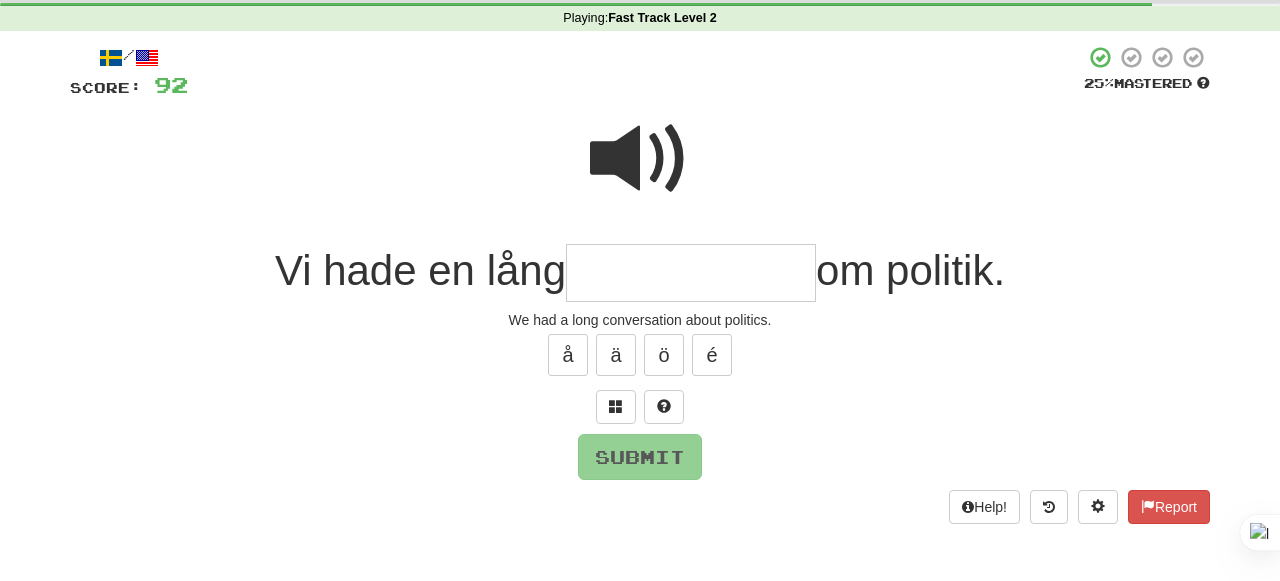 click at bounding box center [640, 159] 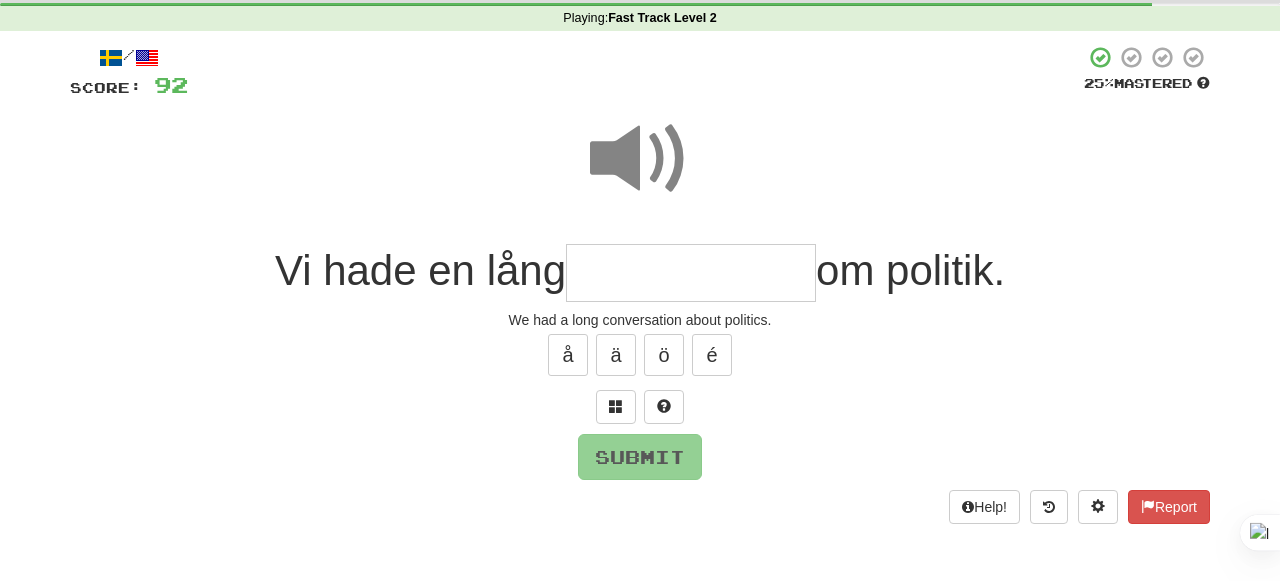 click at bounding box center [691, 273] 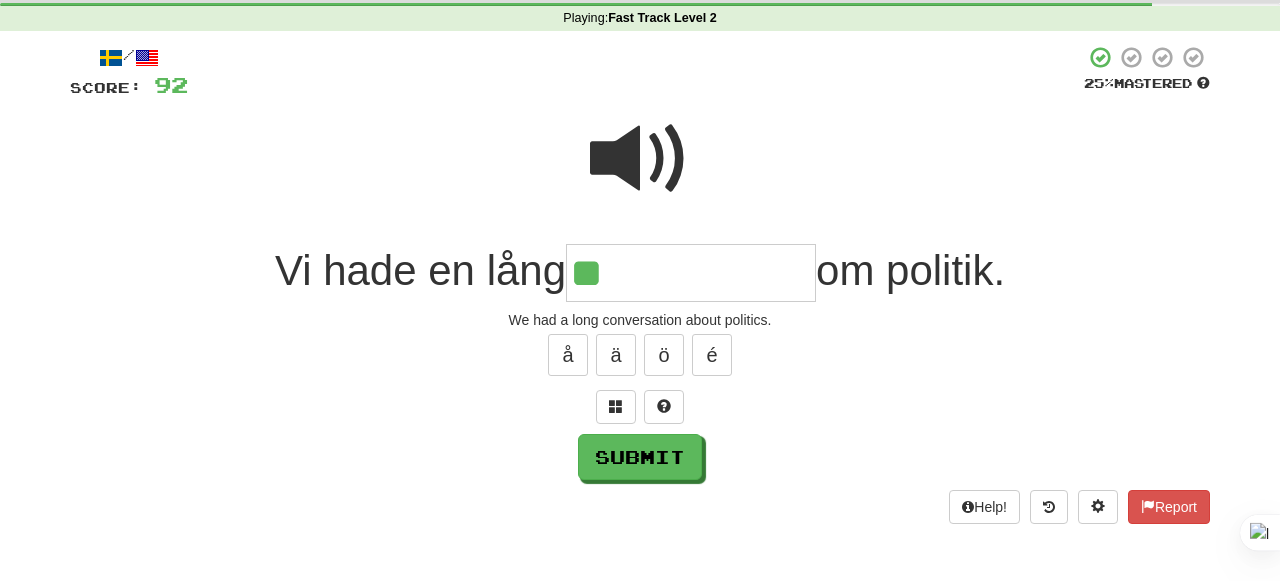 click at bounding box center [640, 159] 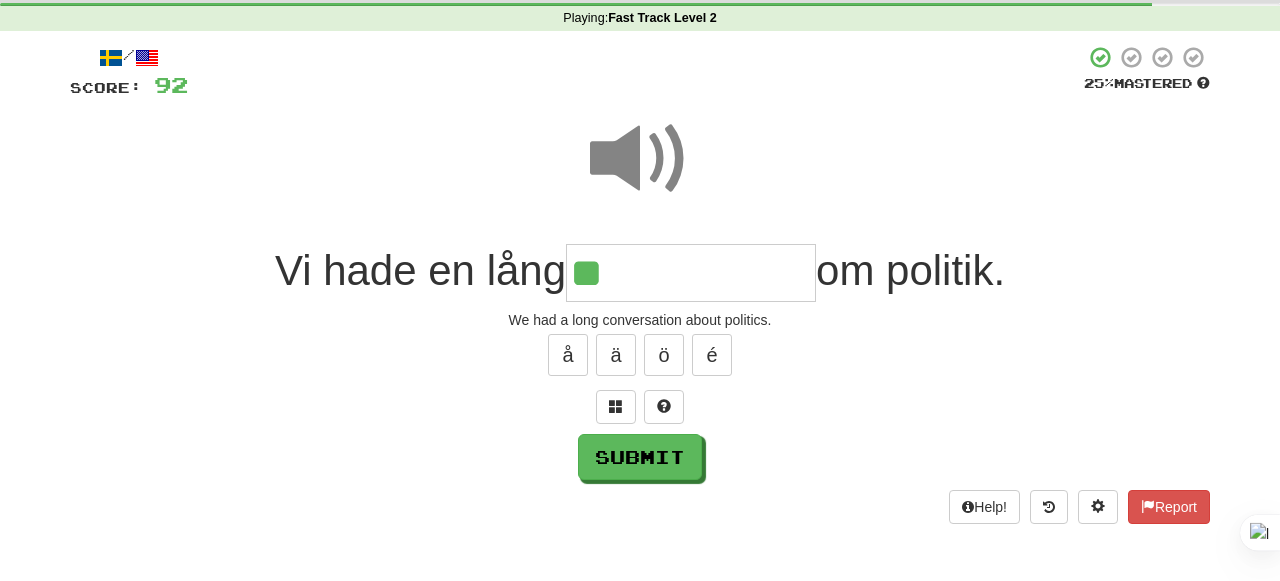 click on "**" at bounding box center (691, 273) 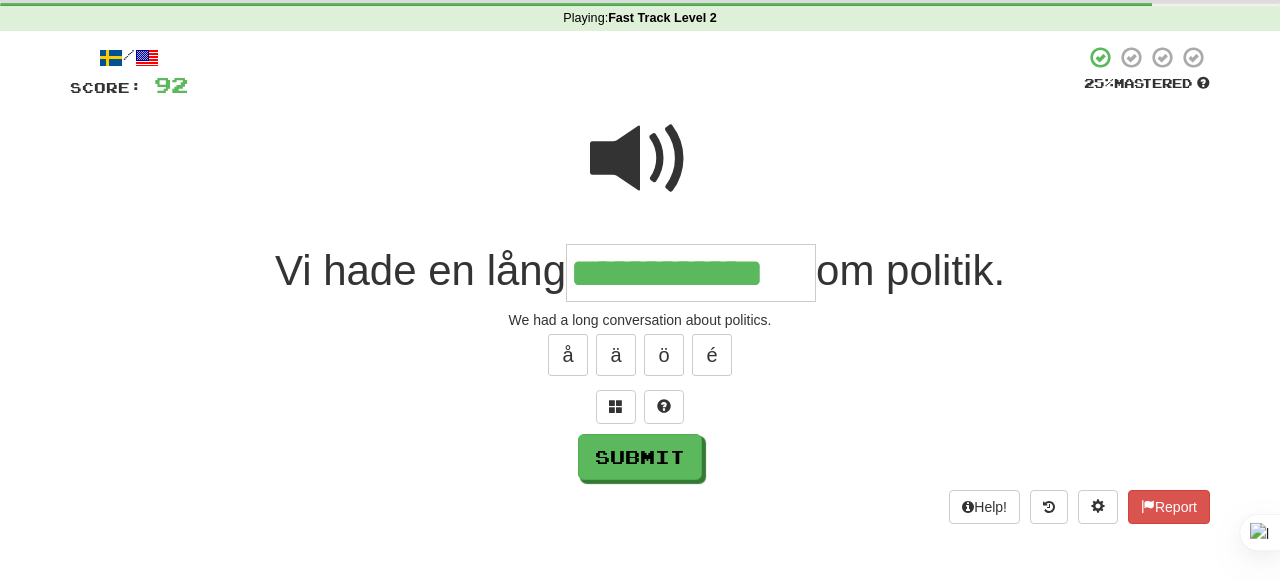 type on "**********" 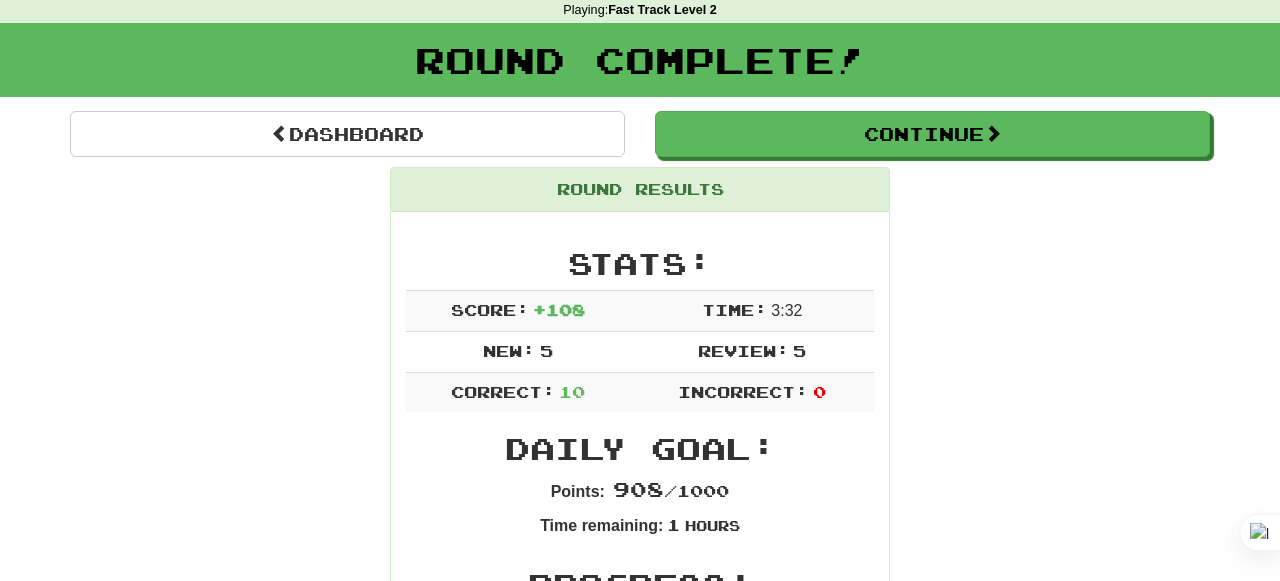 scroll, scrollTop: 78, scrollLeft: 0, axis: vertical 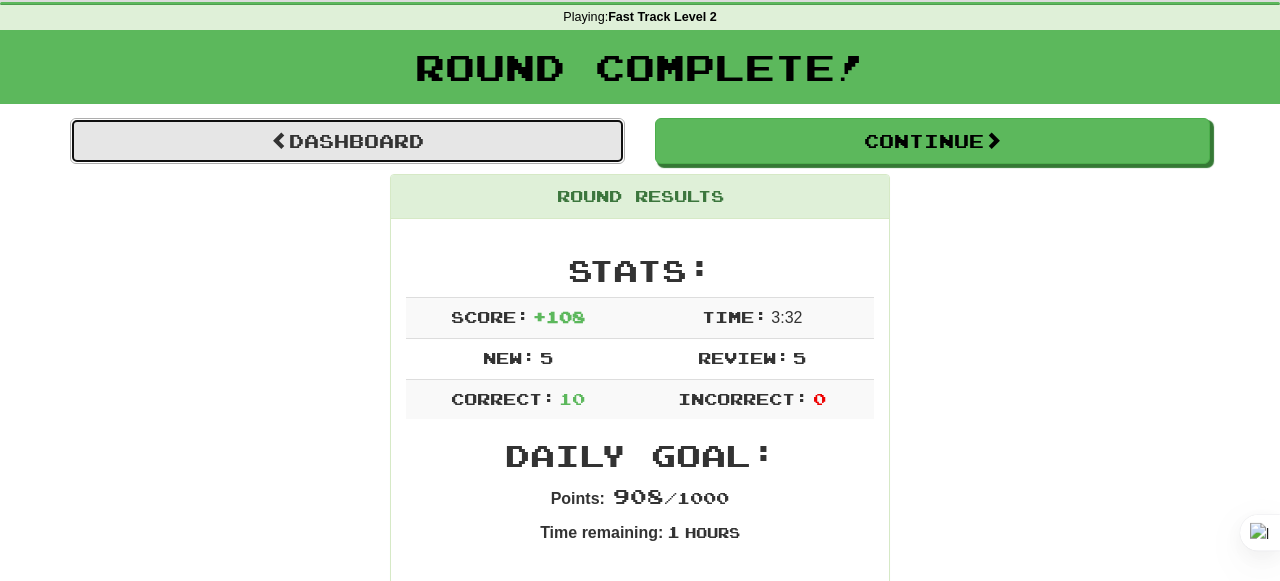 click on "Dashboard" at bounding box center (347, 141) 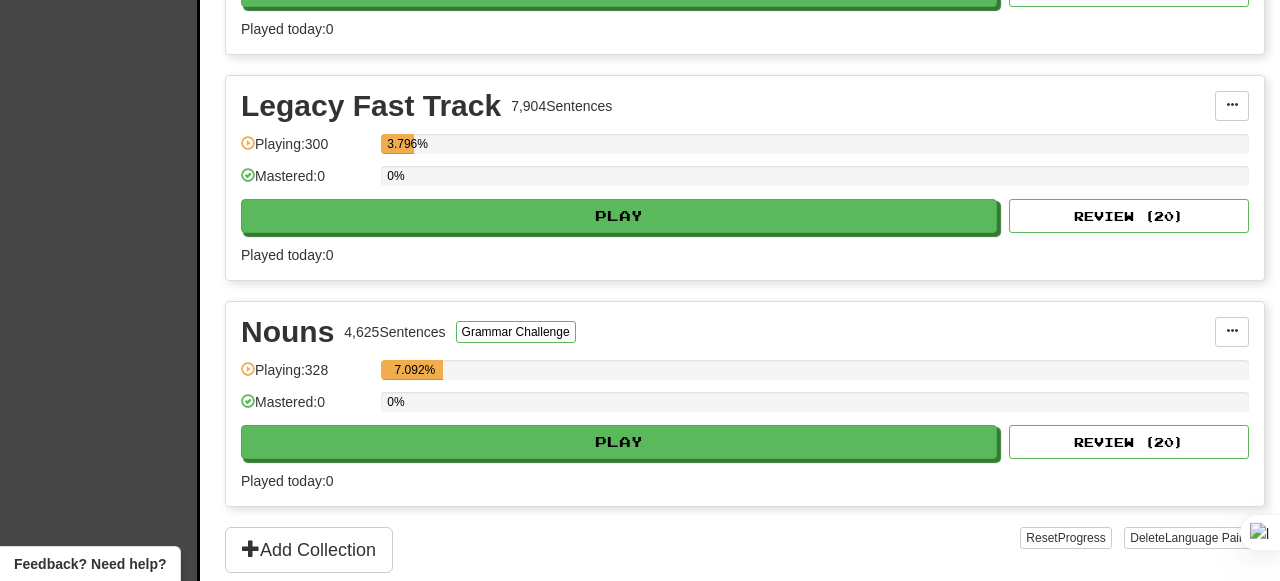 scroll, scrollTop: 2197, scrollLeft: 0, axis: vertical 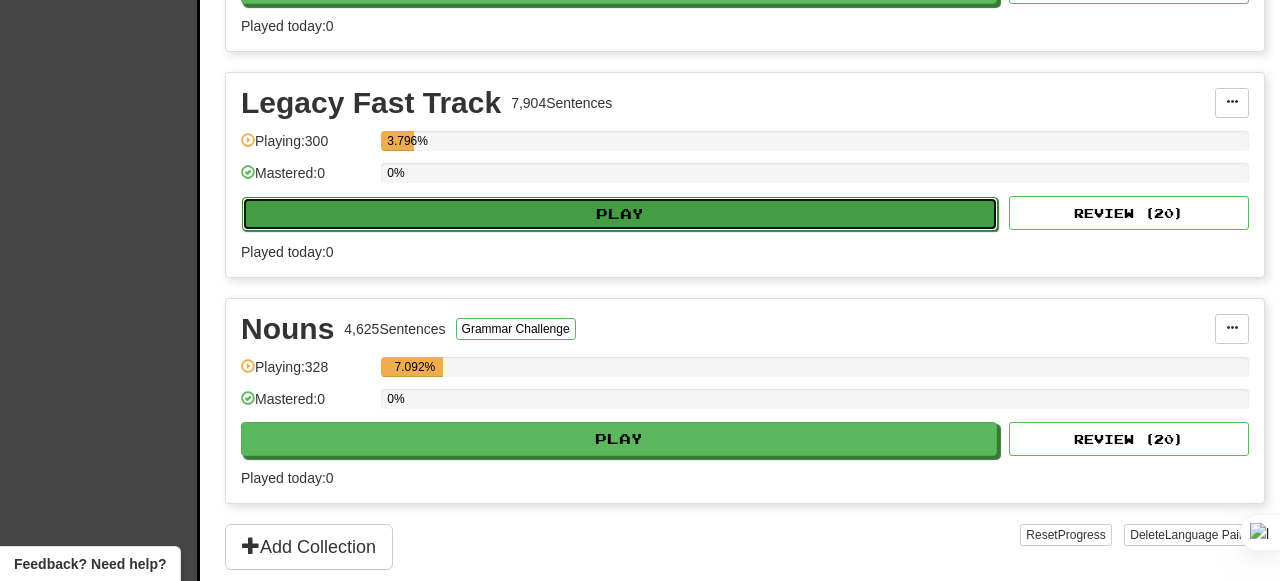 click on "Play" at bounding box center (620, 214) 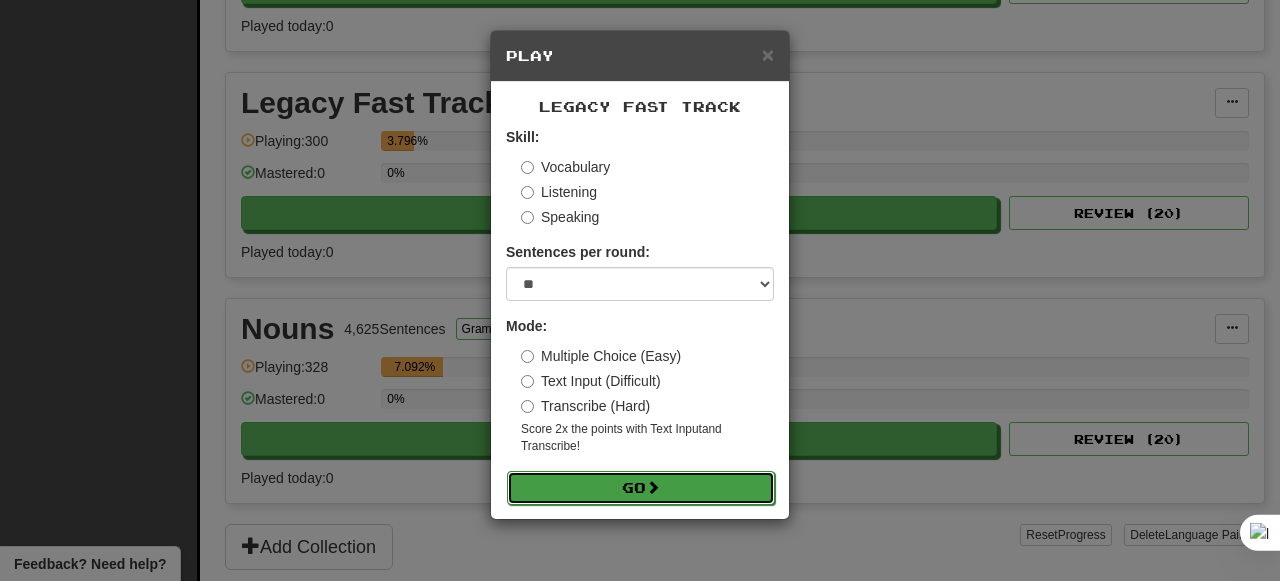 click on "Go" at bounding box center (641, 488) 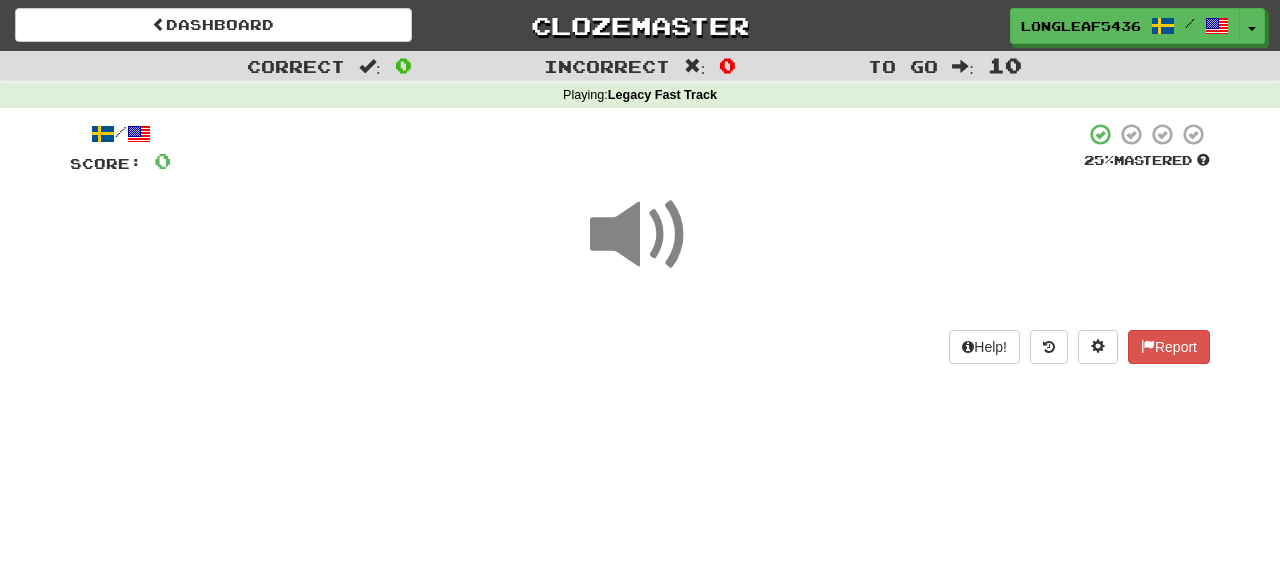 scroll, scrollTop: 0, scrollLeft: 0, axis: both 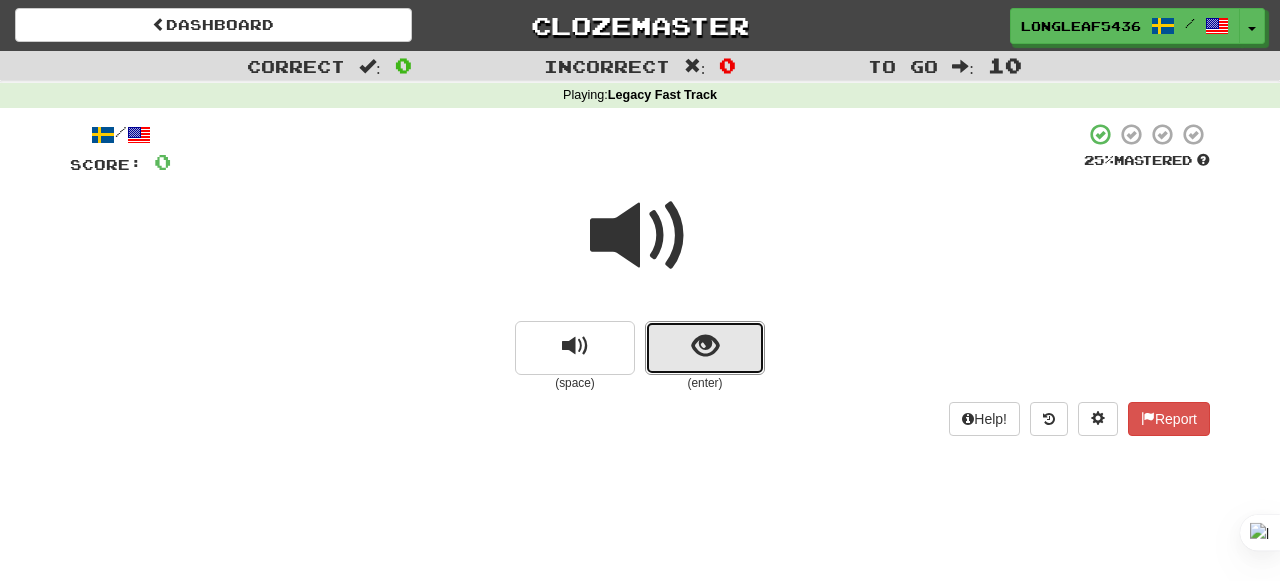 click at bounding box center (705, 348) 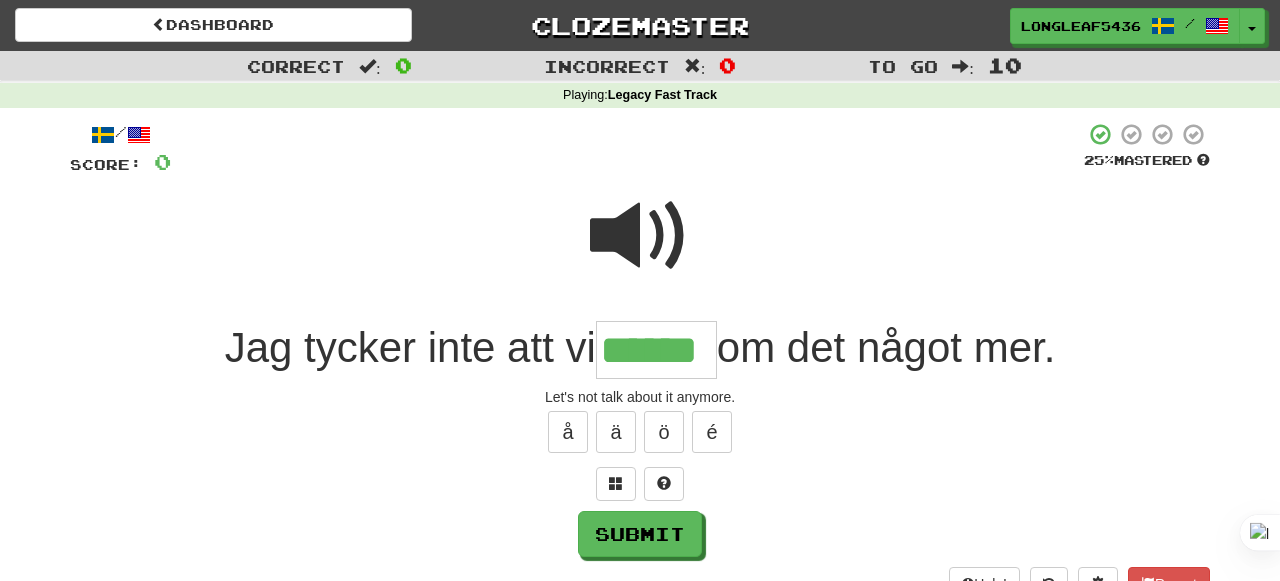 type on "******" 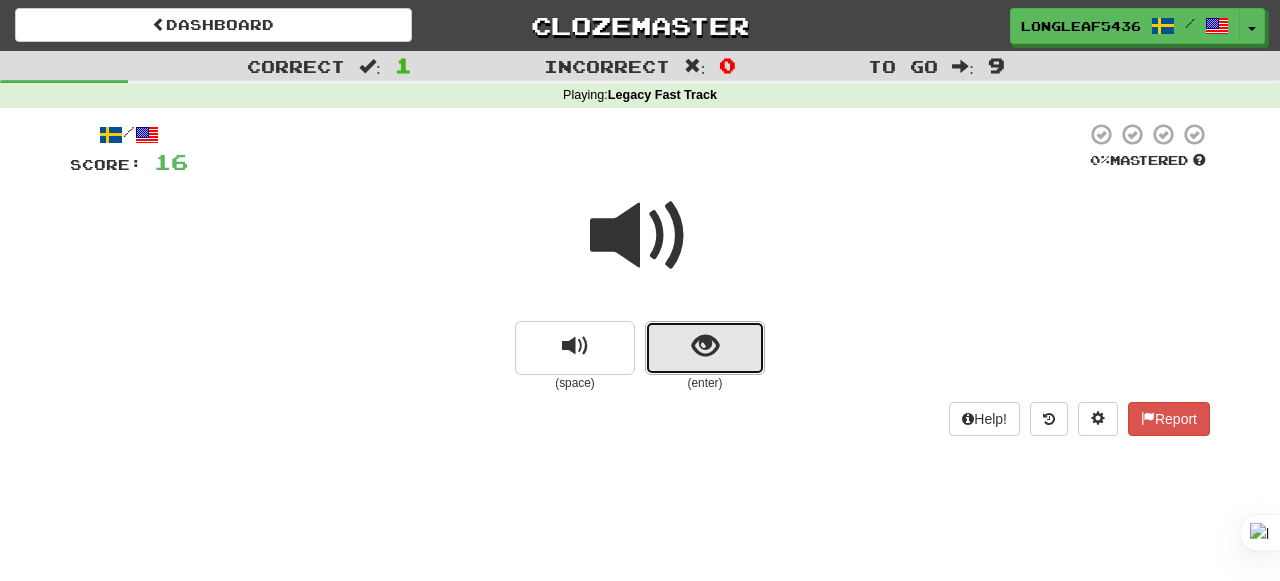 click at bounding box center [705, 348] 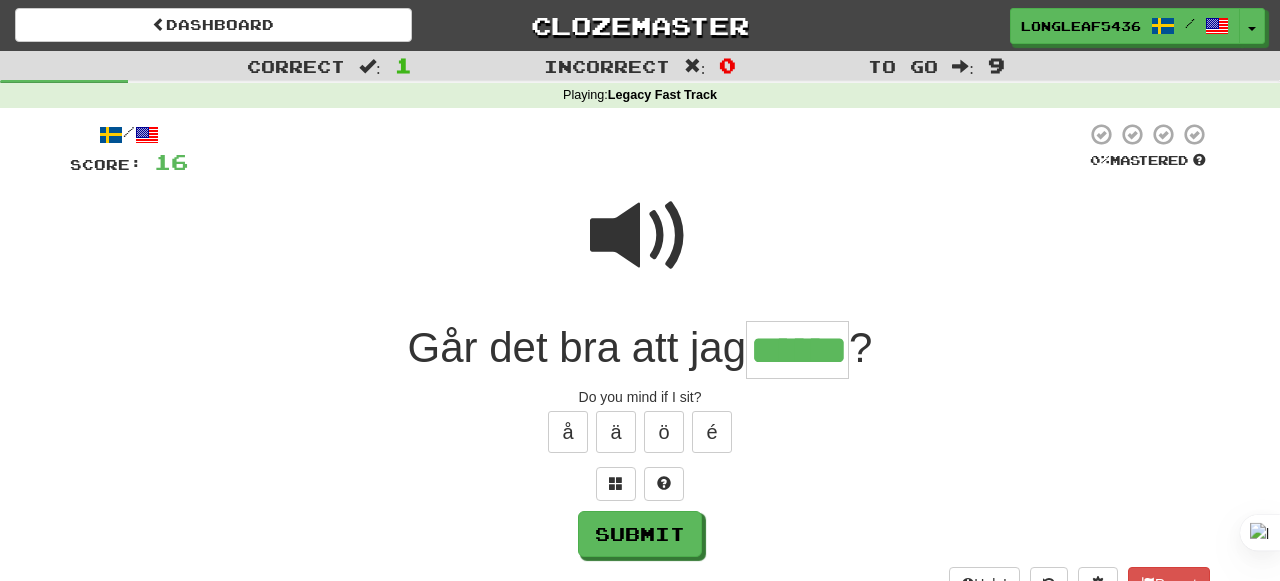 type on "******" 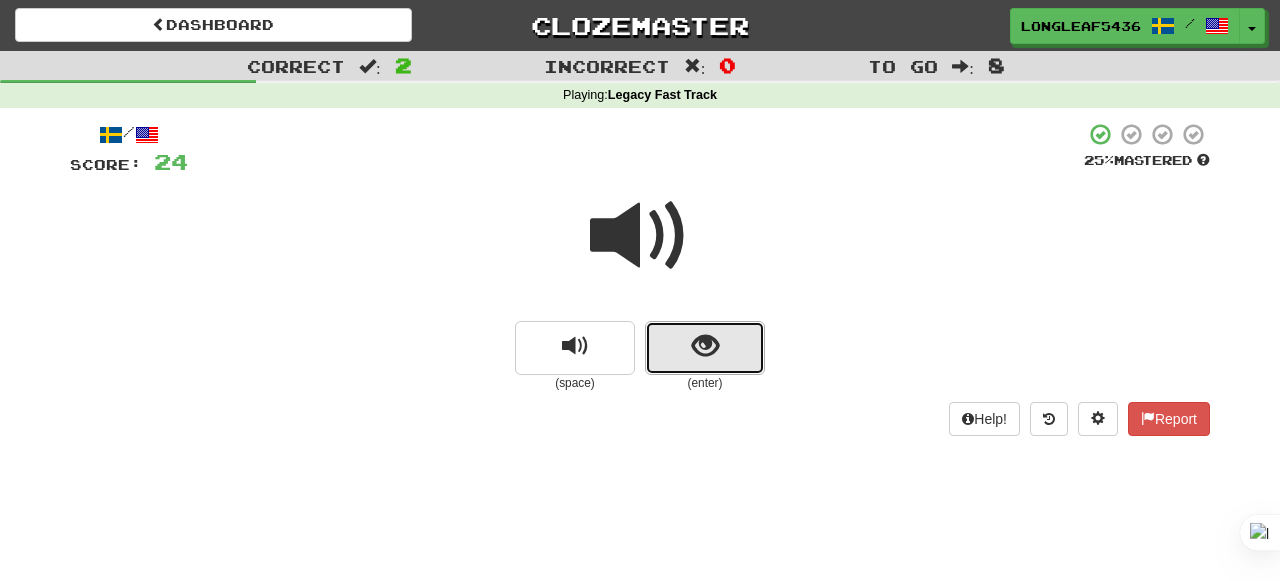 click at bounding box center (705, 348) 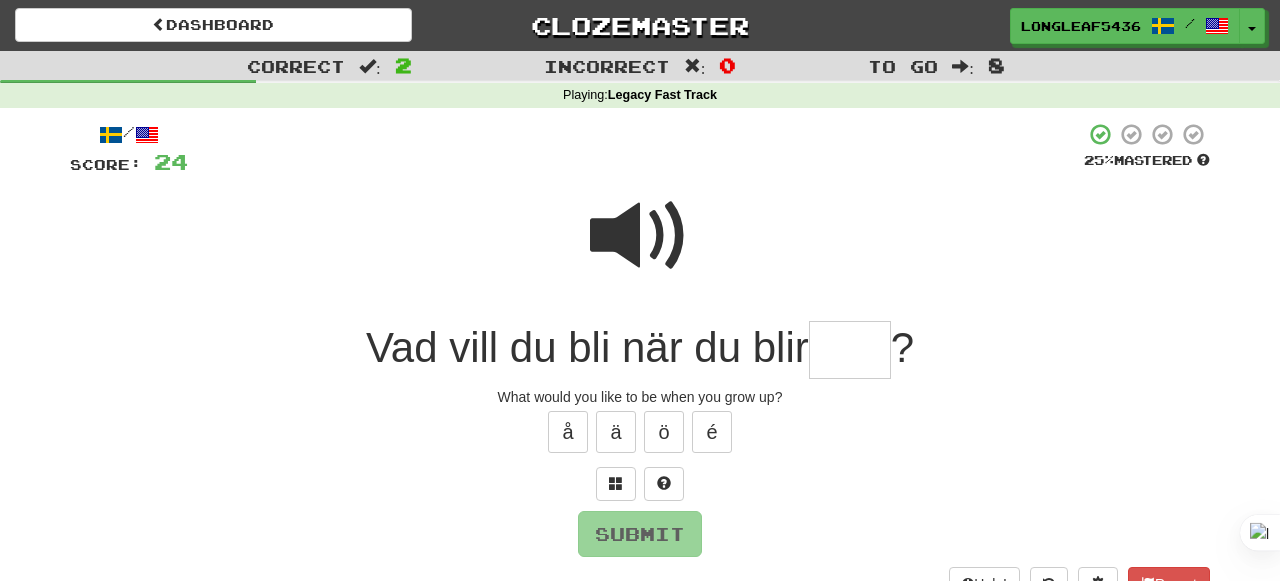 click at bounding box center (640, 236) 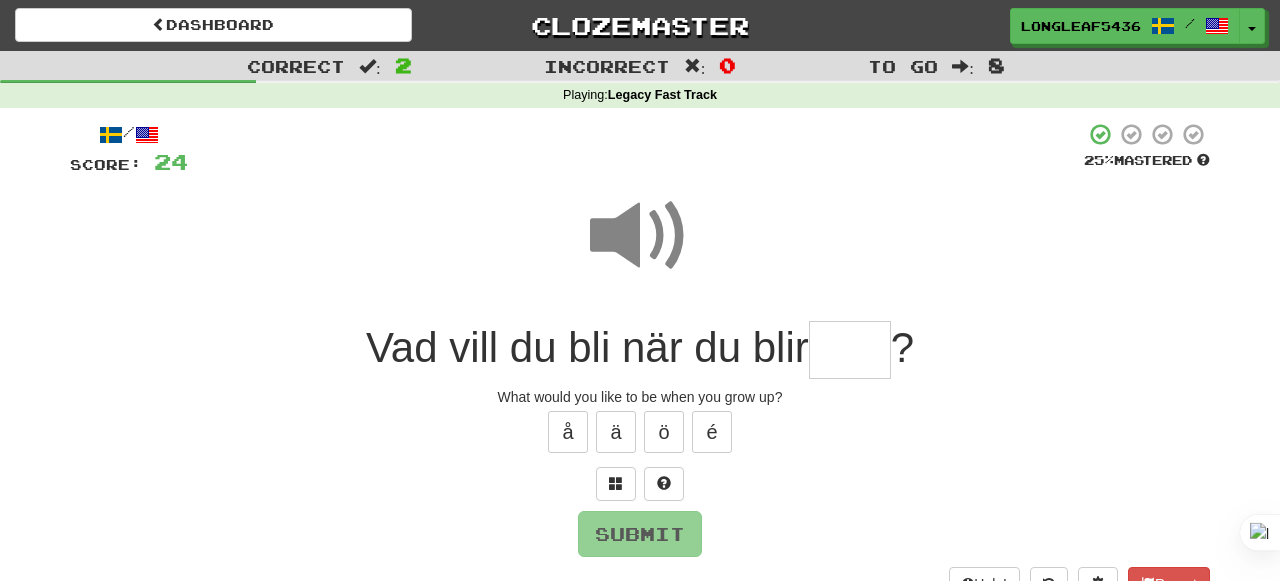 click at bounding box center (850, 350) 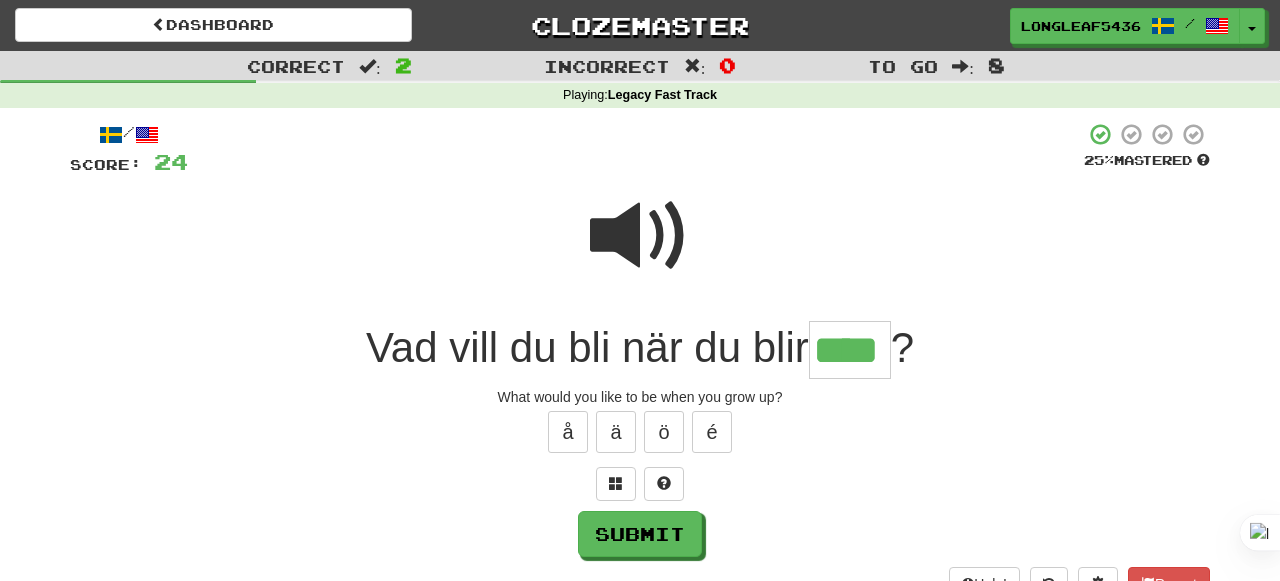 type on "****" 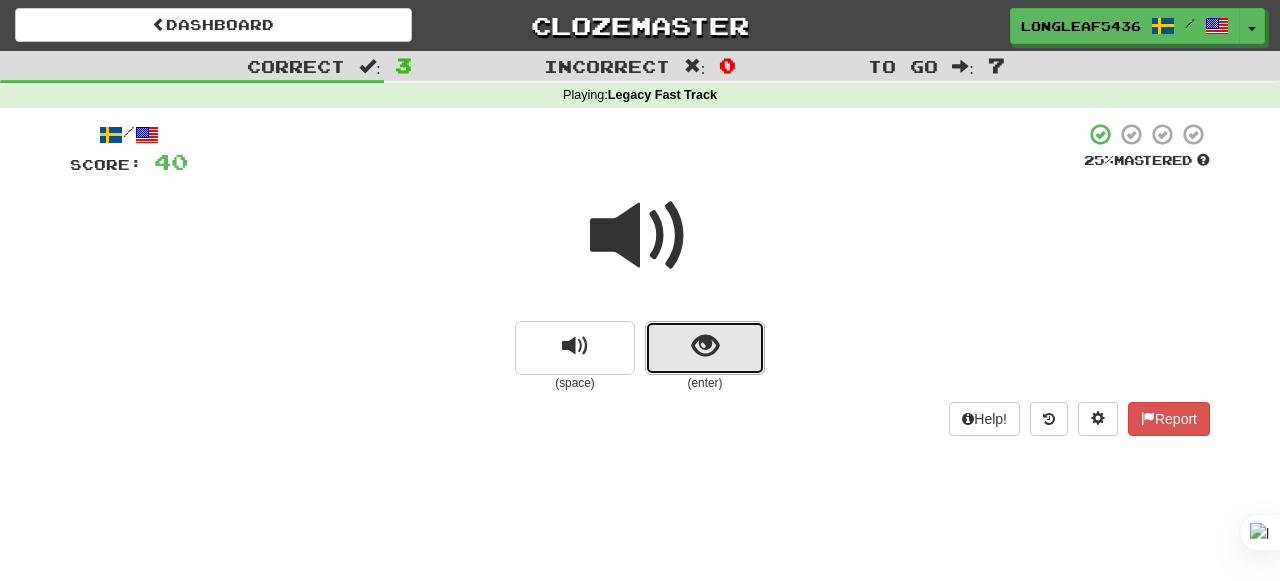 click at bounding box center (705, 348) 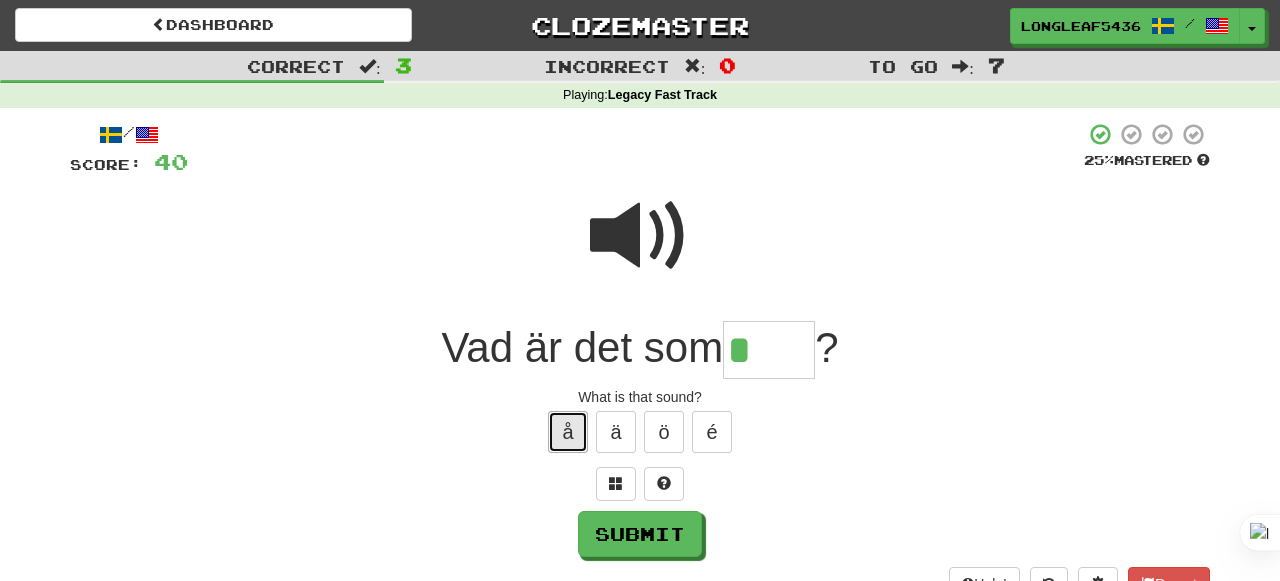 click on "å" at bounding box center [568, 432] 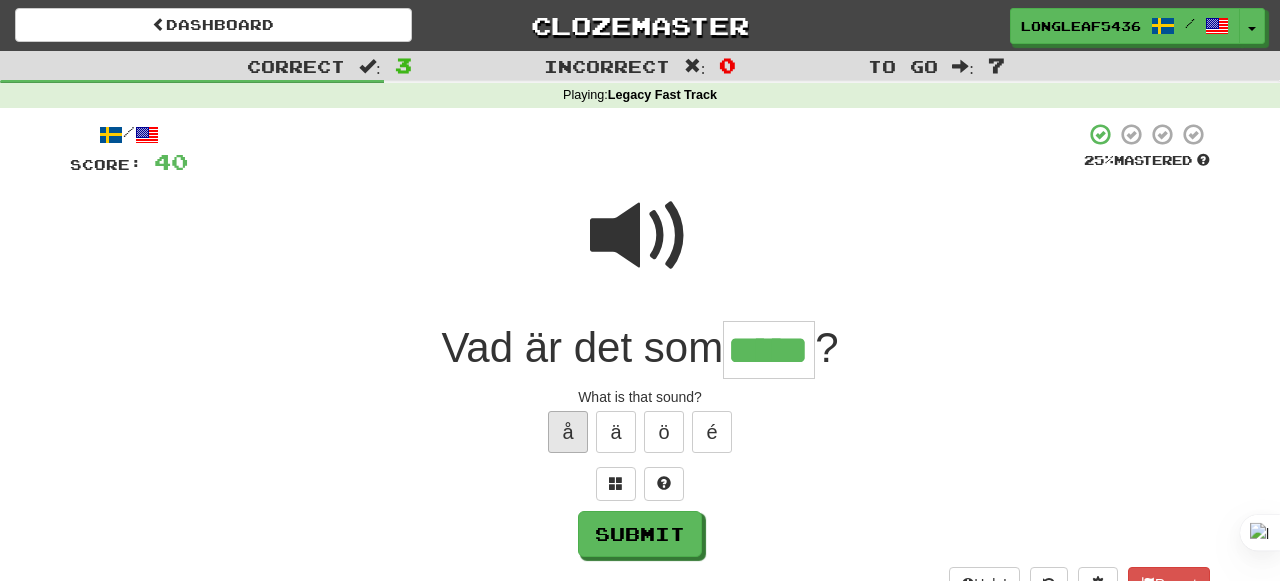 type on "*****" 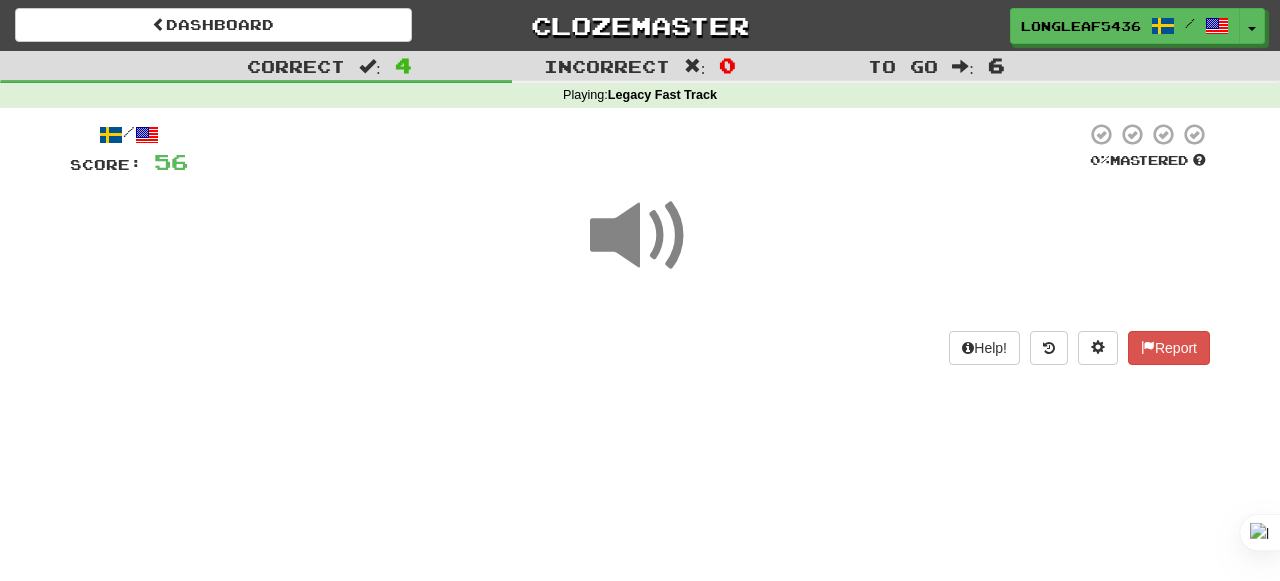click at bounding box center [640, 236] 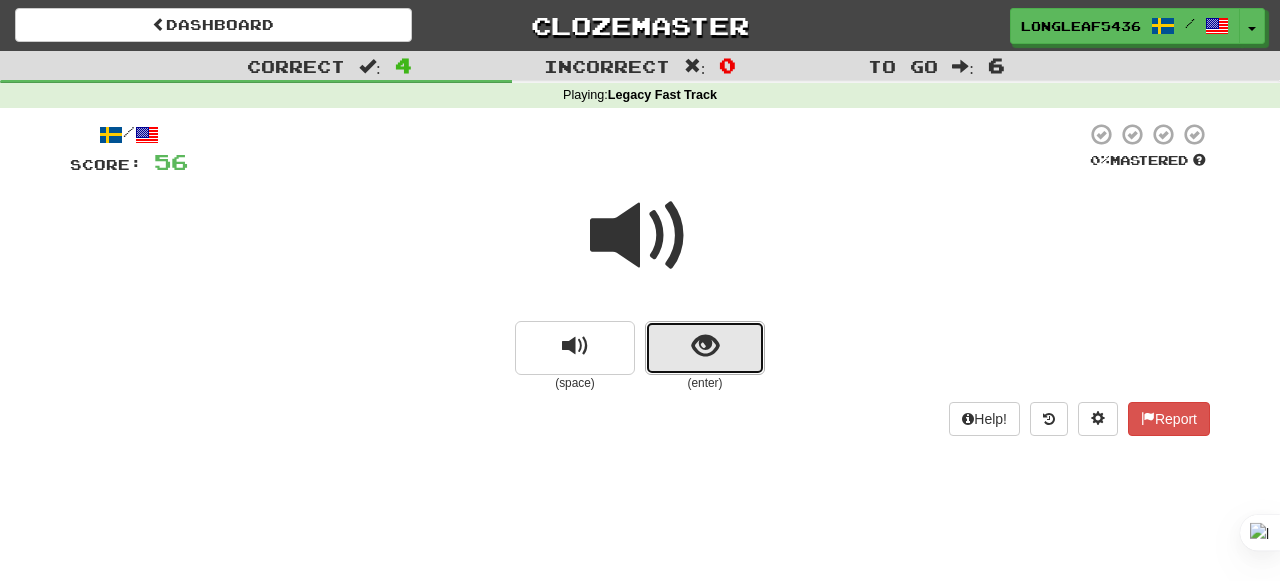 click at bounding box center [705, 348] 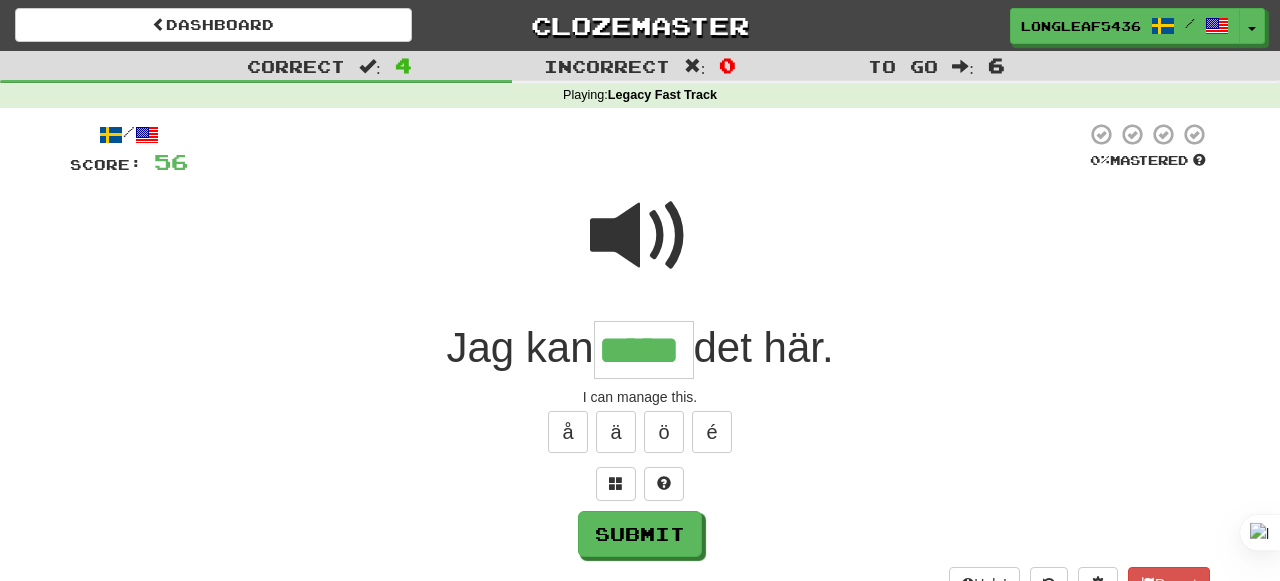 type on "*****" 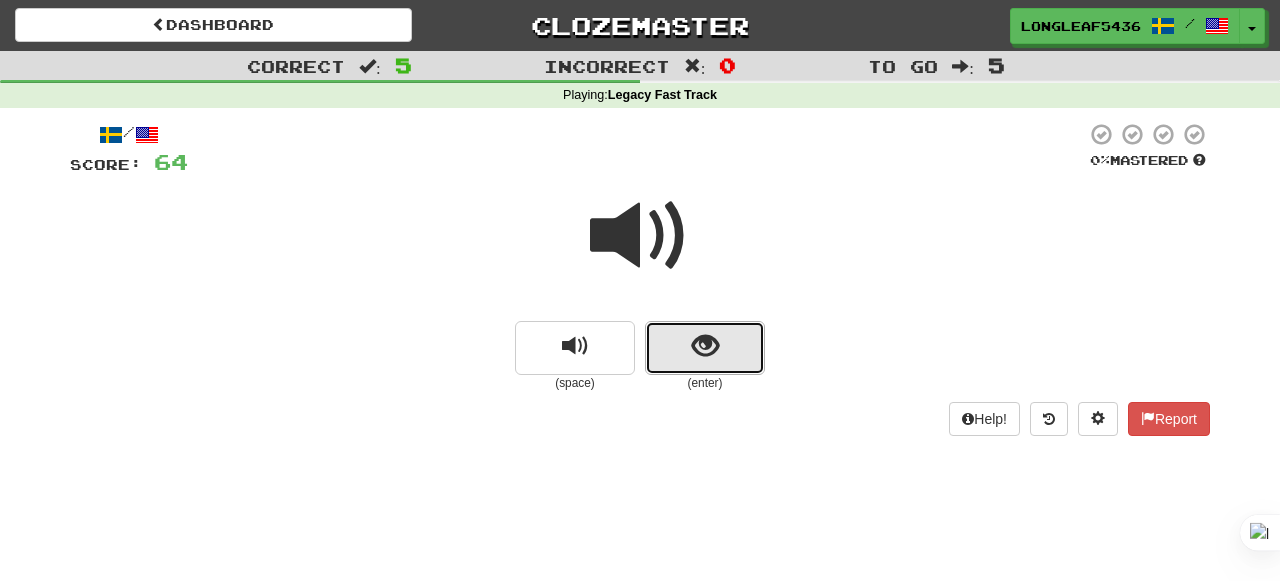 click at bounding box center (705, 346) 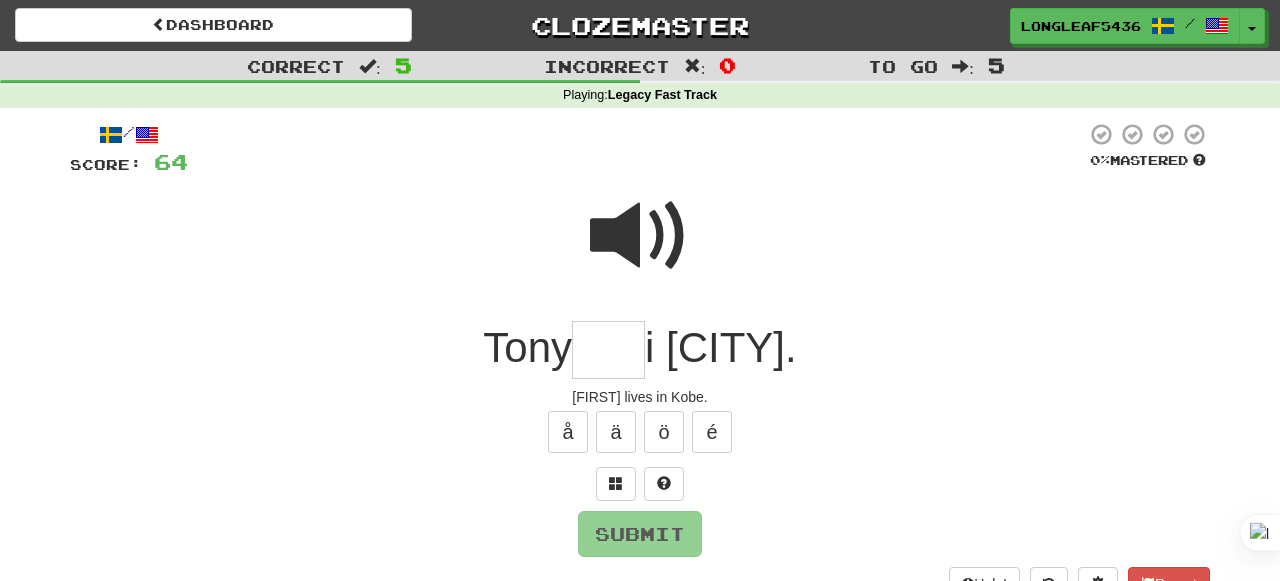 click at bounding box center (640, 236) 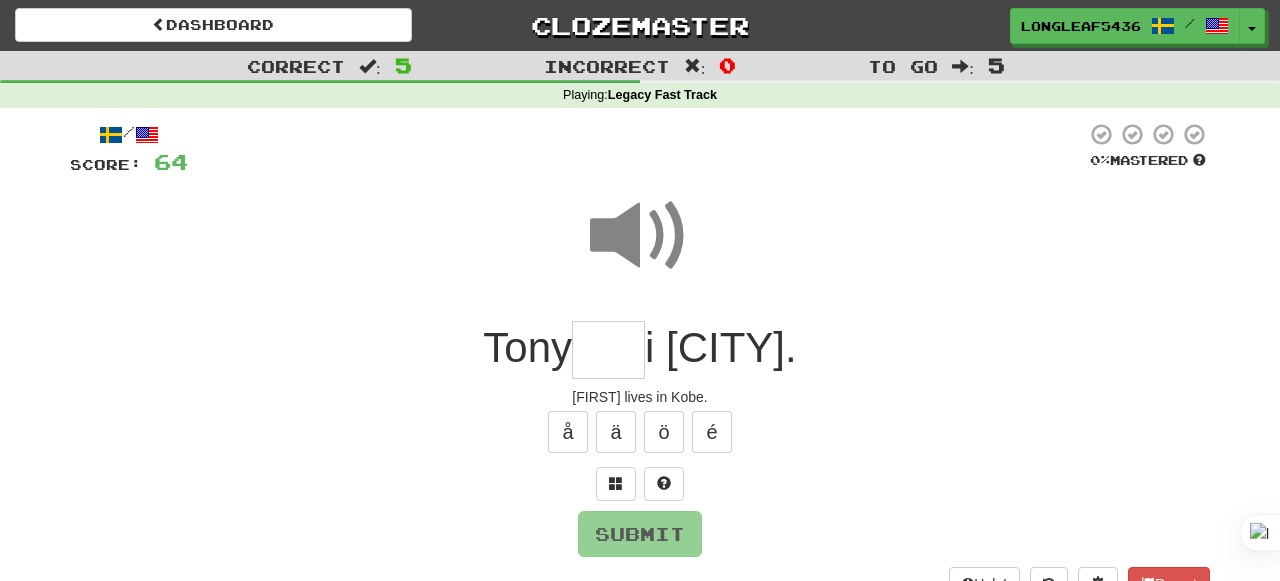 click at bounding box center [608, 350] 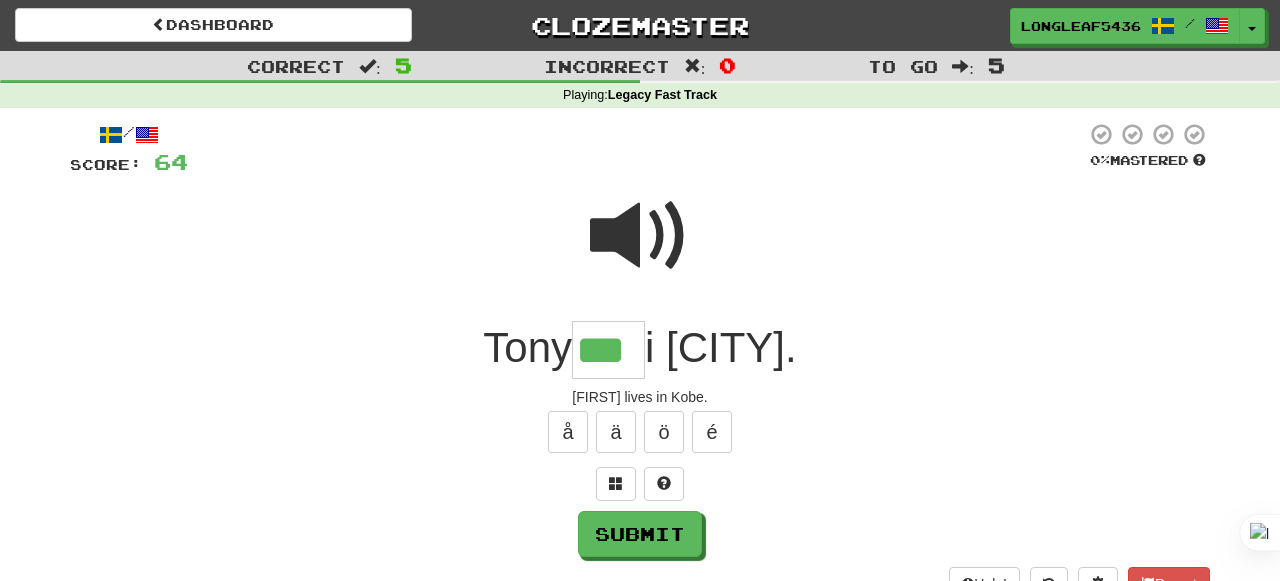 type on "***" 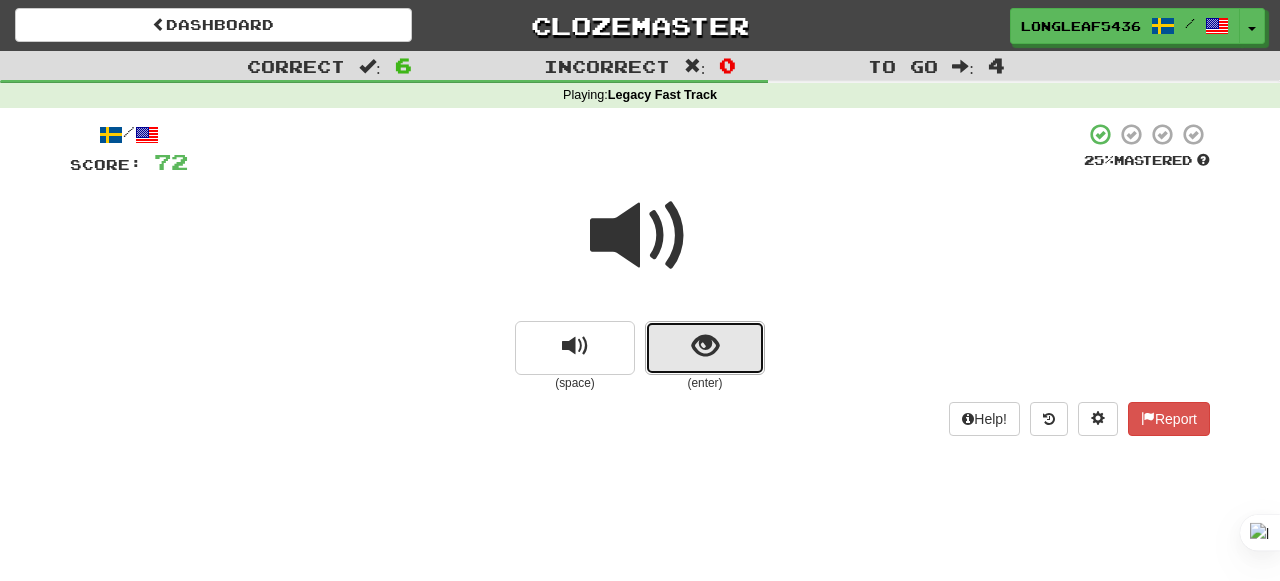click at bounding box center [705, 346] 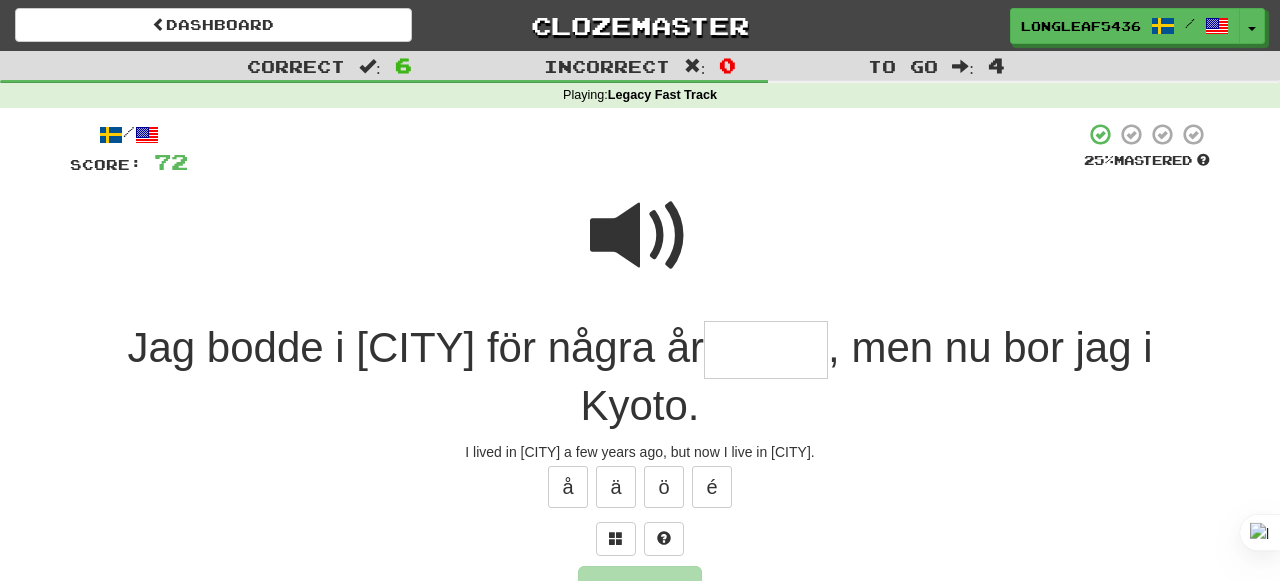 click at bounding box center [640, 236] 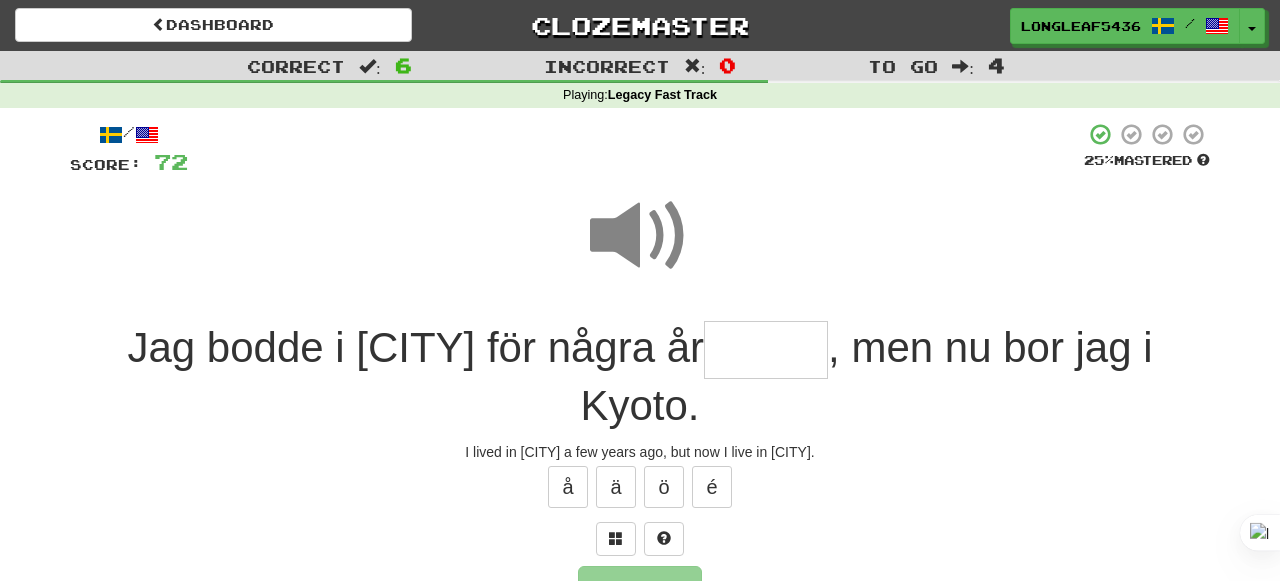 click at bounding box center (766, 350) 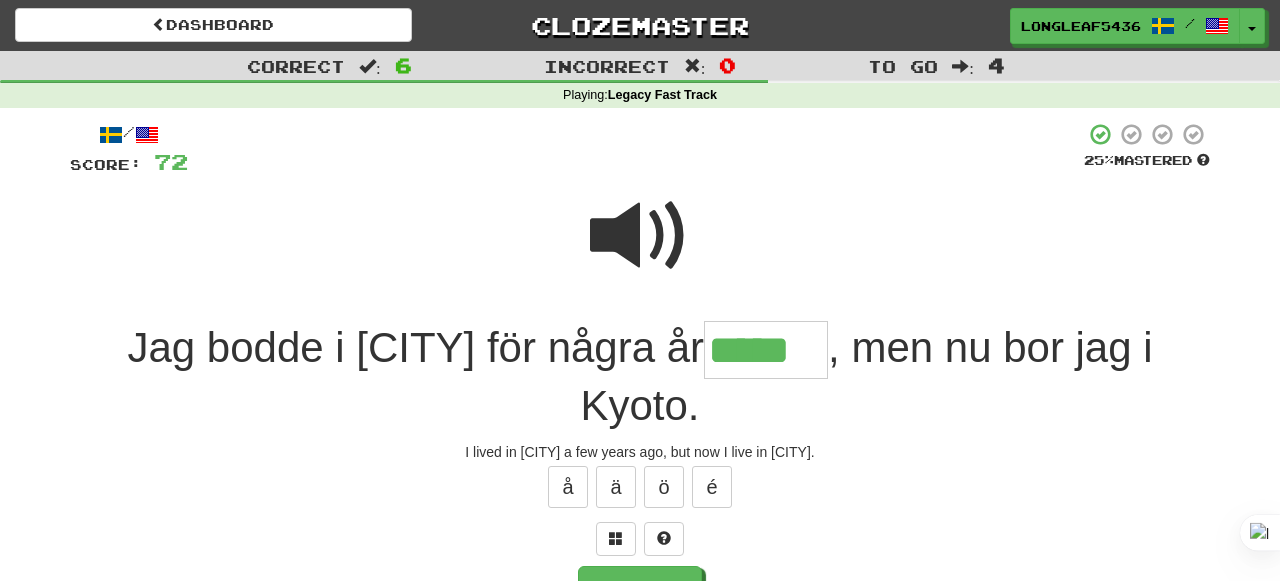 type on "*****" 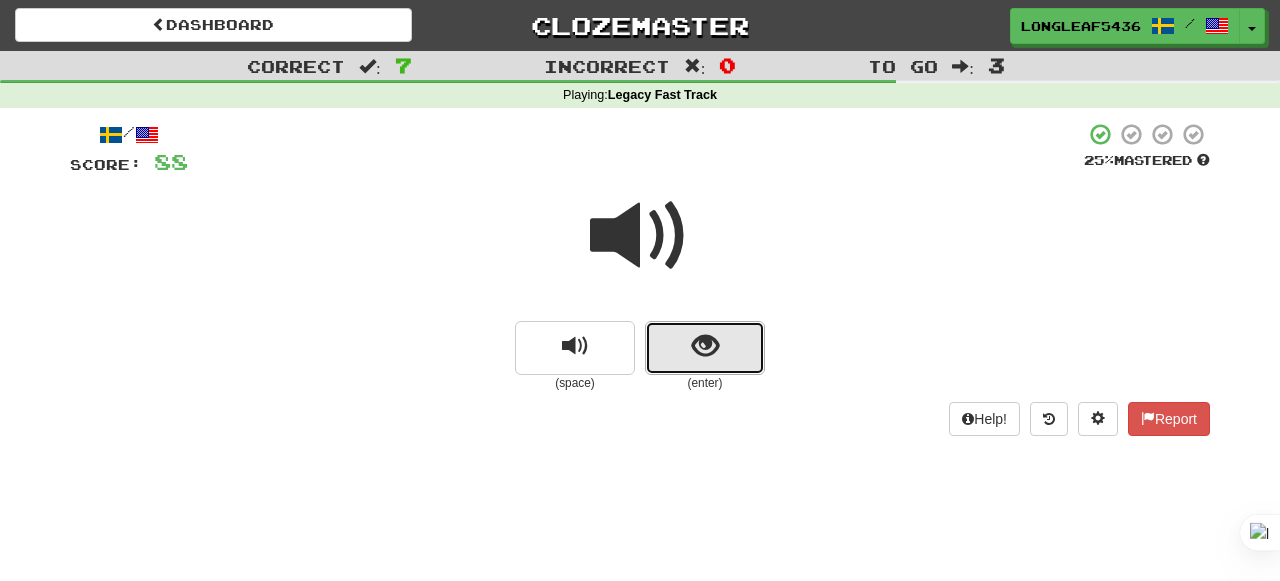 click at bounding box center (705, 346) 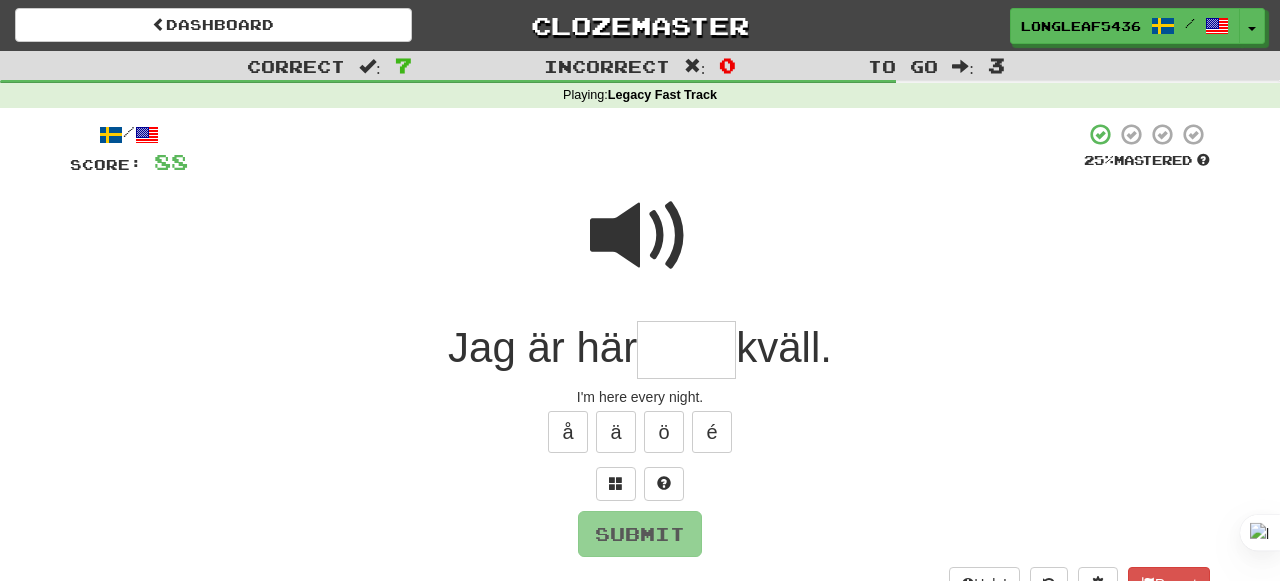 click at bounding box center [640, 236] 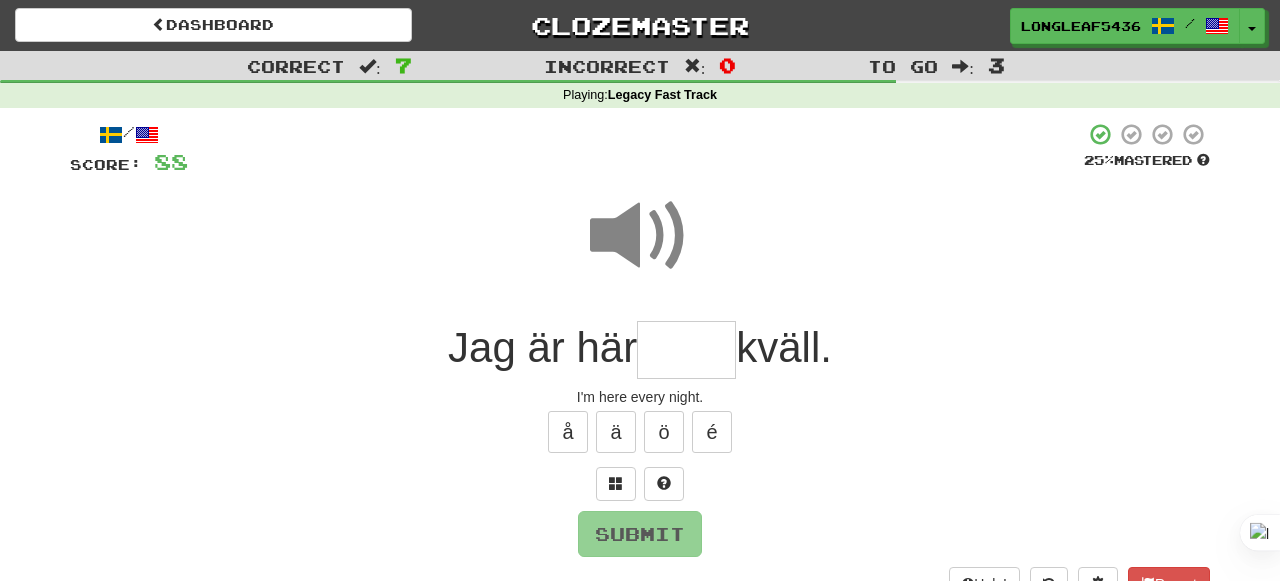 click at bounding box center [686, 350] 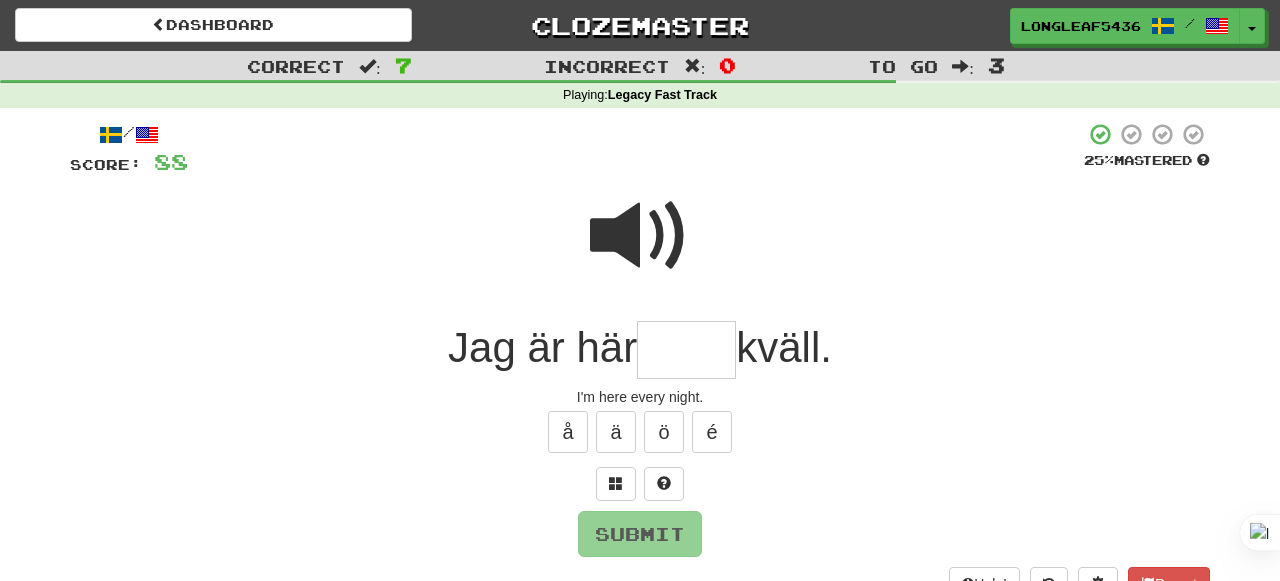 click at bounding box center (640, 236) 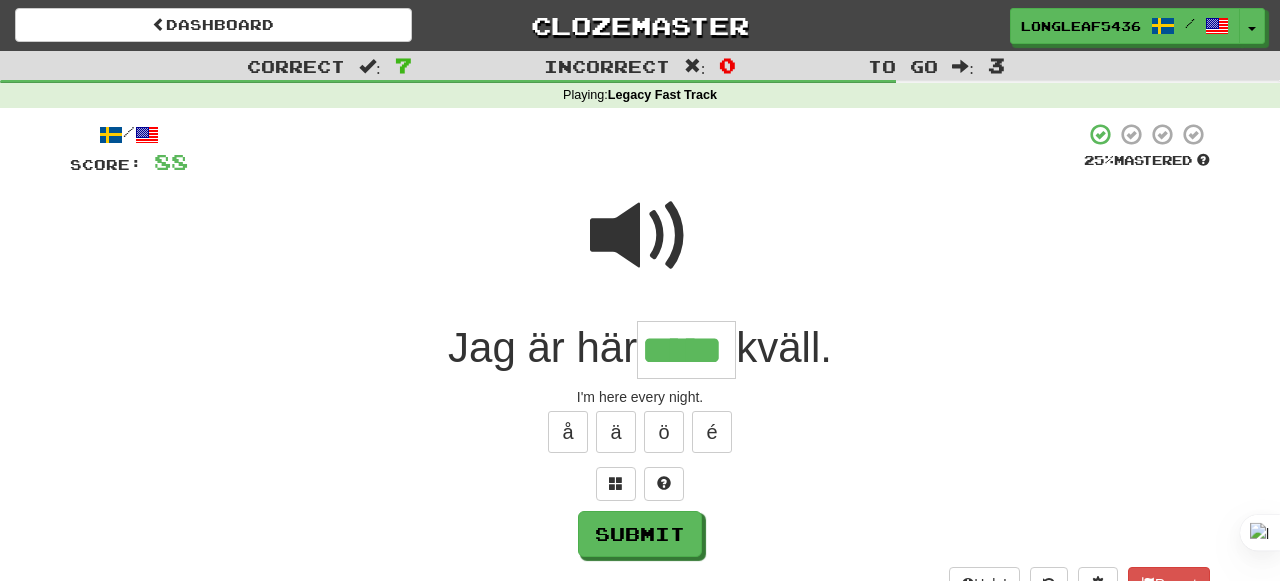 type on "*****" 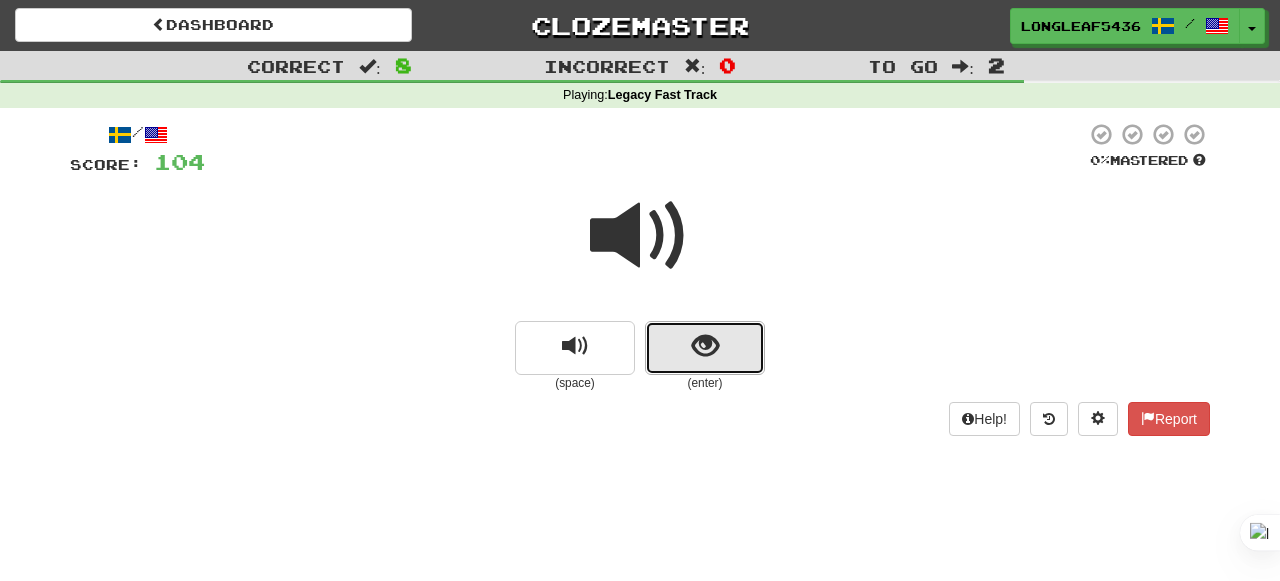 click at bounding box center [705, 346] 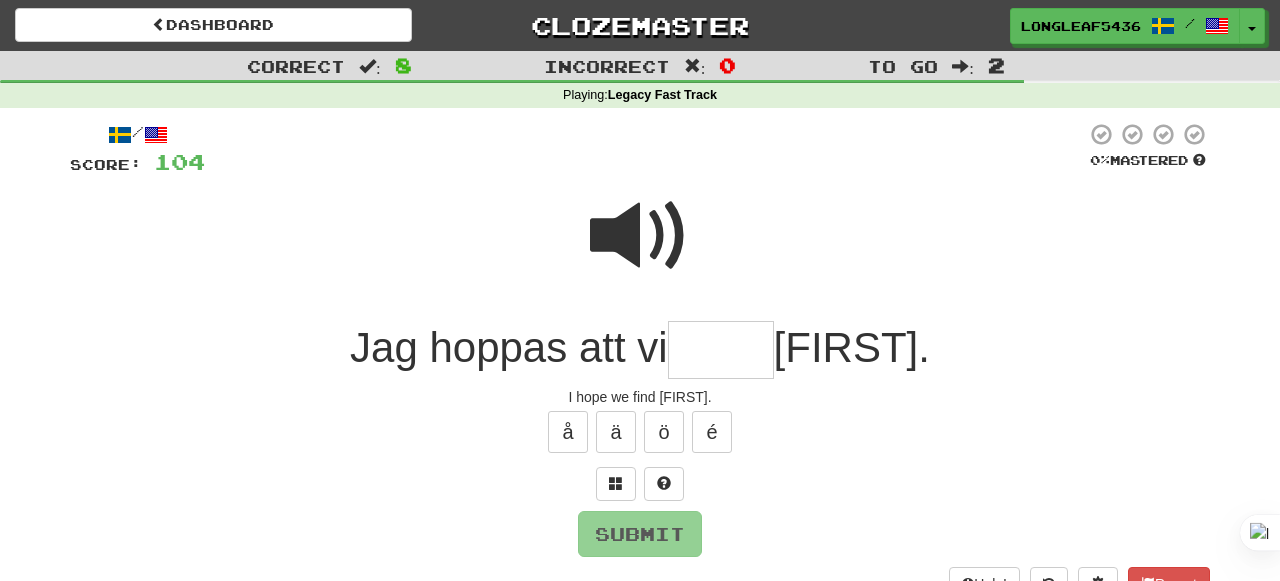 click at bounding box center (640, 236) 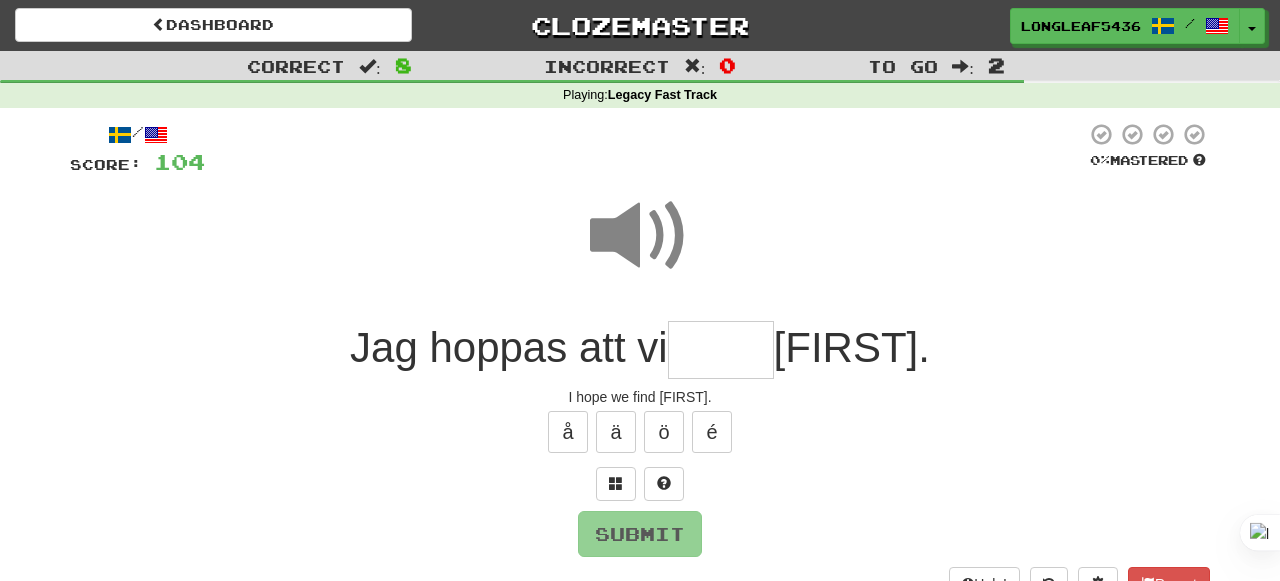 click at bounding box center [721, 350] 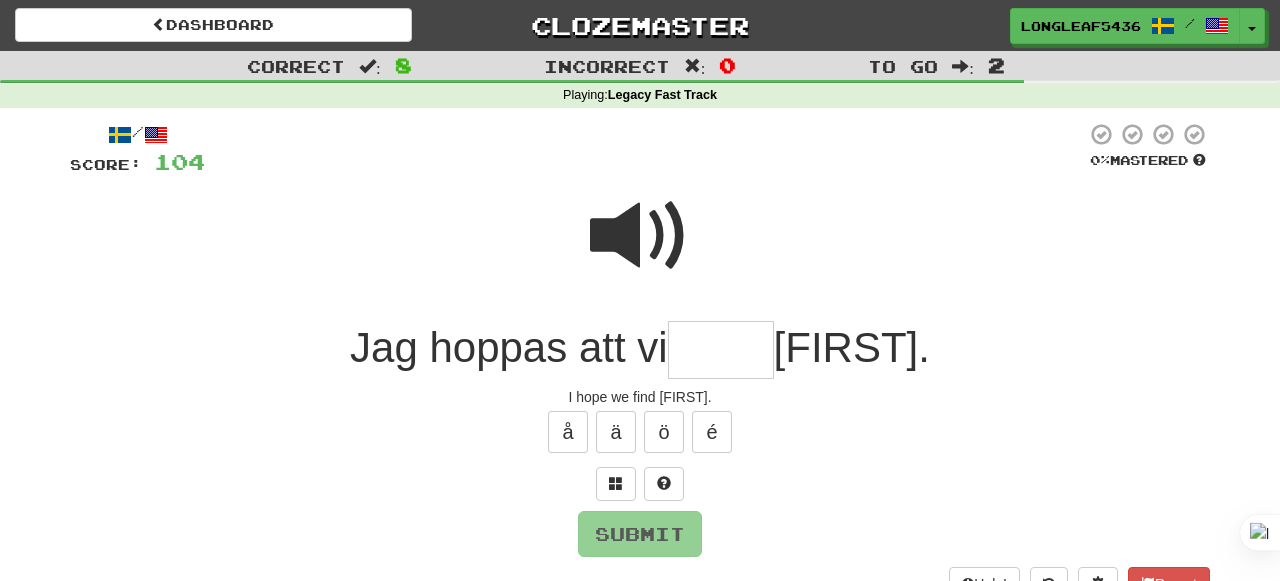 type on "*" 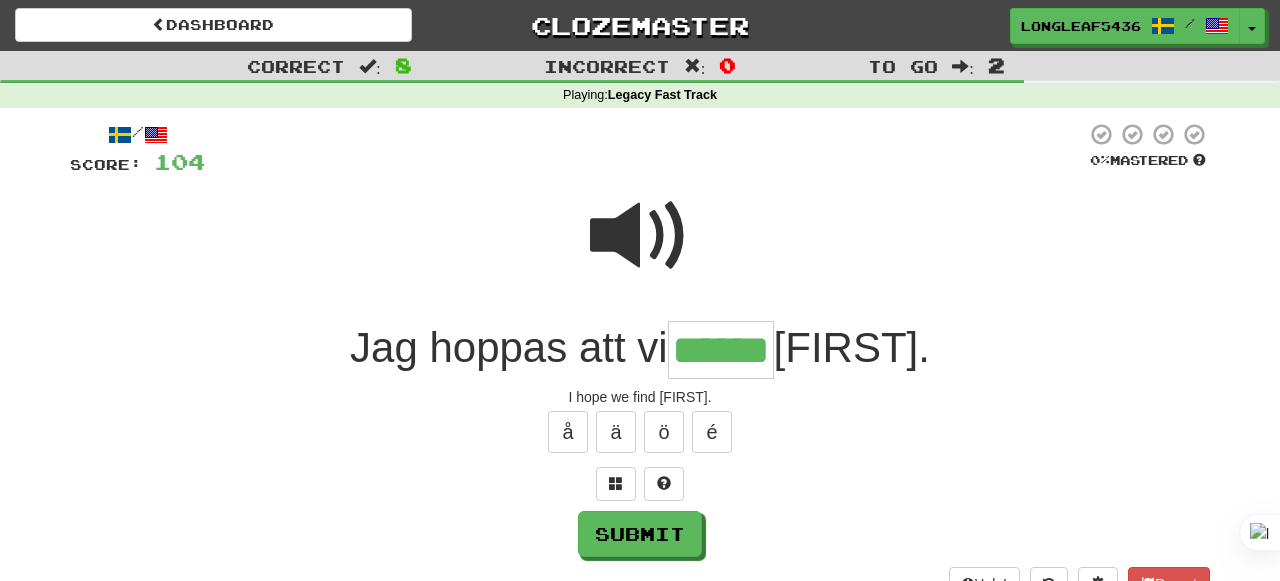 type on "******" 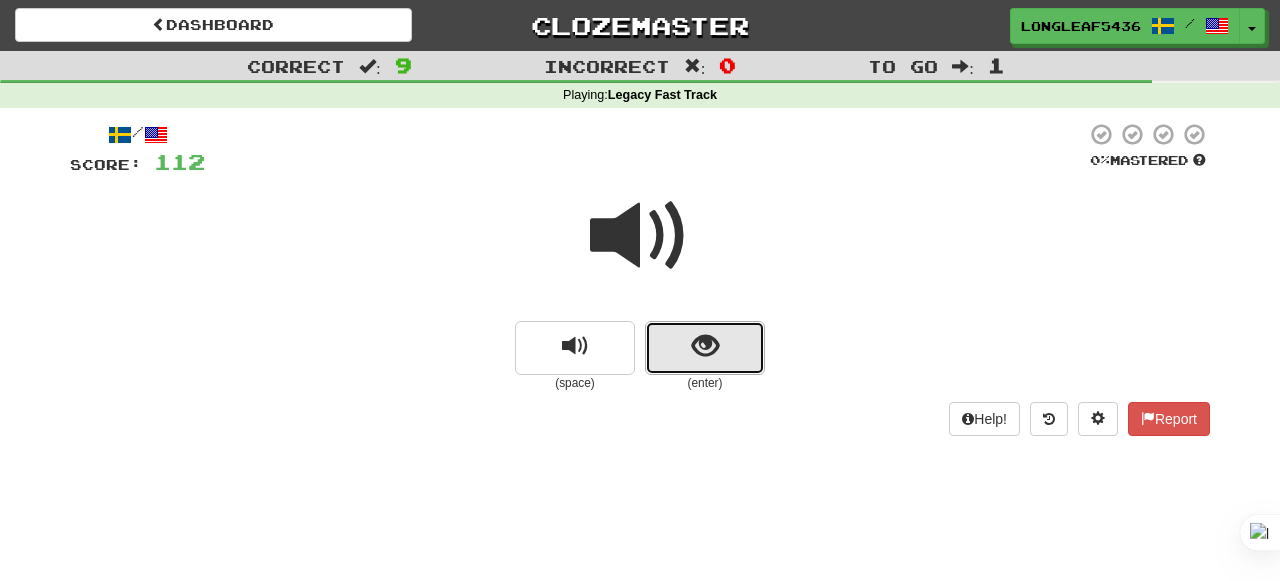click at bounding box center (705, 348) 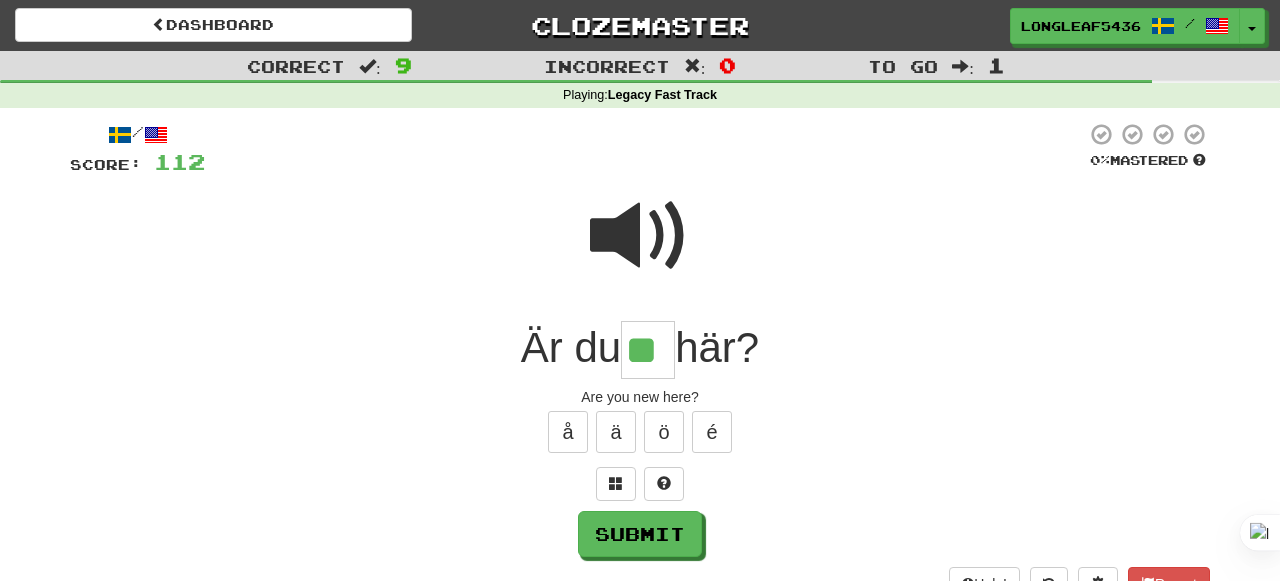 type on "**" 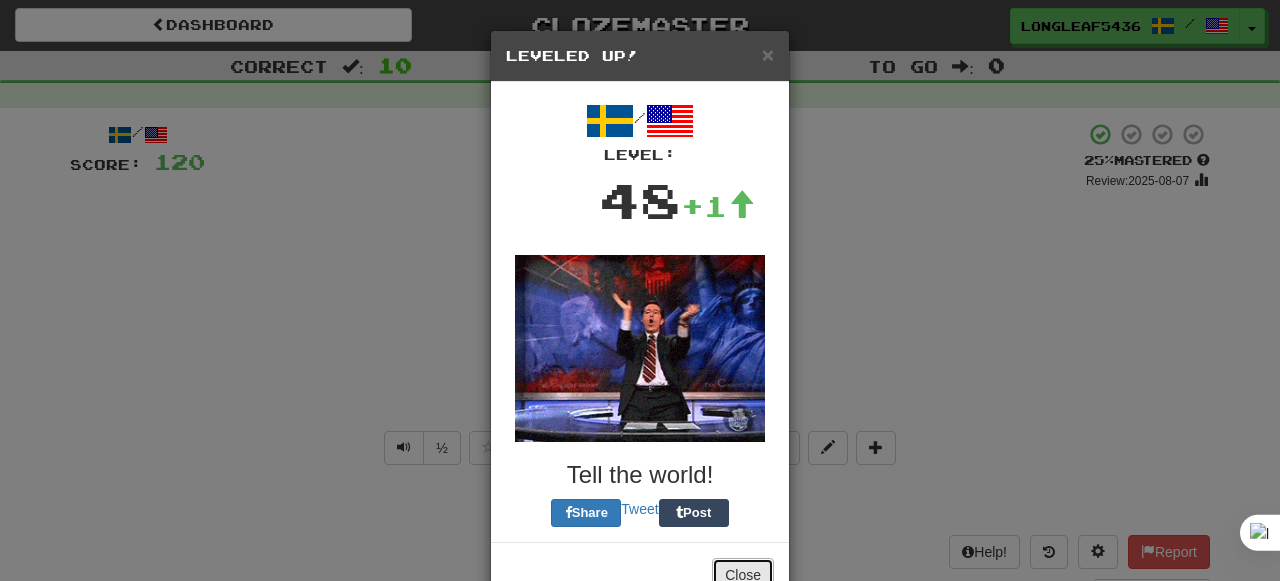 click on "Close" at bounding box center (743, 575) 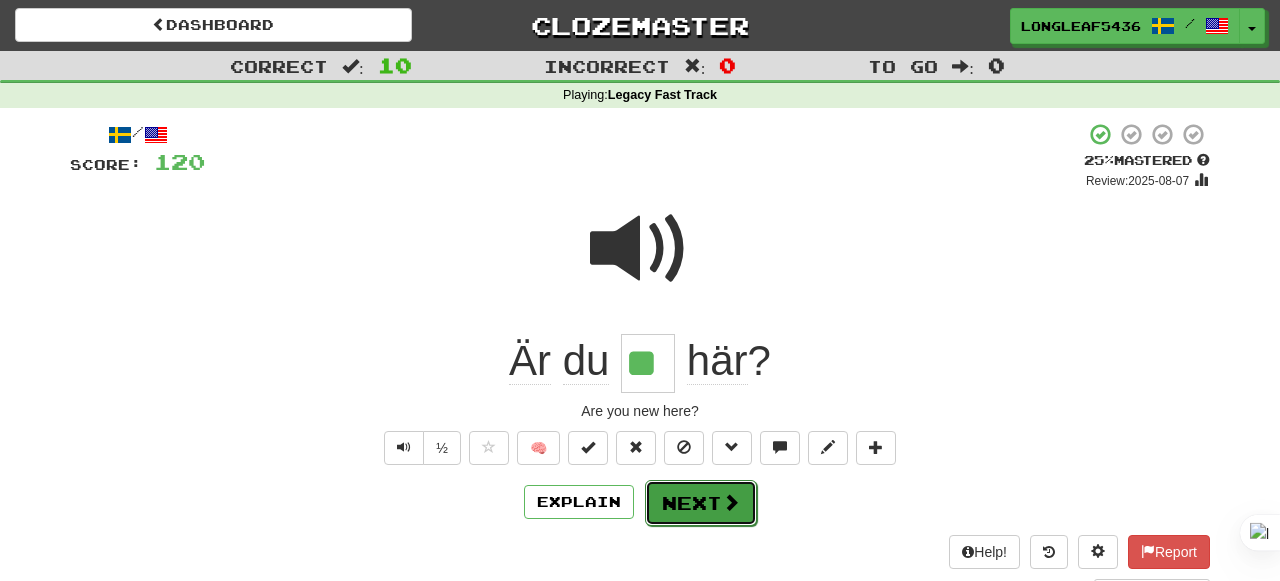 click at bounding box center [731, 502] 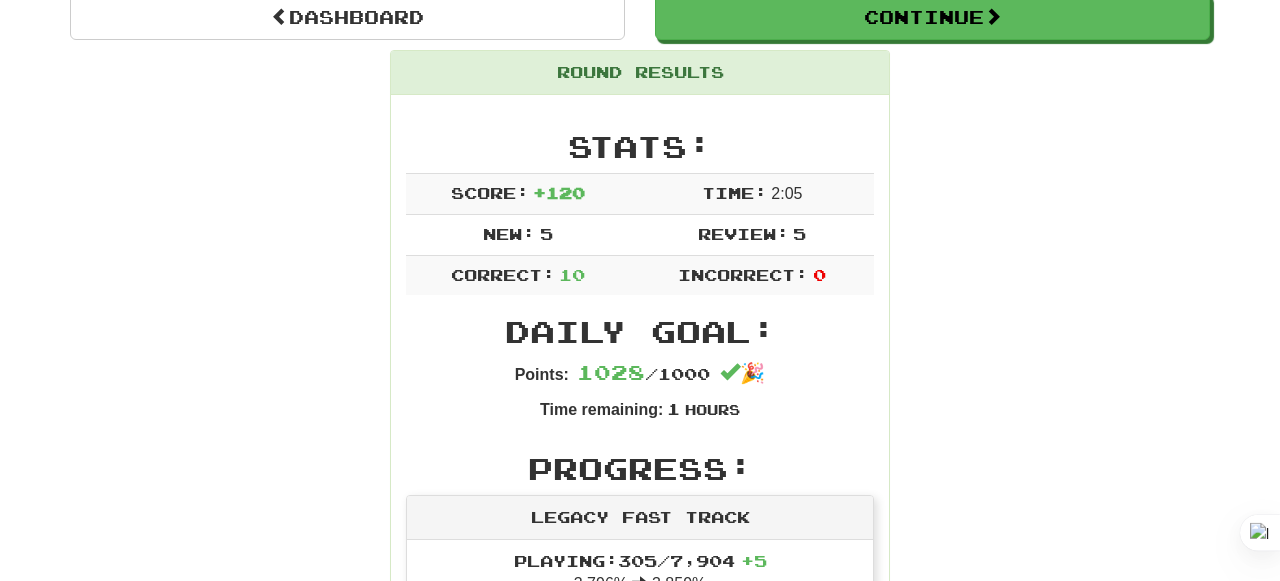 scroll, scrollTop: 214, scrollLeft: 0, axis: vertical 